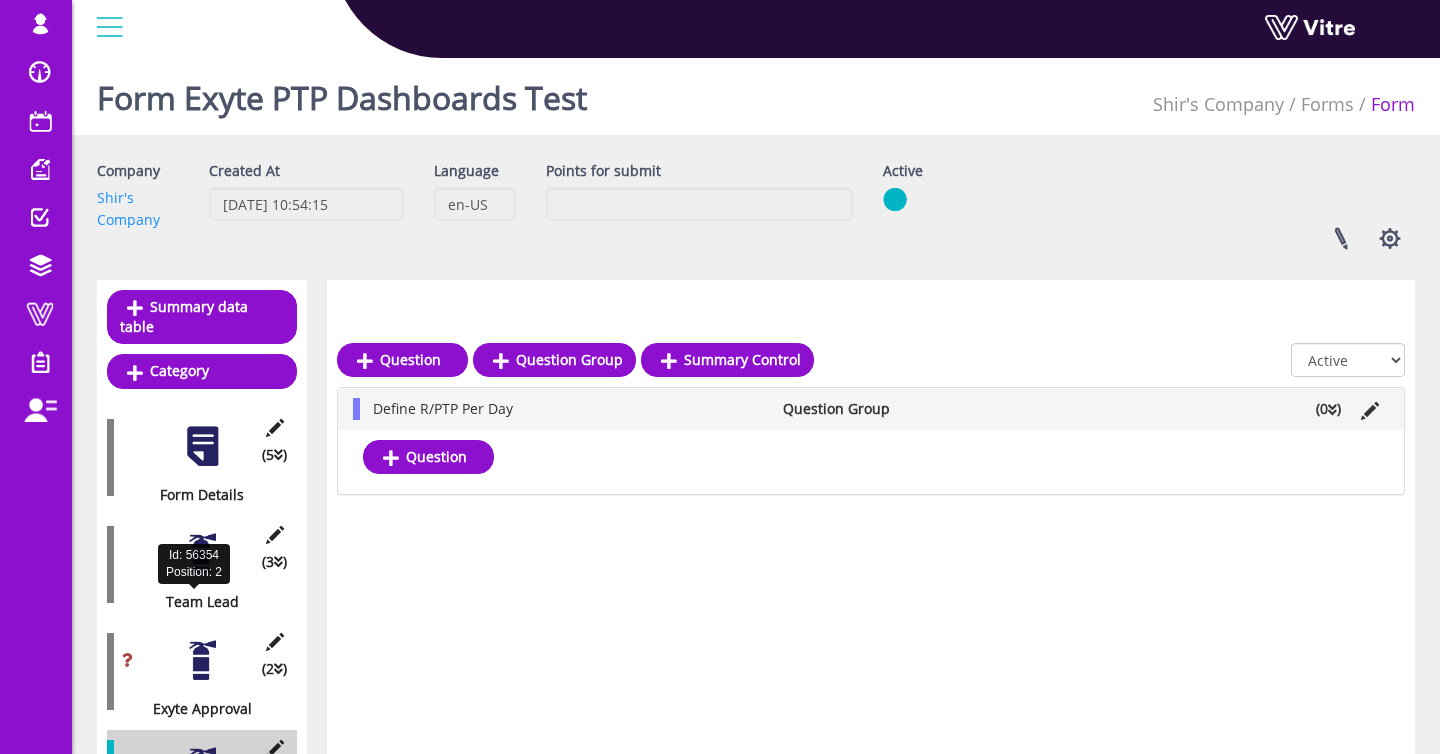 scroll, scrollTop: 274, scrollLeft: 0, axis: vertical 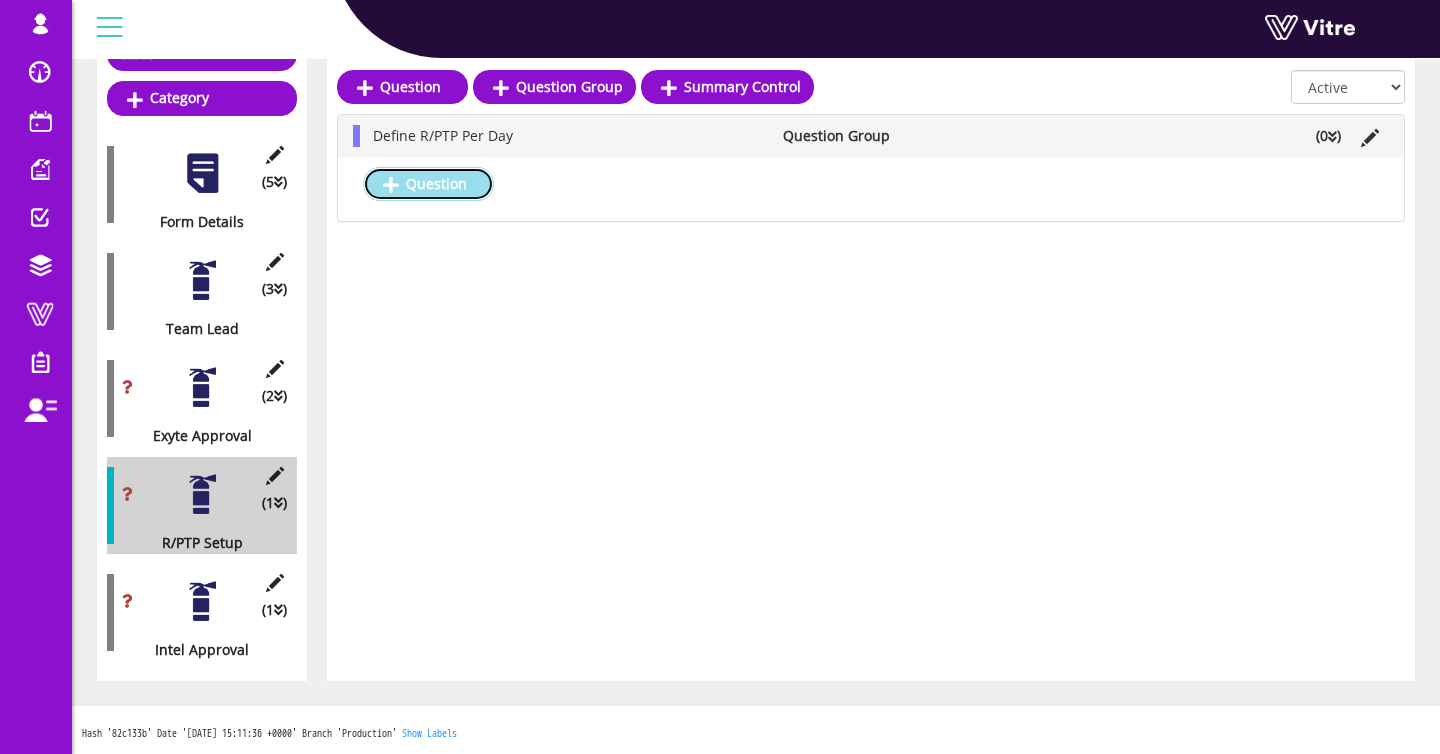 click on "Question" at bounding box center [428, 184] 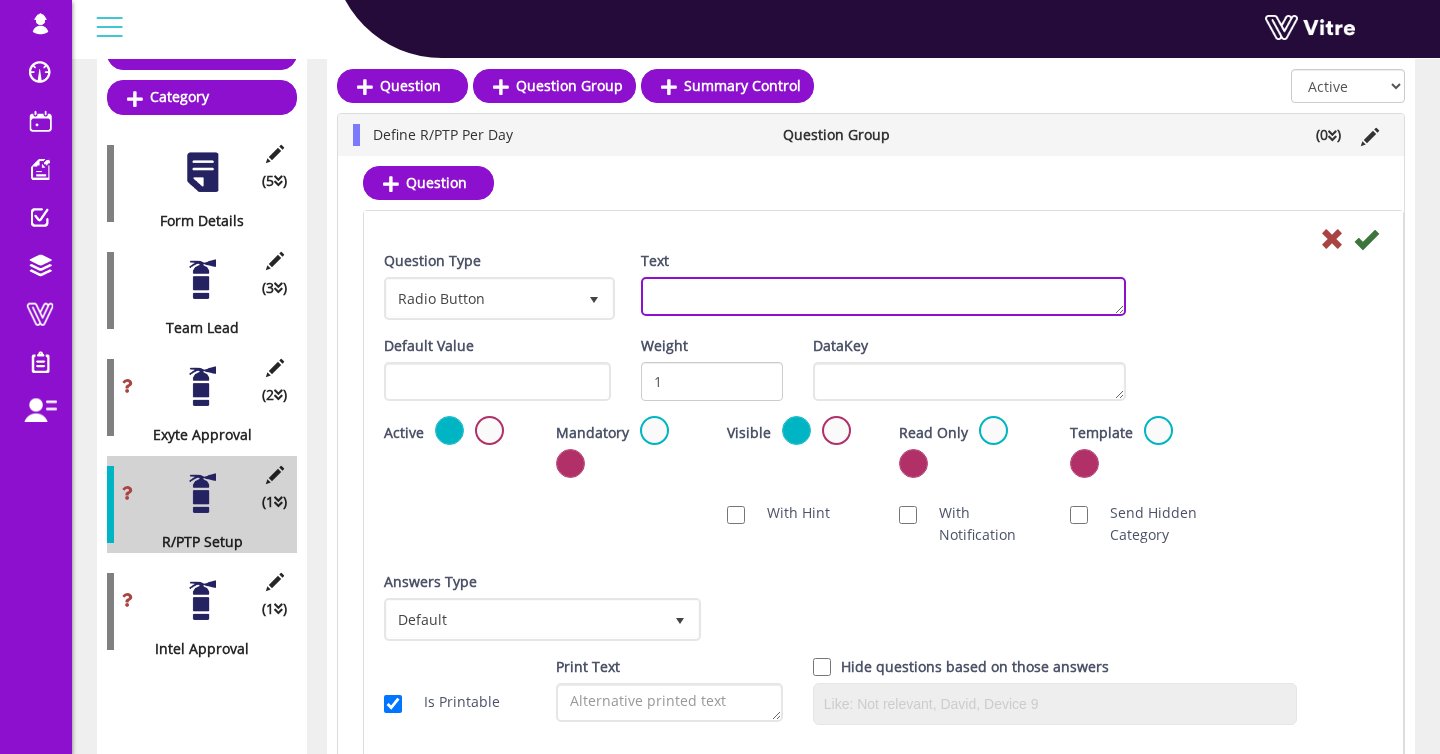 click on "Text" at bounding box center [883, 296] 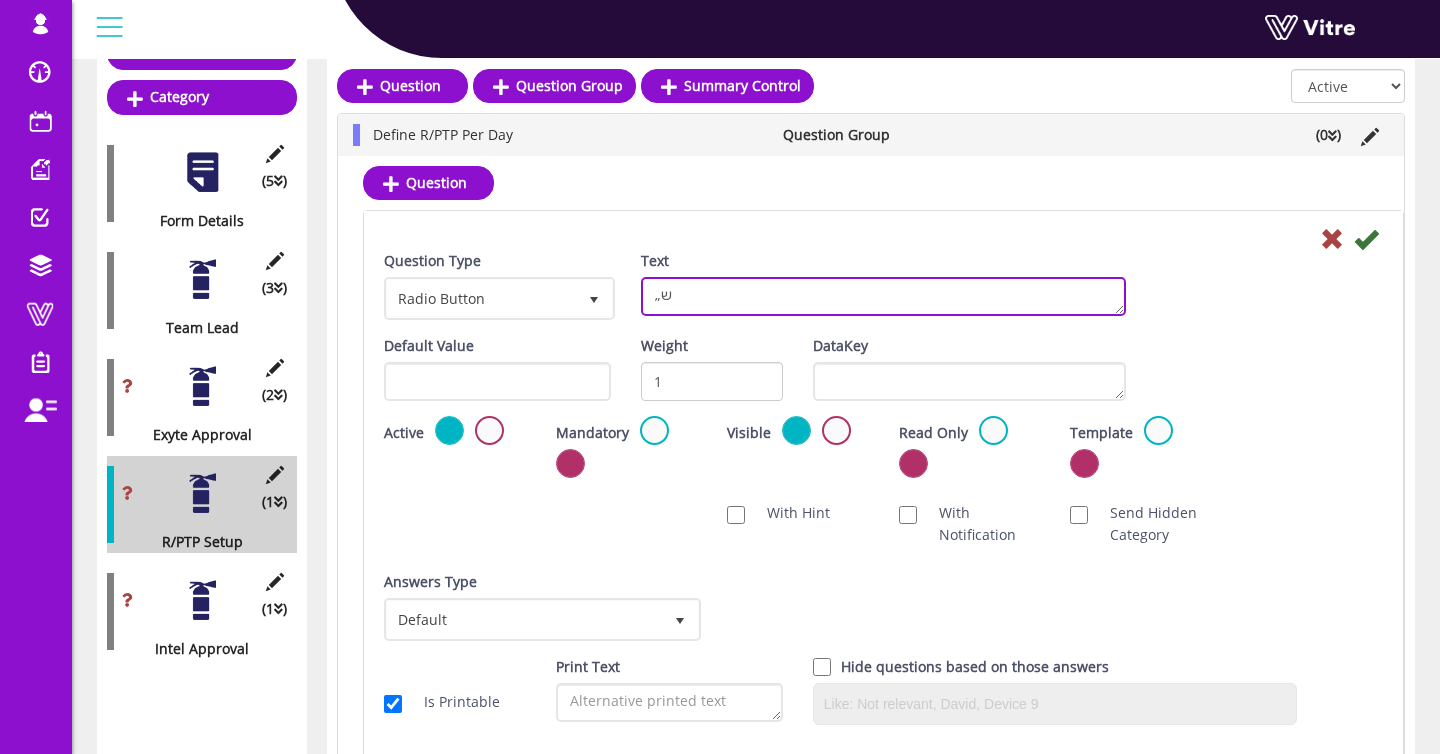 type on "„" 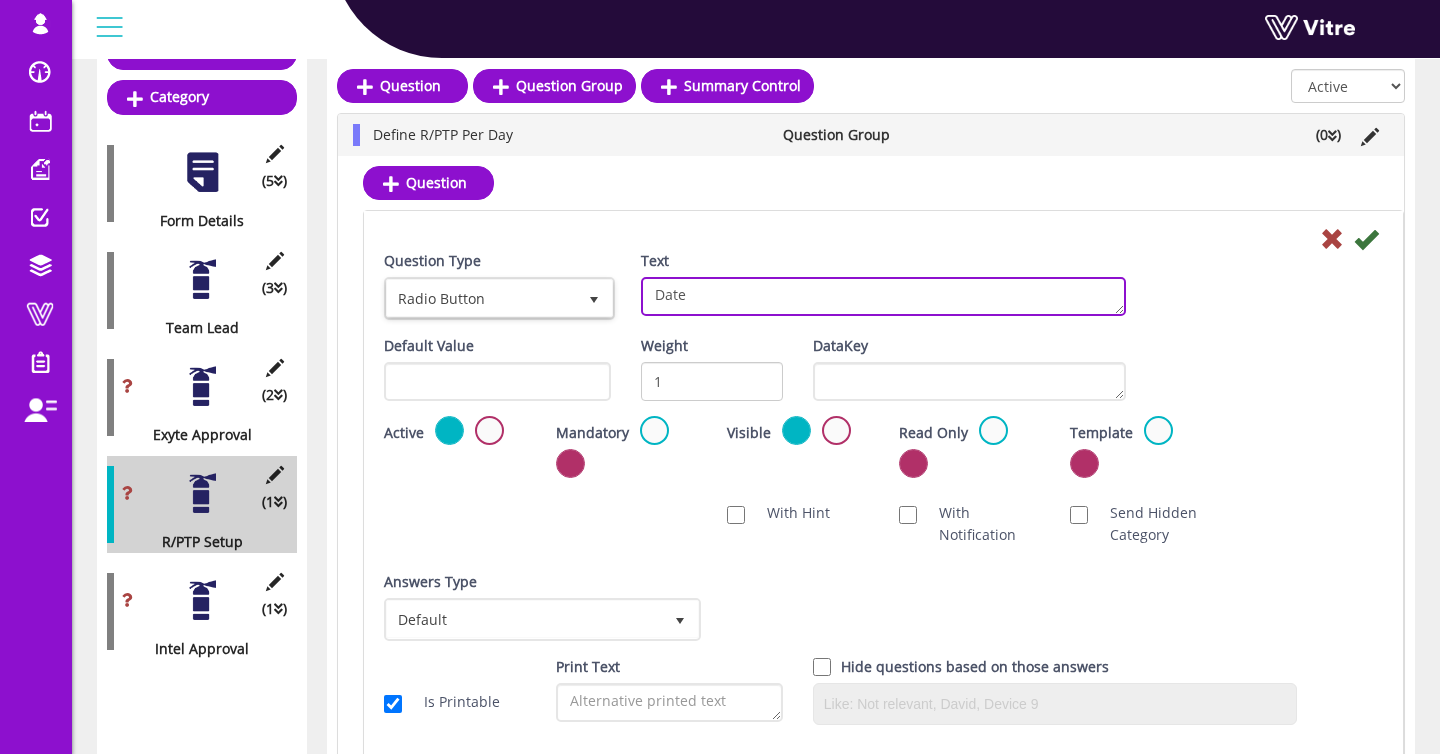type on "Date" 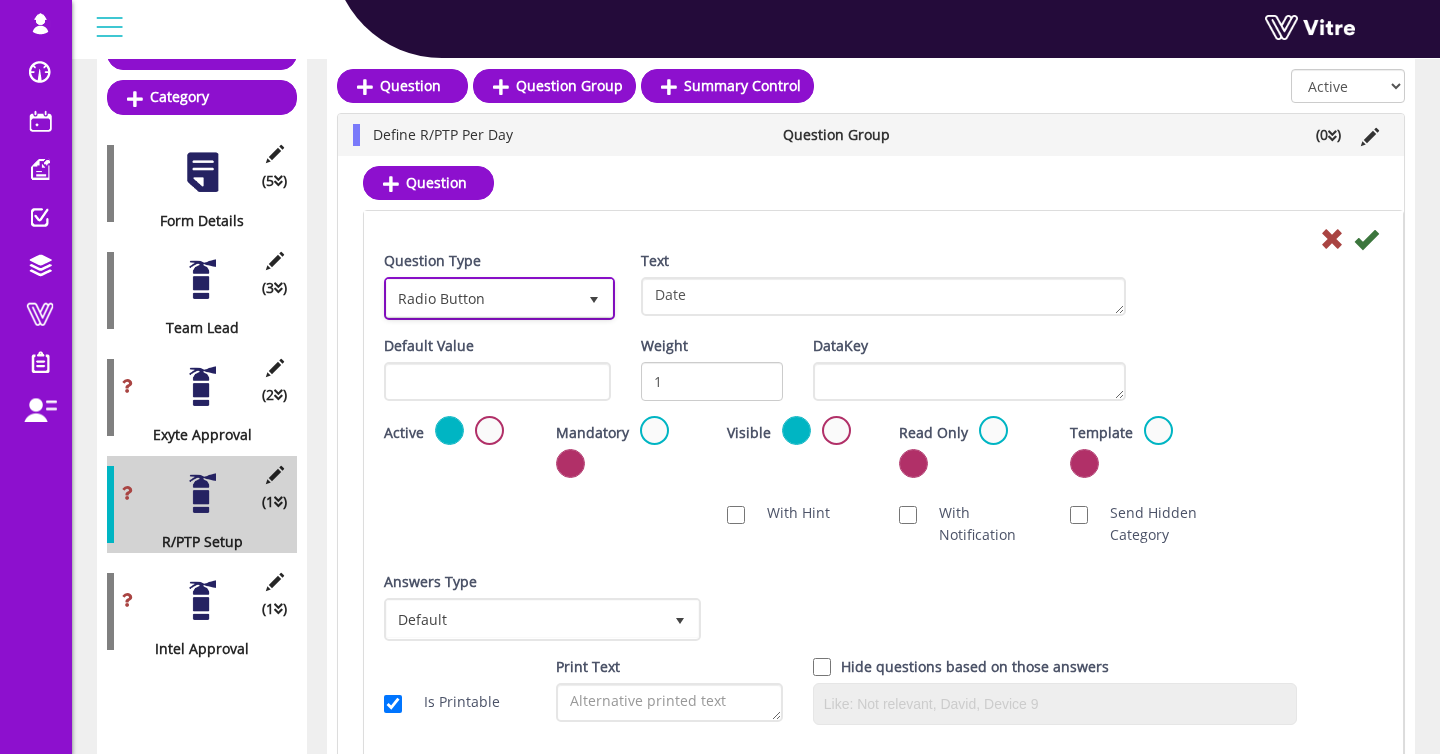 click on "Radio Button" at bounding box center [481, 298] 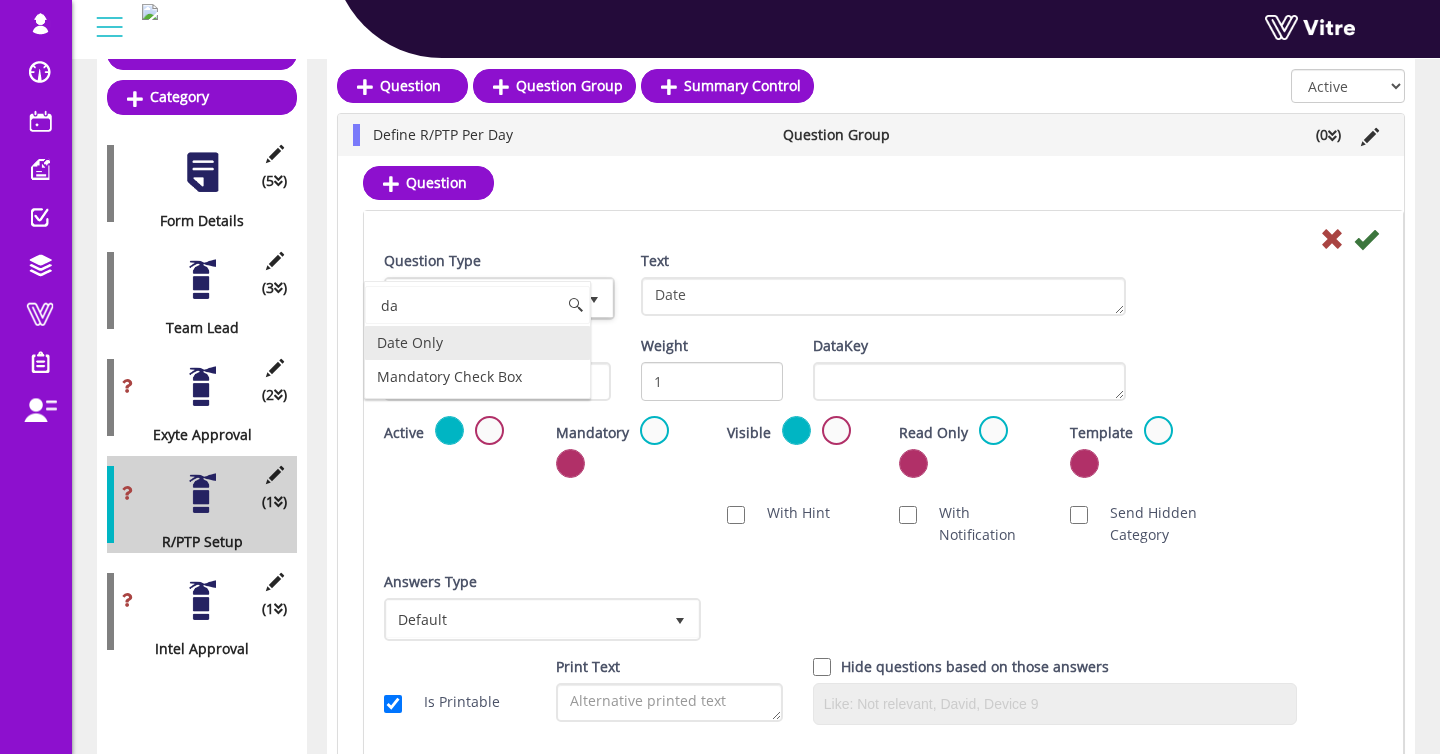 click on "Date Only" at bounding box center (477, 343) 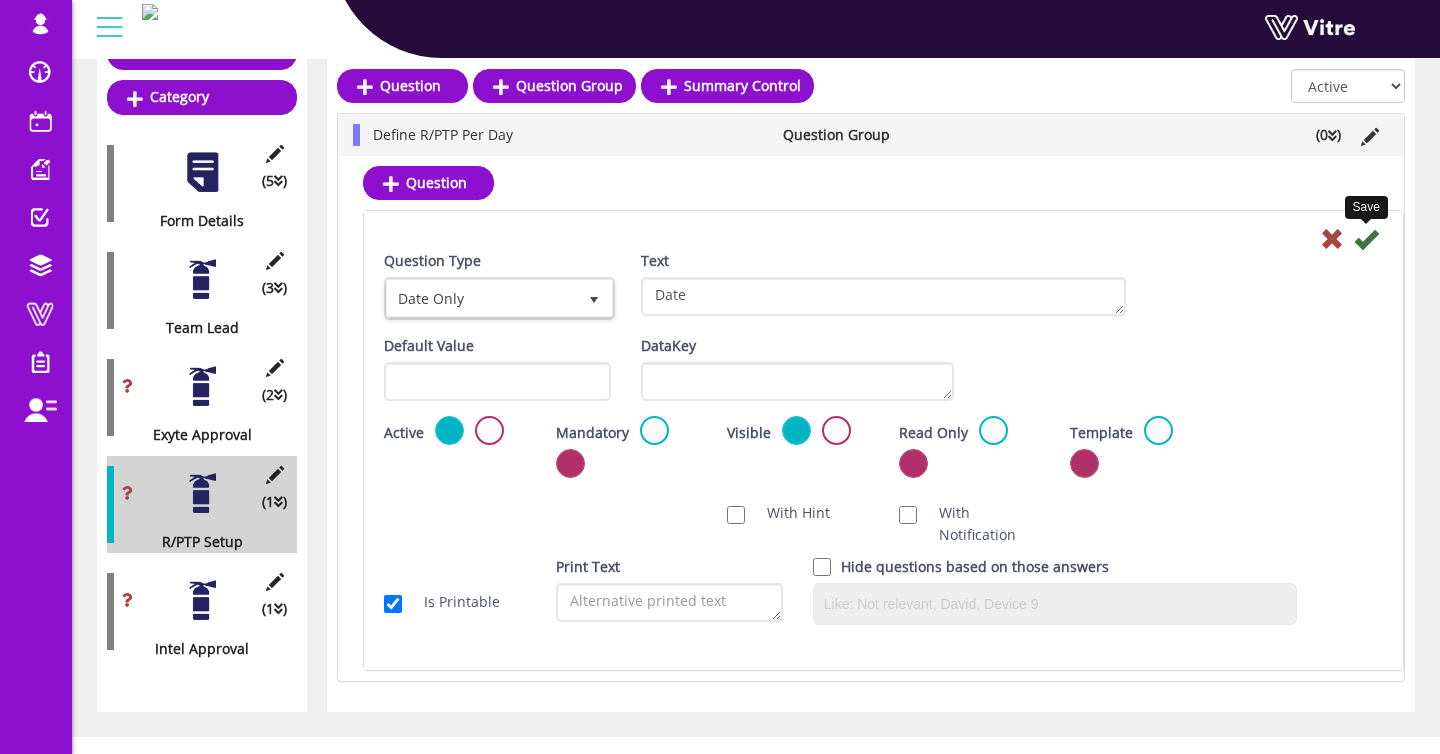 click at bounding box center (1366, 239) 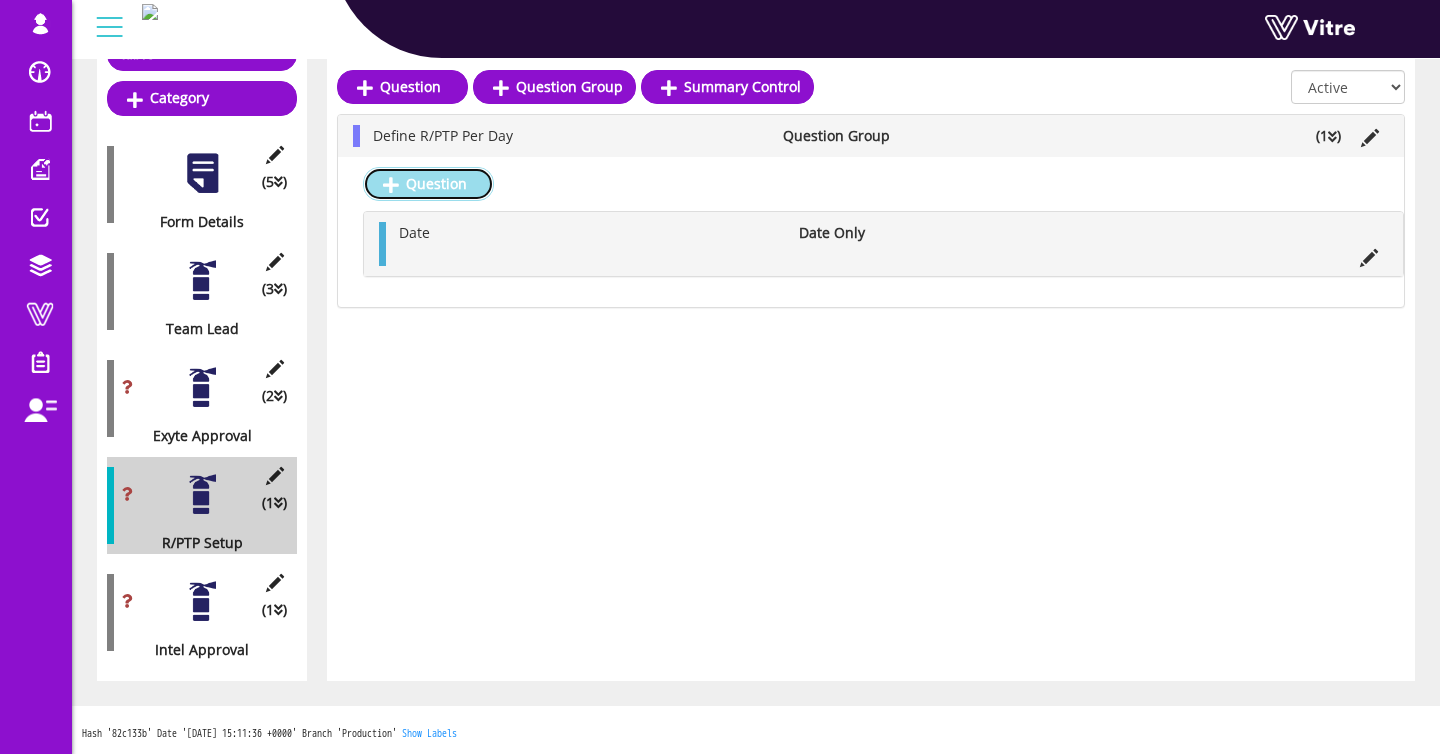 click on "Question" at bounding box center (428, 184) 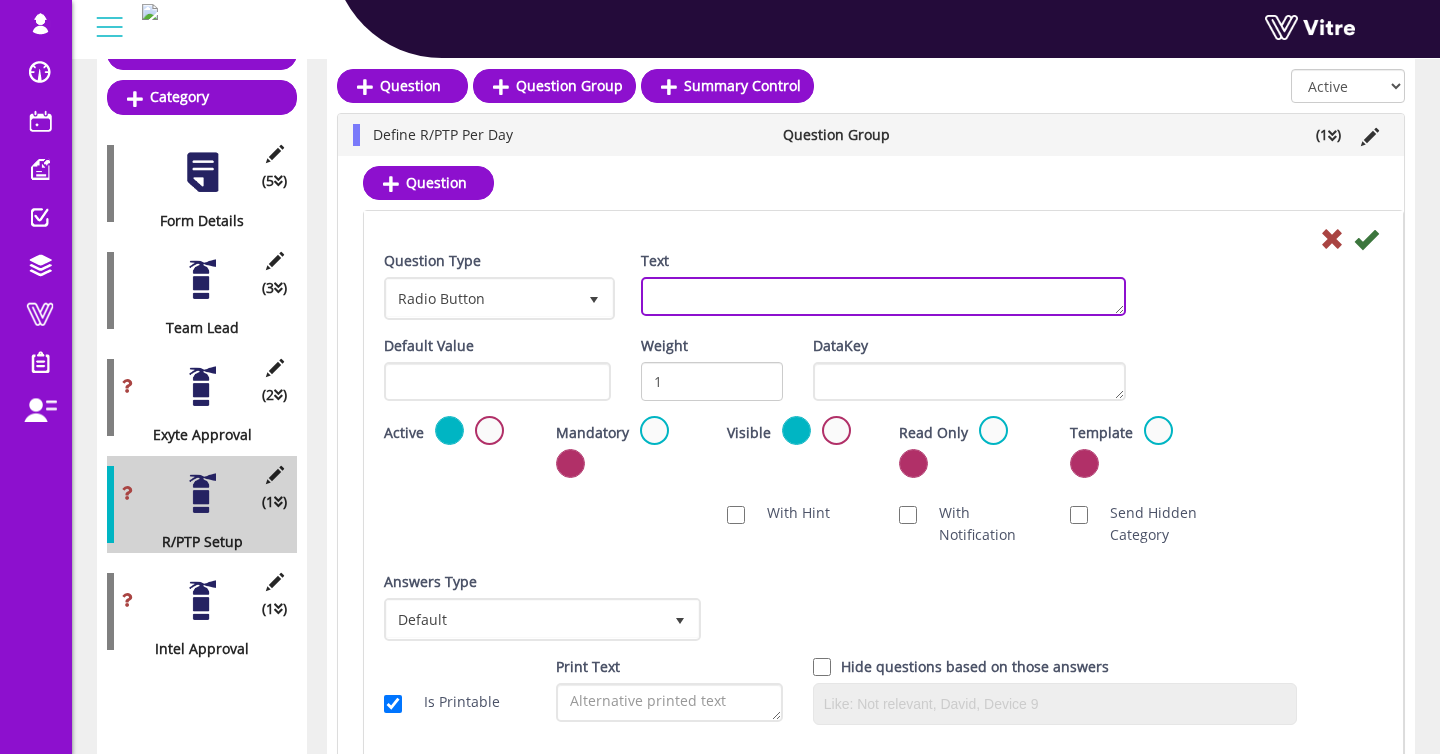 click on "Text" at bounding box center [883, 296] 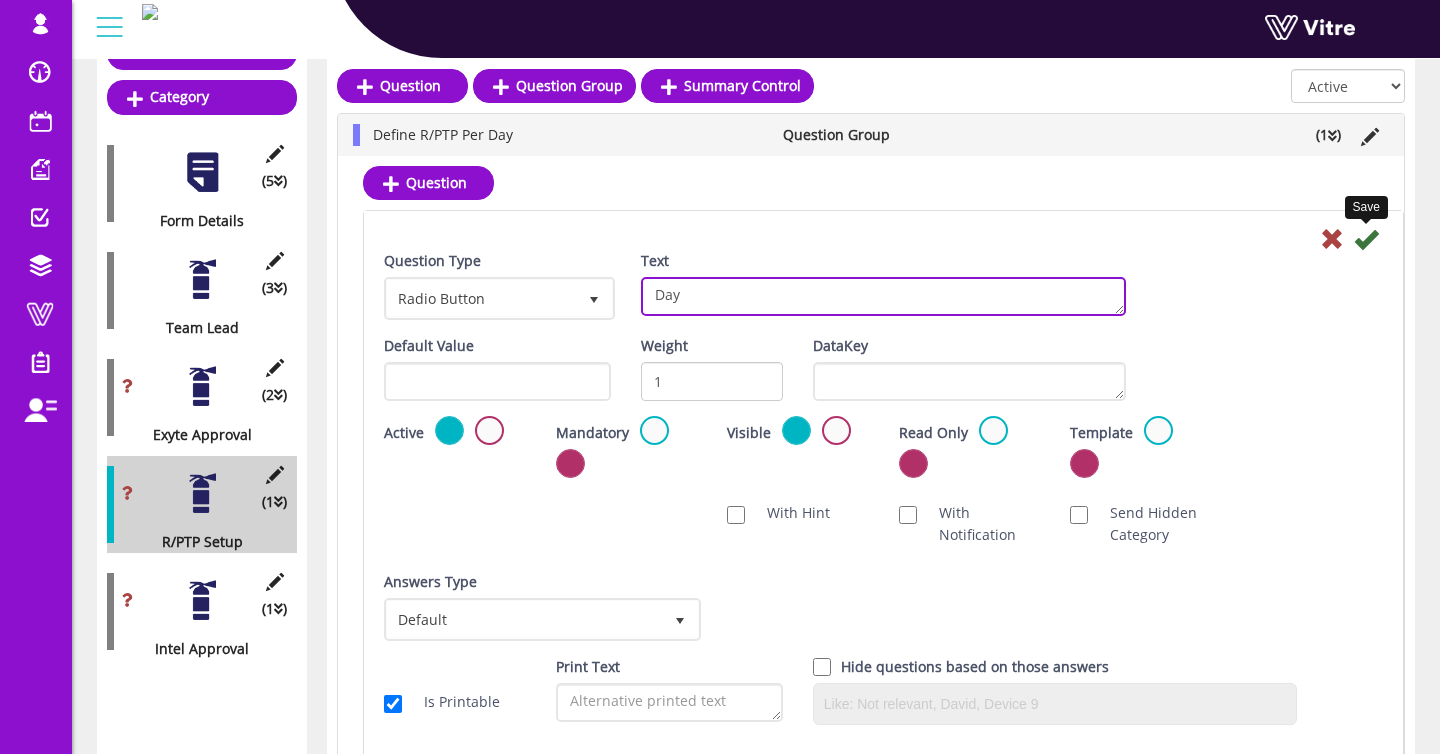 type on "Day" 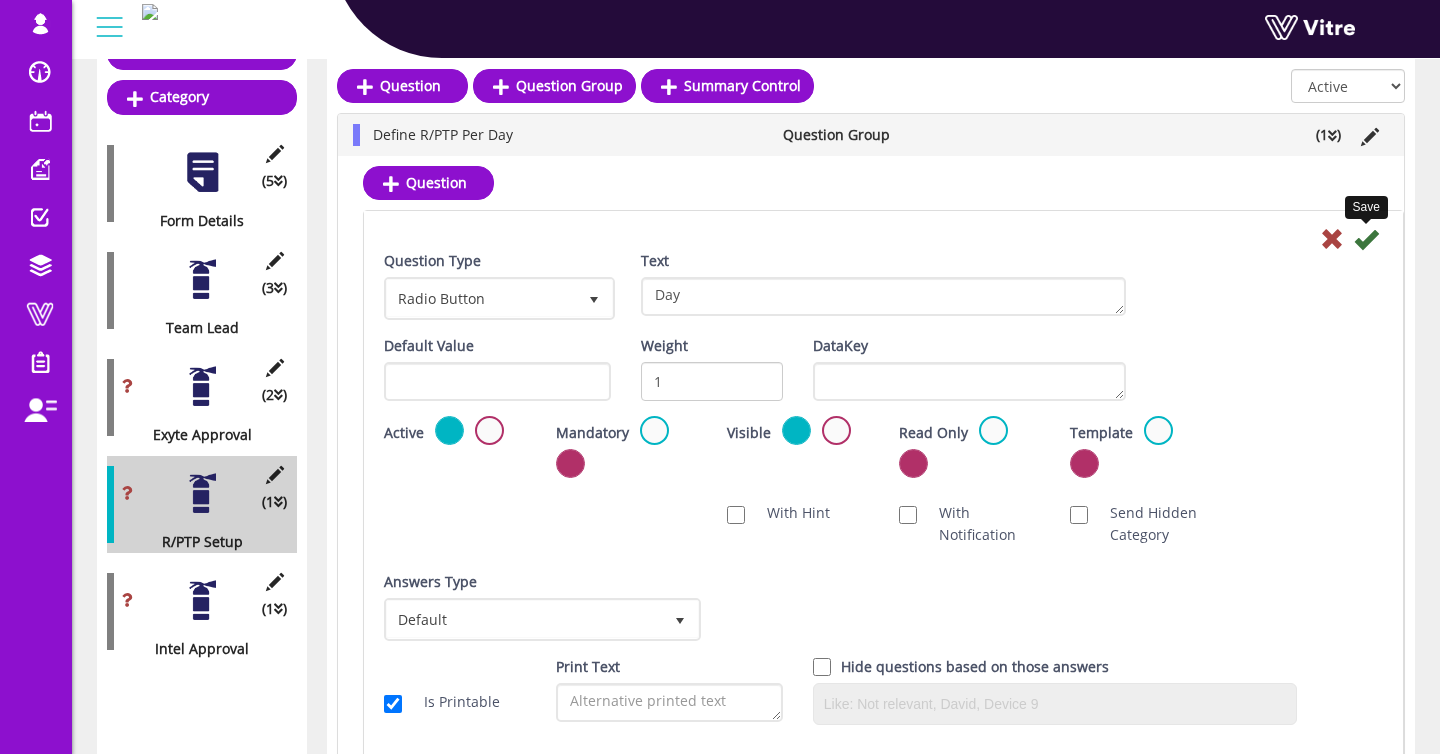 click on "Save" at bounding box center (883, 238) 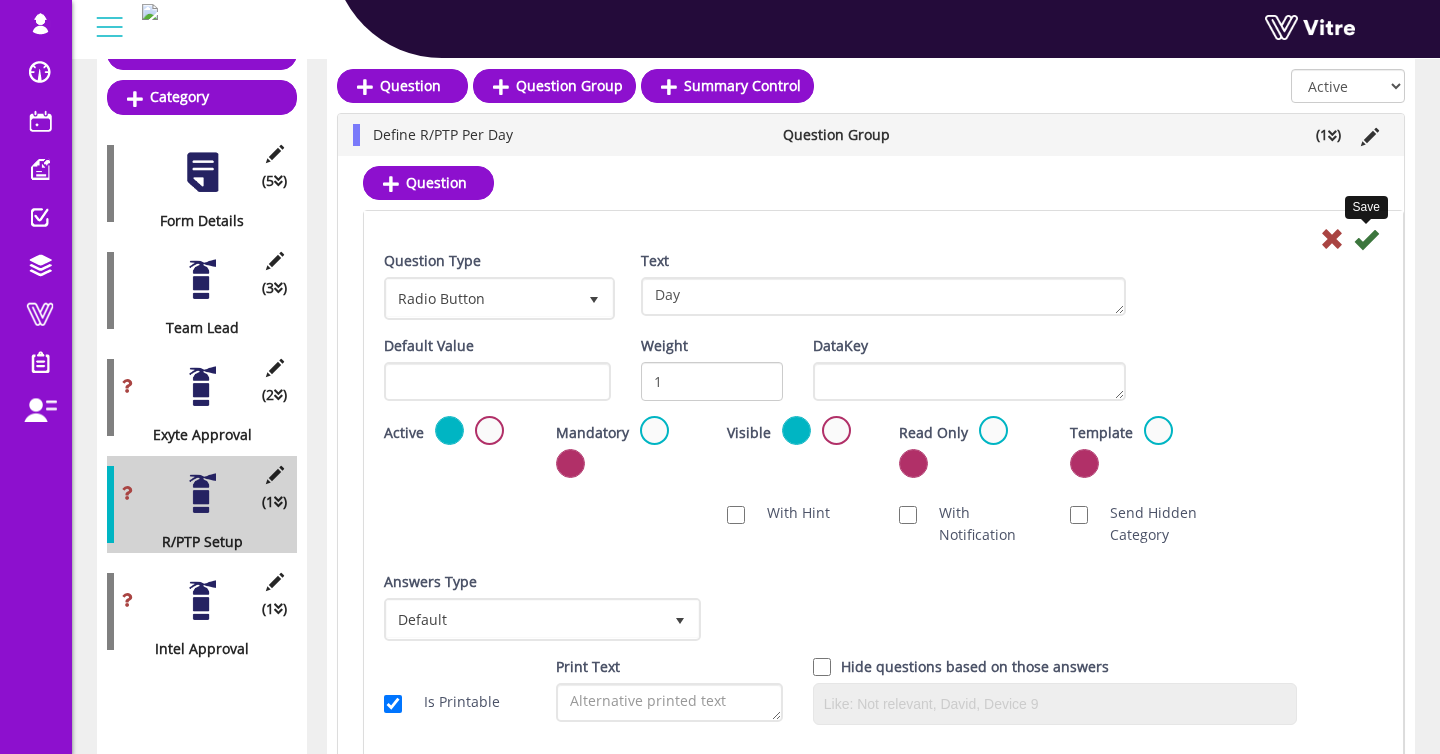 click at bounding box center (1366, 239) 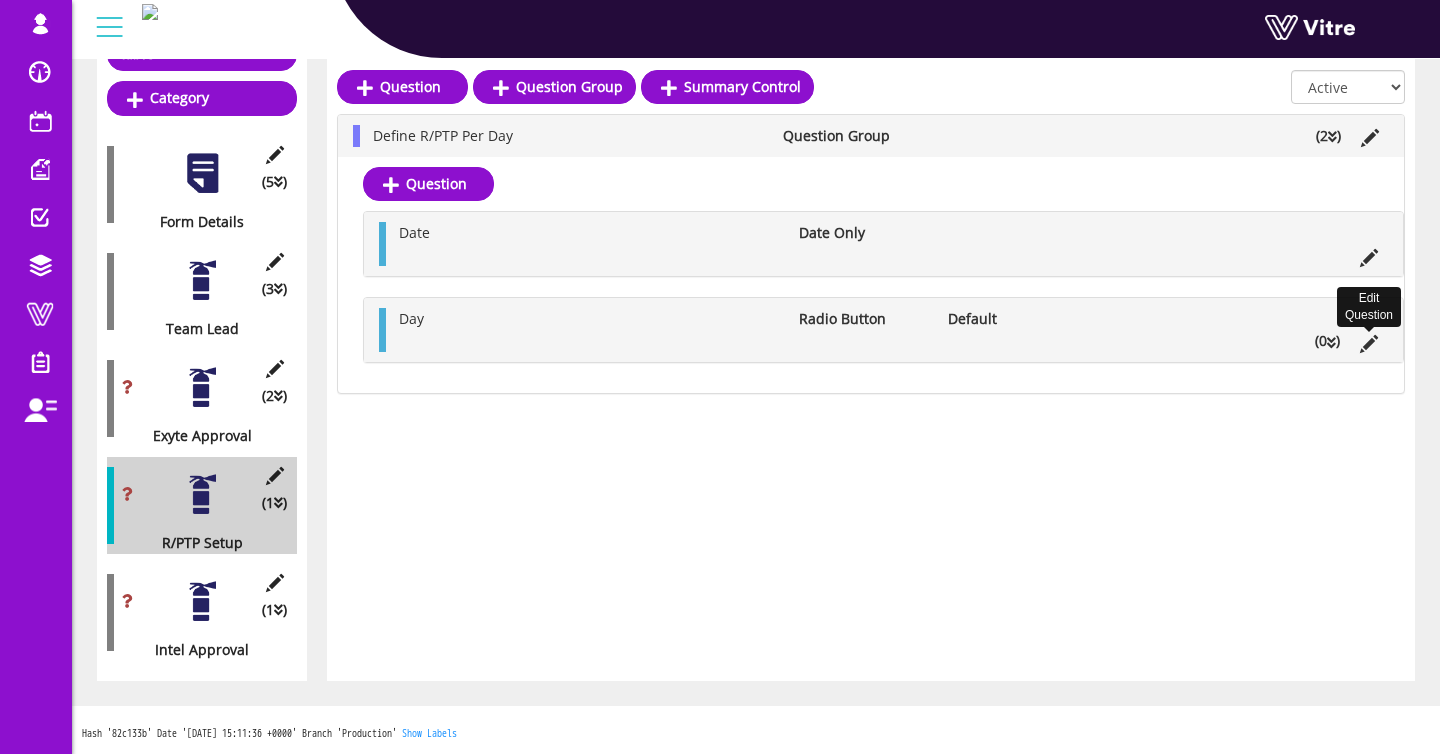 click at bounding box center [1369, 344] 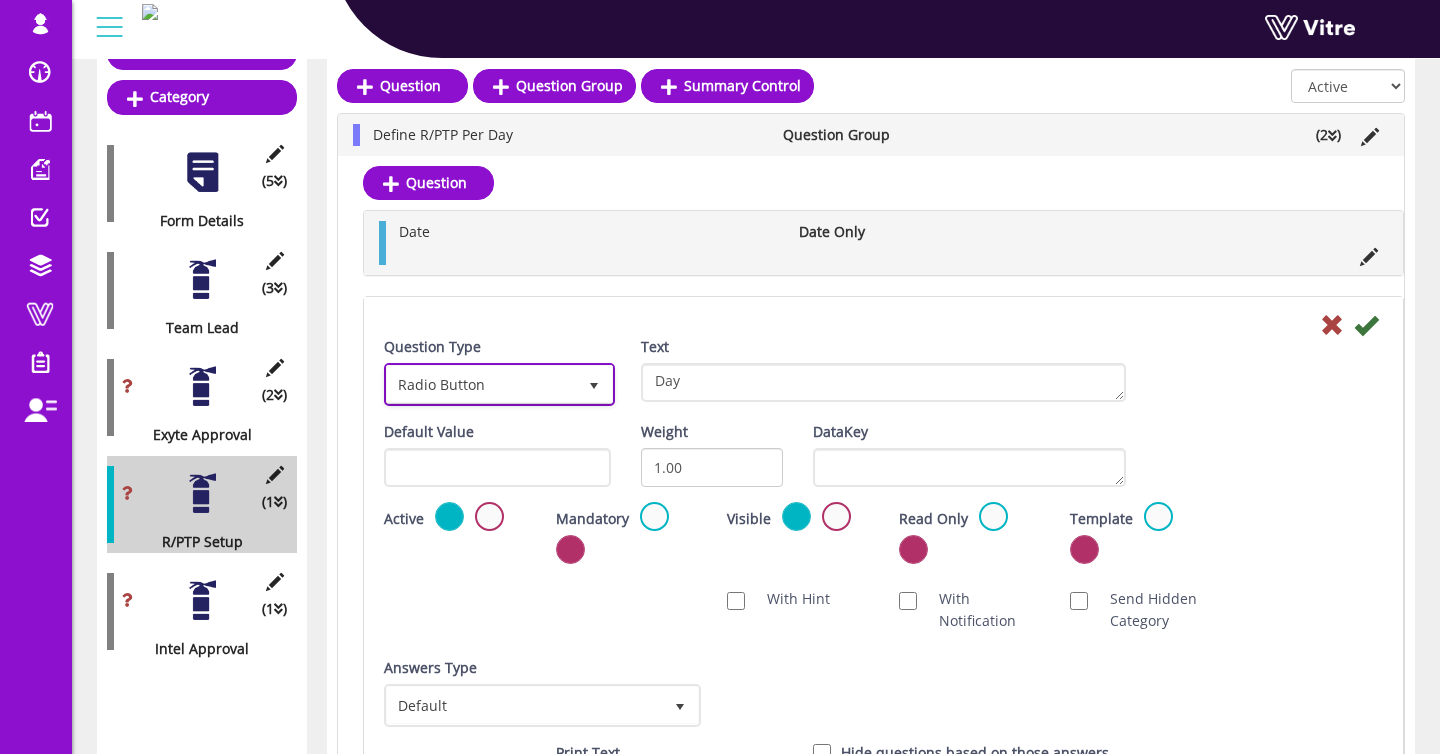 click at bounding box center [594, 384] 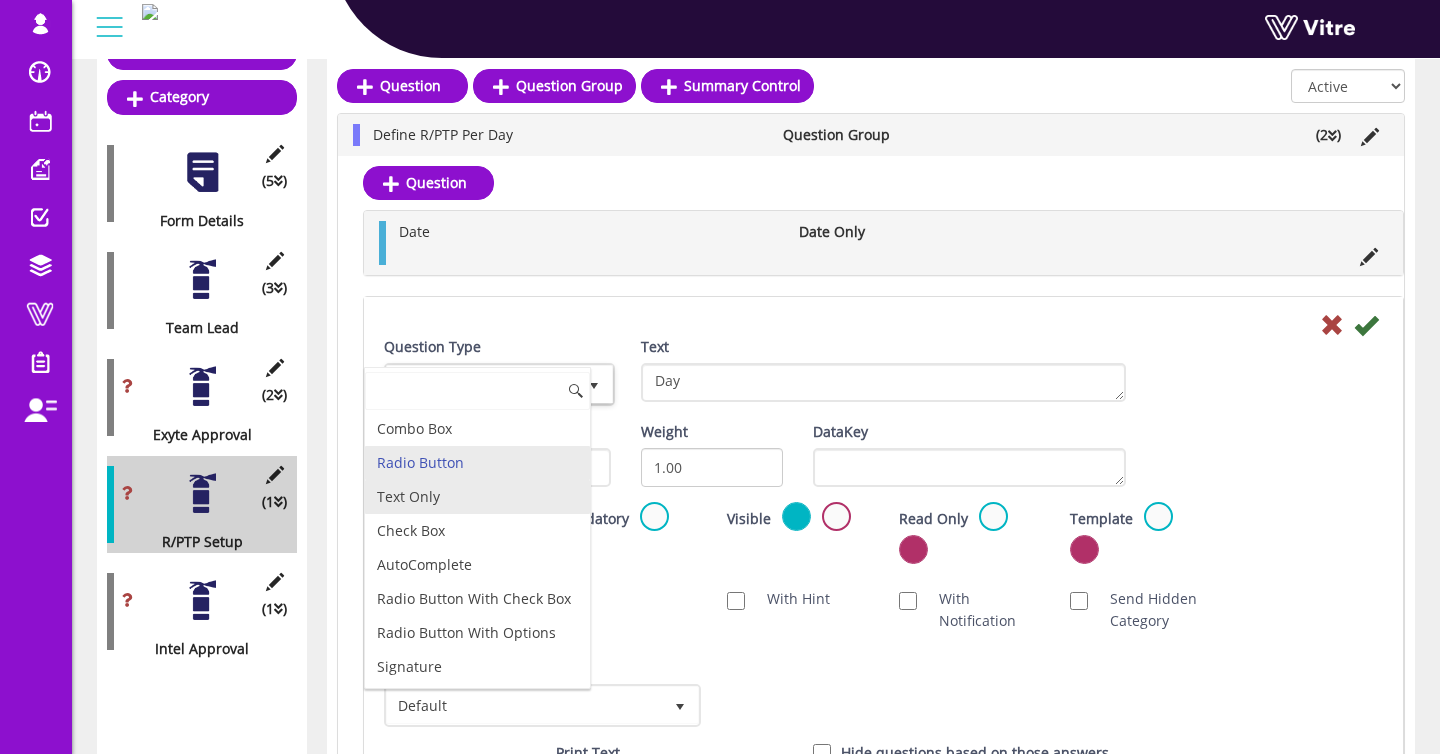 click on "Text Only" at bounding box center [477, 497] 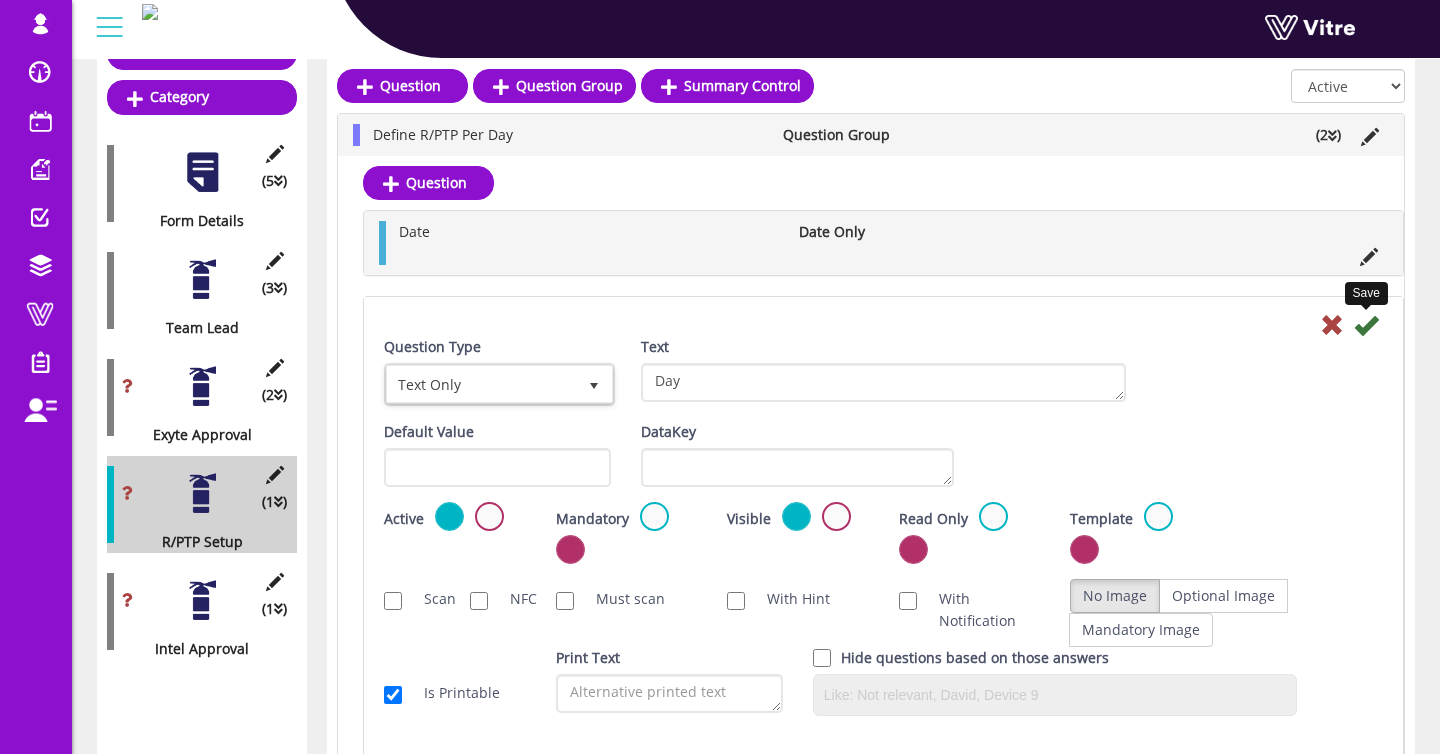 click at bounding box center (1366, 325) 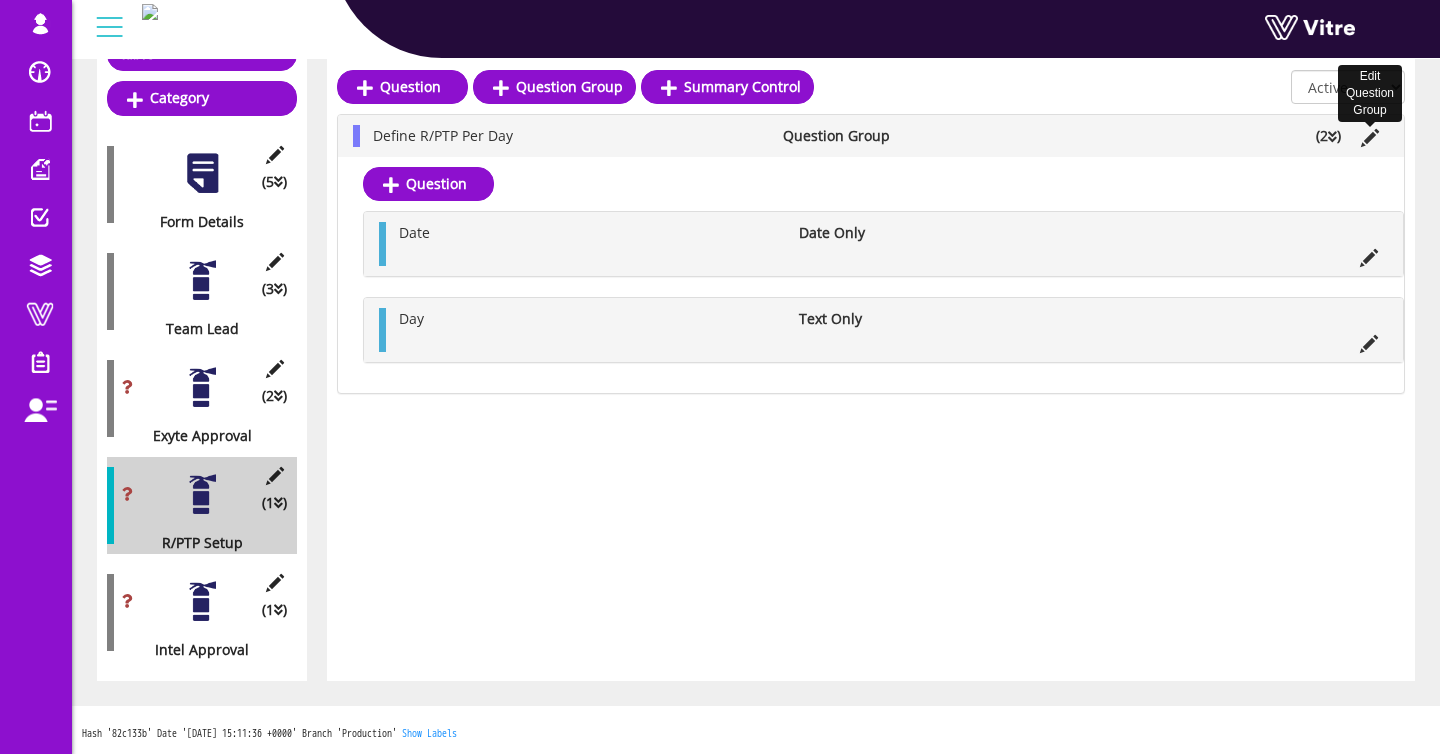 click at bounding box center [1370, 138] 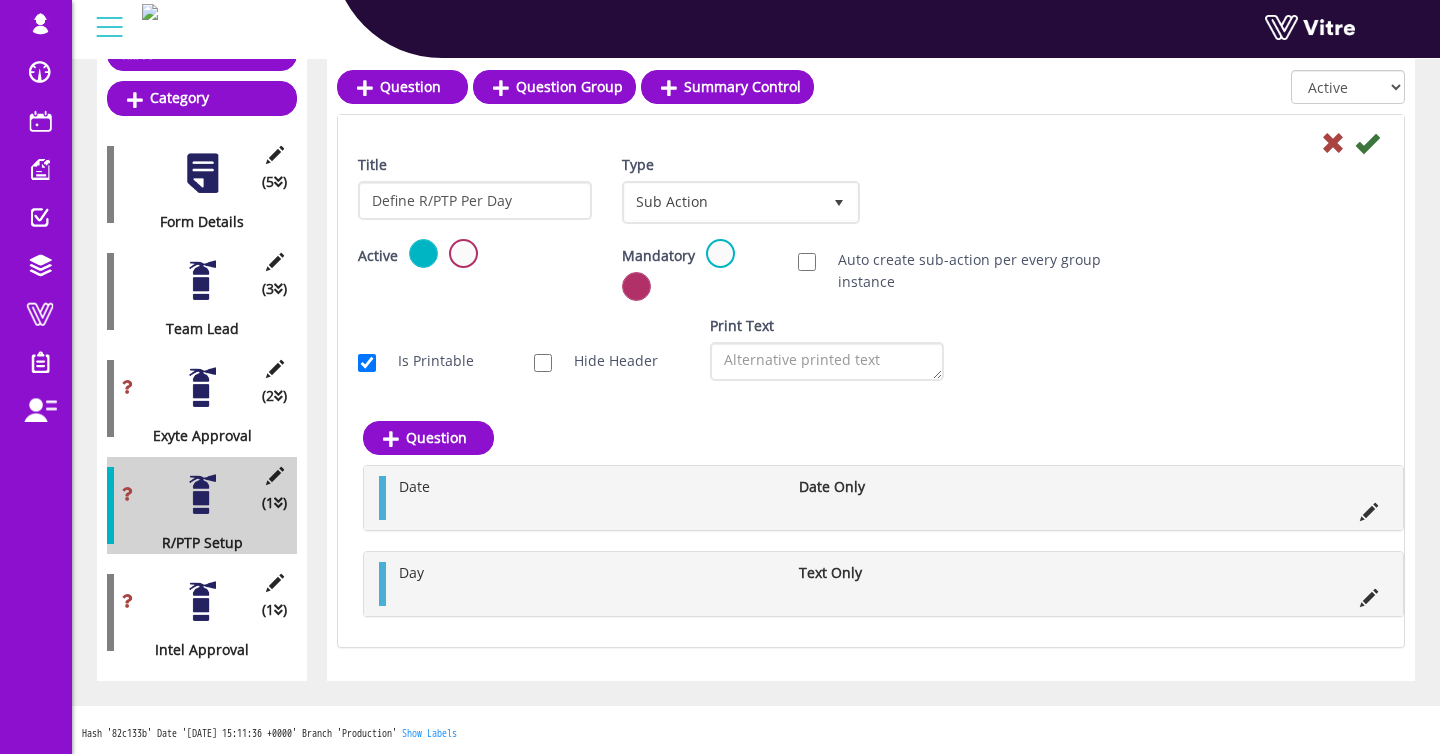 drag, startPoint x: 888, startPoint y: 269, endPoint x: 936, endPoint y: 269, distance: 48 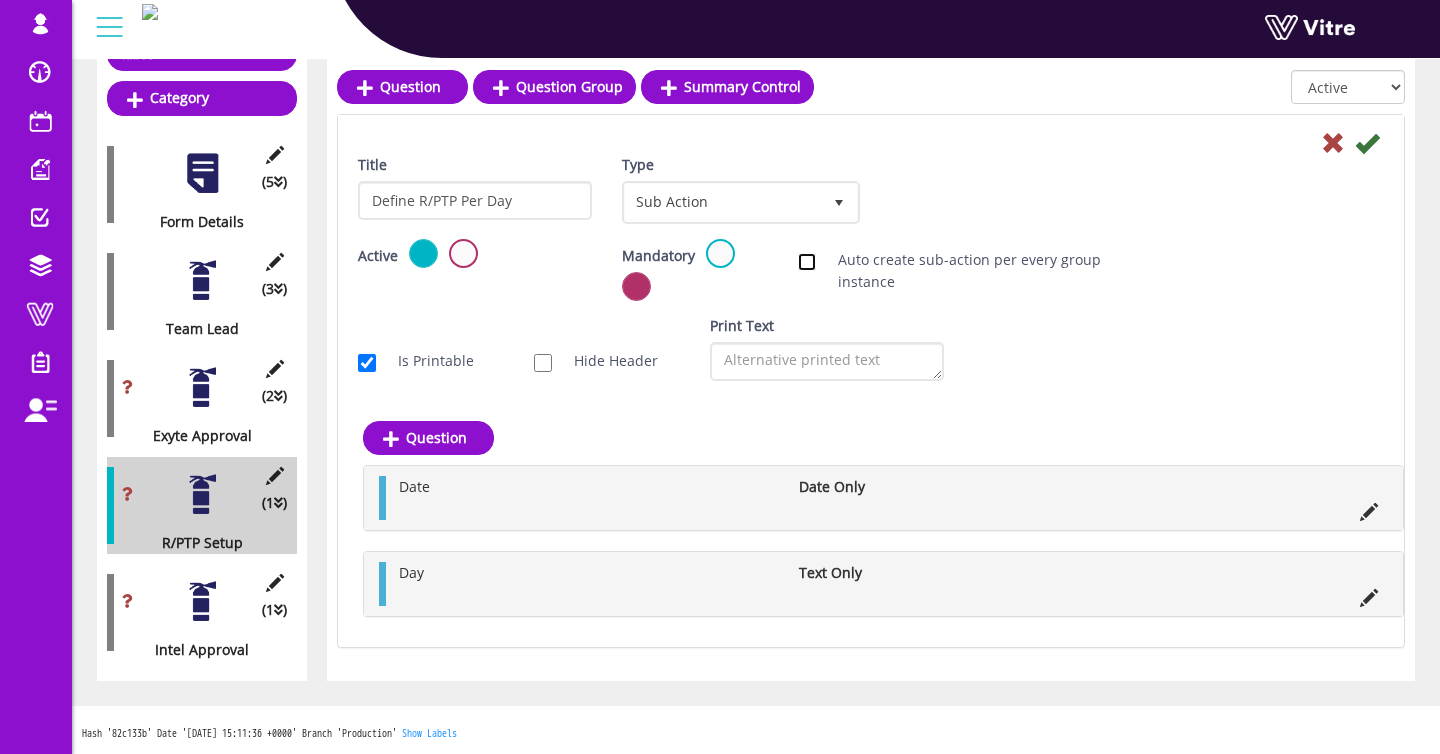 click on "Auto create sub-action per every group instance" at bounding box center [807, 262] 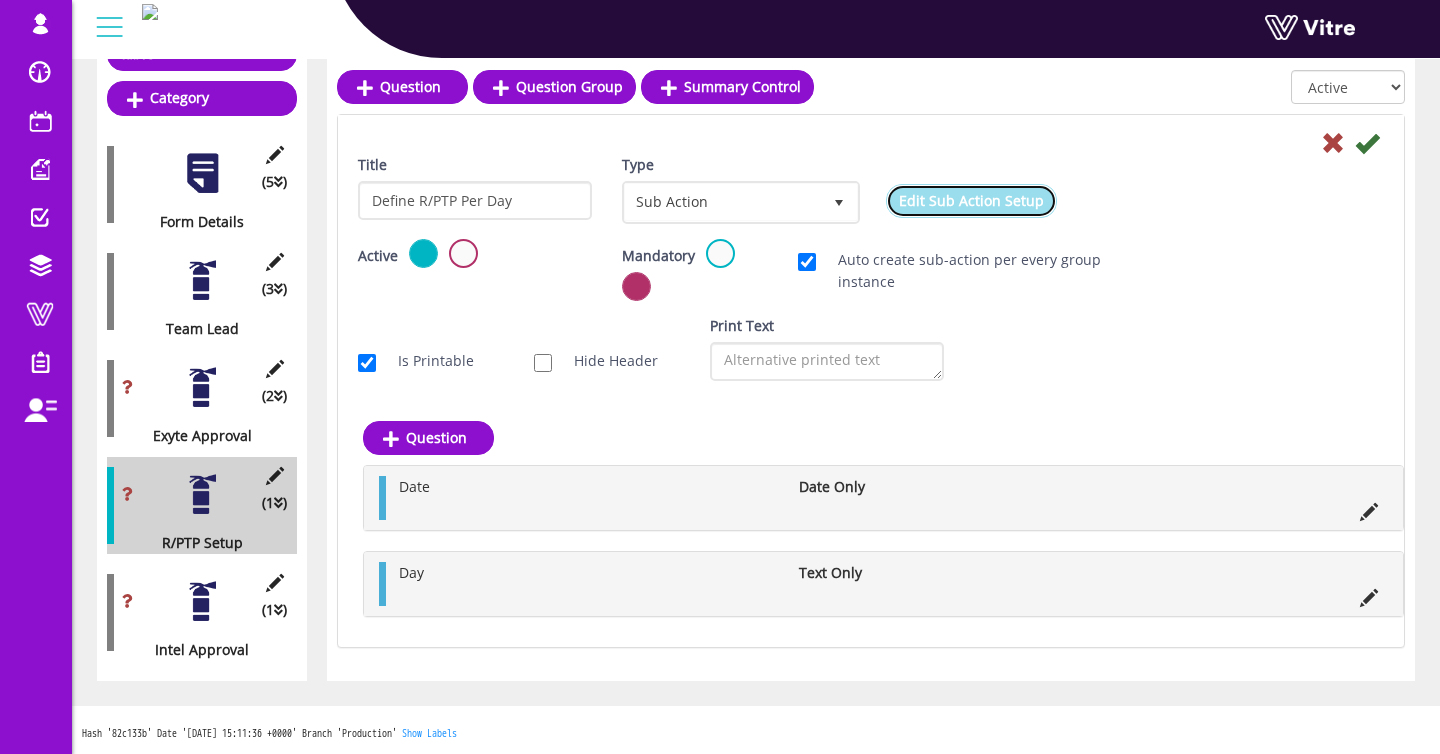 click on "Edit Sub Action Setup" at bounding box center [971, 201] 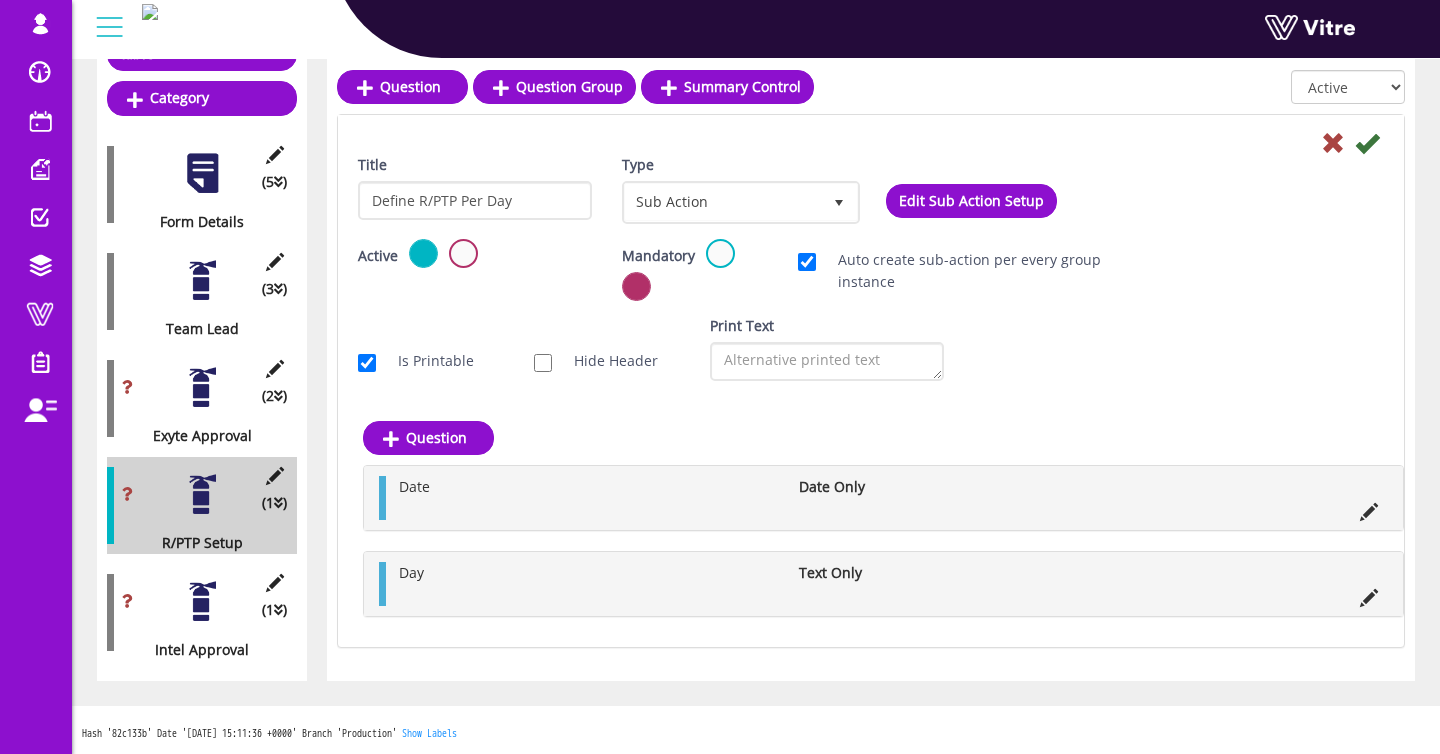 click at bounding box center (202, 280) 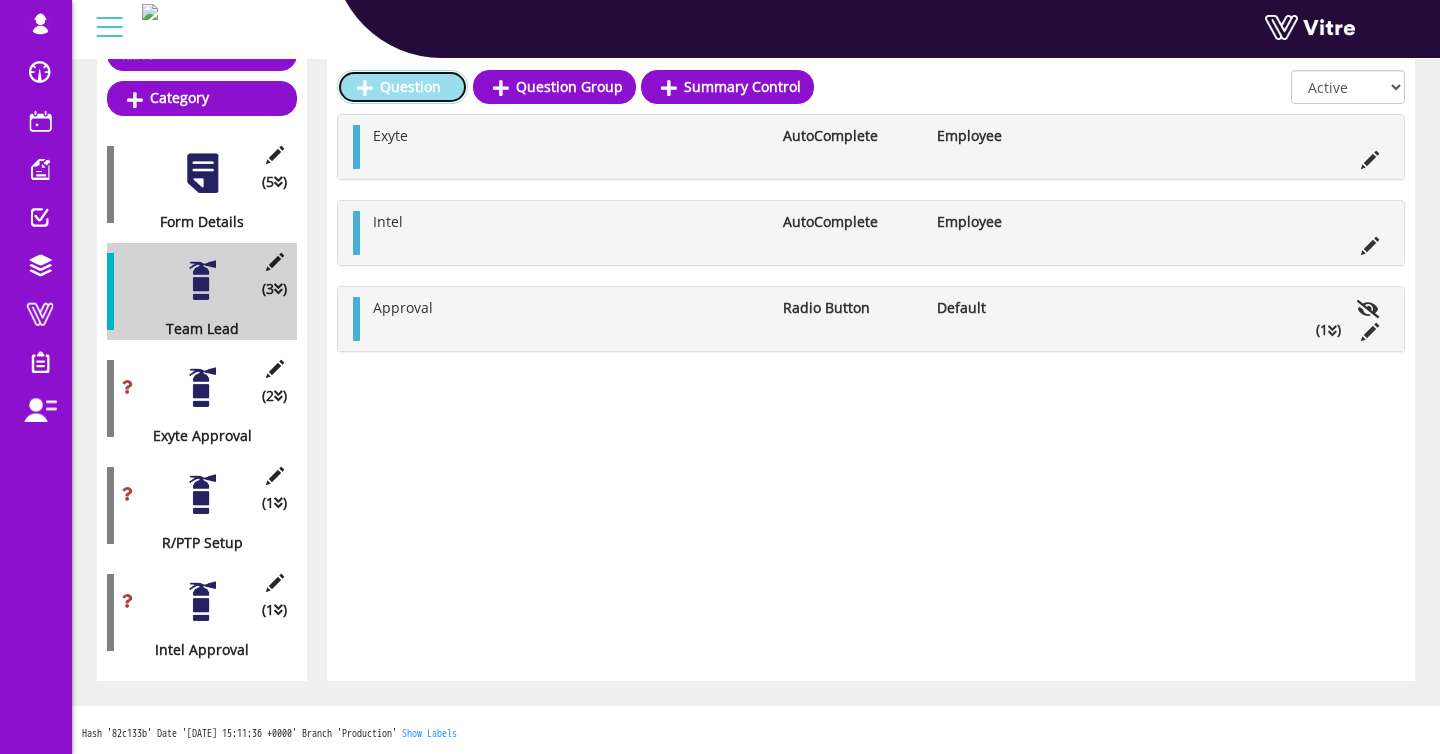 click on "Question" at bounding box center [402, 87] 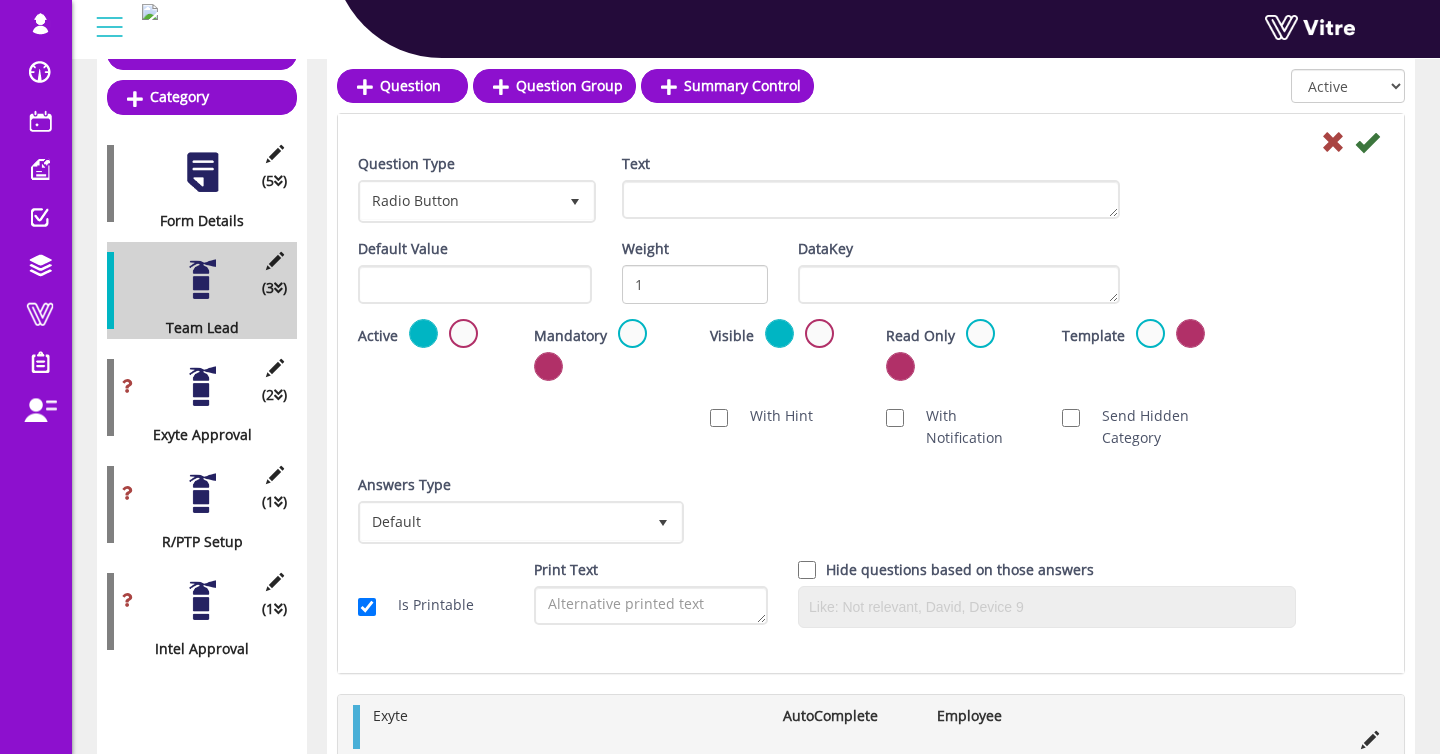 click on "Text" at bounding box center [871, 186] 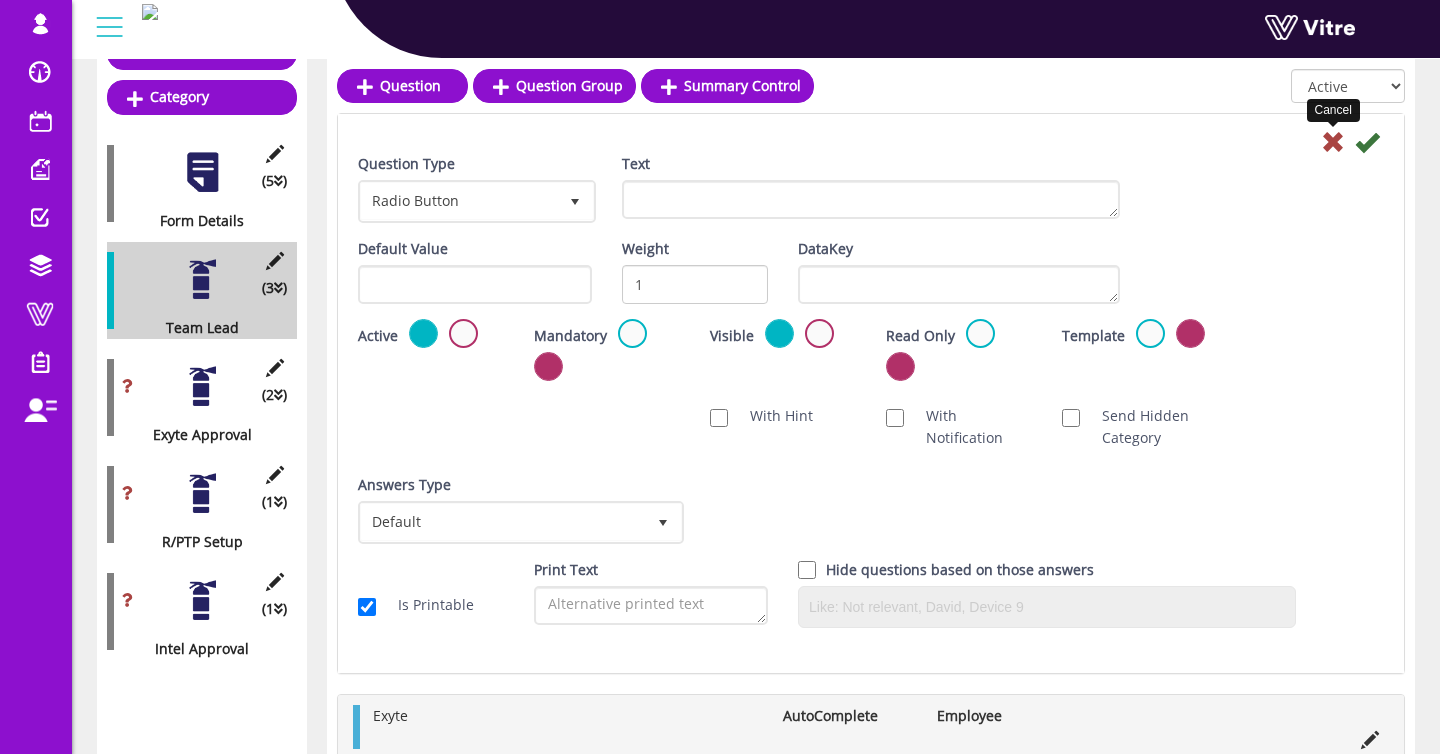 click at bounding box center [1333, 142] 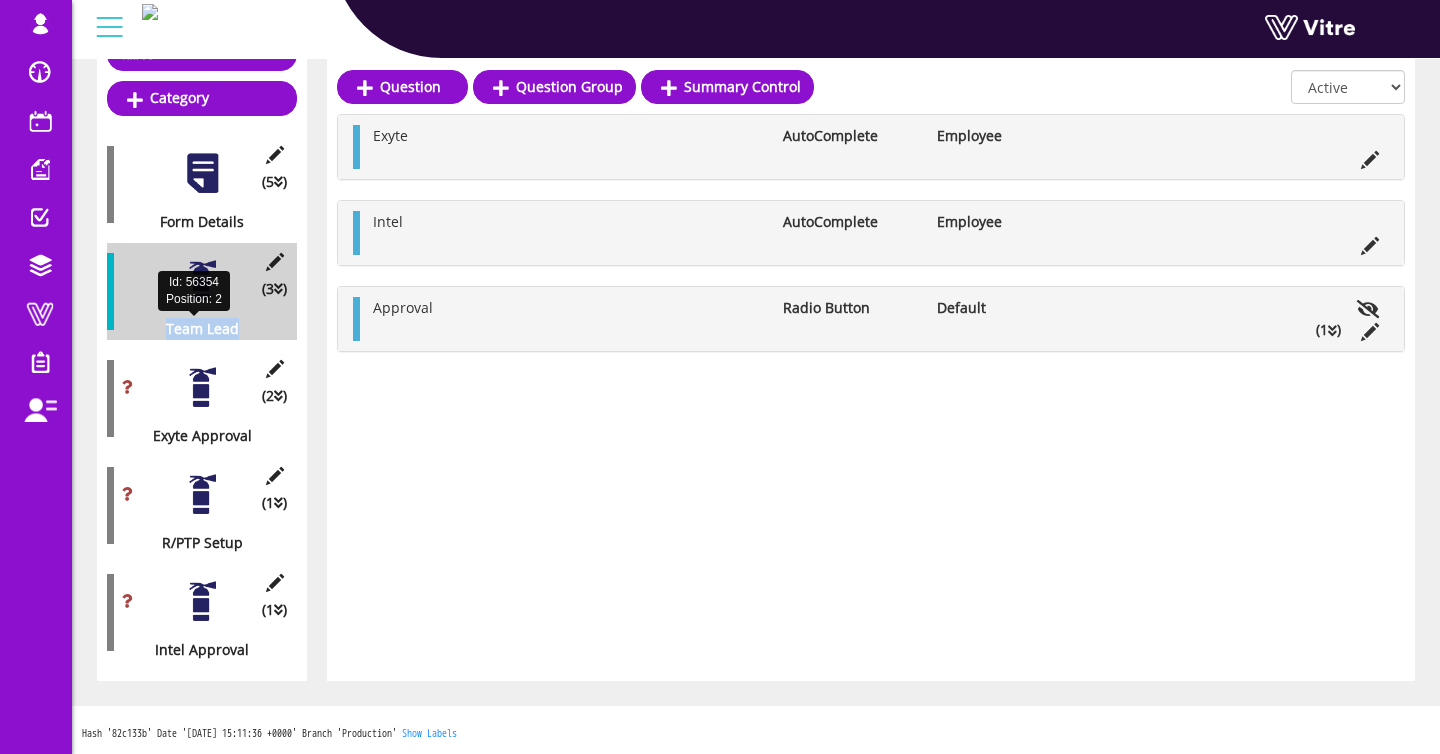 drag, startPoint x: 159, startPoint y: 328, endPoint x: 262, endPoint y: 329, distance: 103.00485 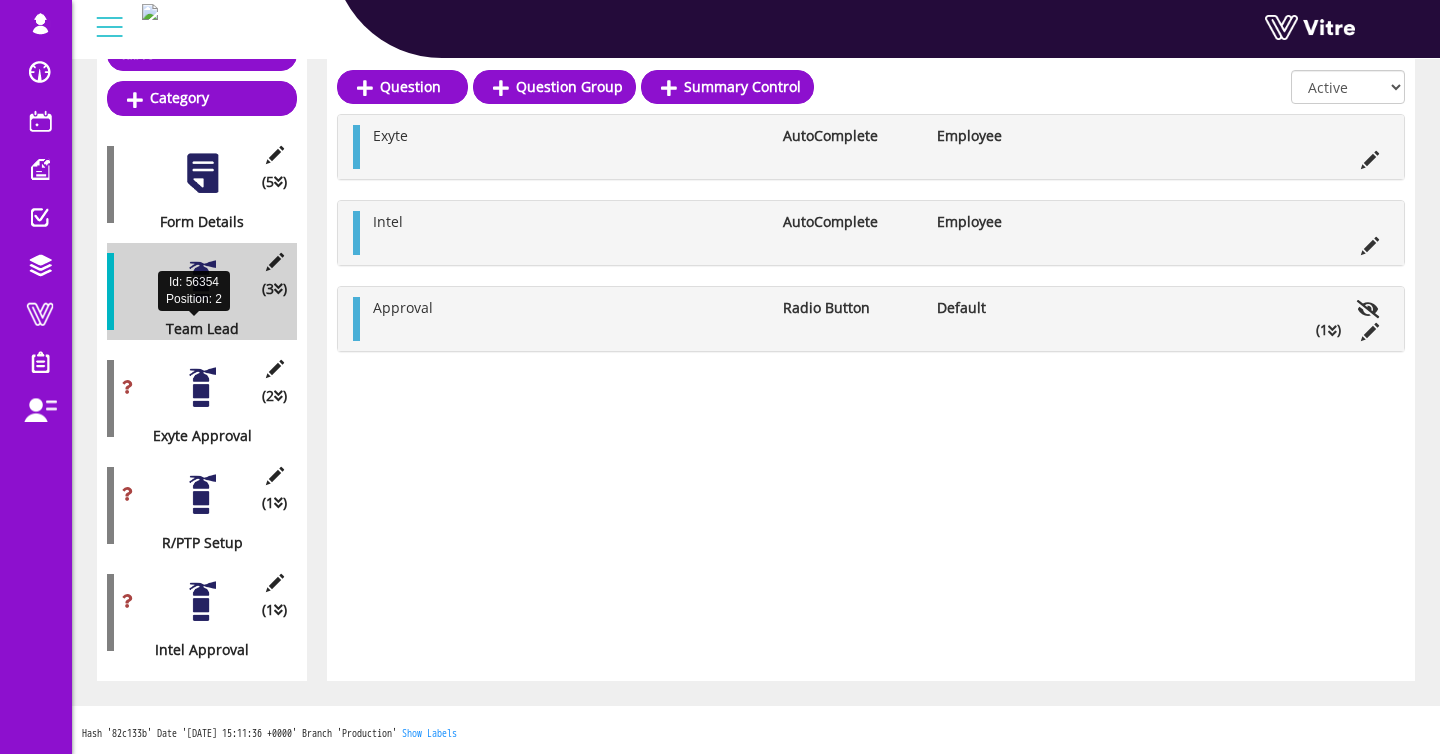 click on "Summary data table
Category
(5 ) Form Details (3 ) Team Lead (2 ) Exyte Approval (1 ) R/PTP Setup (1 ) Intel Approval" at bounding box center (202, 344) 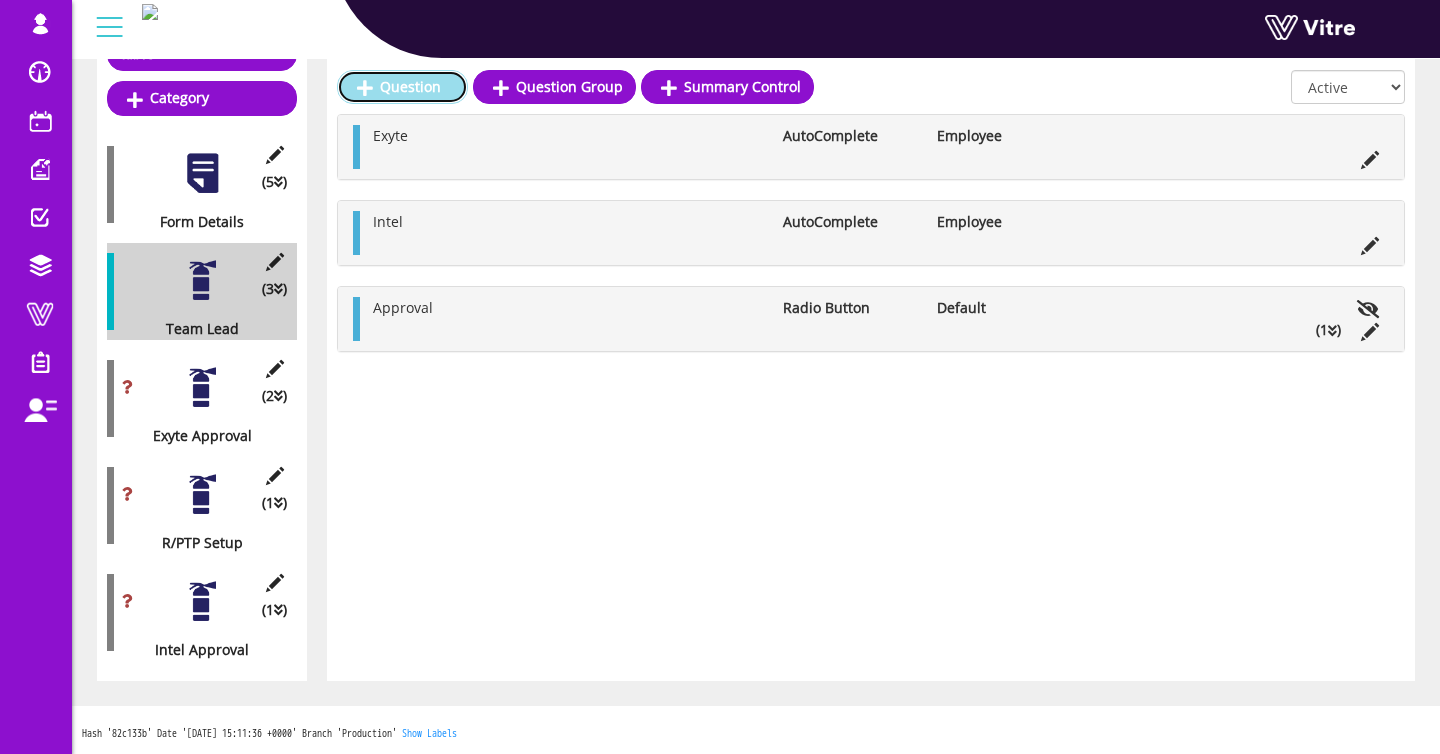 click on "Question" at bounding box center (402, 87) 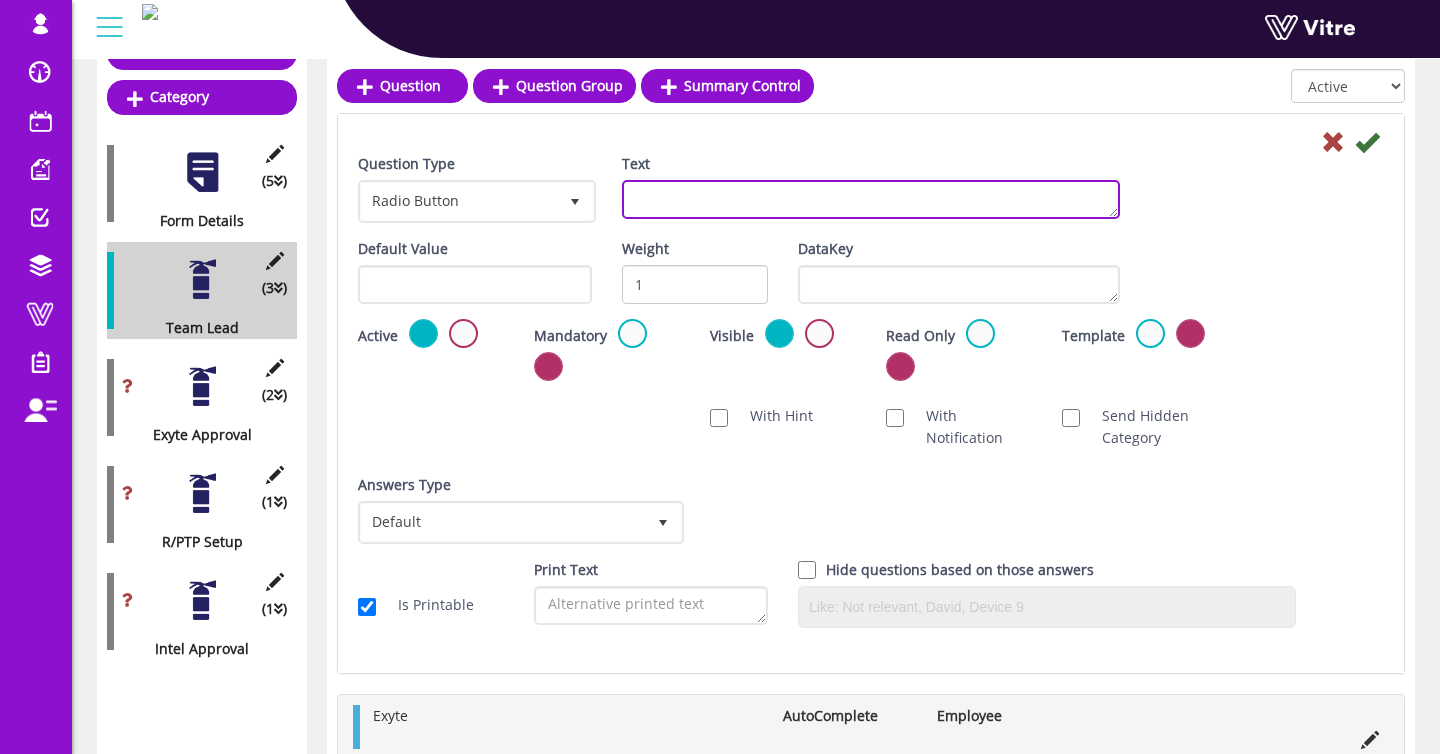 click on "Text" at bounding box center [871, 199] 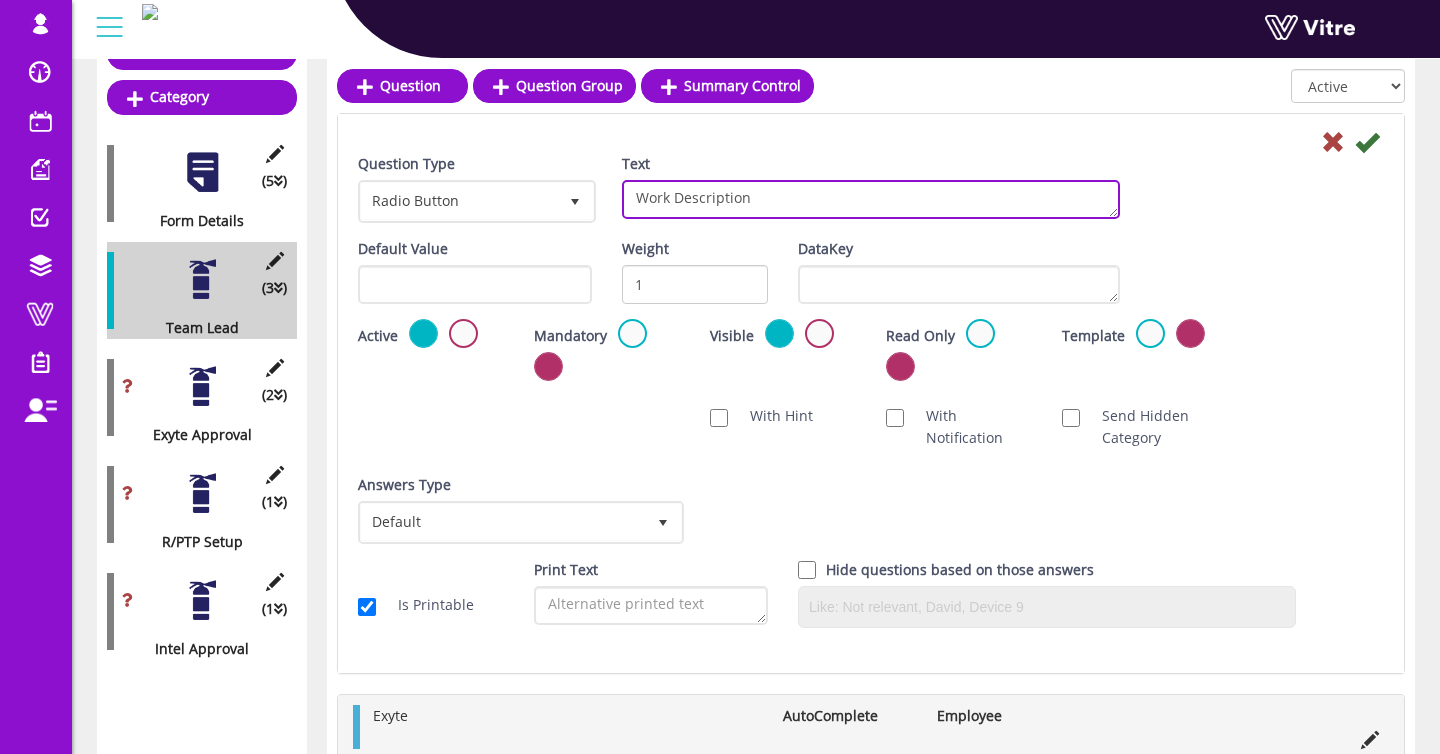 type on "Work Description" 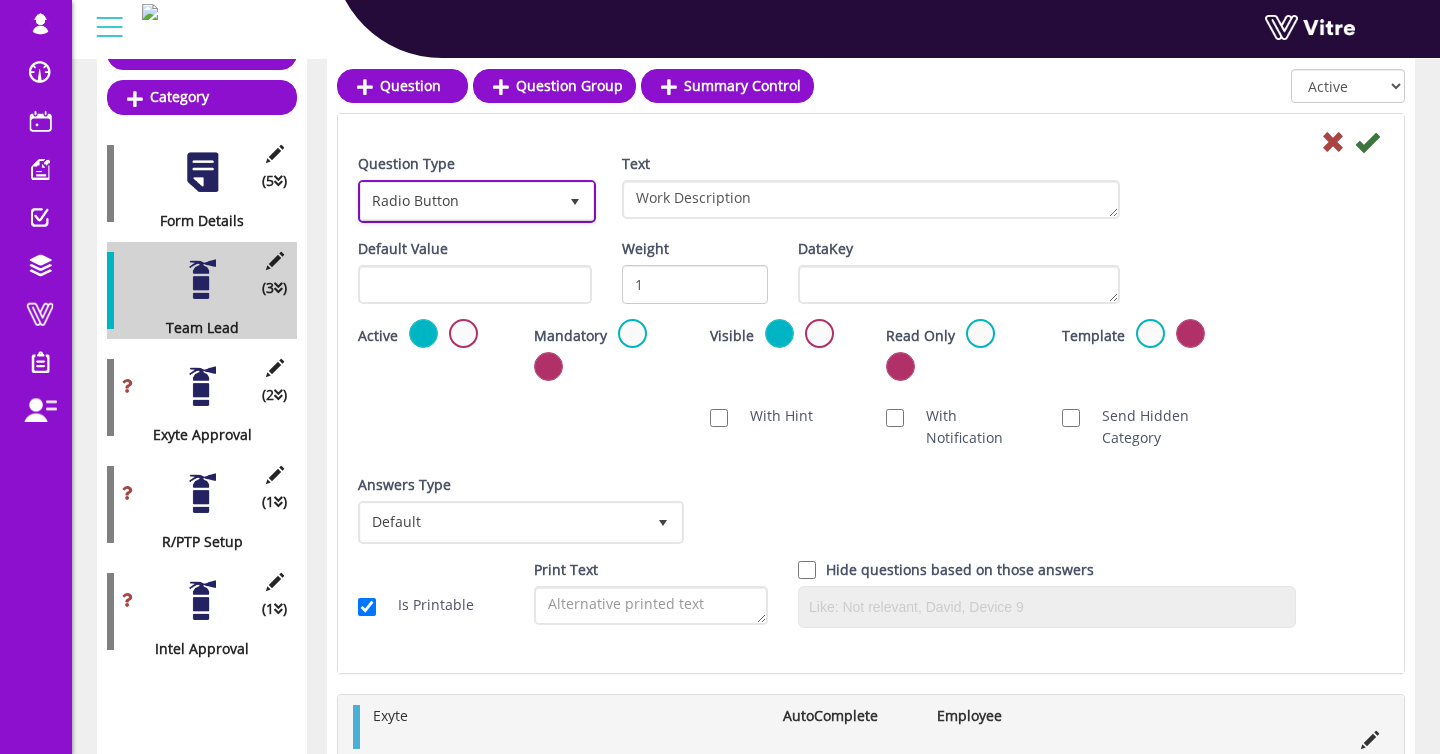 click on "Radio Button" at bounding box center (459, 201) 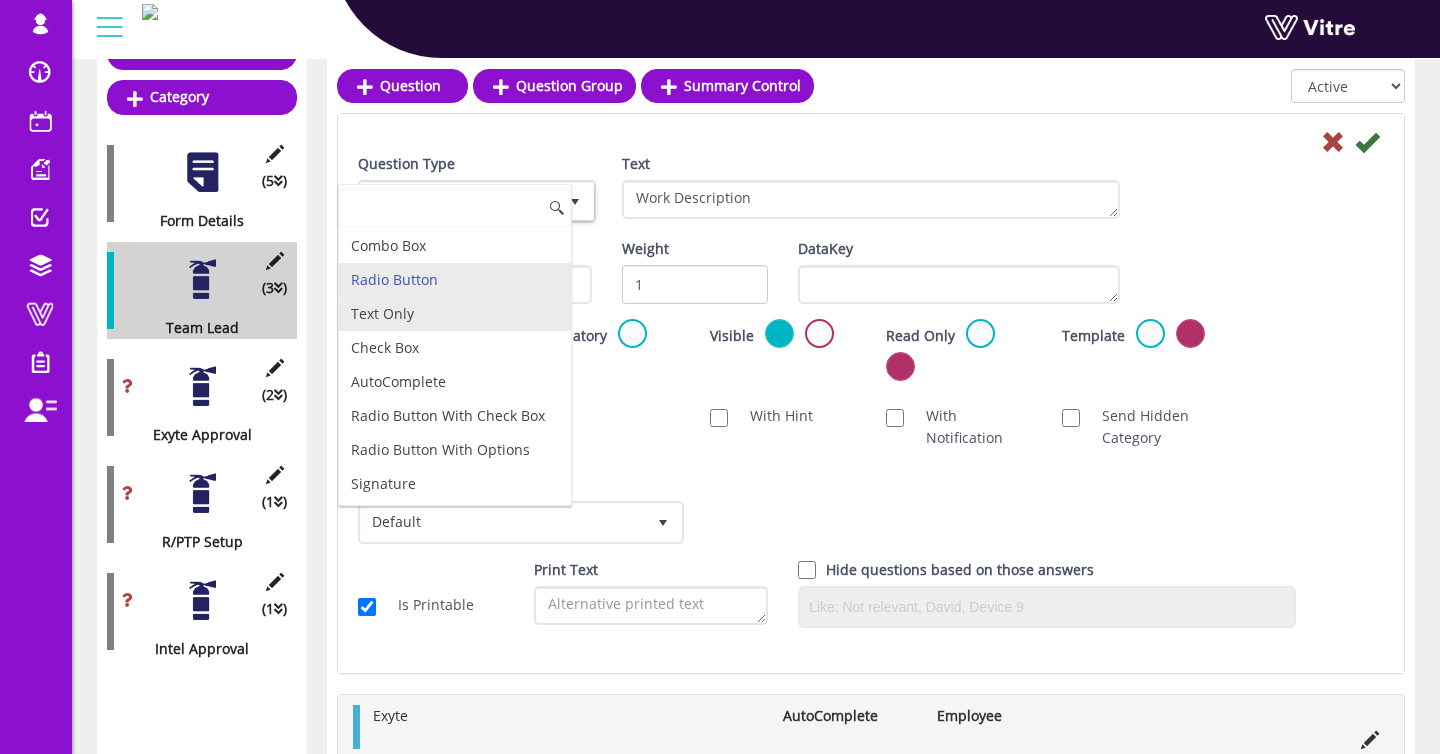 click on "Text Only" at bounding box center [455, 314] 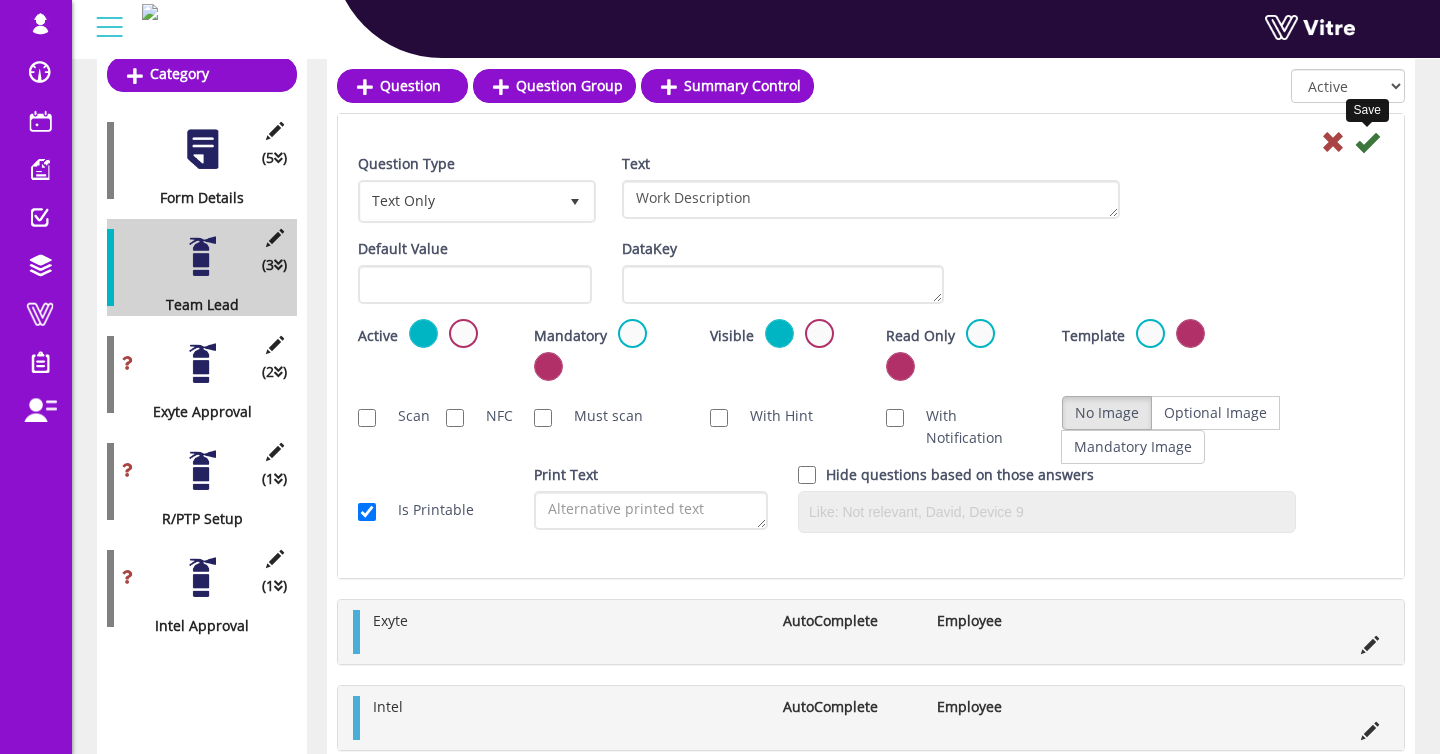 click at bounding box center [1367, 142] 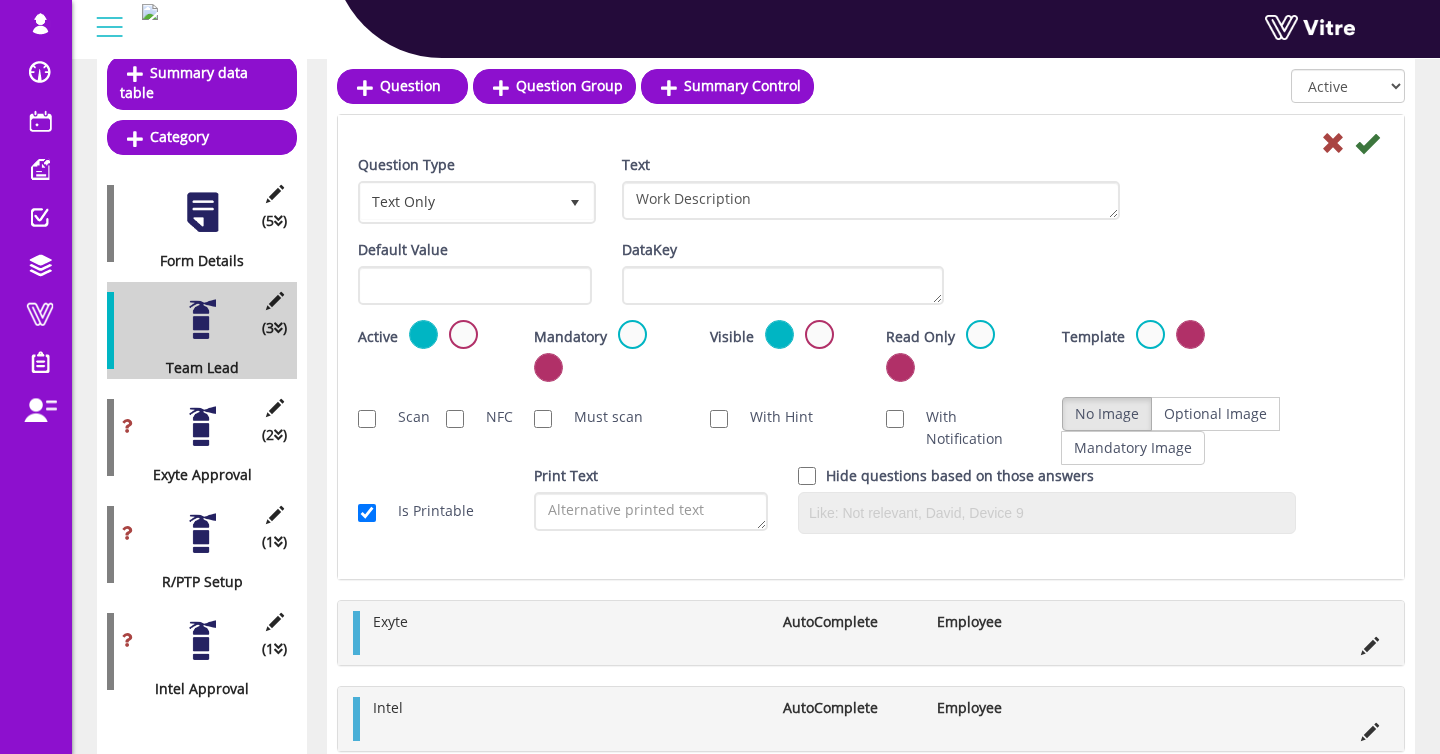 scroll, scrollTop: 233, scrollLeft: 0, axis: vertical 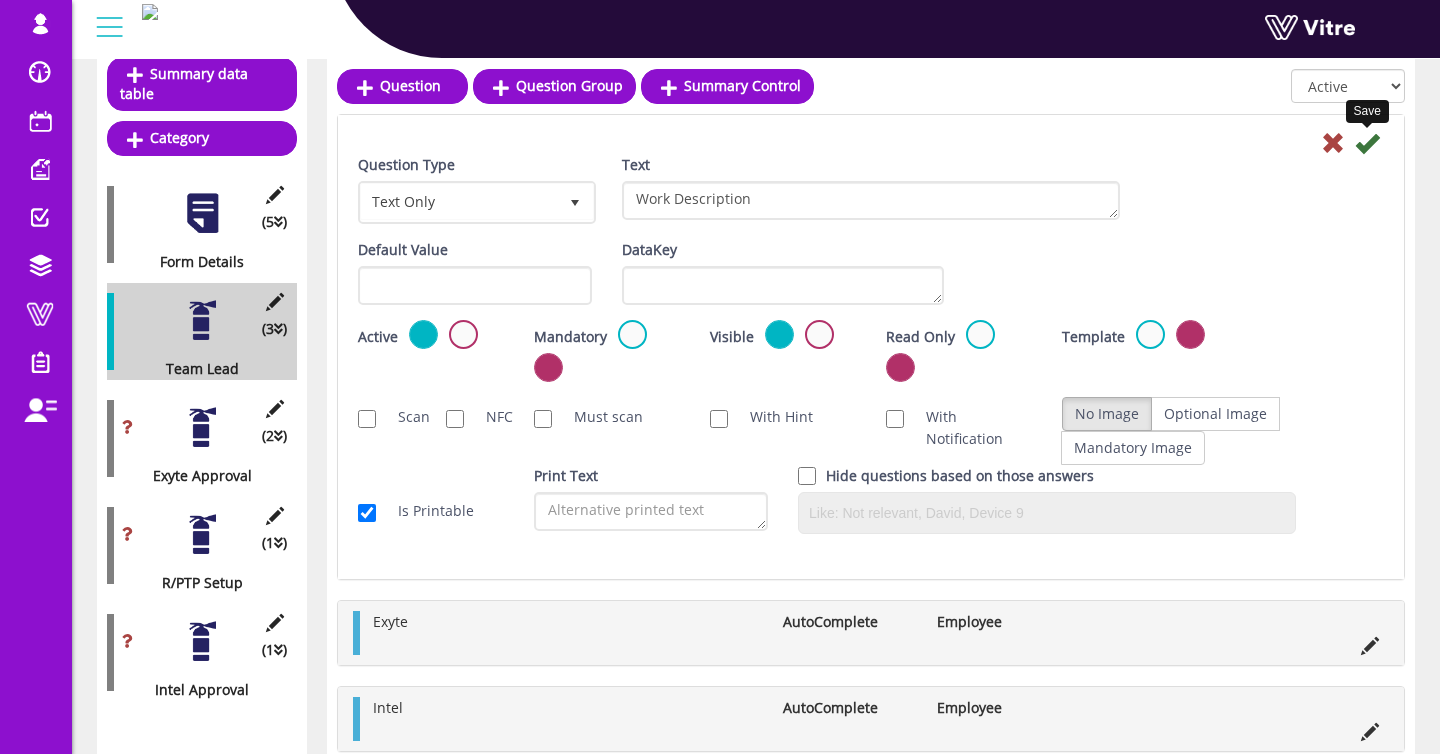 click at bounding box center (1367, 143) 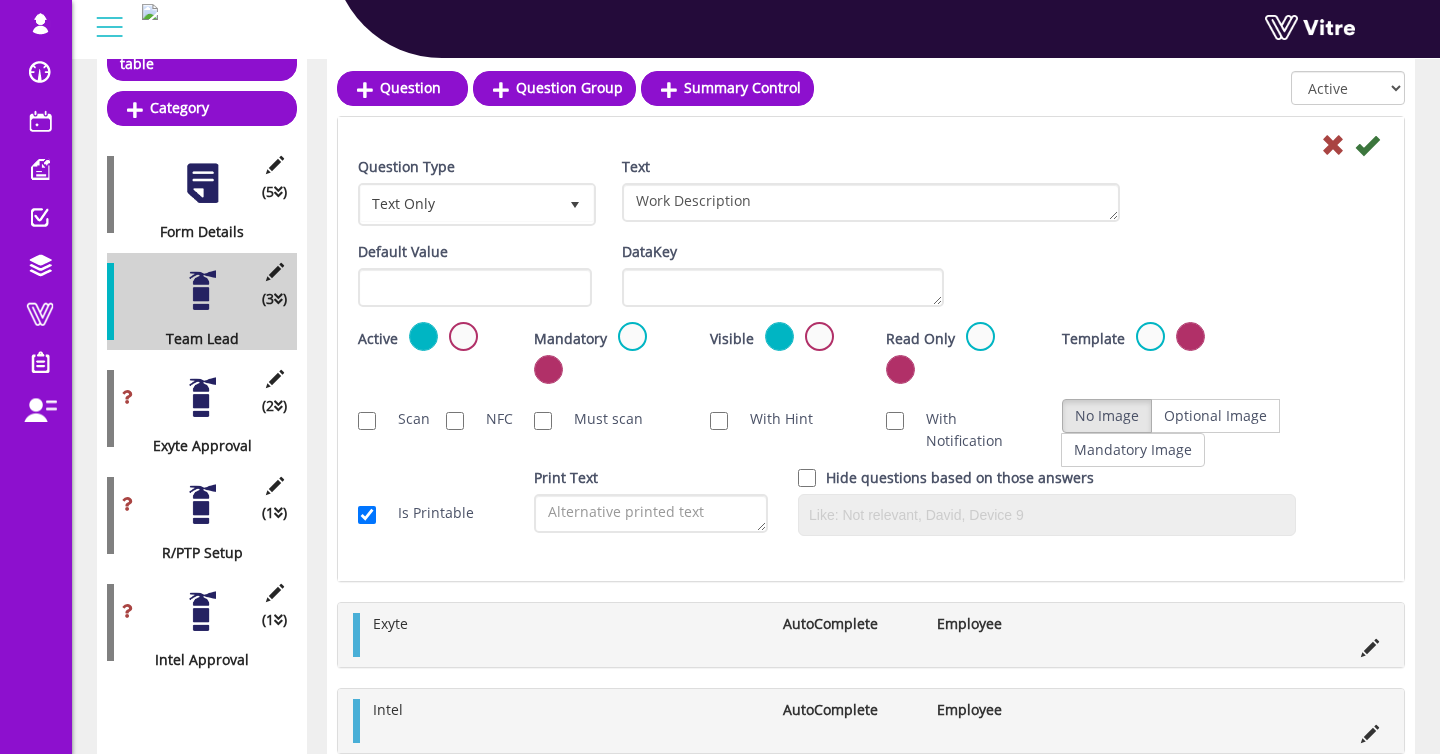 scroll, scrollTop: 257, scrollLeft: 0, axis: vertical 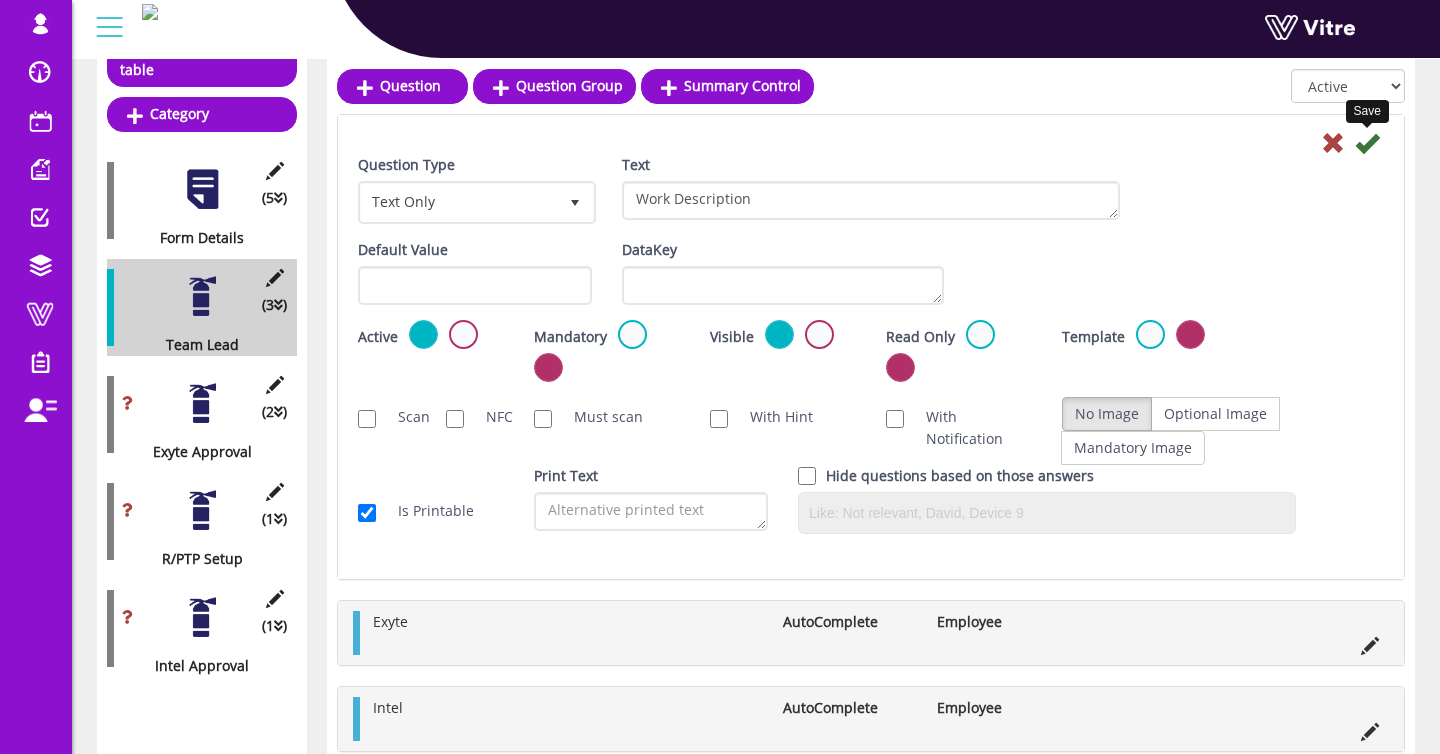 click at bounding box center (1367, 143) 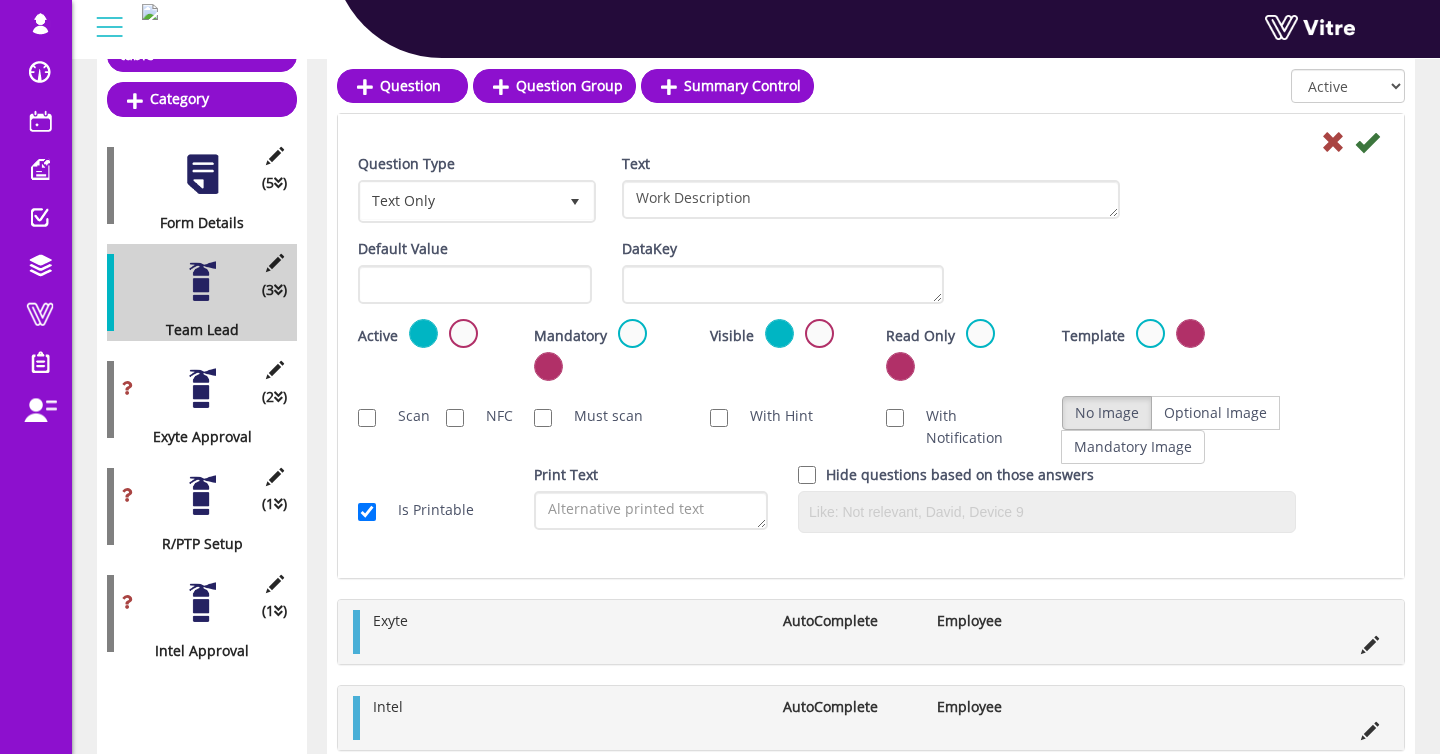 scroll, scrollTop: 0, scrollLeft: 0, axis: both 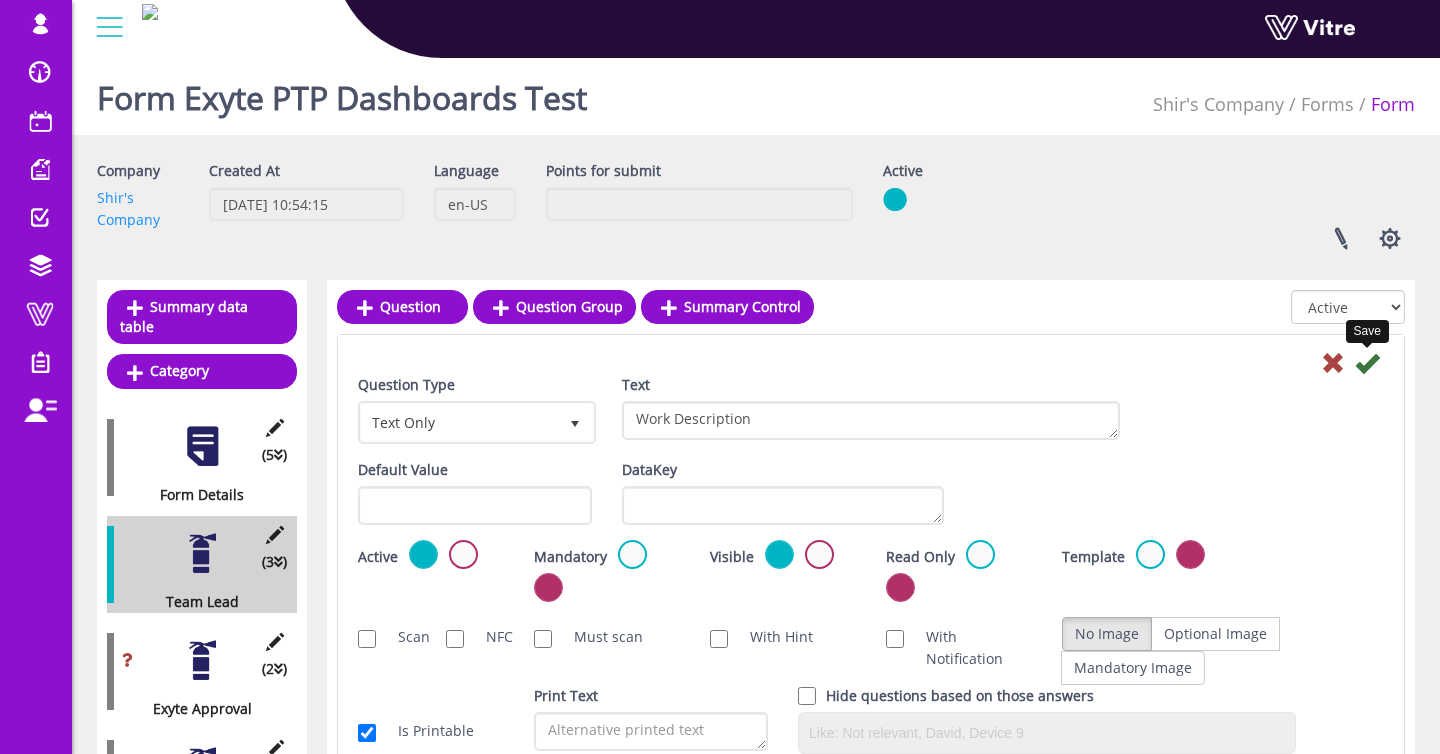 click at bounding box center [1367, 363] 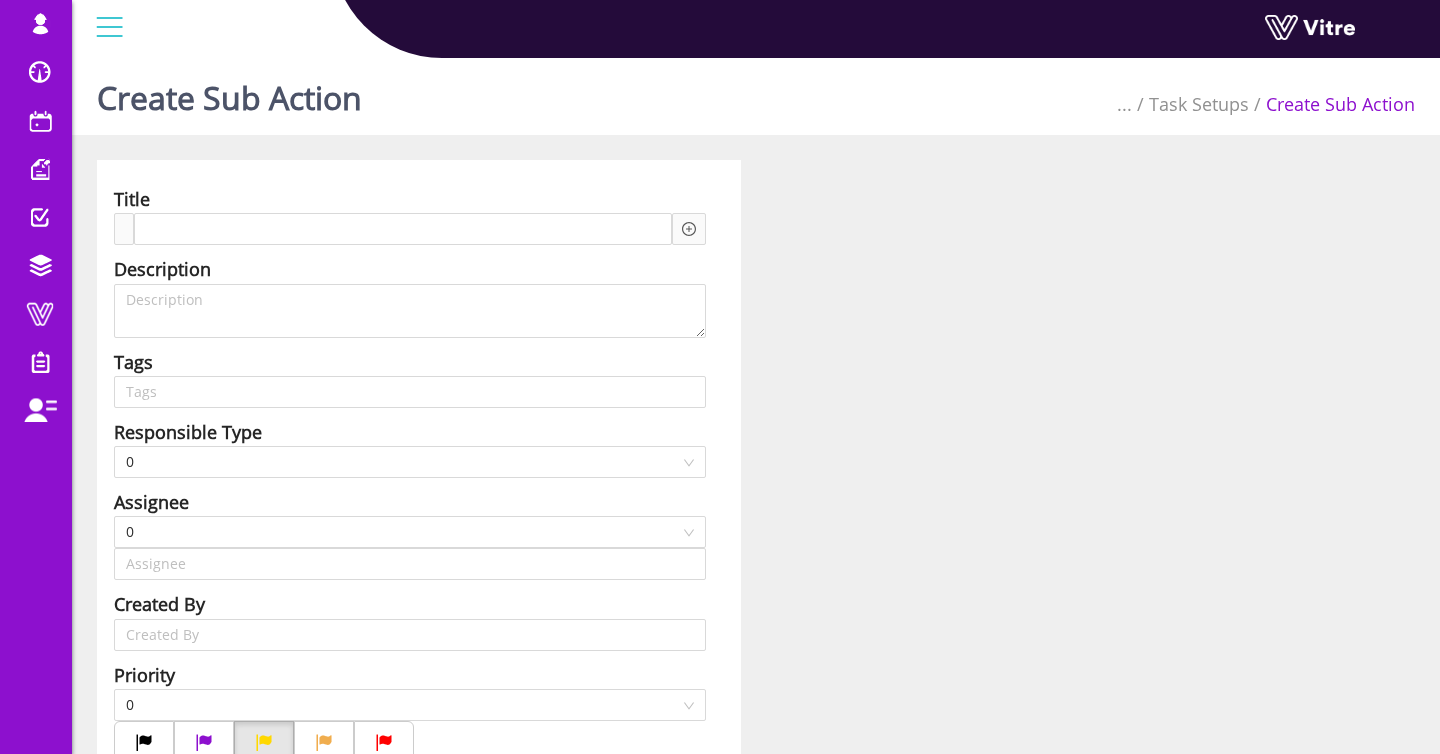 scroll, scrollTop: 0, scrollLeft: 0, axis: both 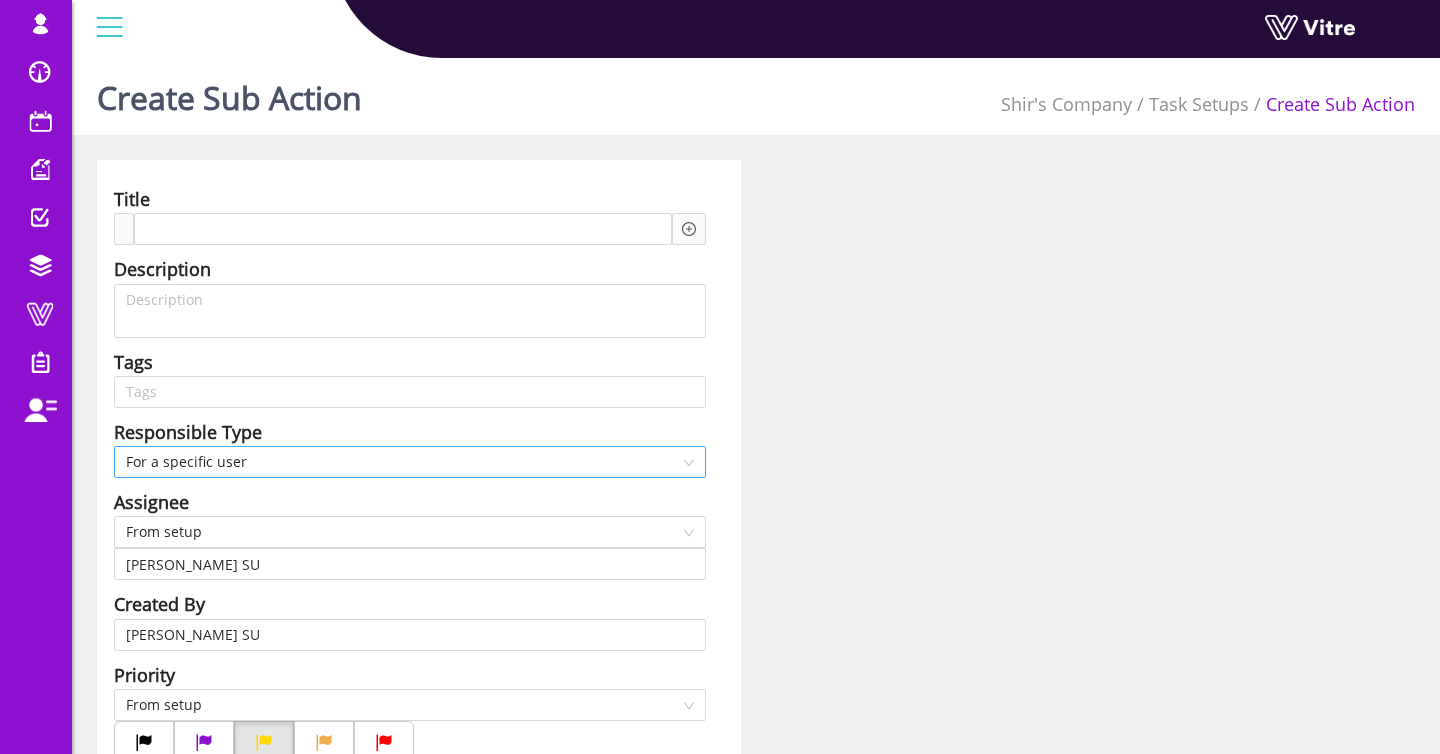 click on "For a specific user" at bounding box center [410, 462] 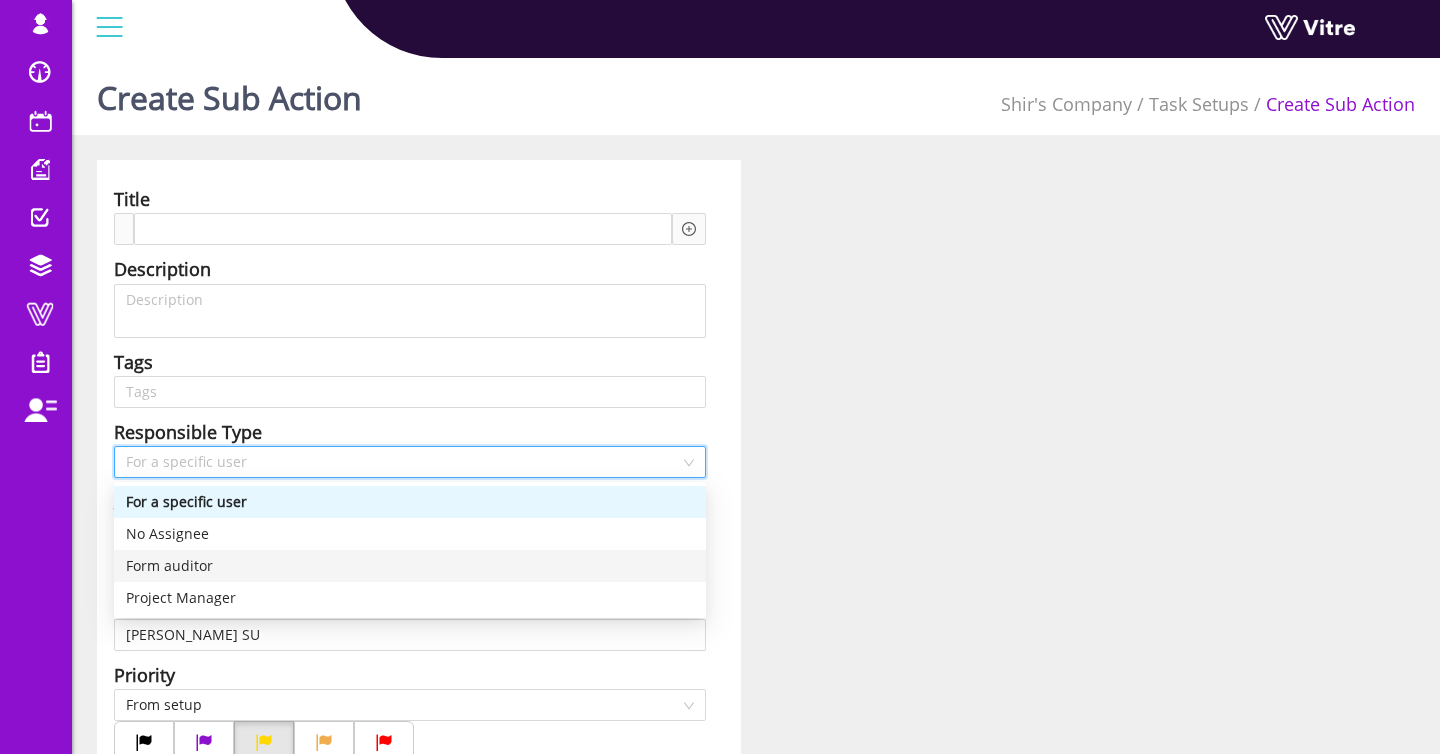 click on "Form auditor" at bounding box center (410, 566) 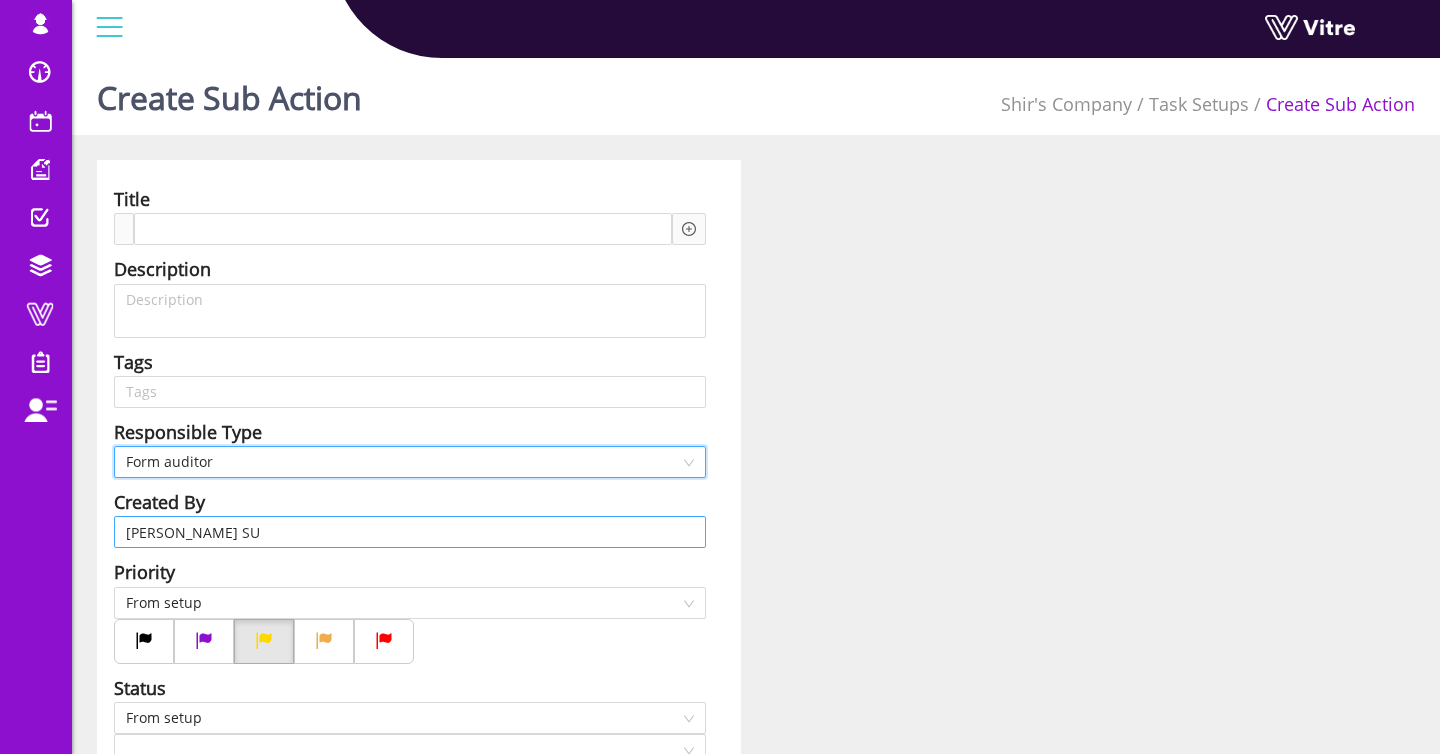 click on "[PERSON_NAME] SU" at bounding box center (410, 532) 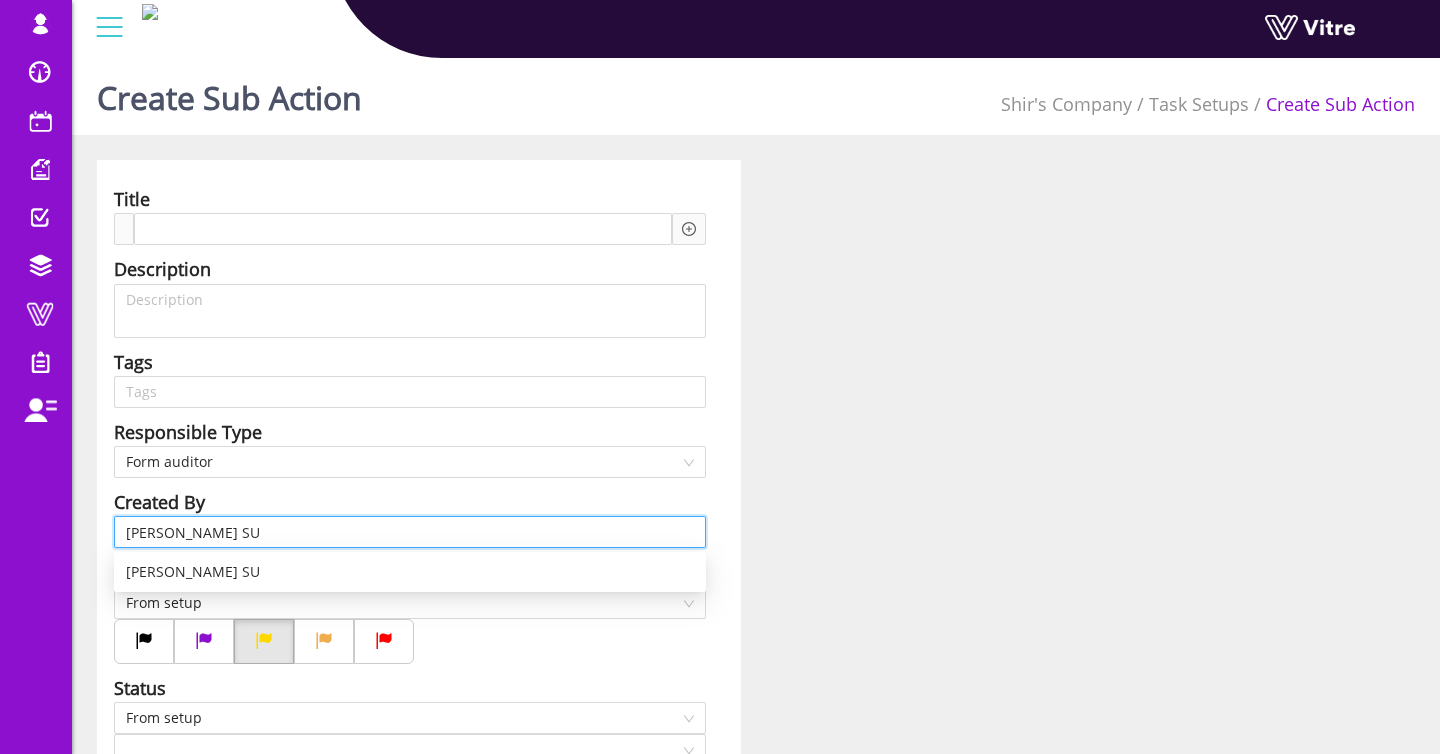 click on "[PERSON_NAME] SU" at bounding box center [410, 532] 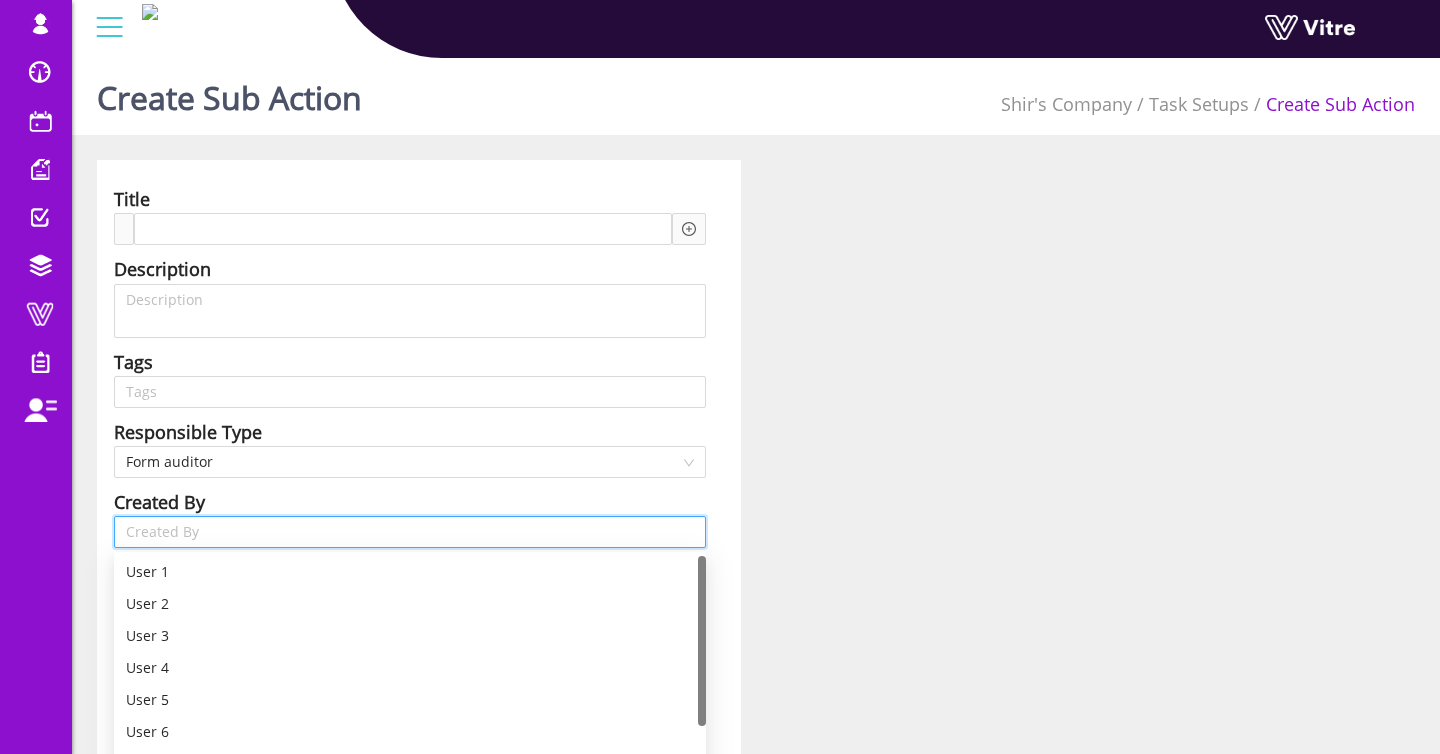 type 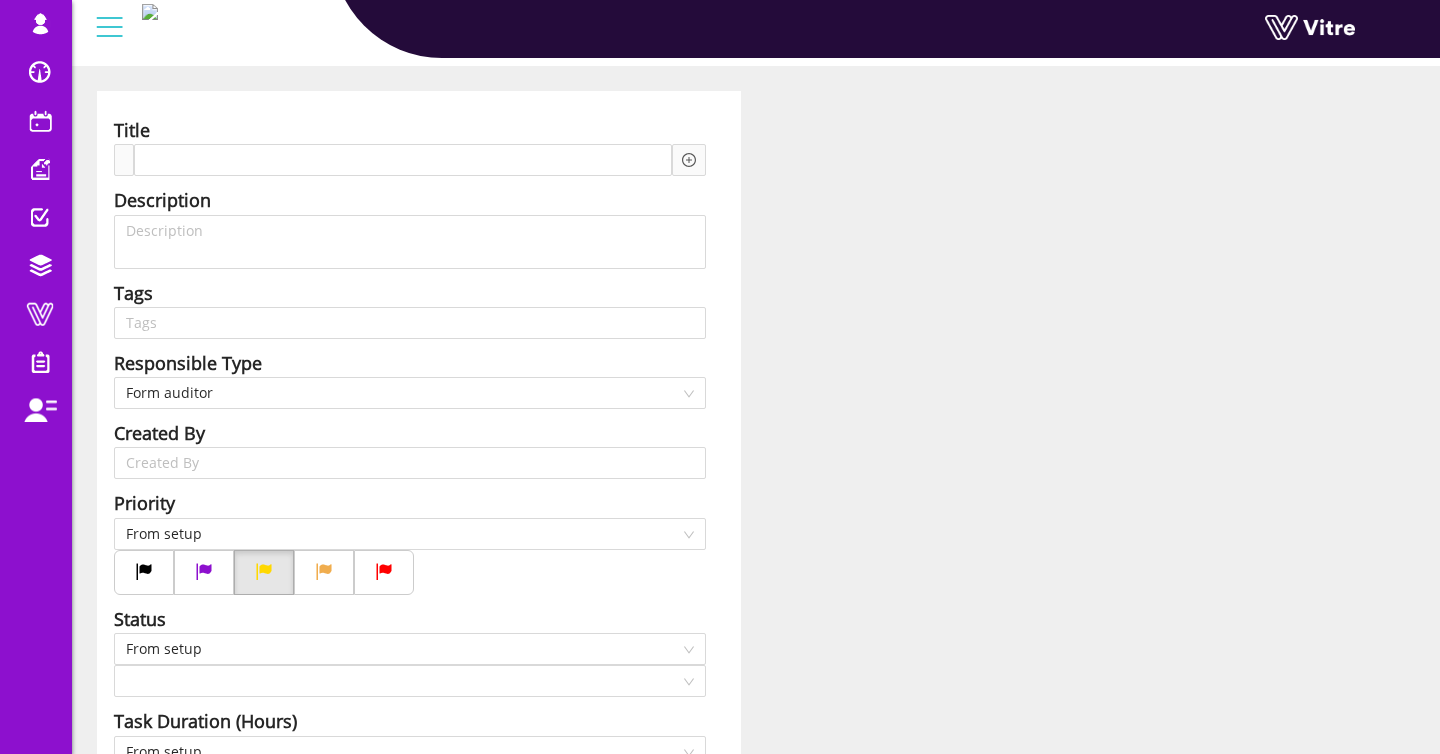scroll, scrollTop: 66, scrollLeft: 0, axis: vertical 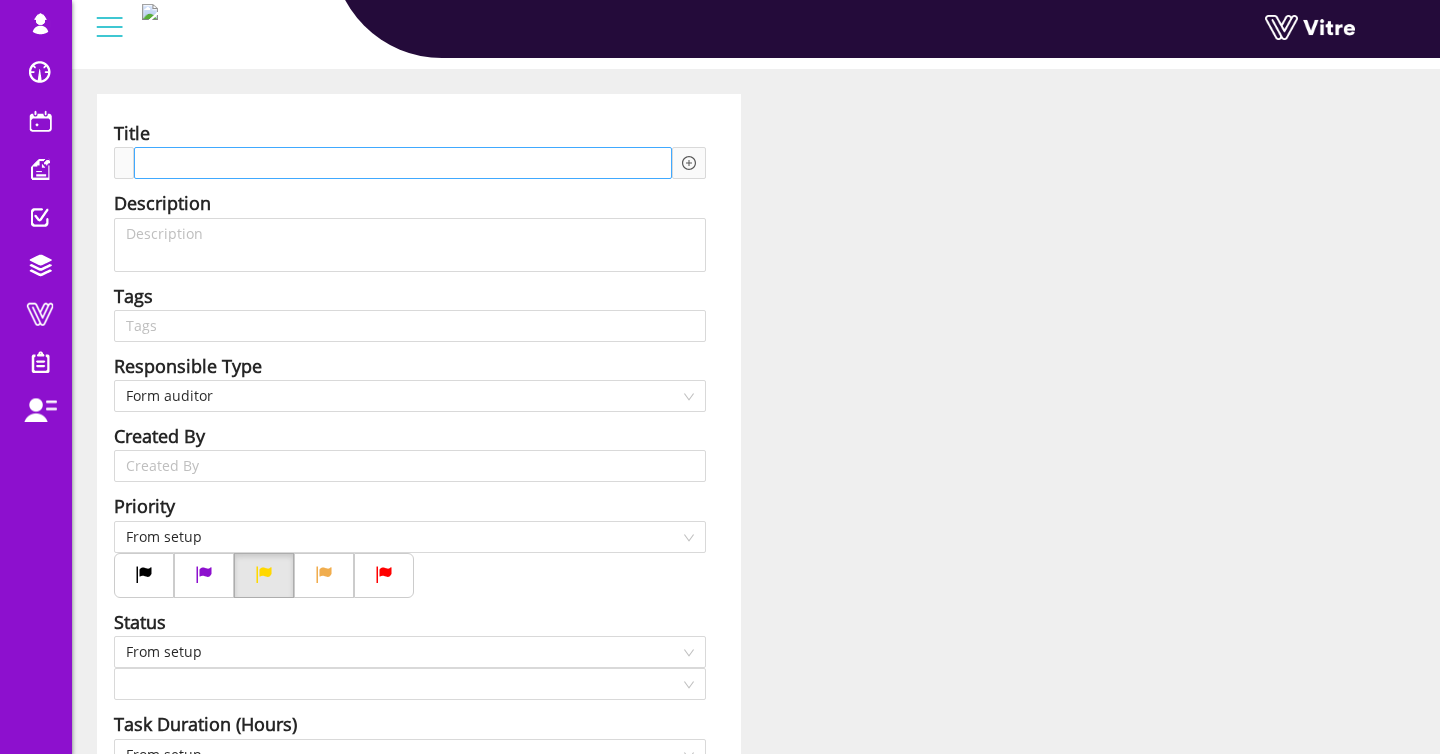 click at bounding box center (403, 163) 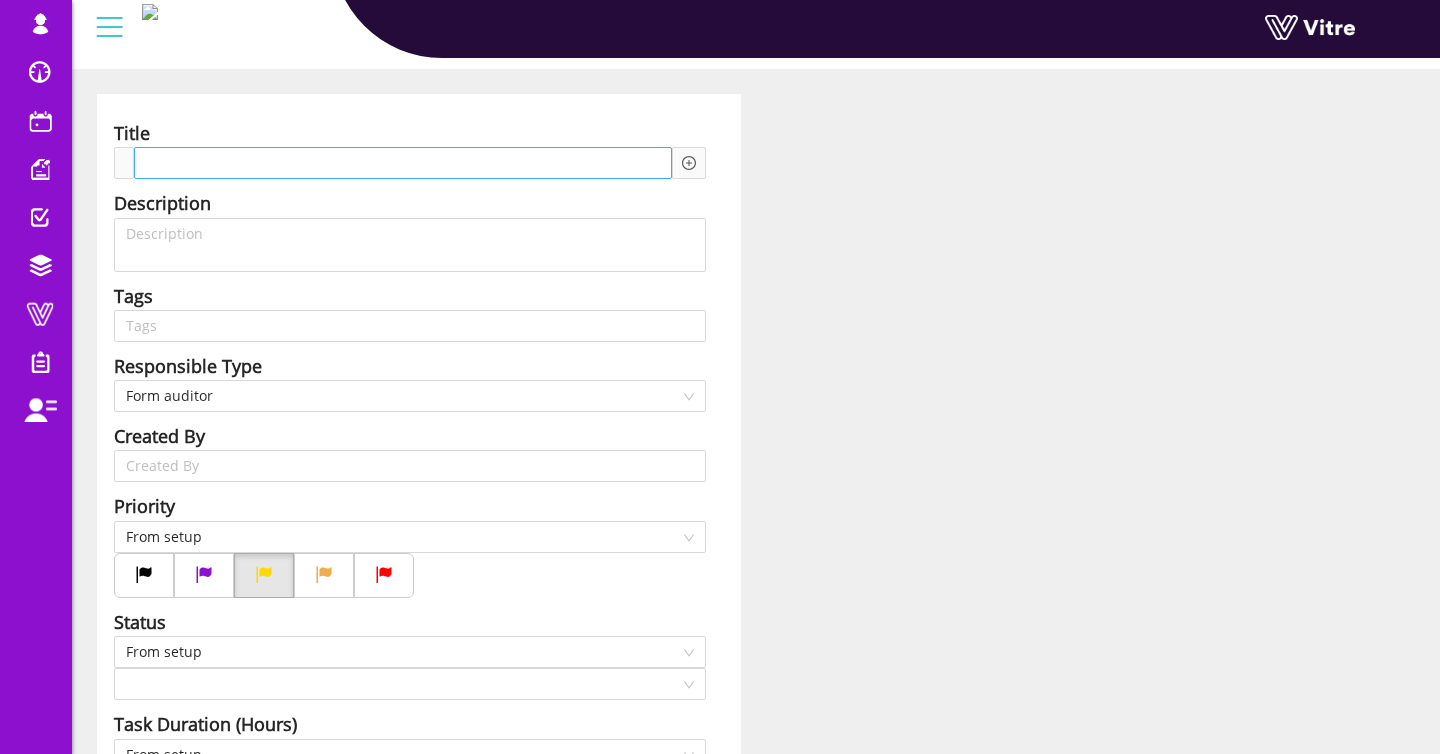 type 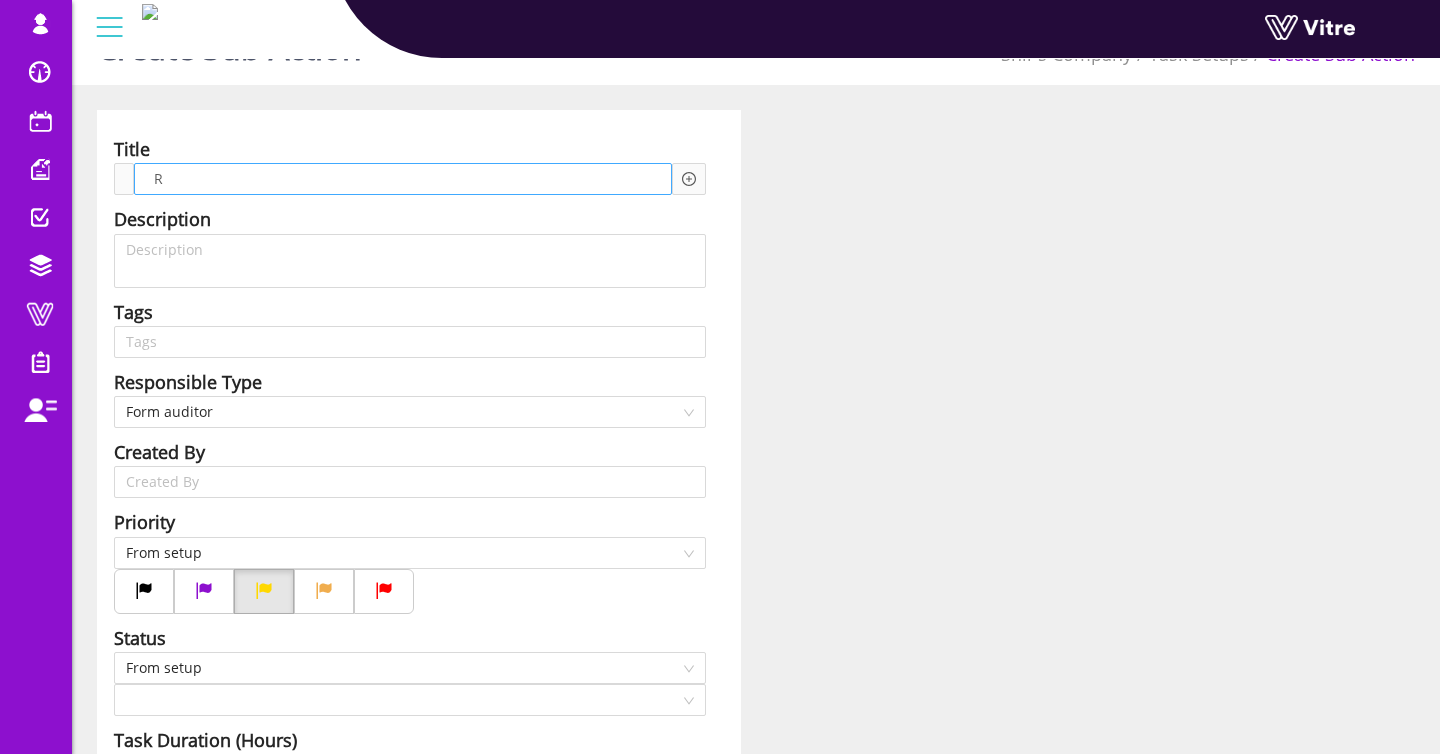 click on "R" at bounding box center [403, 179] 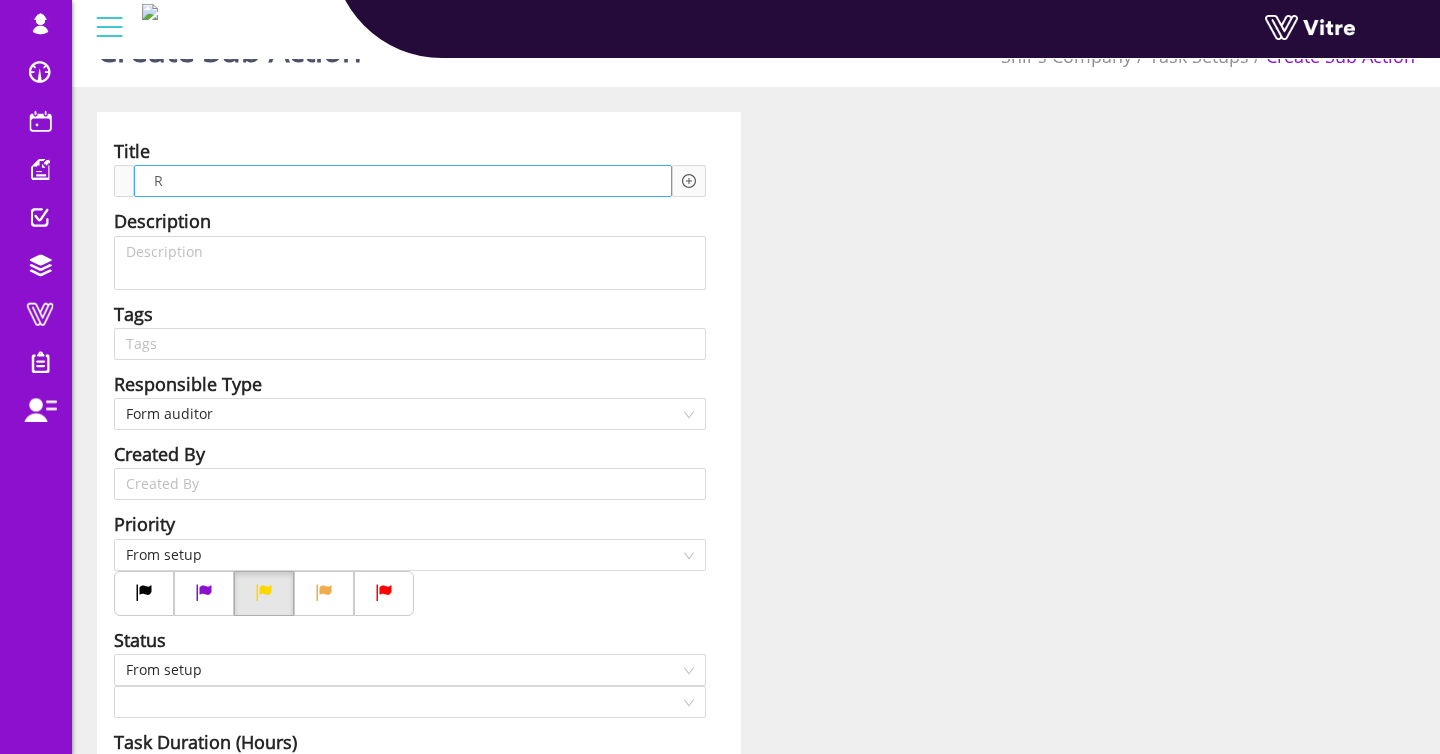scroll, scrollTop: 51, scrollLeft: 0, axis: vertical 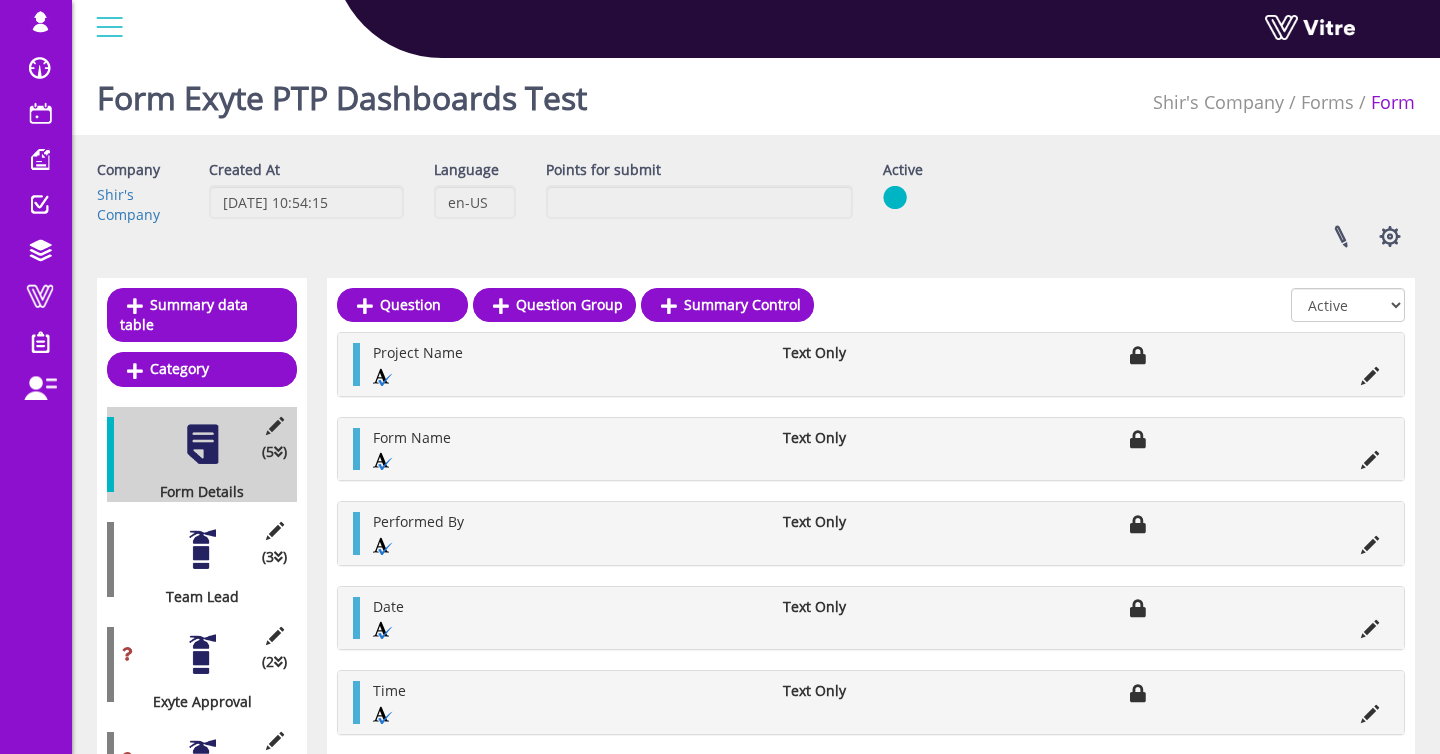 drag, startPoint x: 198, startPoint y: 552, endPoint x: 307, endPoint y: 511, distance: 116.456 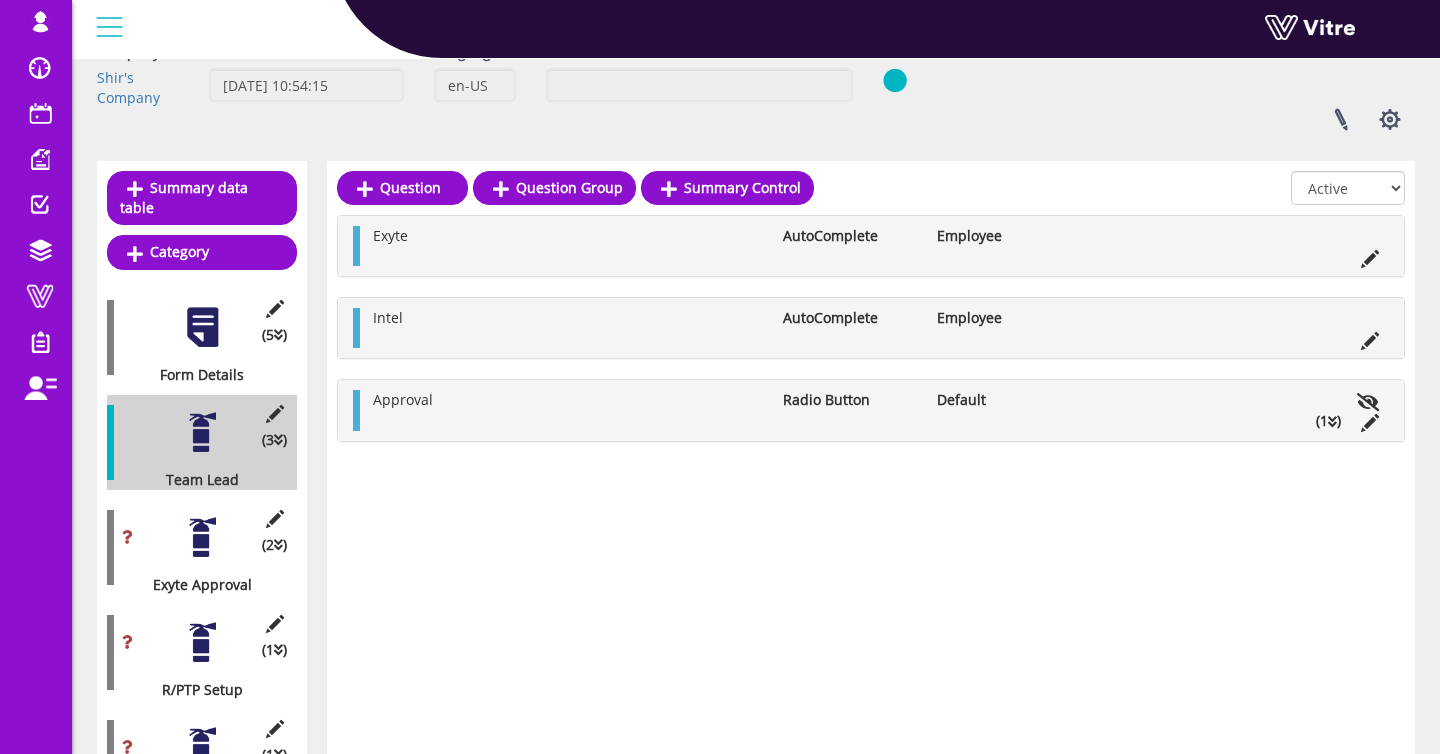 scroll, scrollTop: 118, scrollLeft: 0, axis: vertical 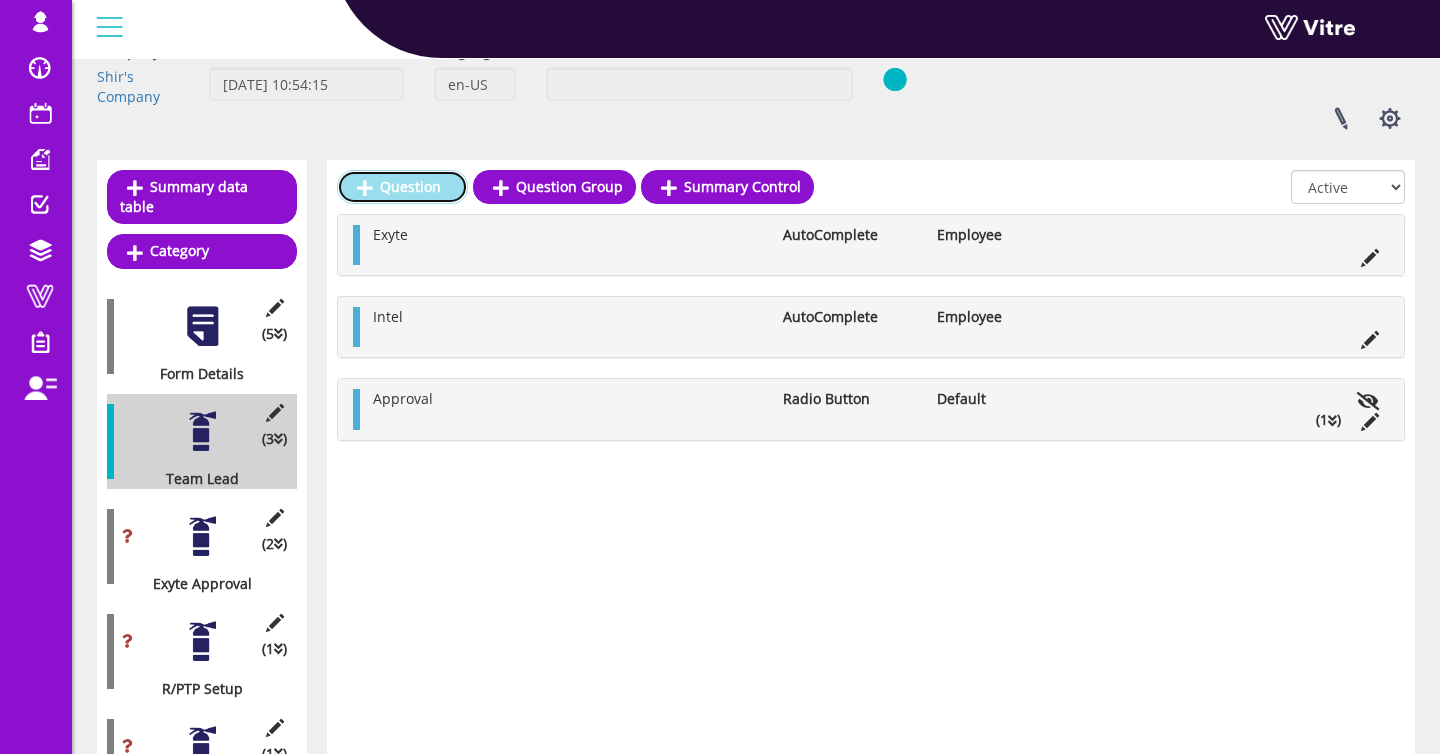 click on "Question" at bounding box center (402, 187) 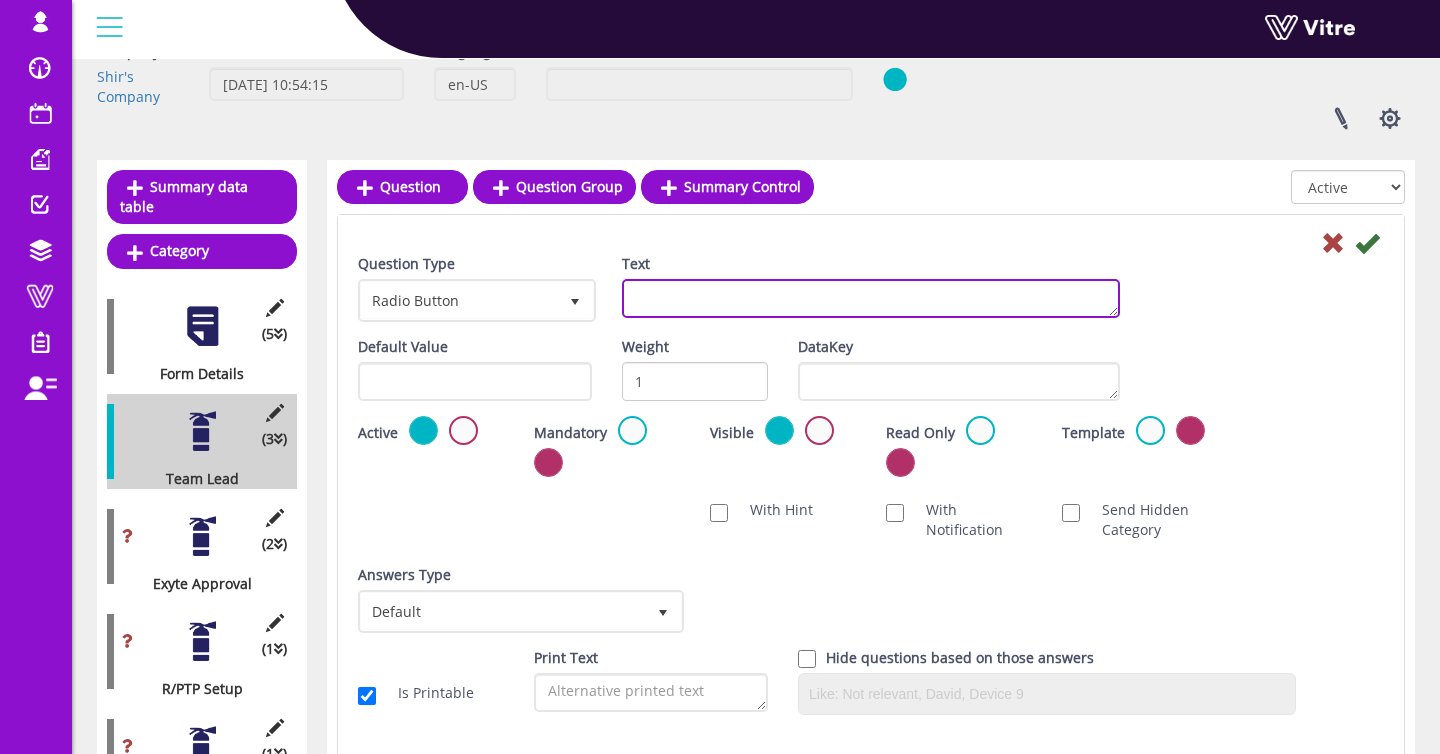 click on "Text" at bounding box center [871, 298] 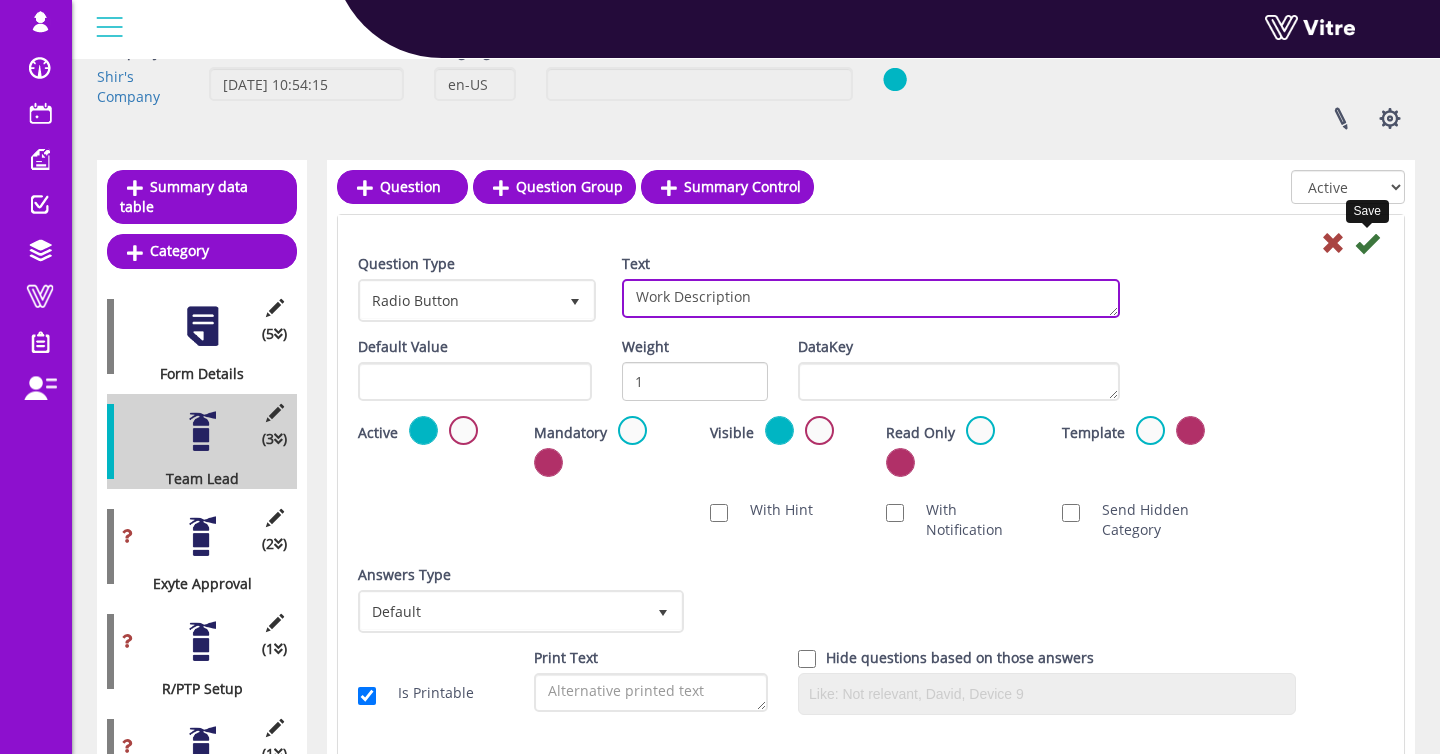 type on "Work Description" 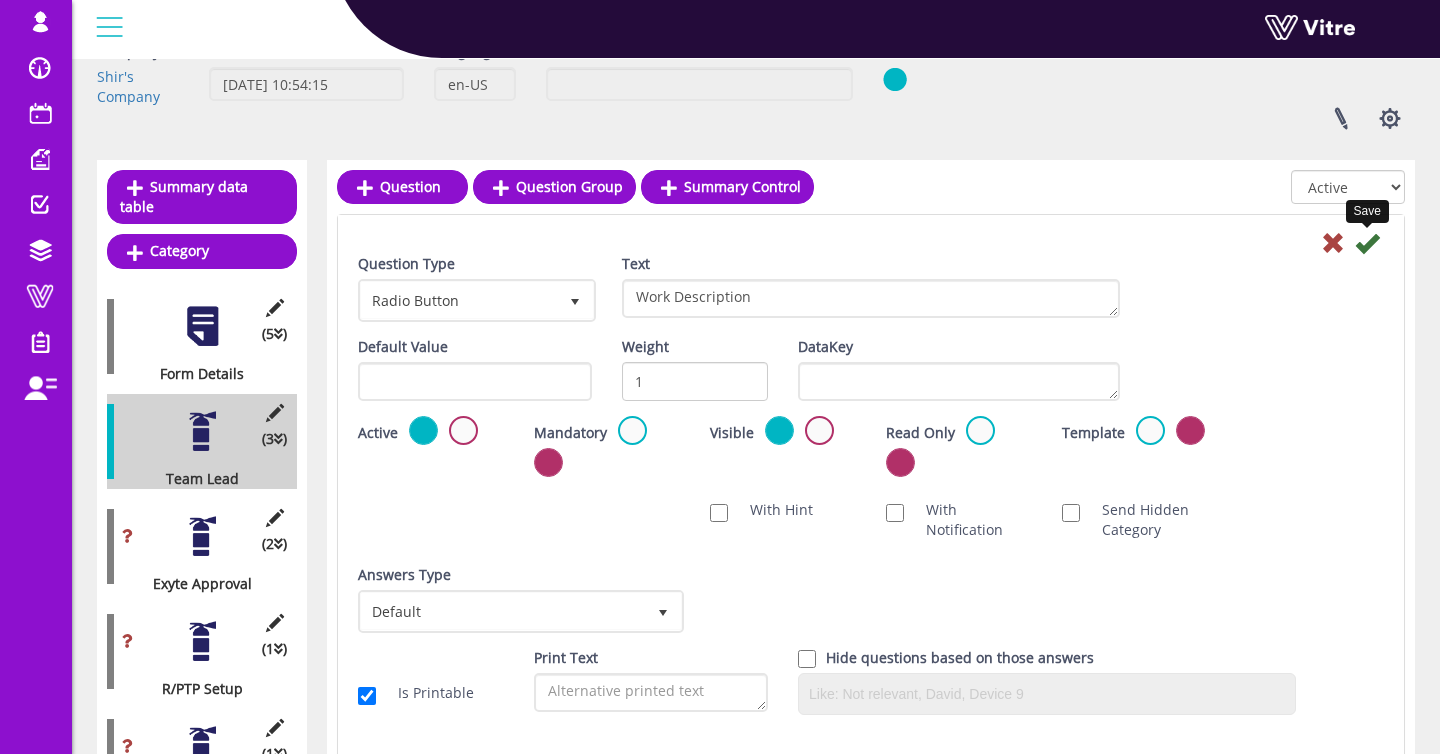 click at bounding box center [1367, 243] 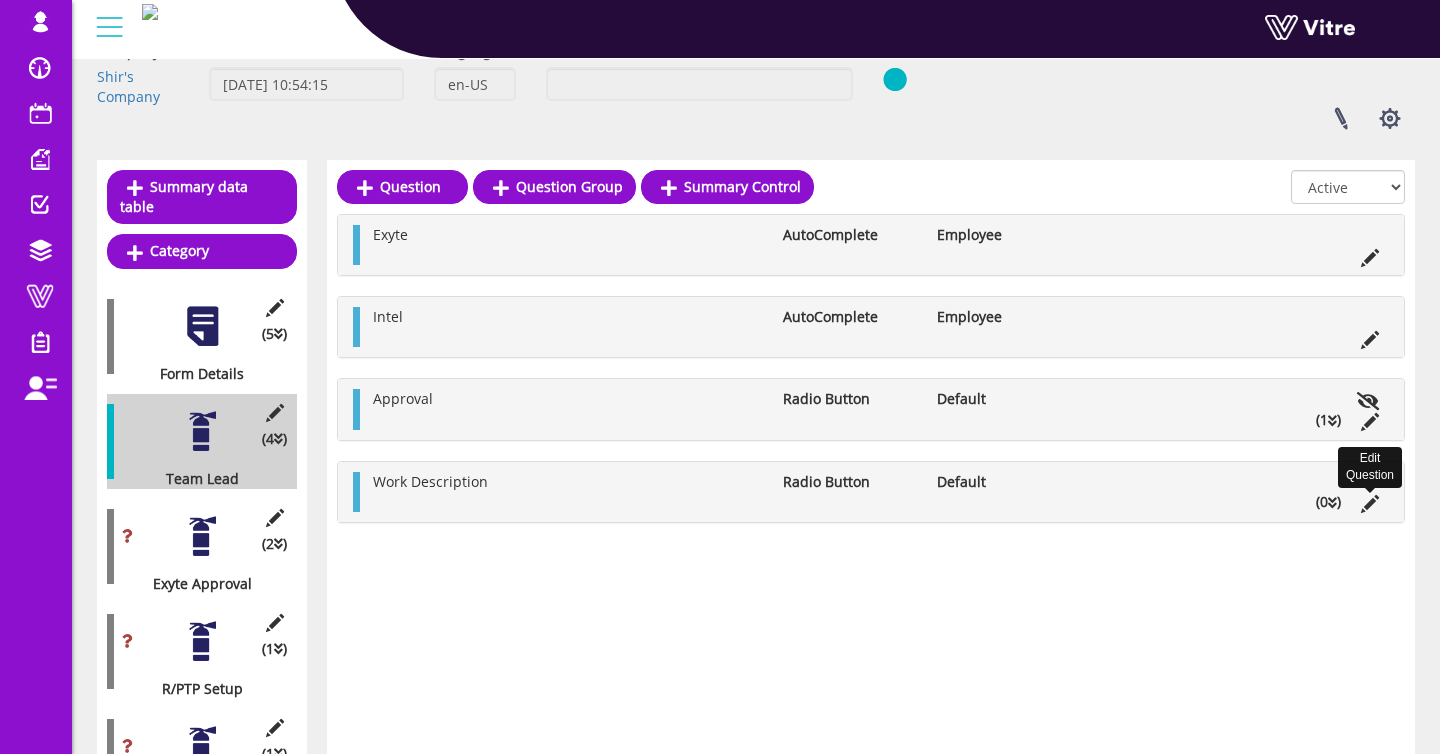 click at bounding box center (1370, 504) 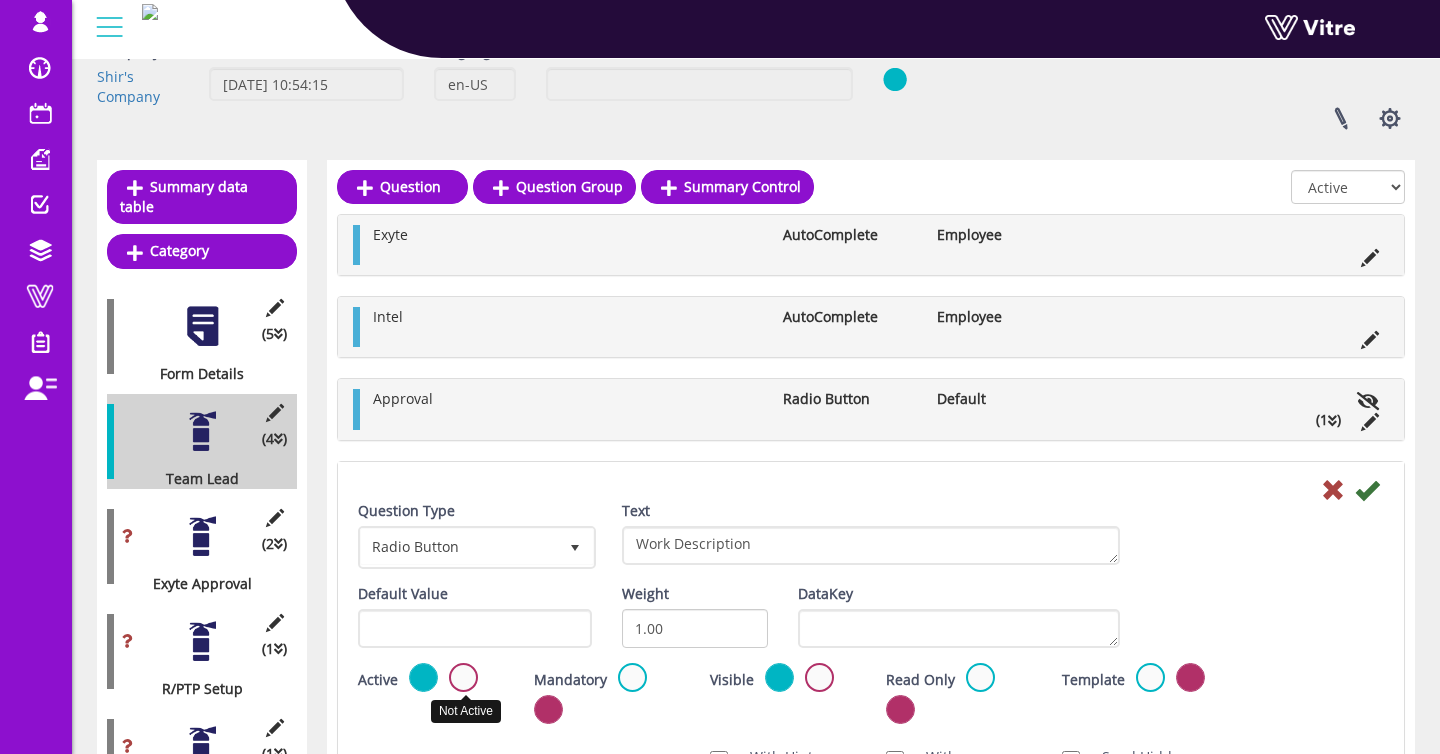 click at bounding box center [463, 677] 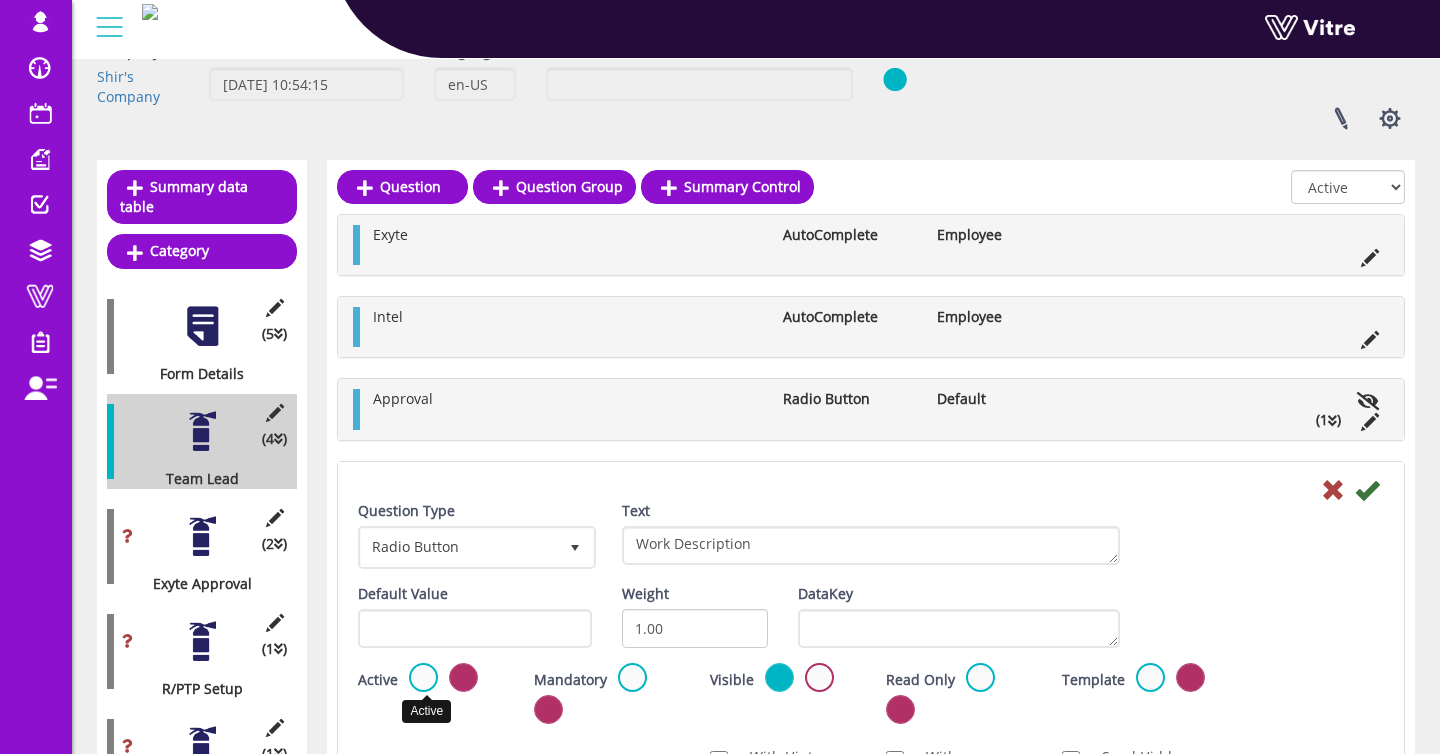 click at bounding box center (423, 677) 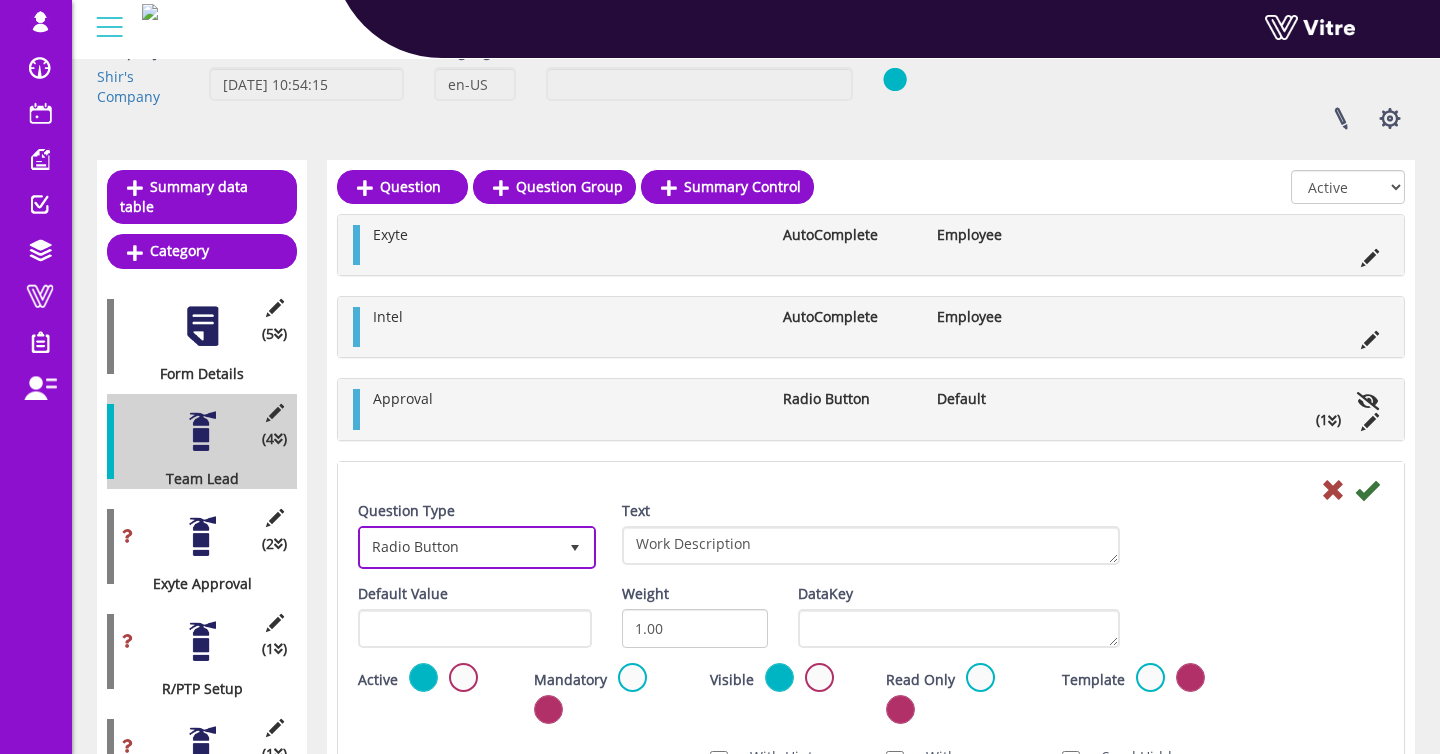 click on "Radio Button 3" at bounding box center [477, 547] 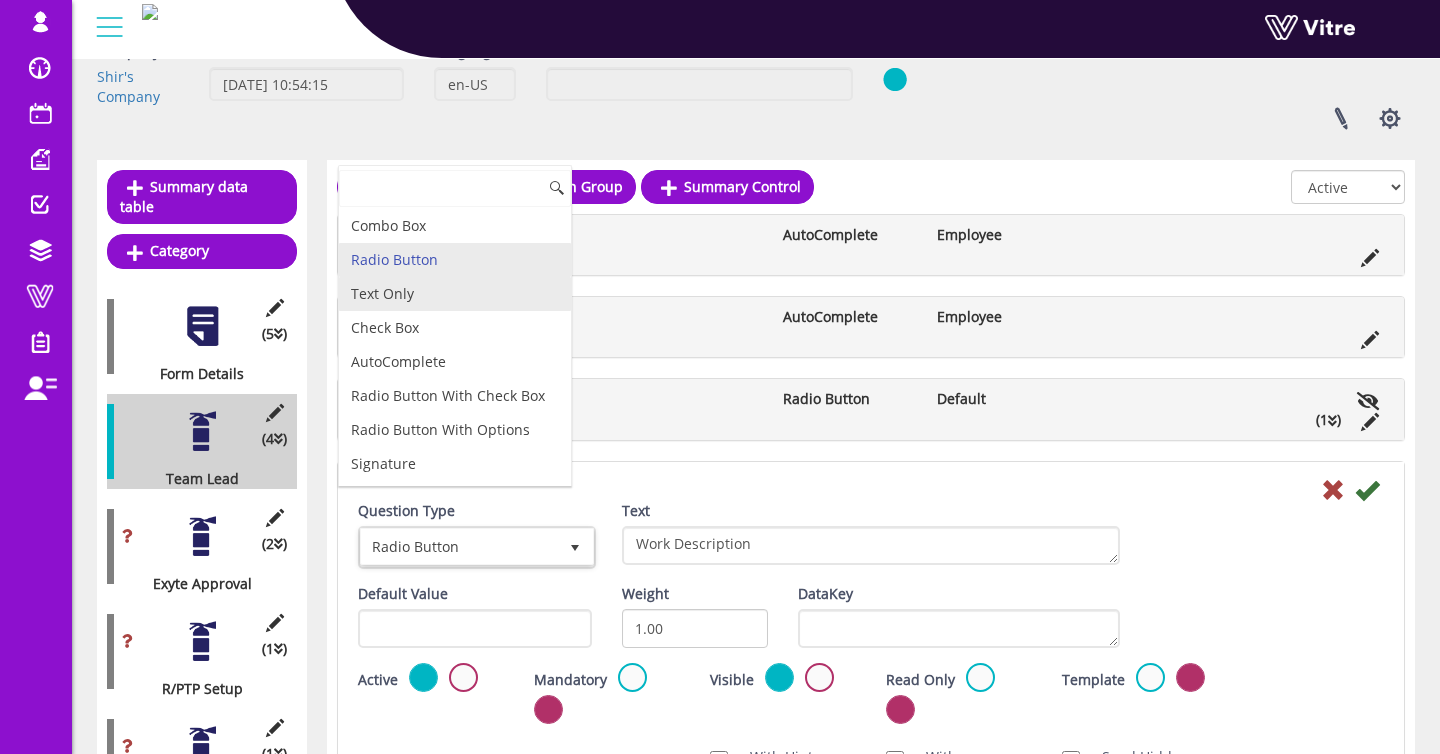 click on "Text Only" at bounding box center [455, 294] 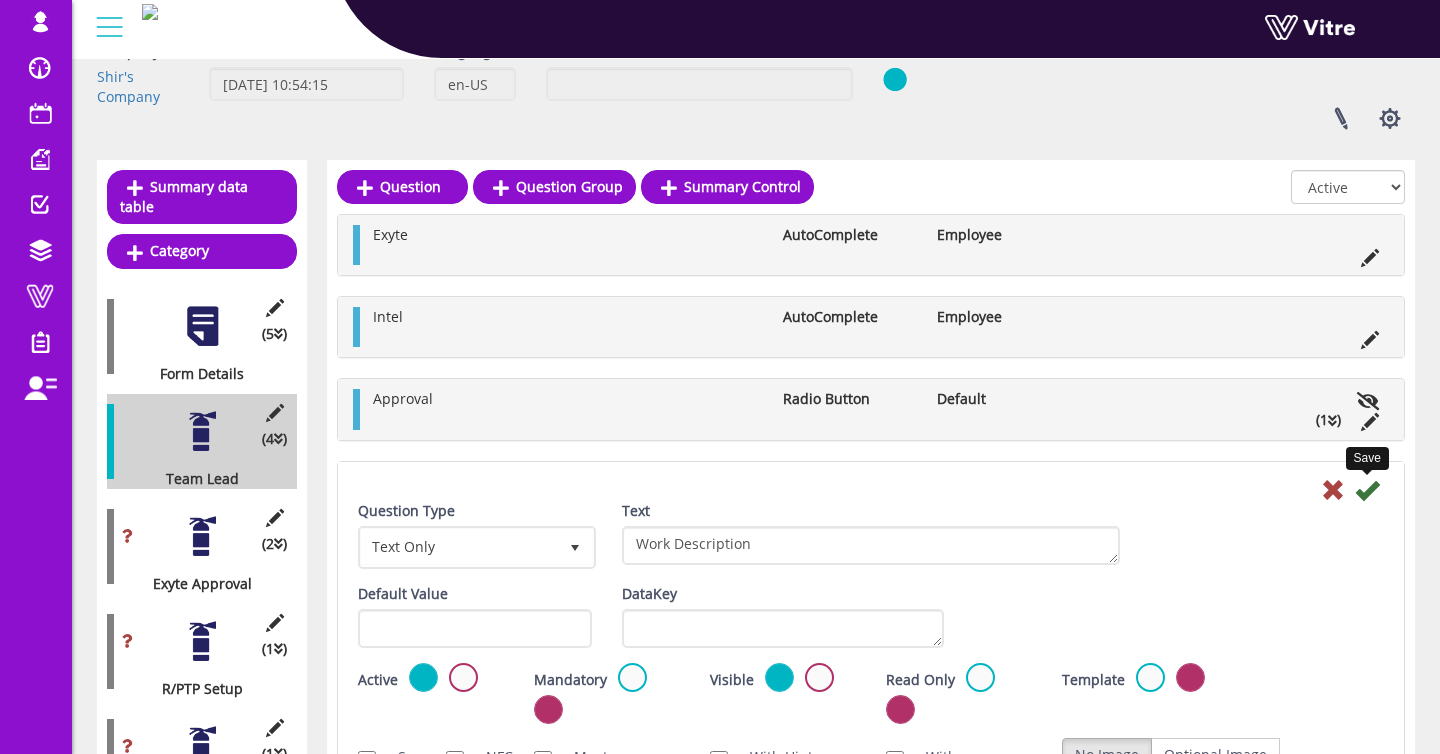 click at bounding box center [1367, 490] 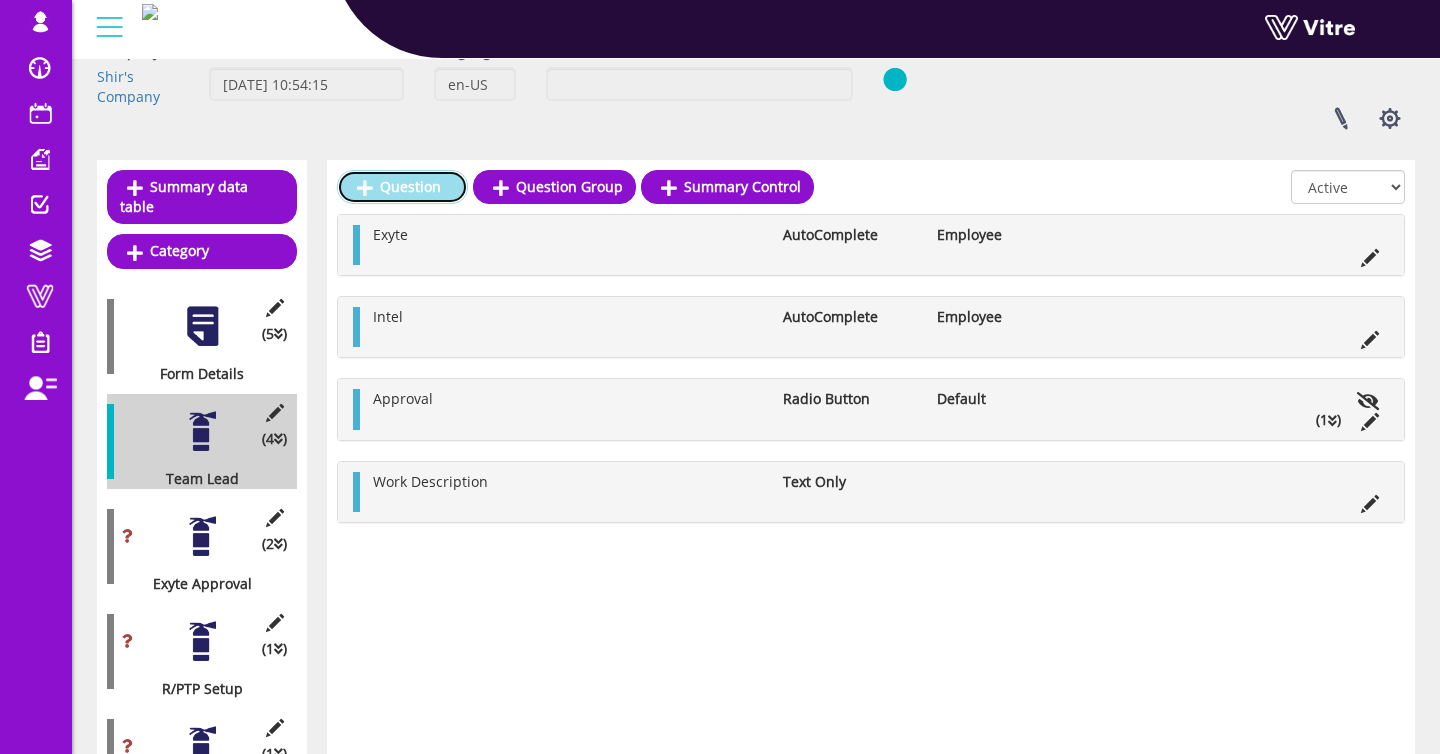 click on "Question" at bounding box center (402, 187) 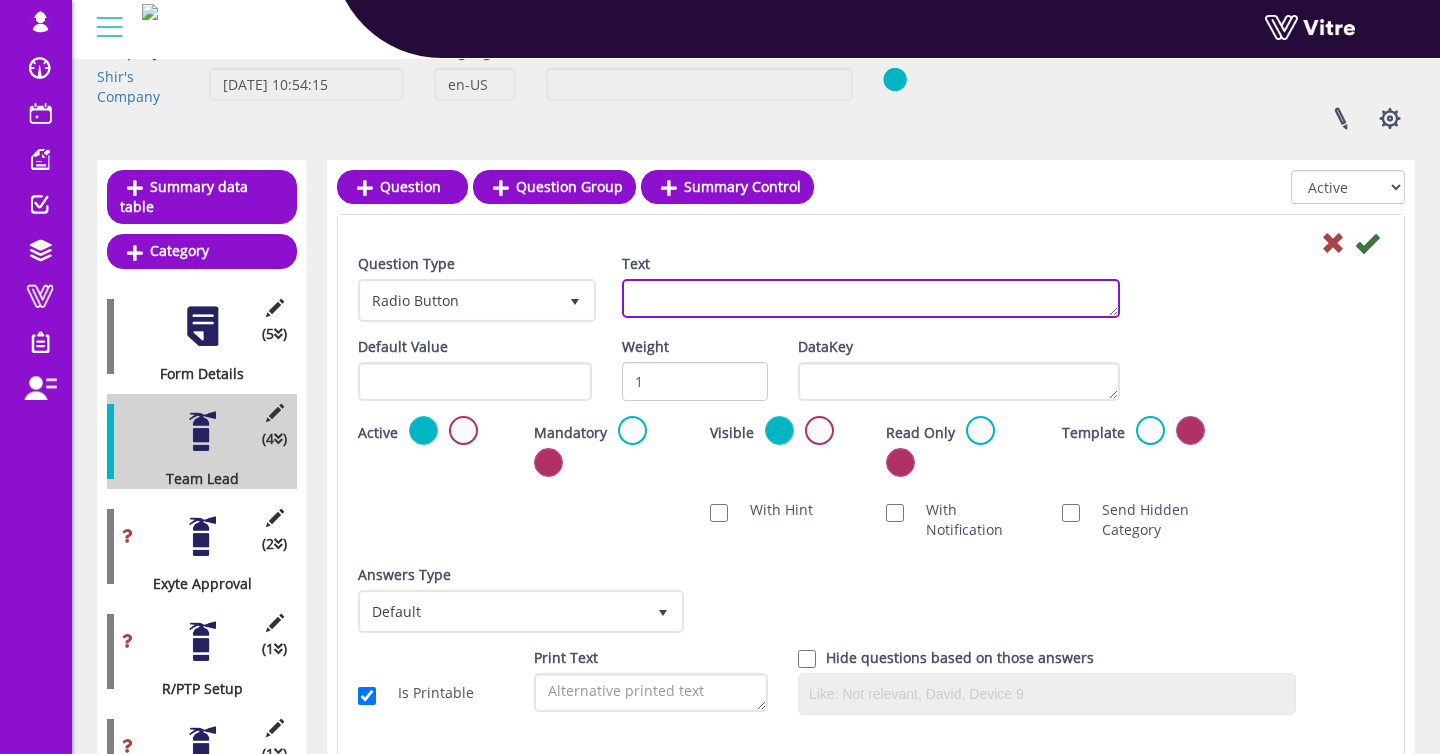 click on "Text" at bounding box center [871, 298] 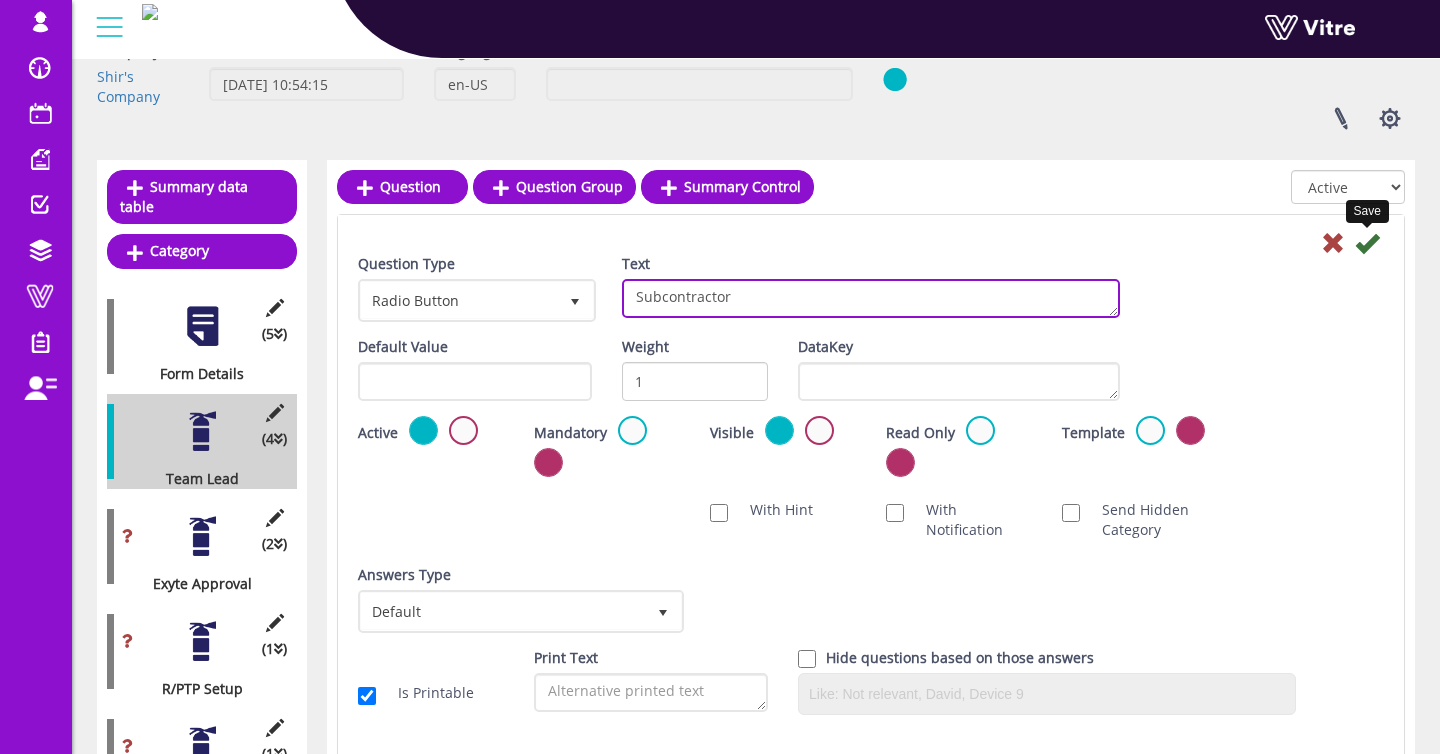 type on "Subcontractor" 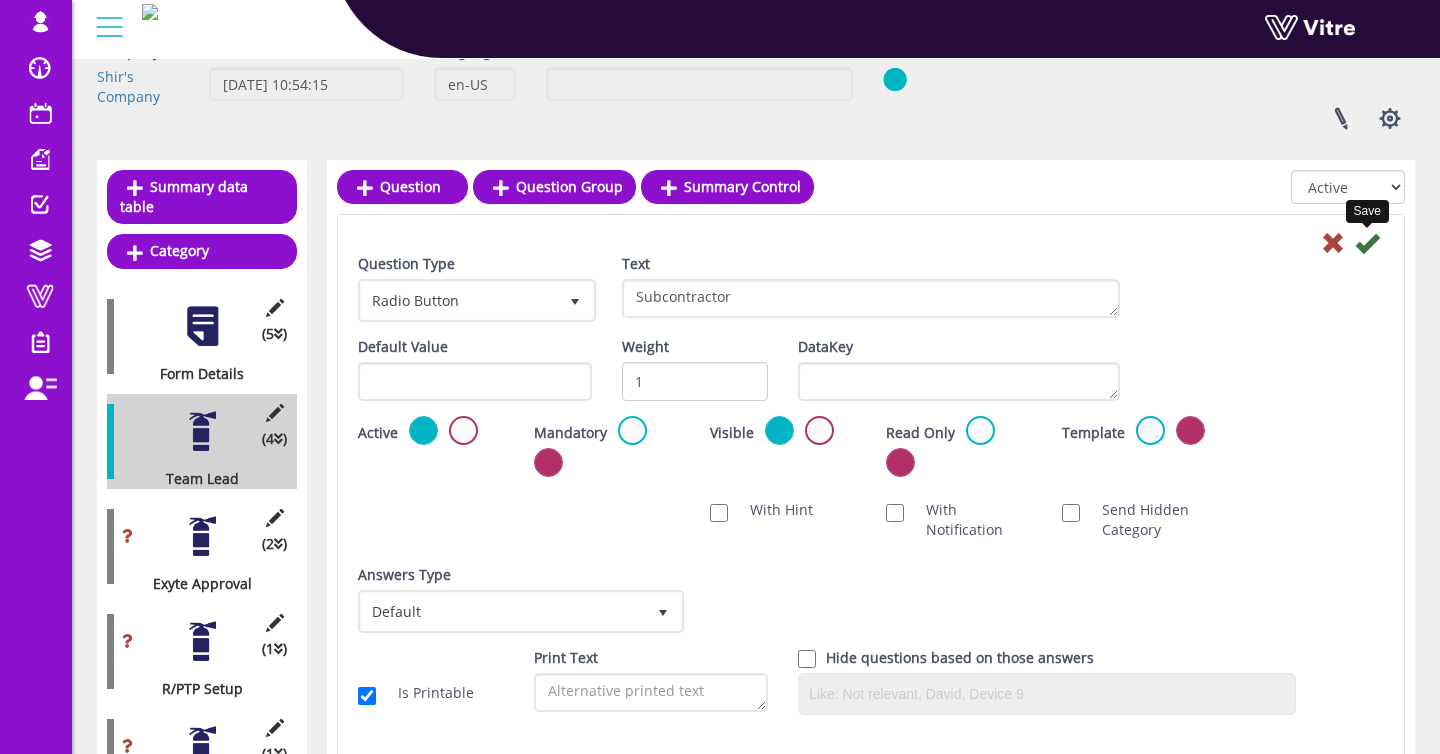 click at bounding box center (1367, 243) 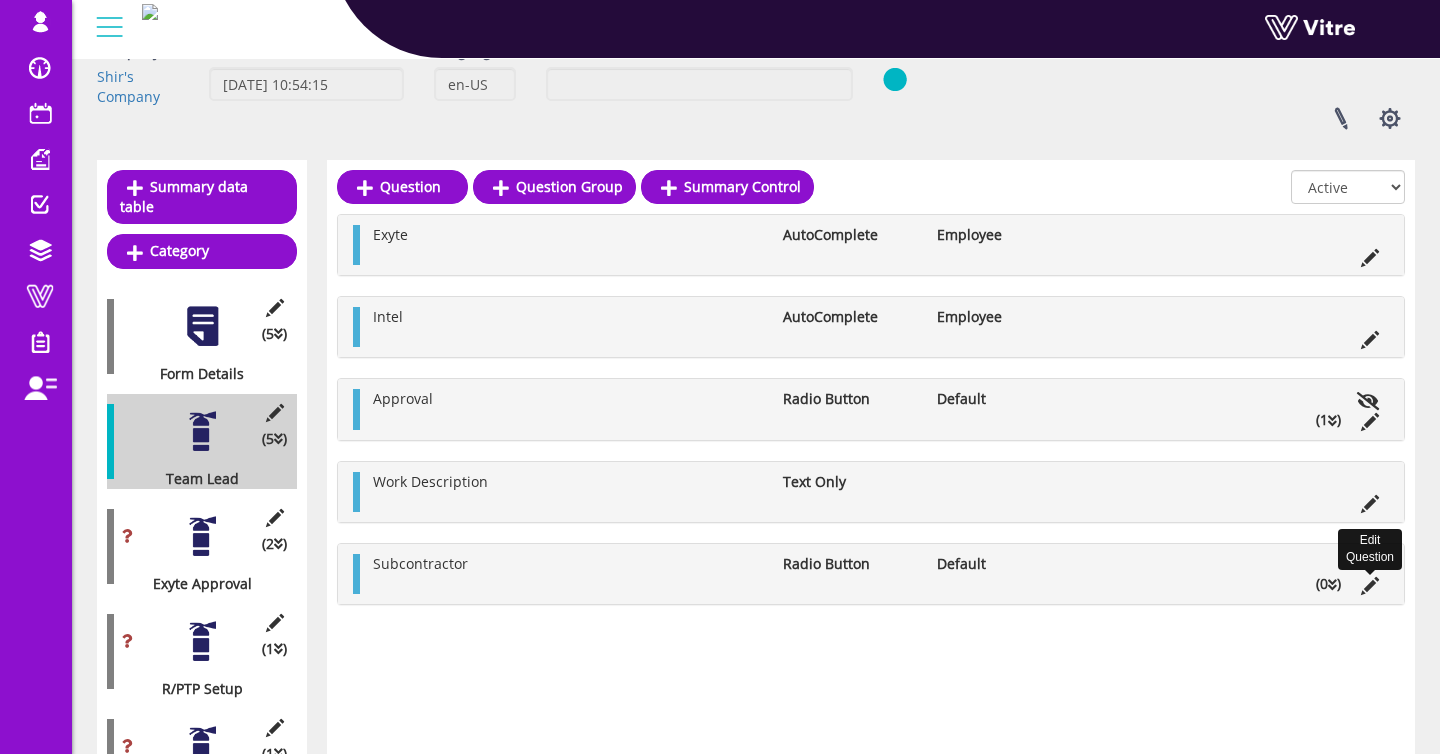 click at bounding box center (1370, 586) 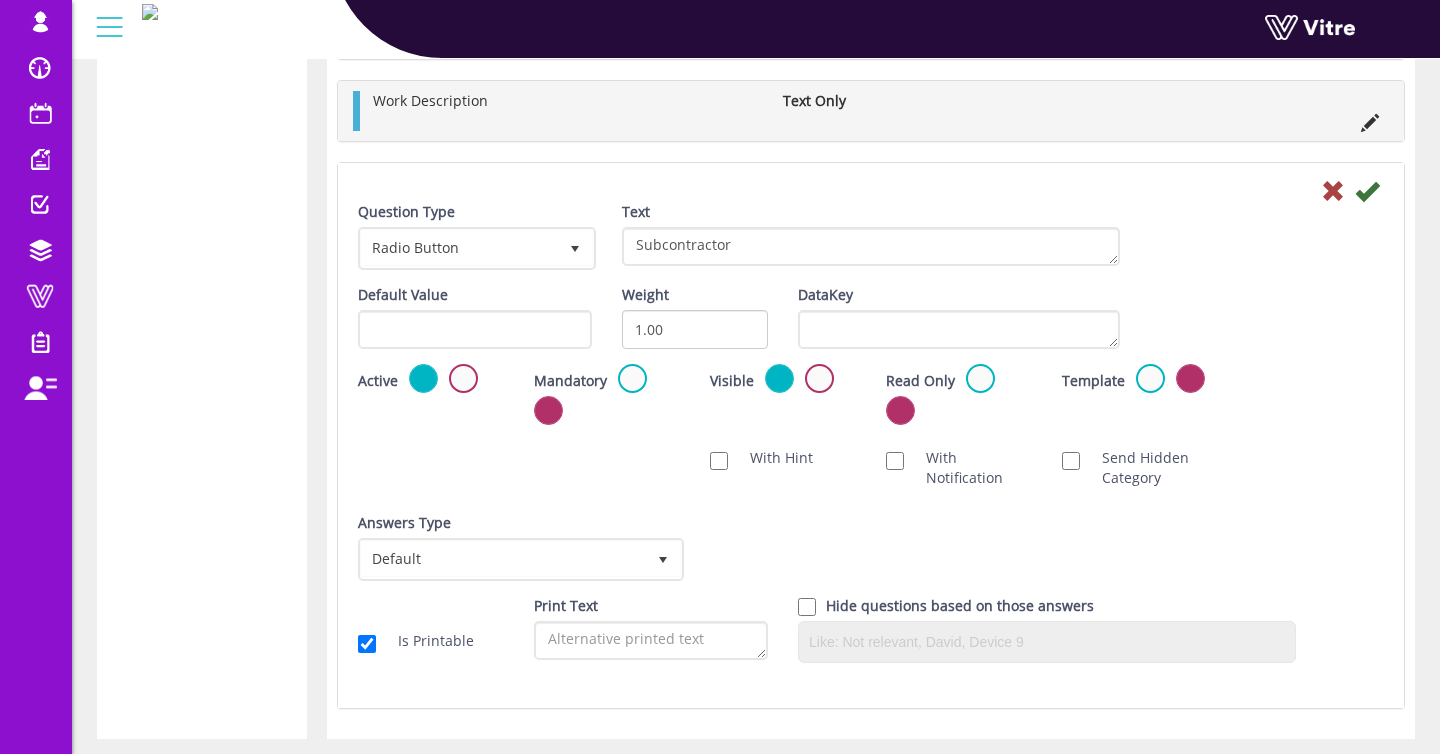 scroll, scrollTop: 1001, scrollLeft: 0, axis: vertical 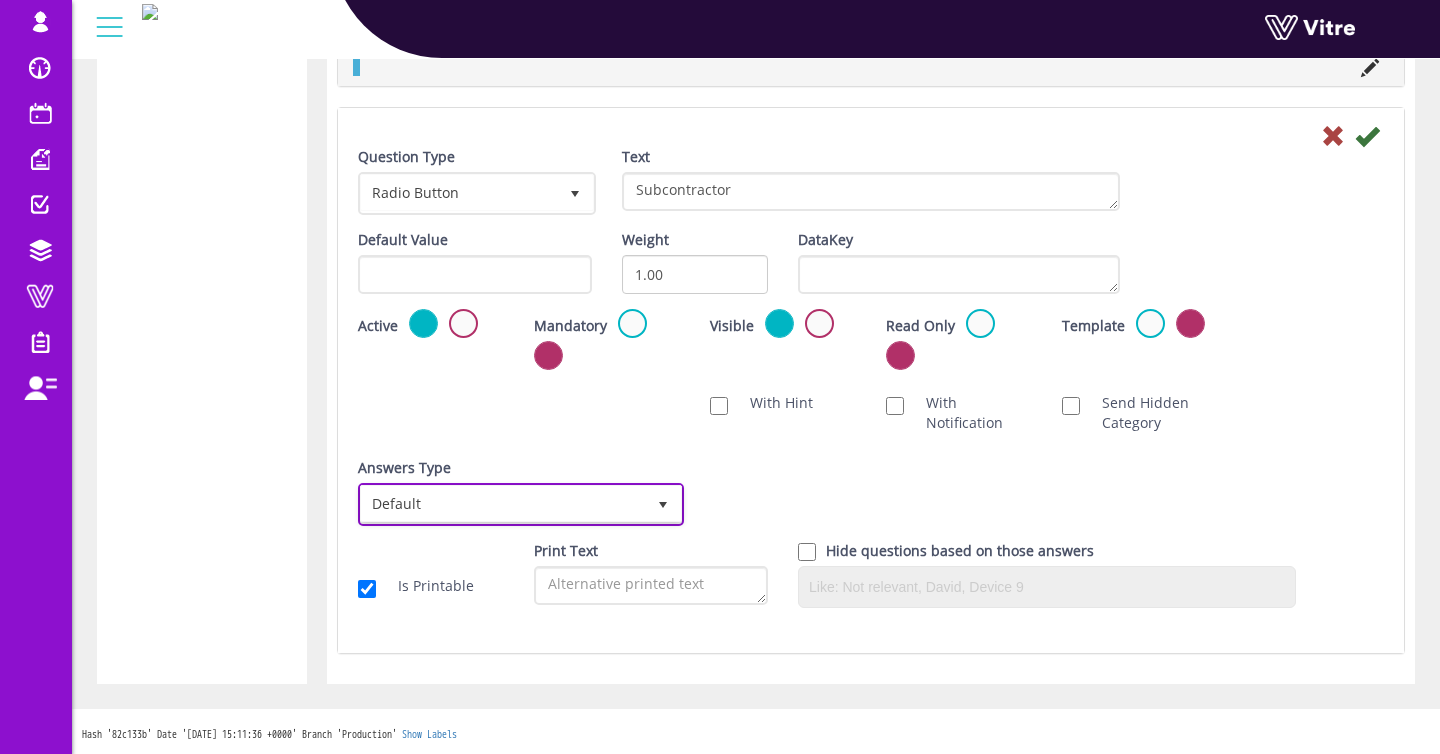 click on "Default" at bounding box center [503, 504] 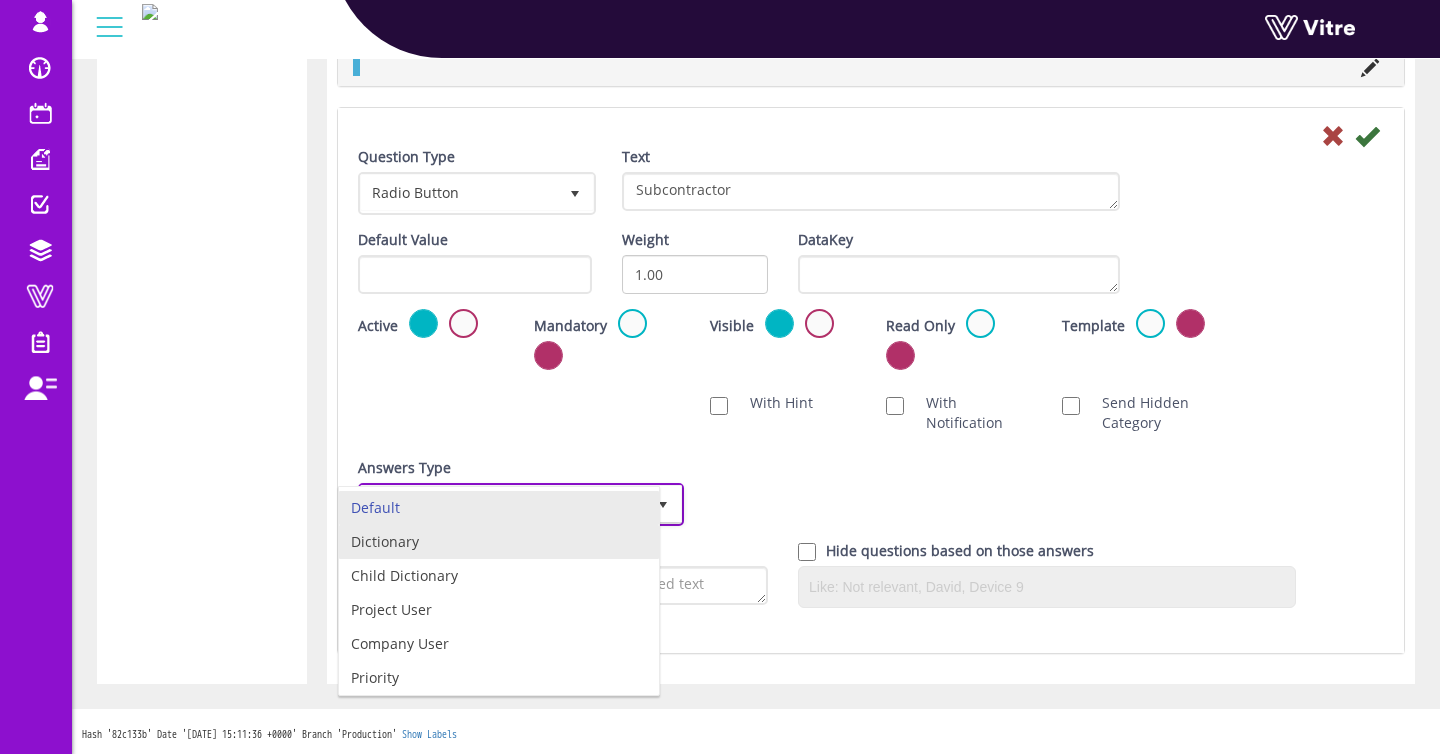 click on "Dictionary" at bounding box center [499, 542] 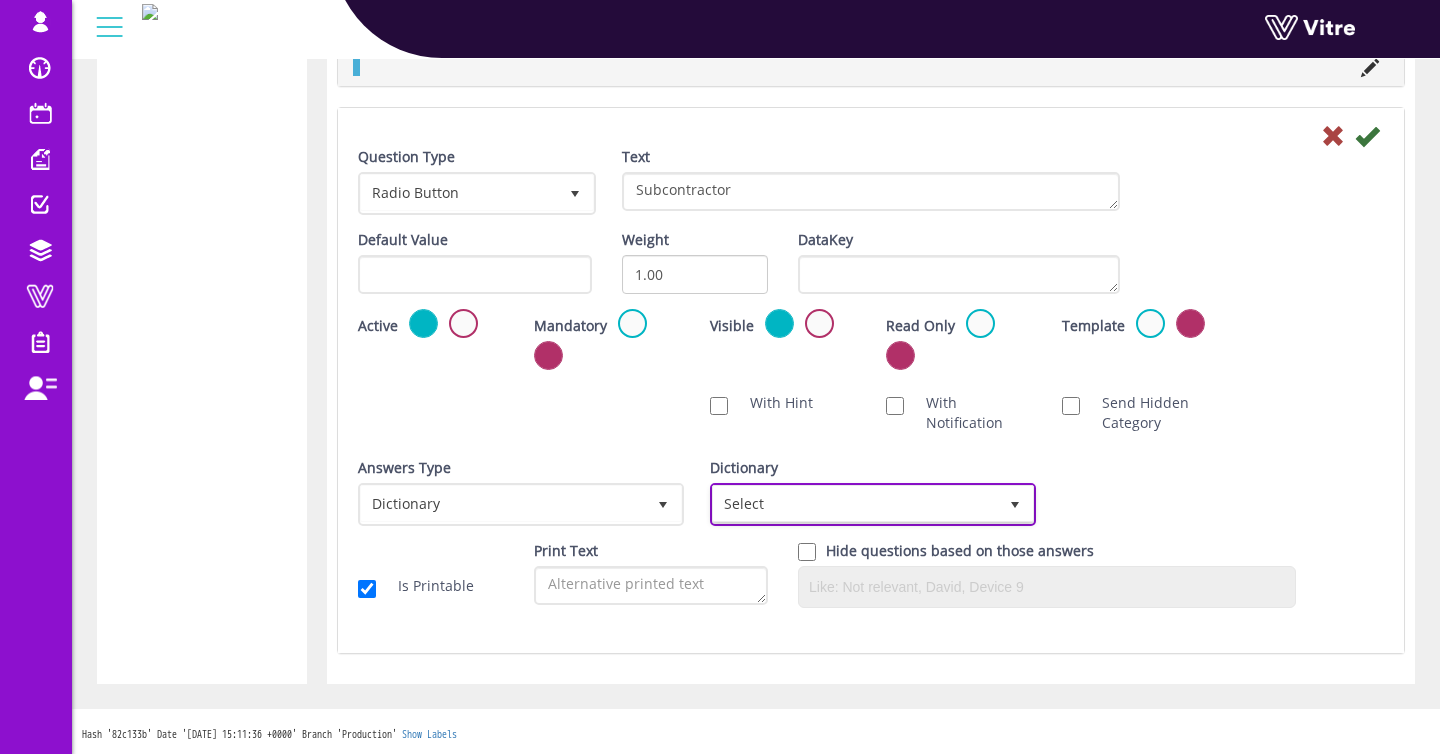 click on "Select" at bounding box center (855, 504) 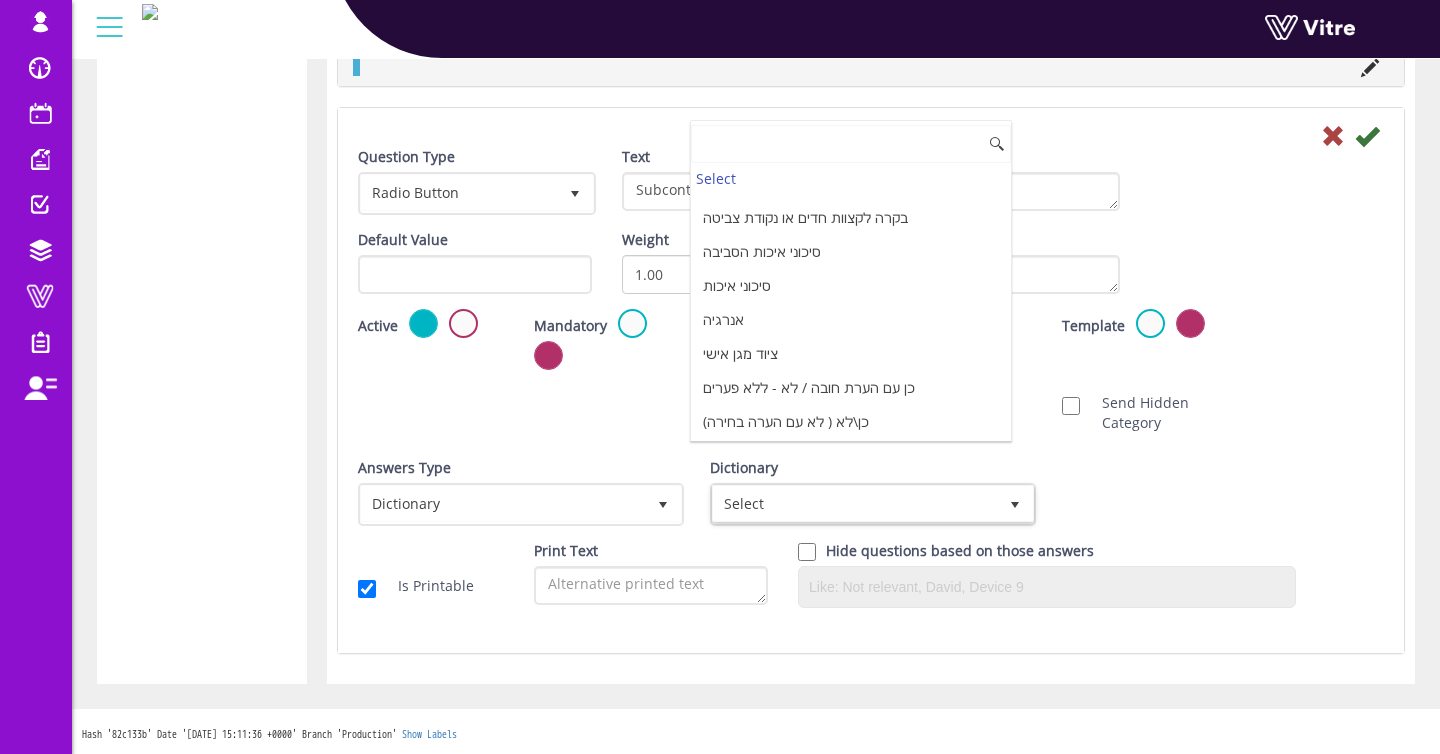 scroll, scrollTop: 873, scrollLeft: 0, axis: vertical 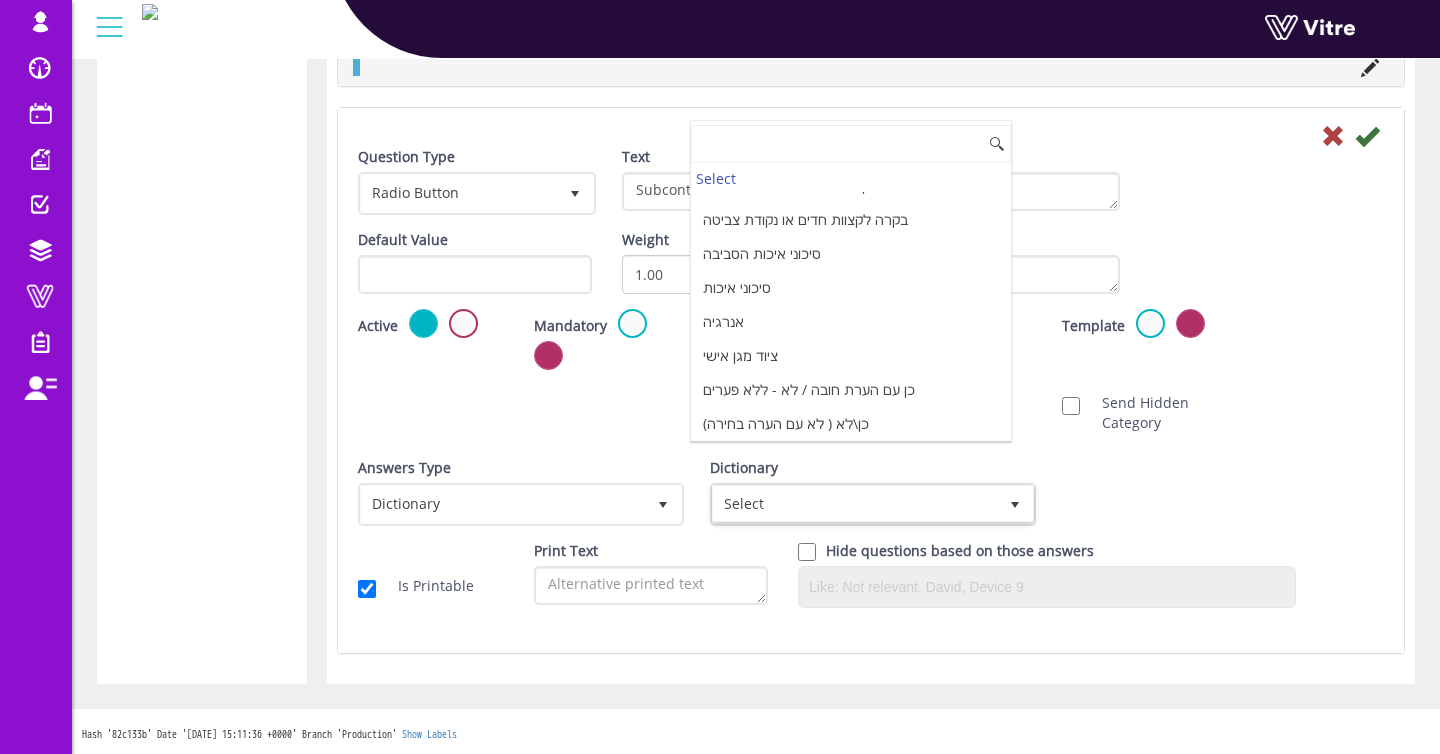 click on "Scan
NFC
Must scan
With Hint
With Notification
Send Hidden Category
No Image
Optional Image
Mandatory Image" at bounding box center [871, 413] 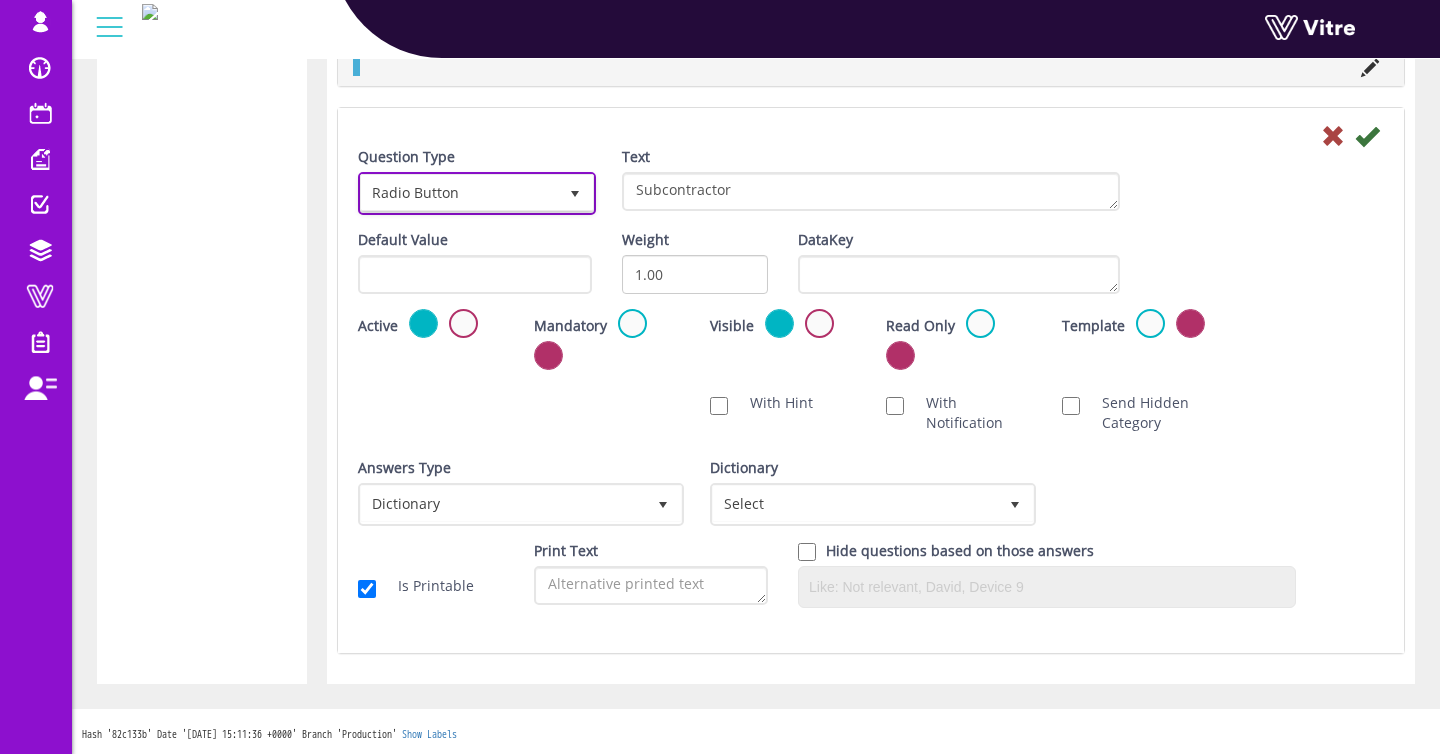 click on "Radio Button" at bounding box center (459, 193) 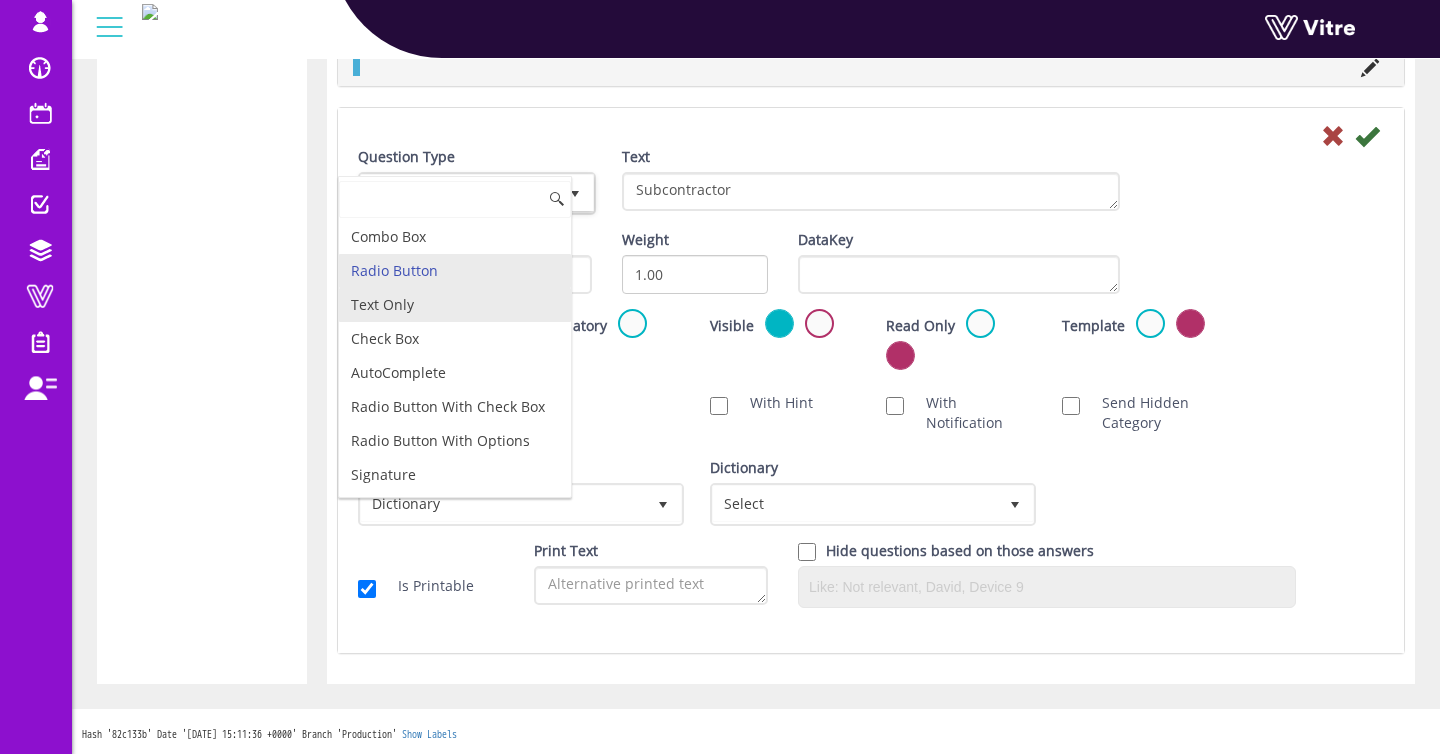 click on "Text Only" at bounding box center (455, 305) 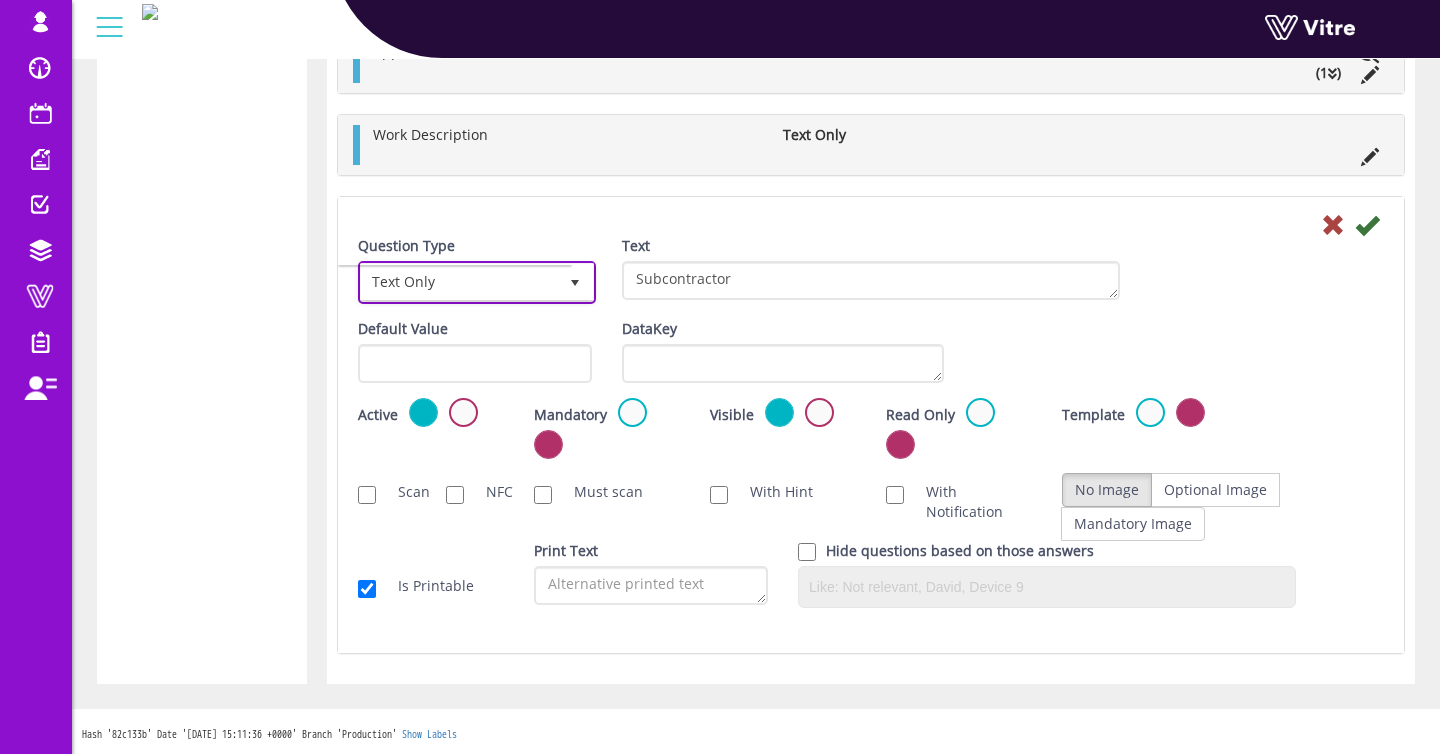 scroll, scrollTop: 912, scrollLeft: 0, axis: vertical 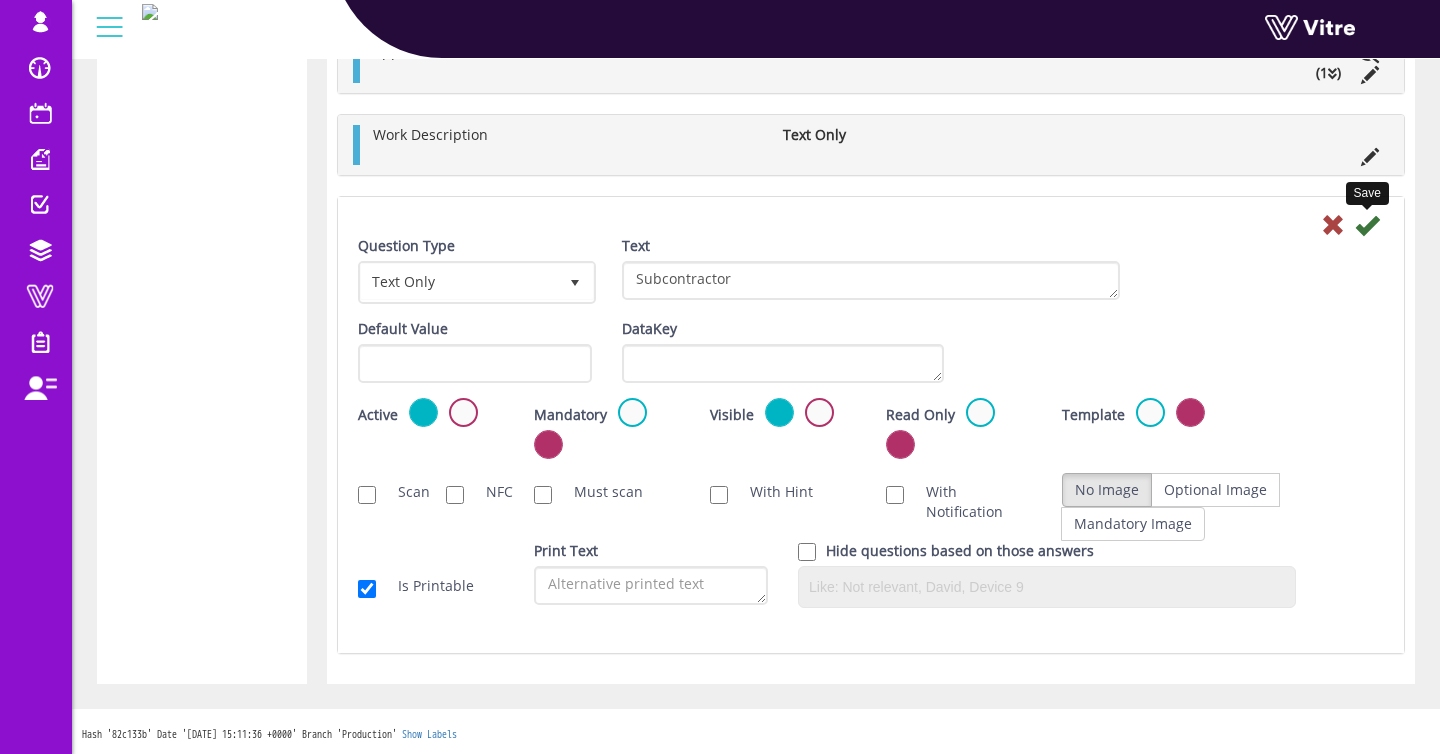 click at bounding box center (1367, 225) 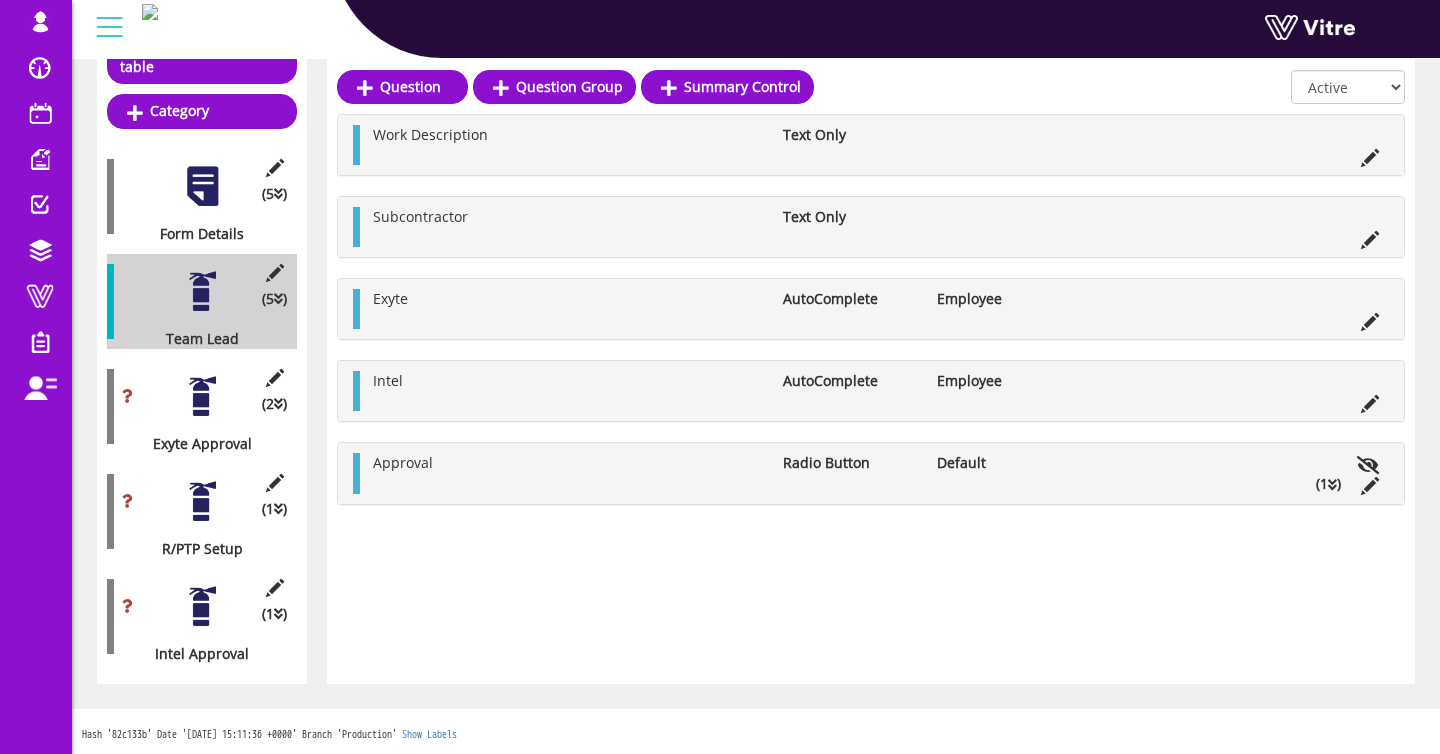 click at bounding box center (202, 501) 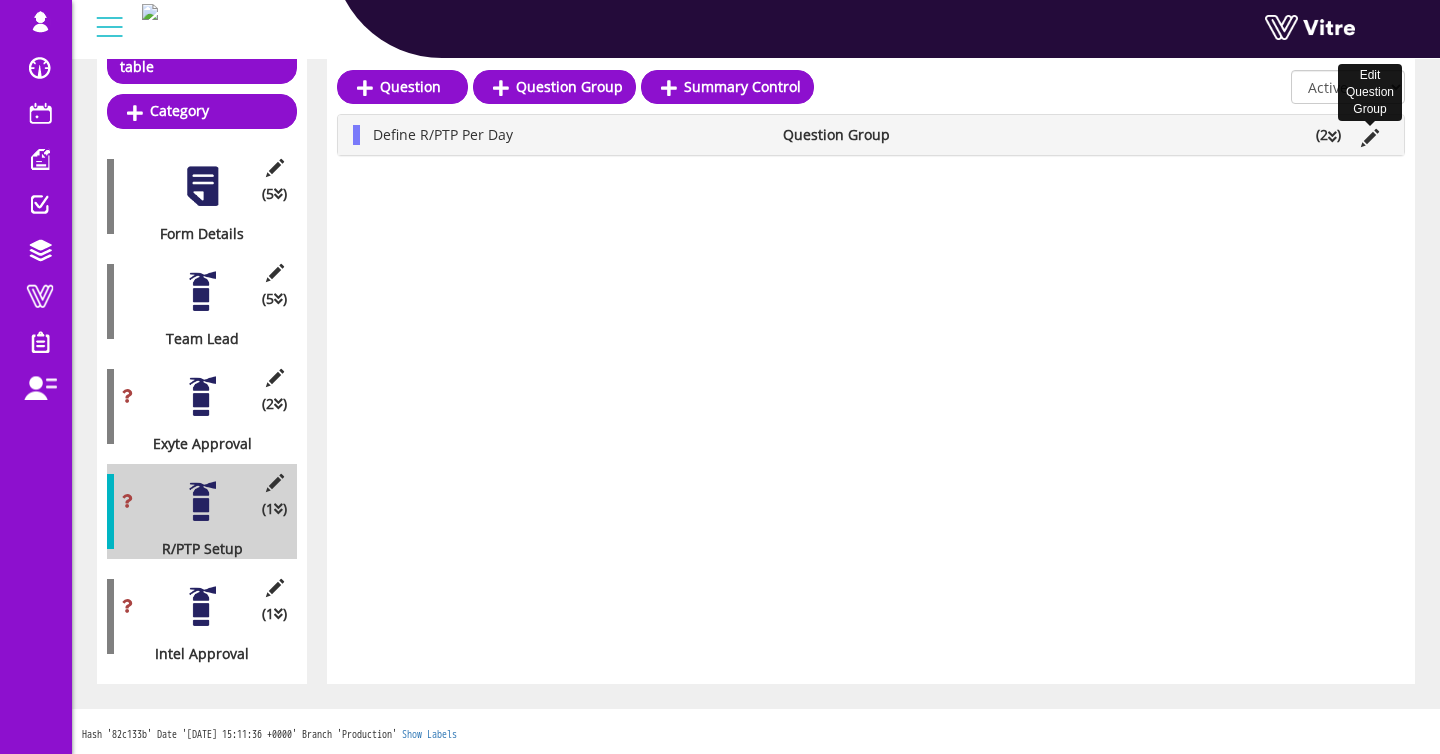 click at bounding box center (1370, 138) 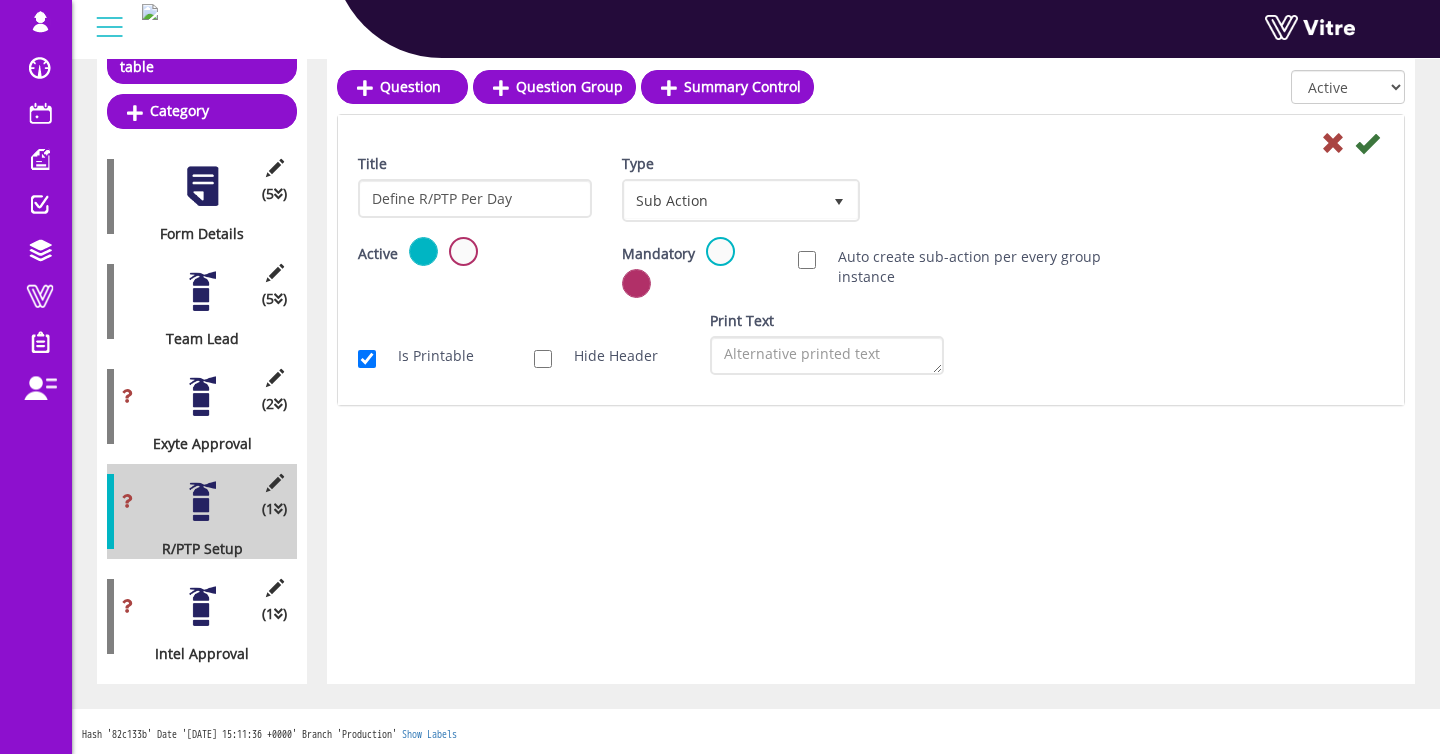 click on "Auto create sub-action per every group instance" at bounding box center [969, 267] 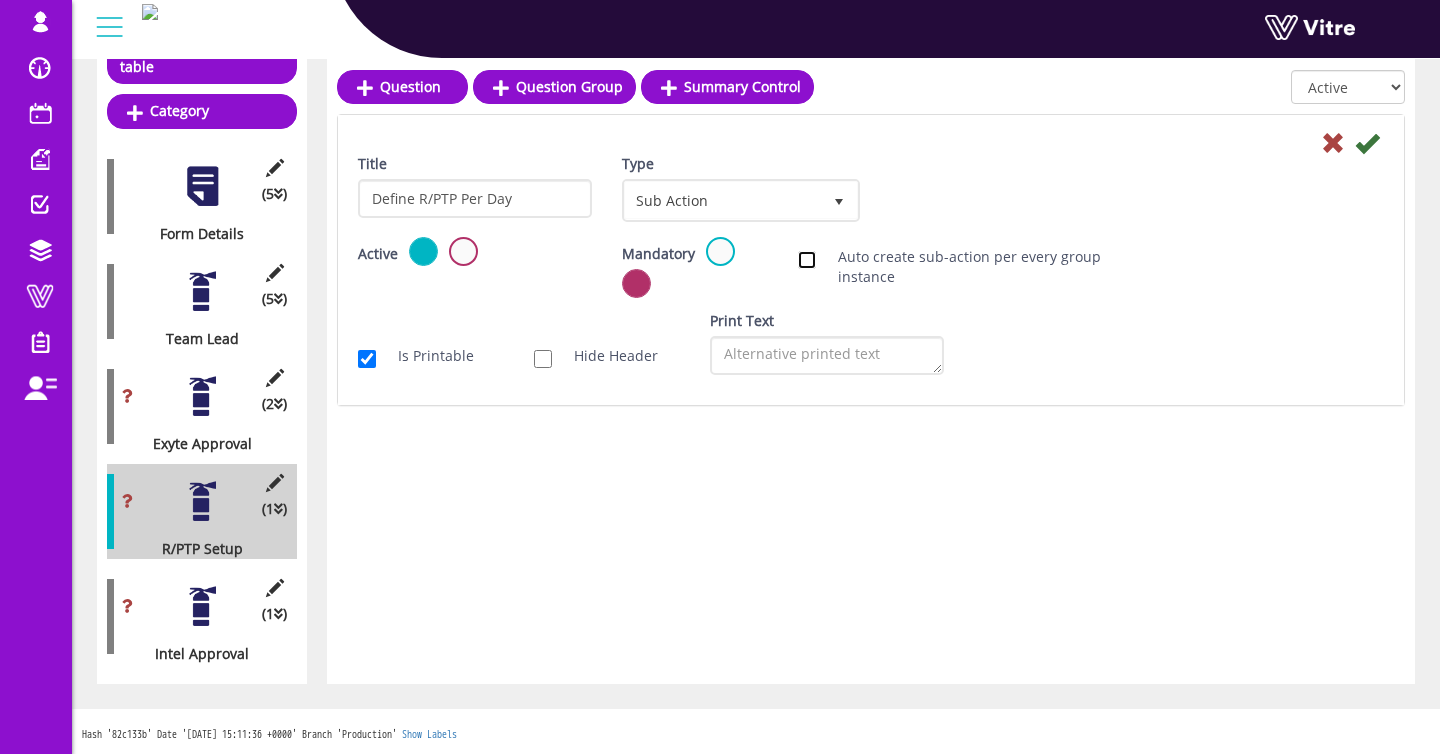 click on "Auto create sub-action per every group instance" at bounding box center (807, 260) 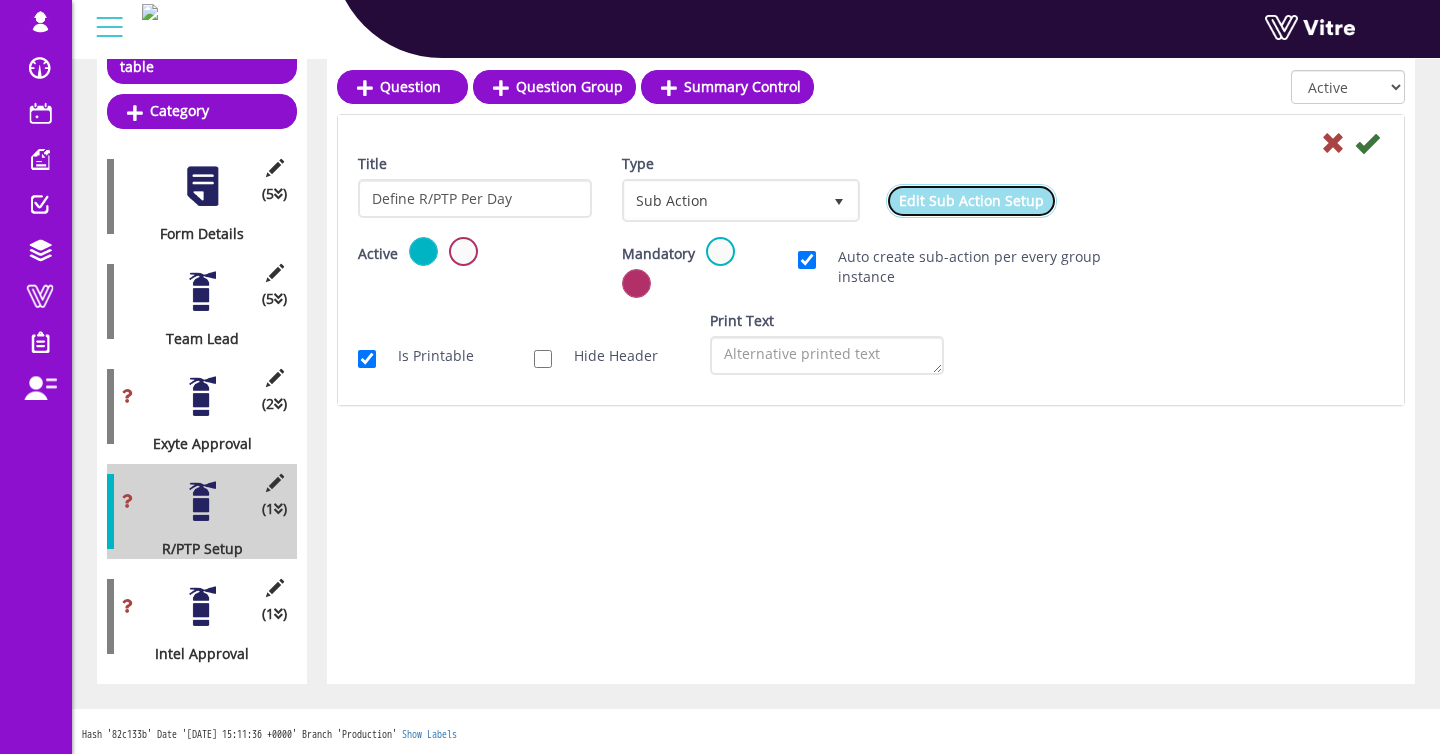 click on "Edit Sub Action Setup" at bounding box center [971, 201] 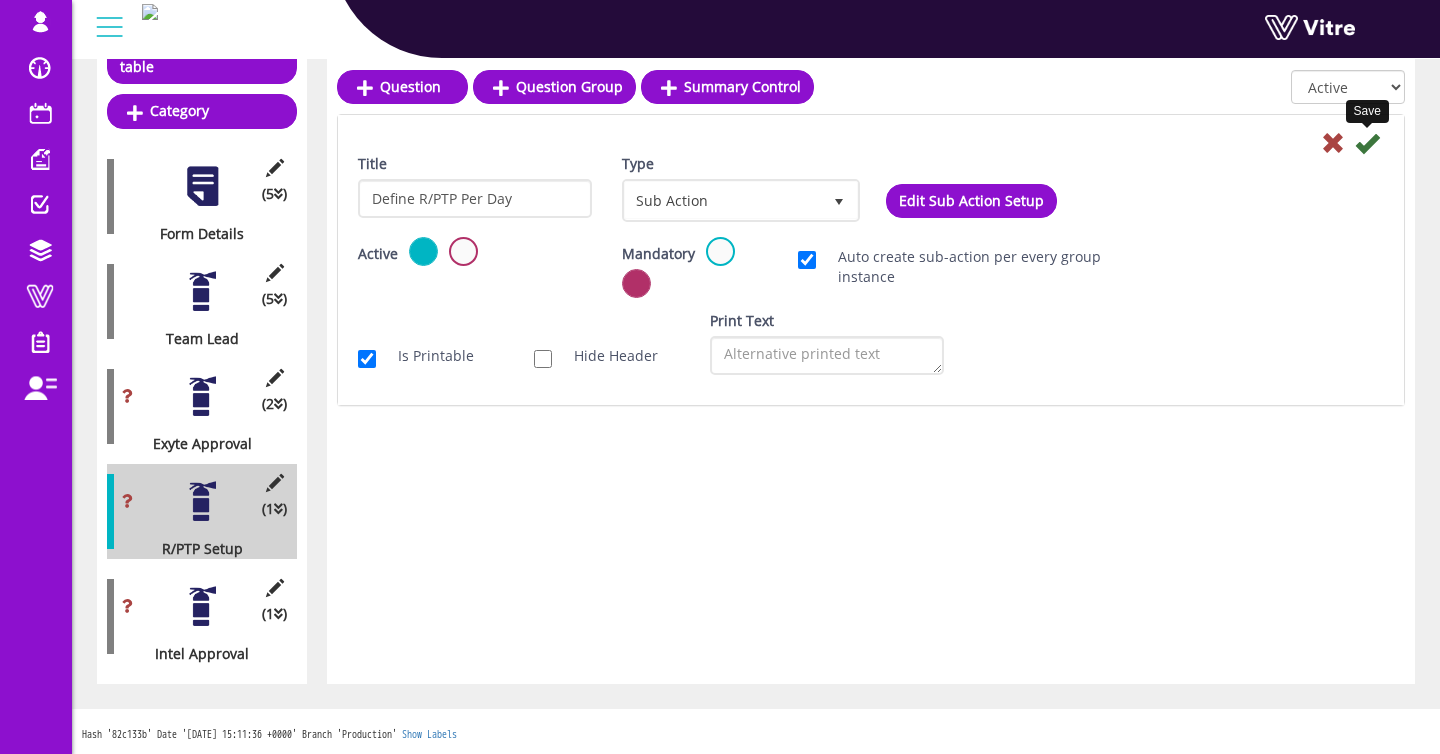 click at bounding box center [1367, 143] 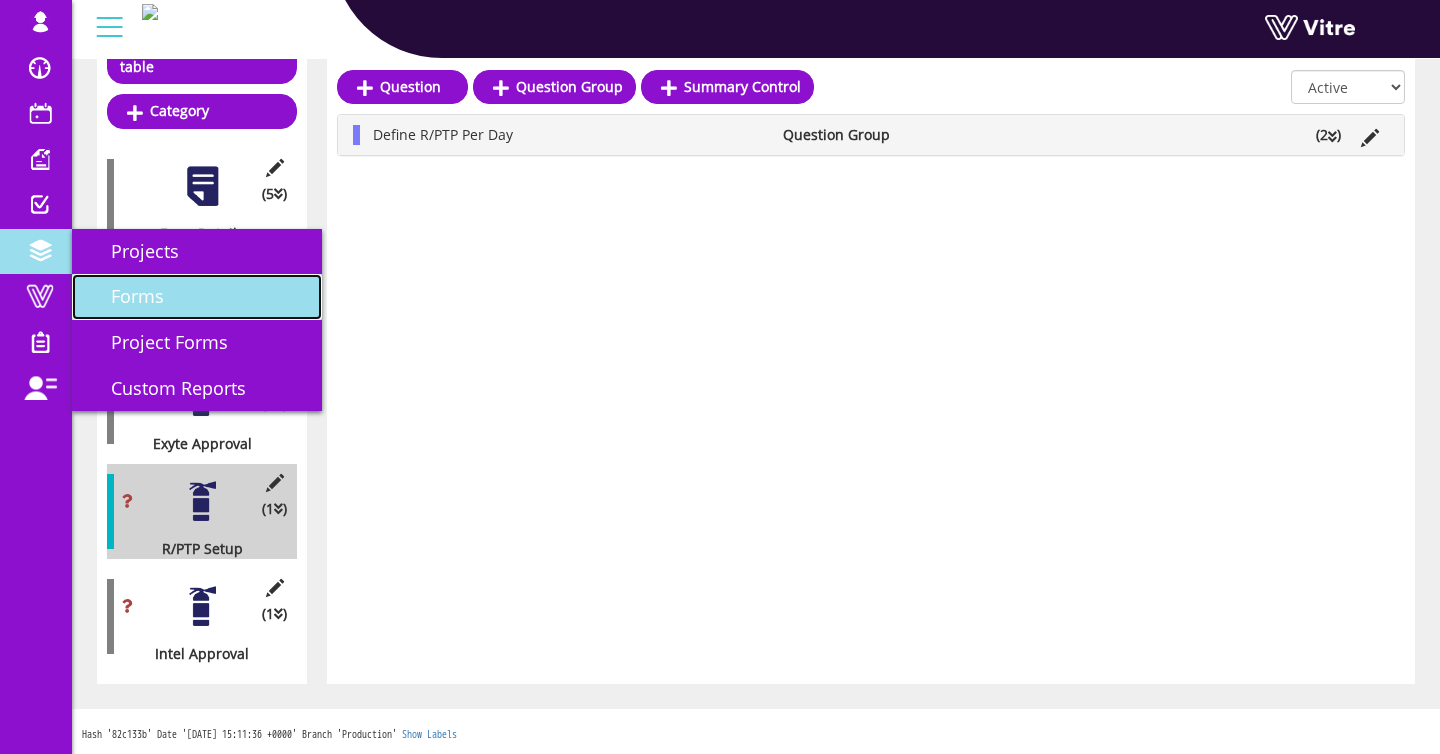 click on "Forms" at bounding box center [125, 296] 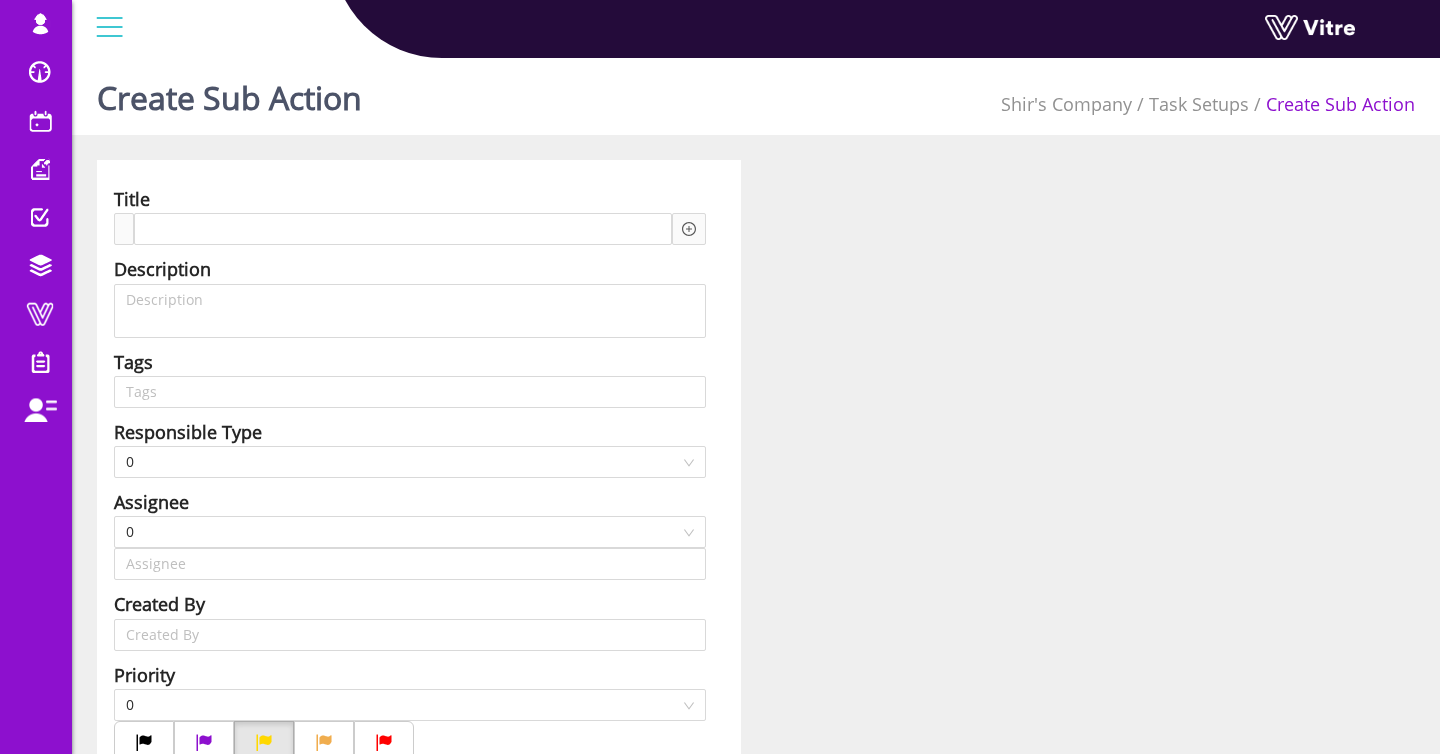 scroll, scrollTop: 0, scrollLeft: 0, axis: both 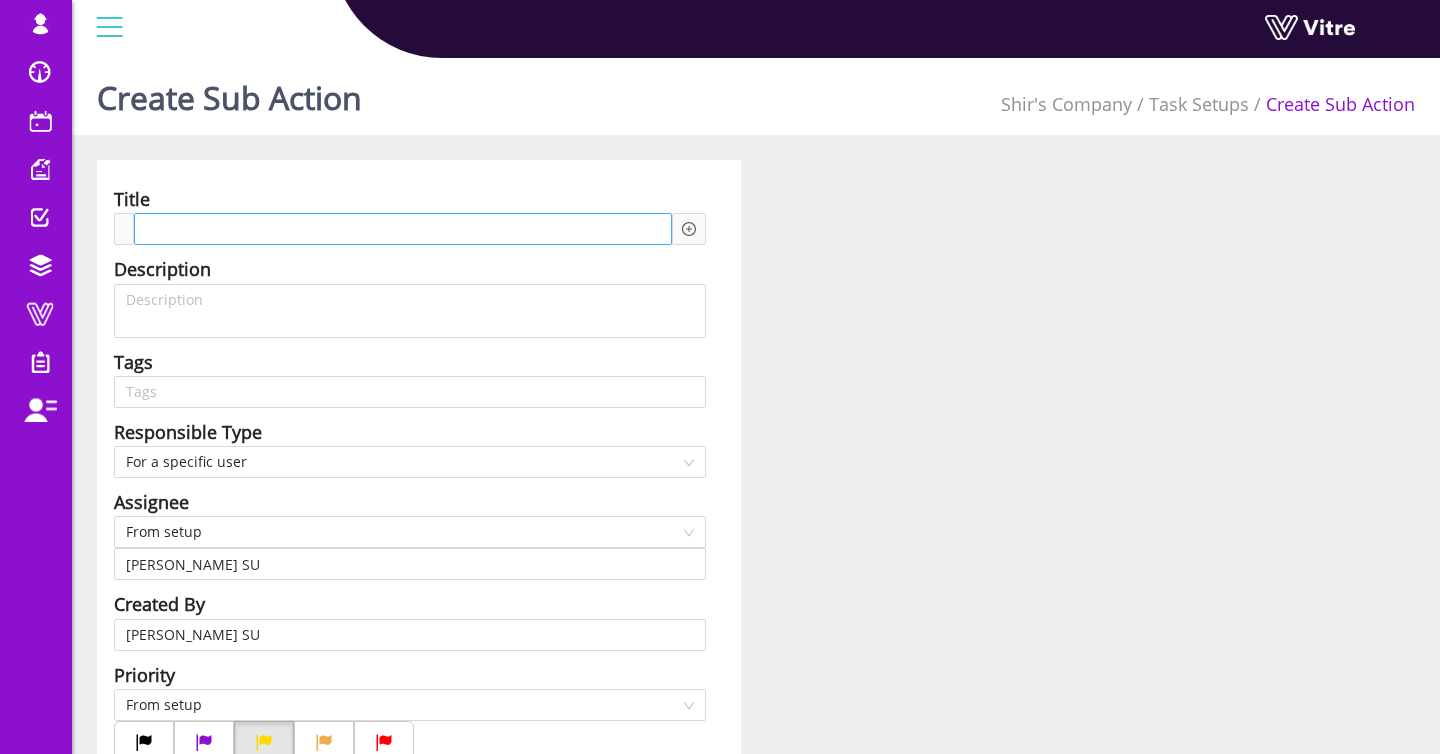 click at bounding box center [403, 229] 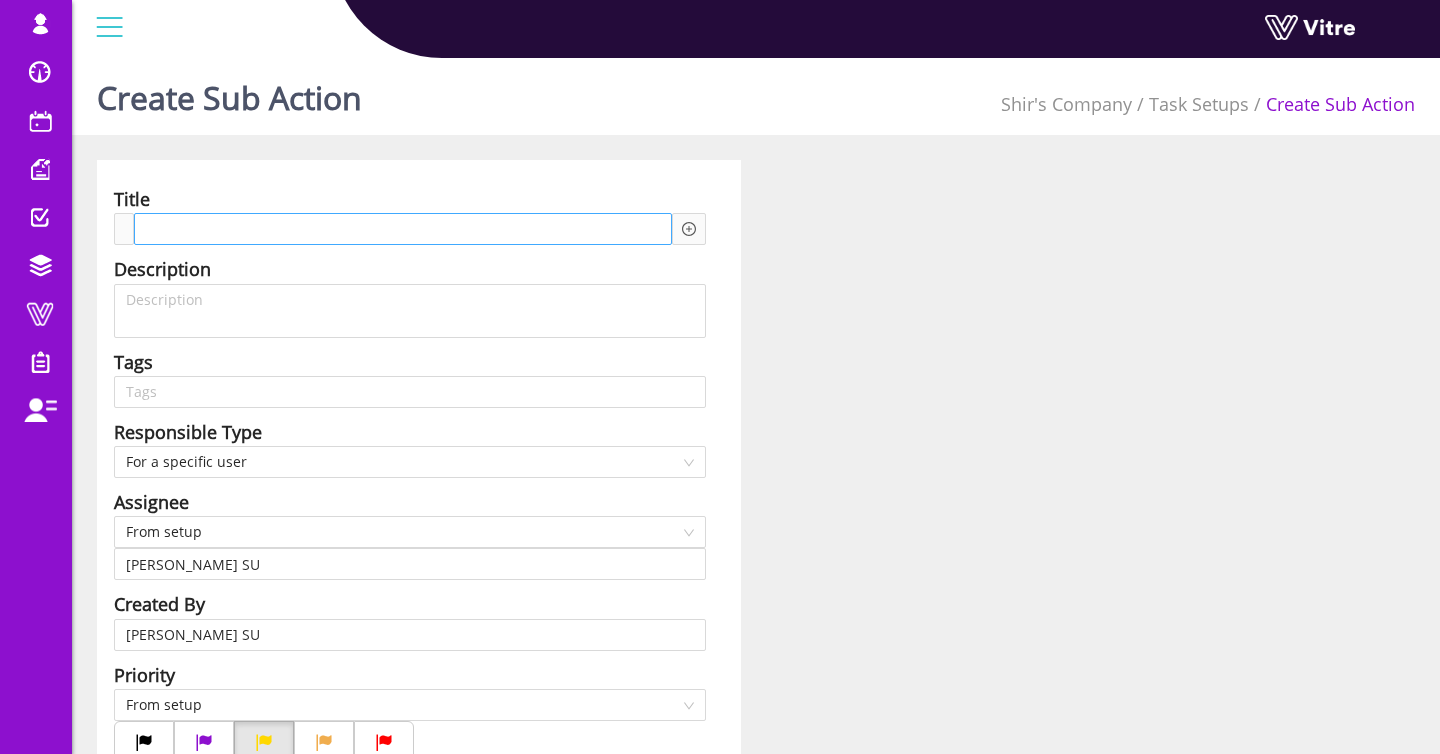 type 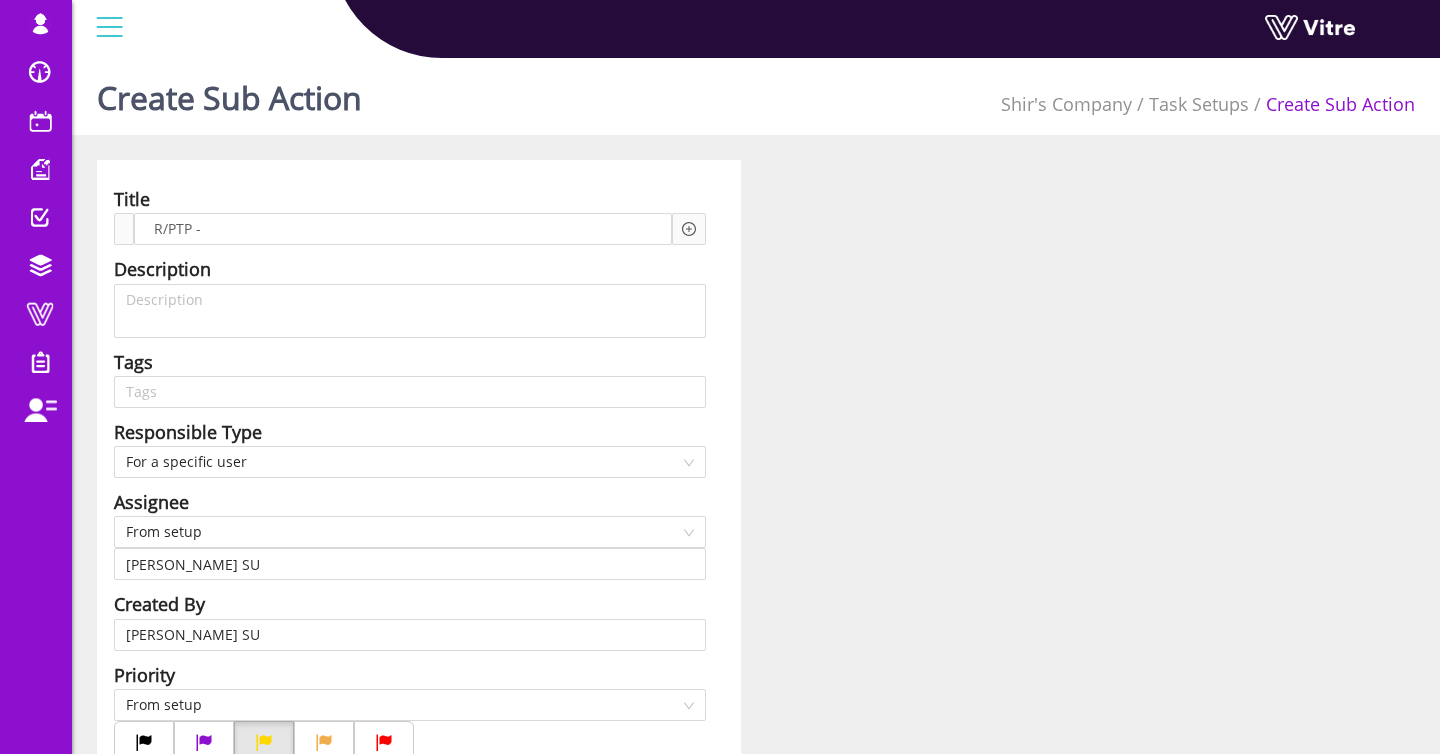 click 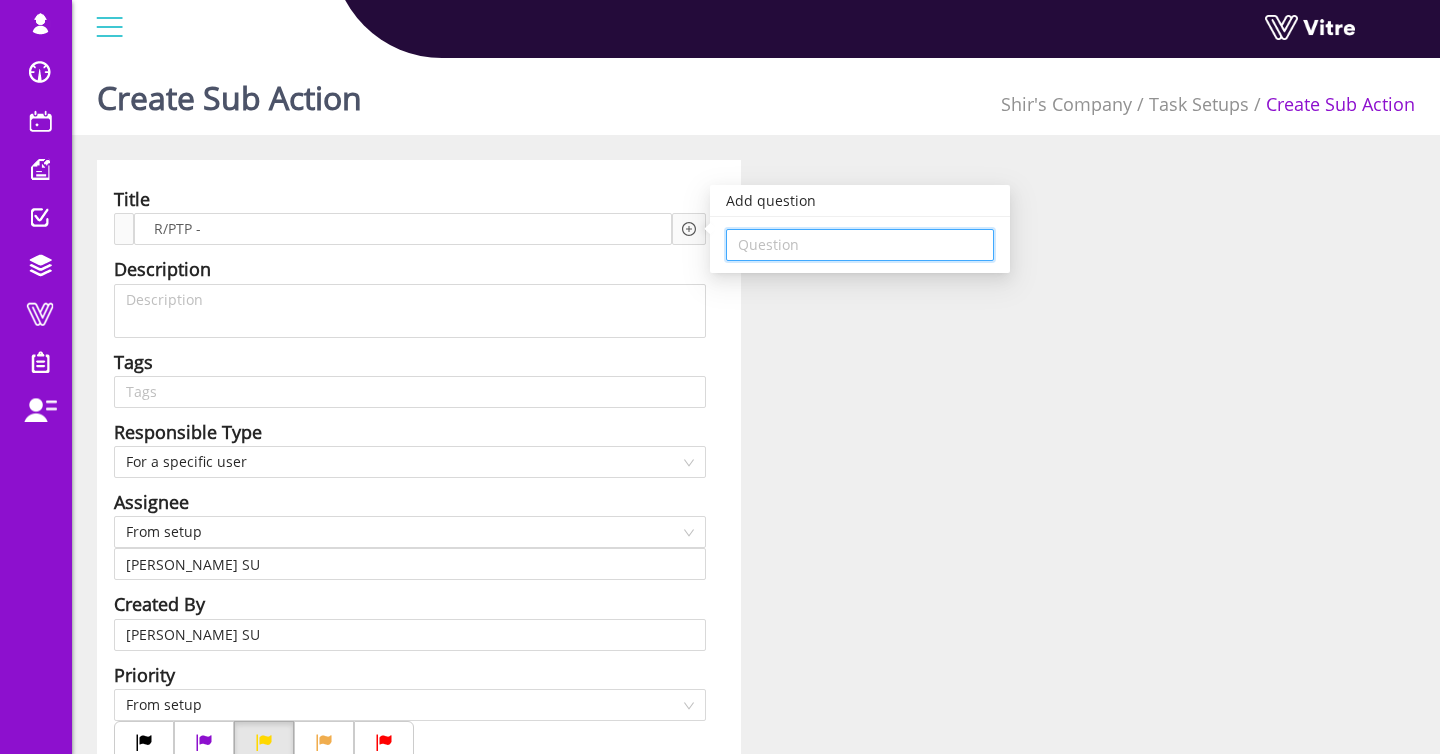 click at bounding box center (860, 245) 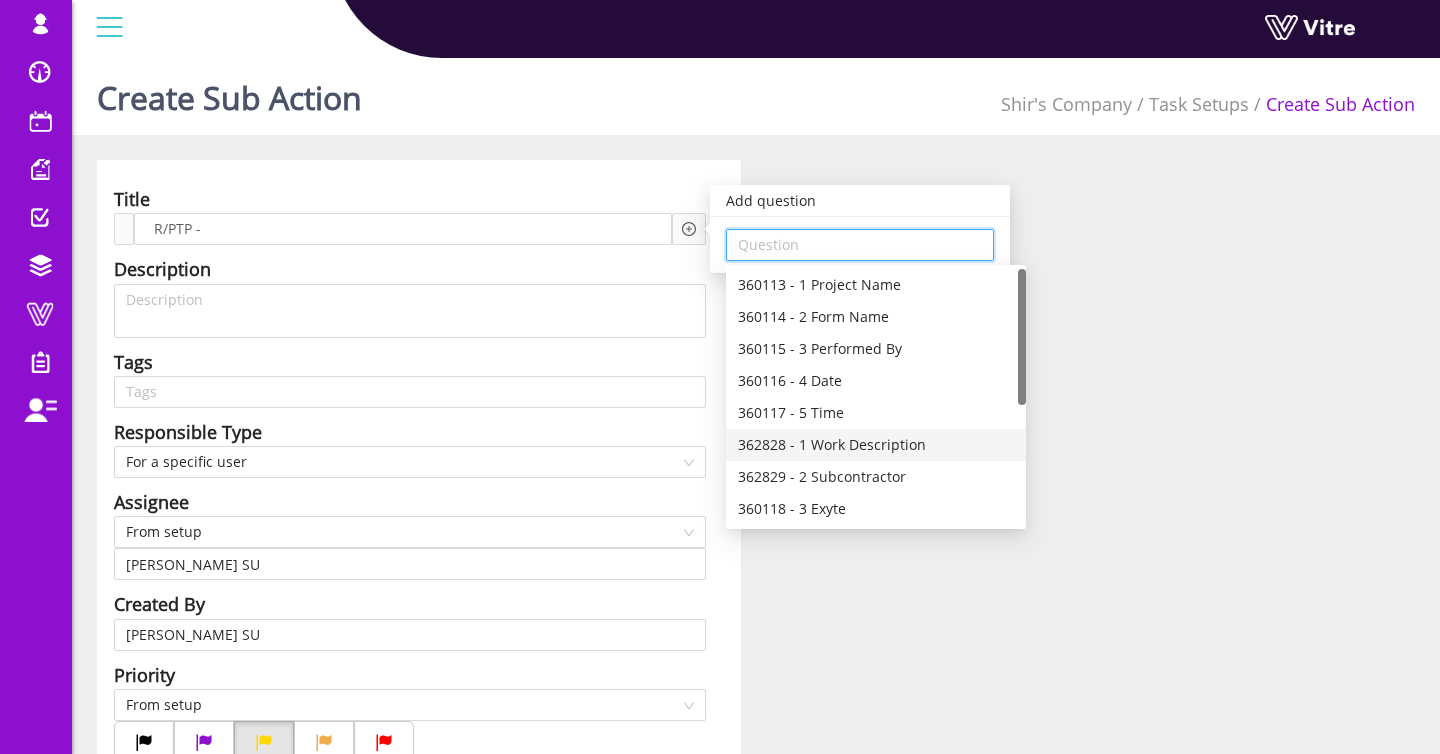 scroll, scrollTop: 0, scrollLeft: 0, axis: both 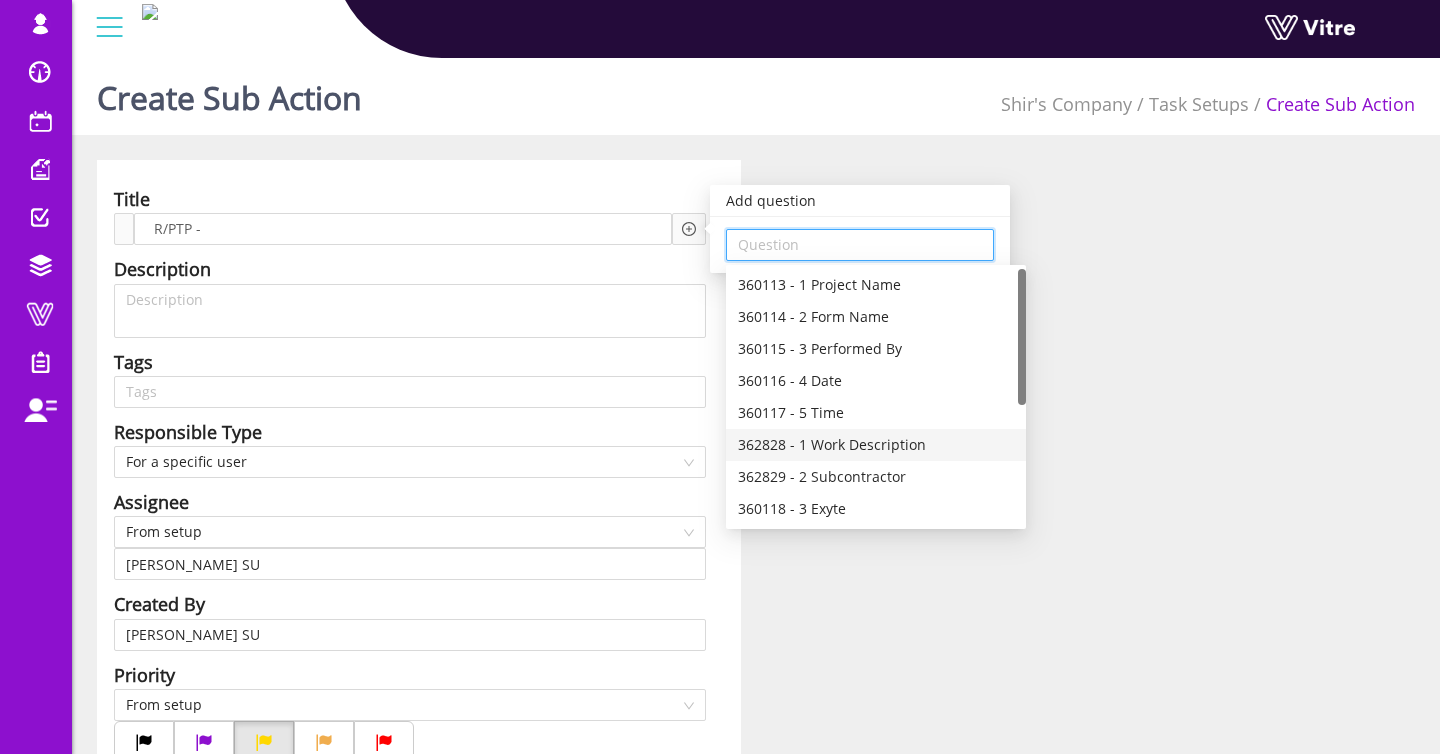 click on "362828 - 1 Work Description" at bounding box center [876, 445] 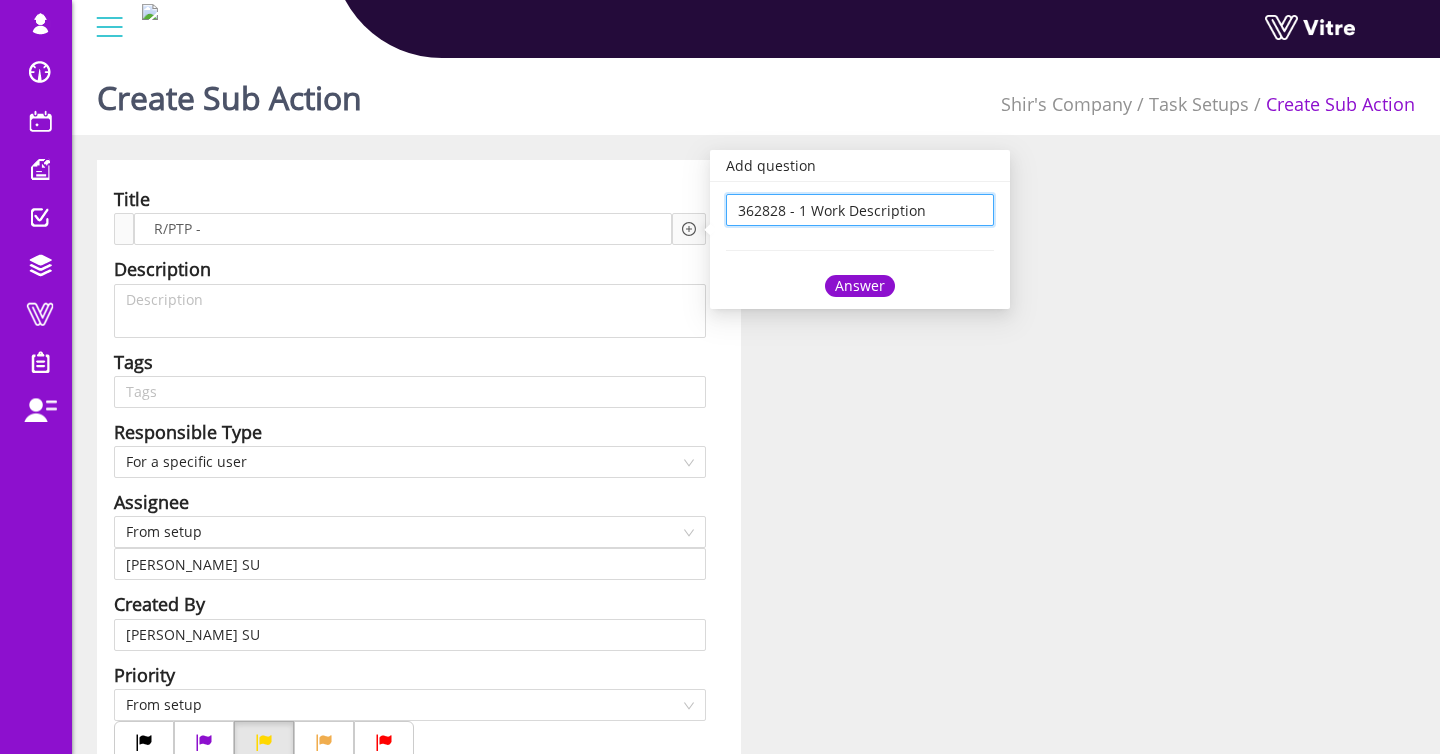 scroll, scrollTop: 1, scrollLeft: 0, axis: vertical 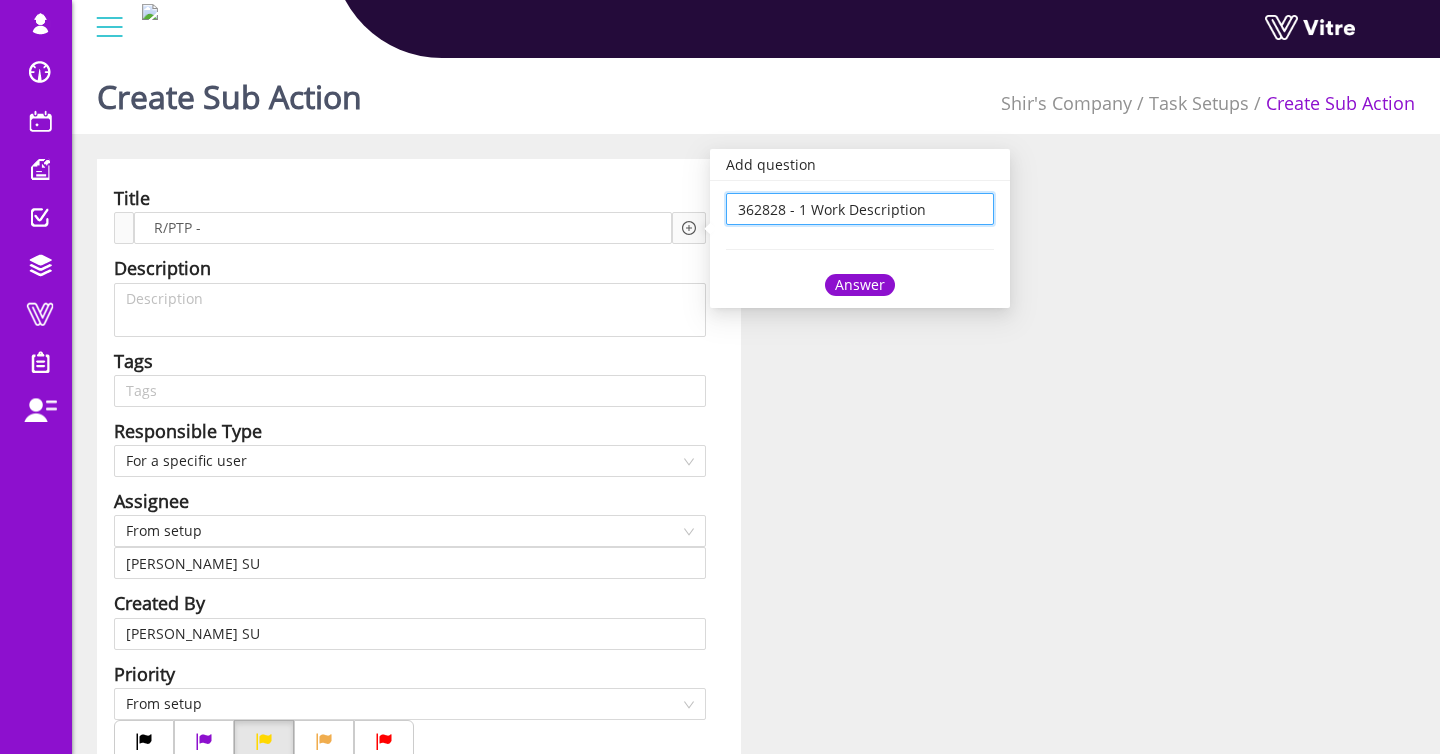 click on "Answer" at bounding box center [860, 285] 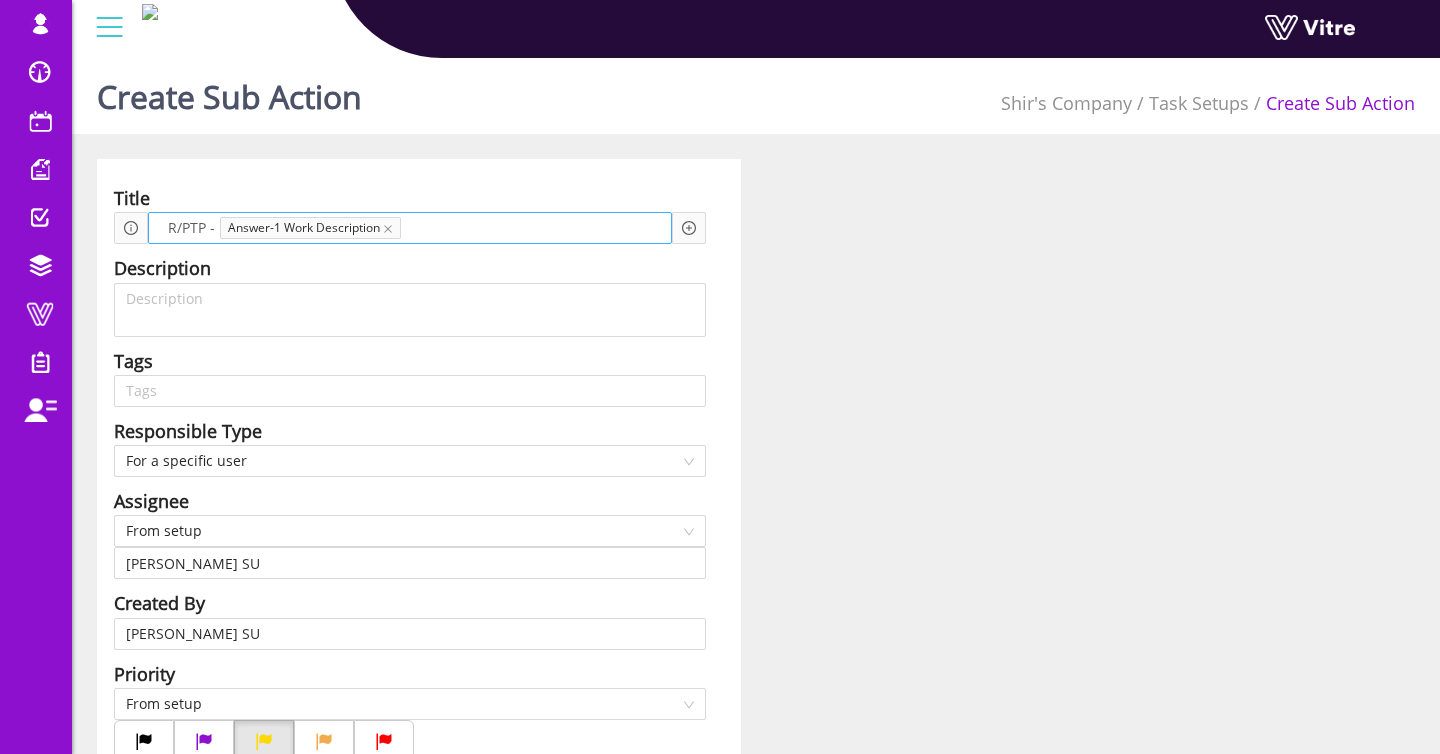 click at bounding box center (460, 228) 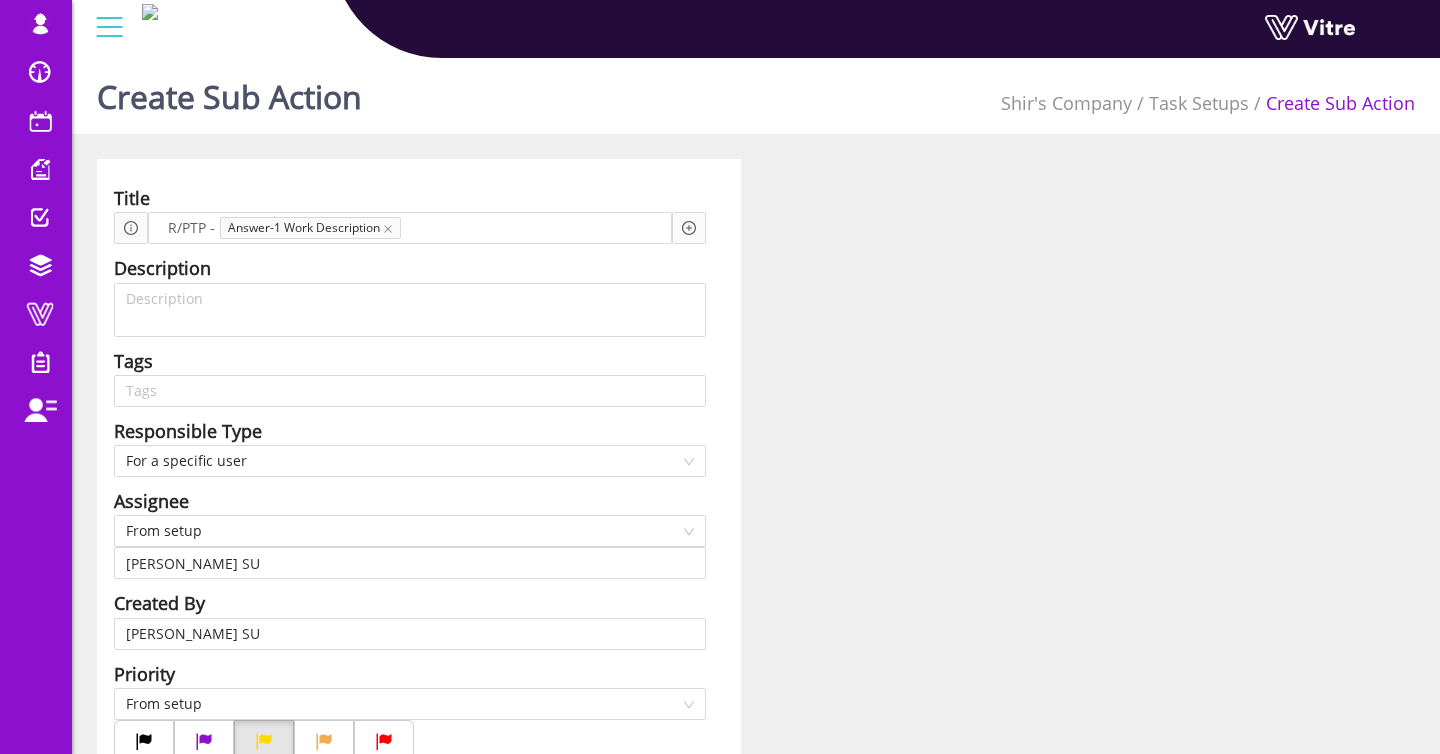 click 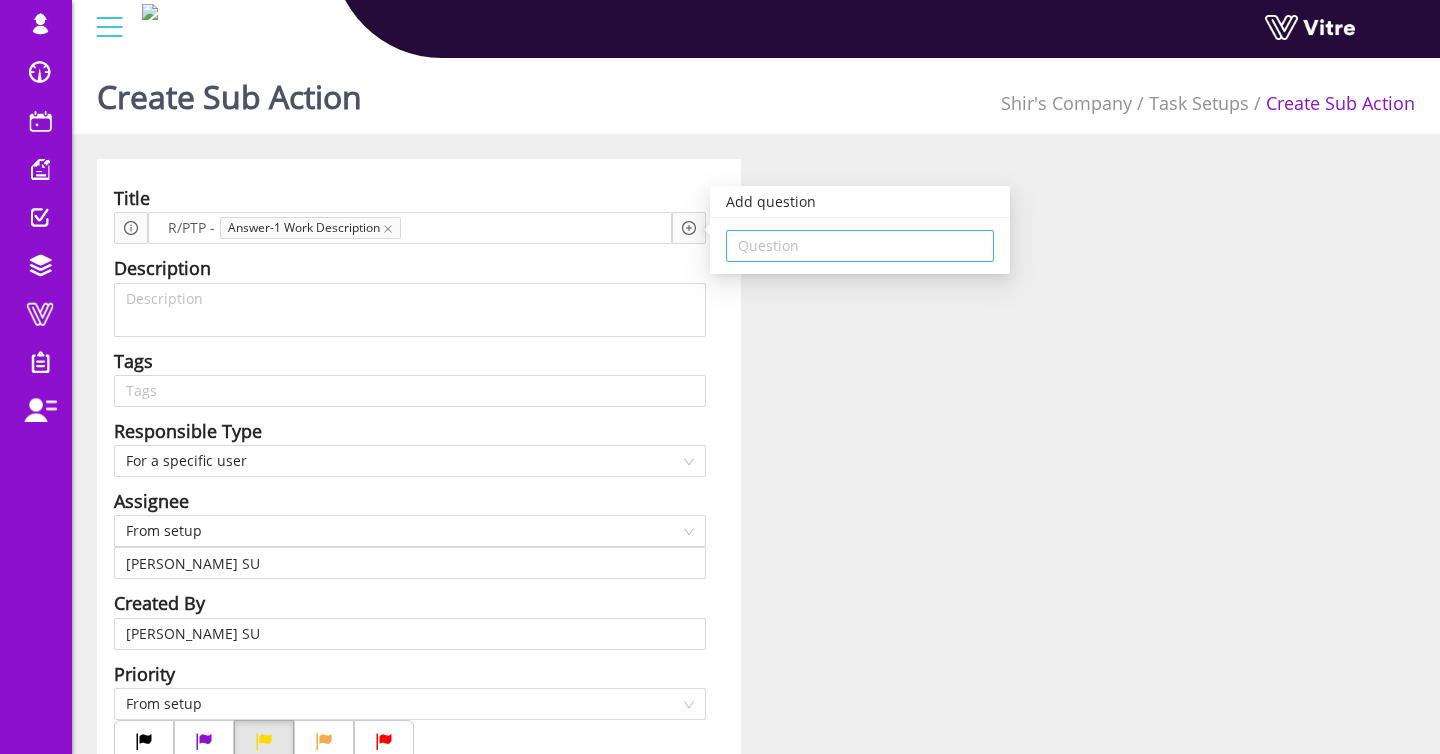 drag, startPoint x: 786, startPoint y: 239, endPoint x: 791, endPoint y: 260, distance: 21.587032 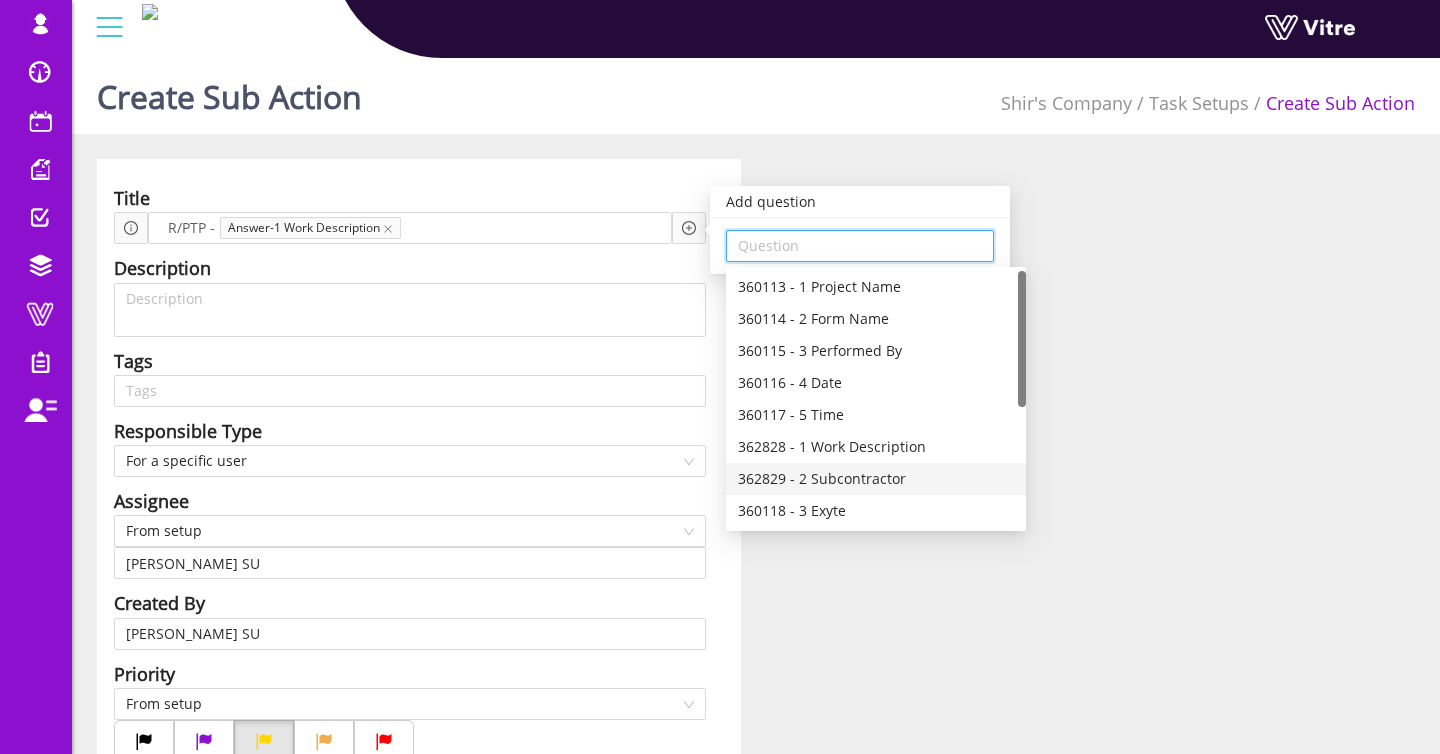 scroll, scrollTop: 0, scrollLeft: 0, axis: both 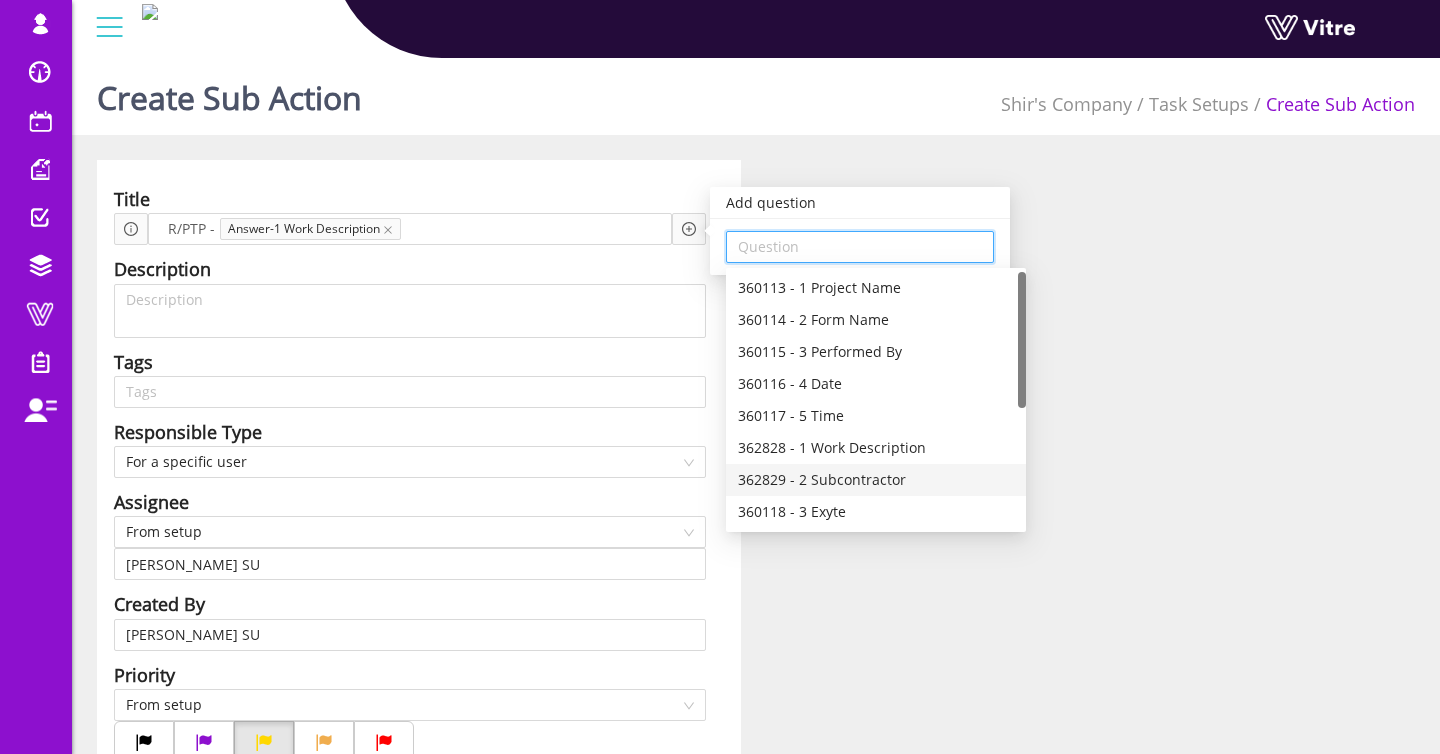 click on "362829 - 2 Subcontractor" at bounding box center [876, 480] 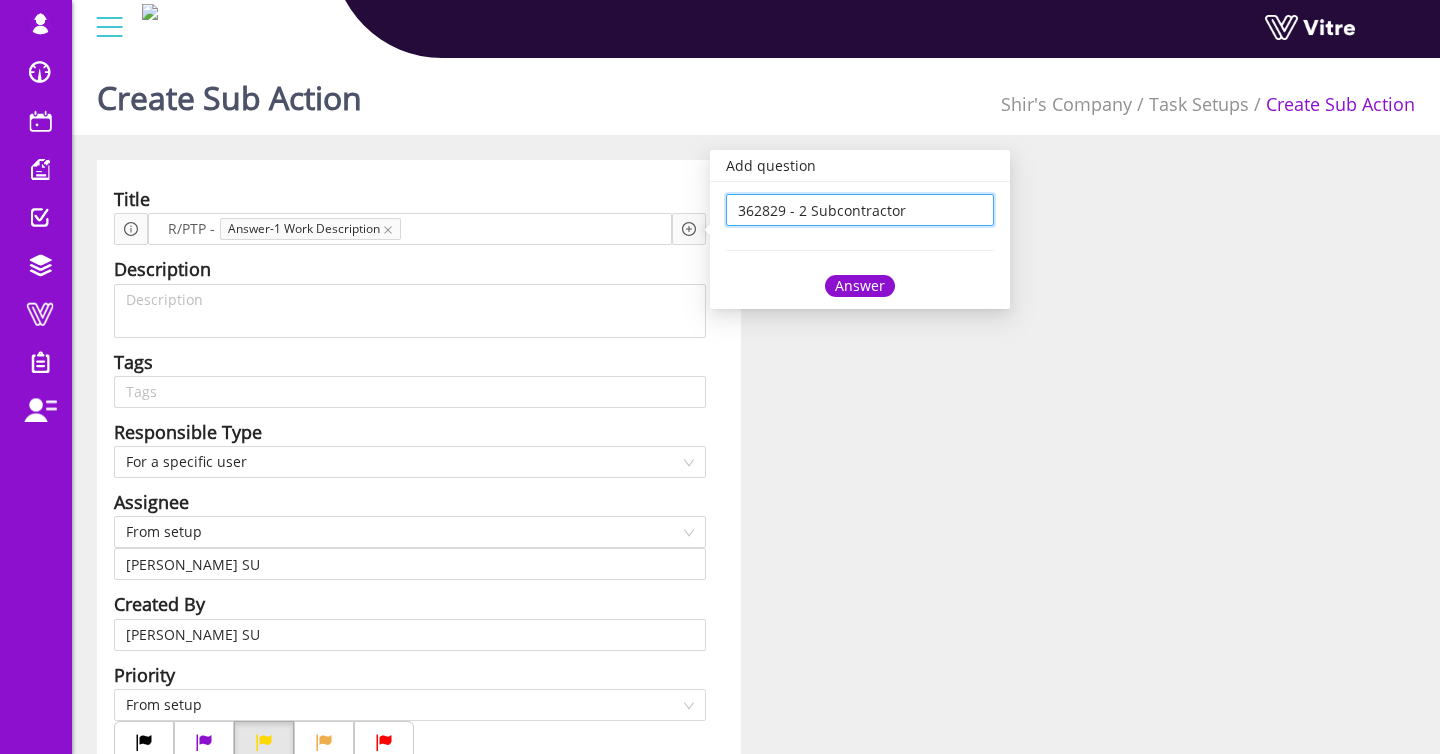 click on "Answer" at bounding box center (860, 286) 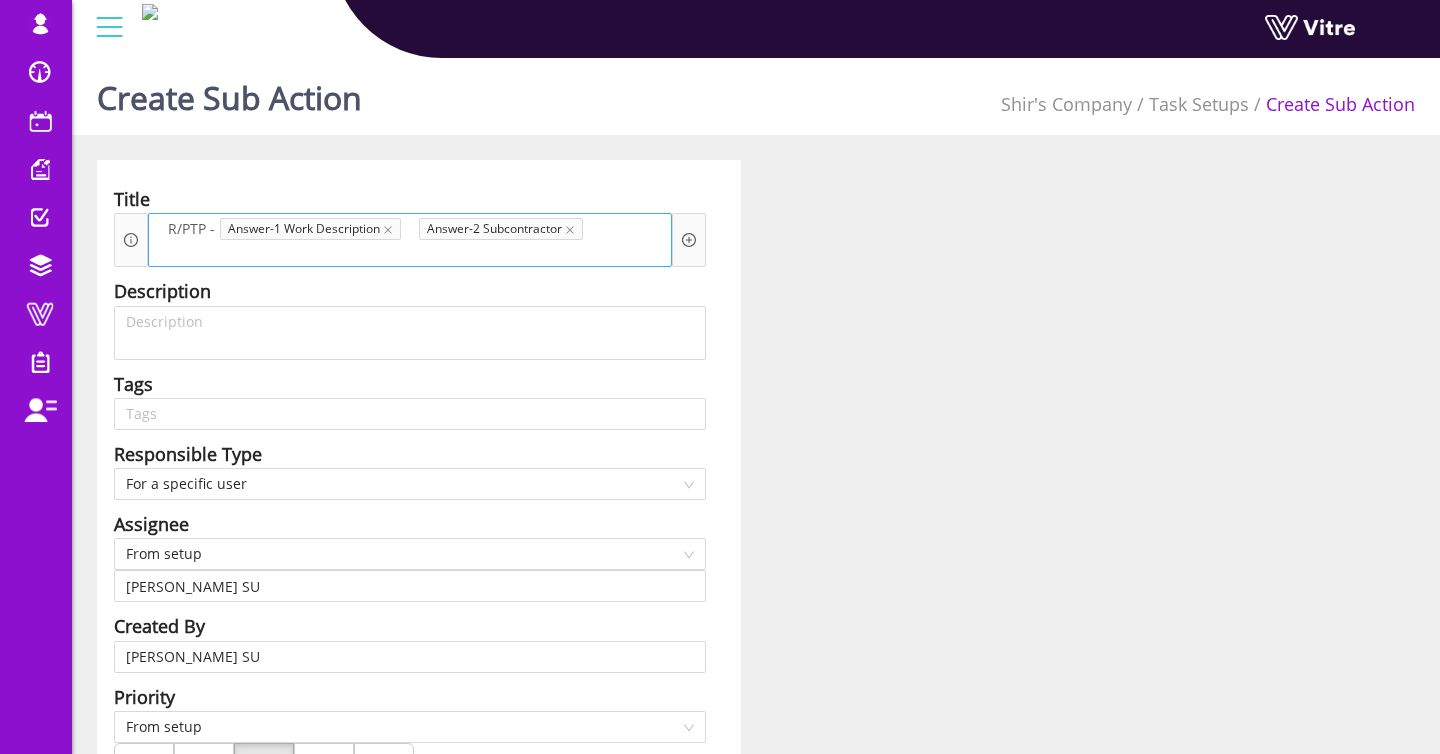 click on "R/PTP -  Answer-1 Work Description Answer-2 Subcontractor" at bounding box center [410, 240] 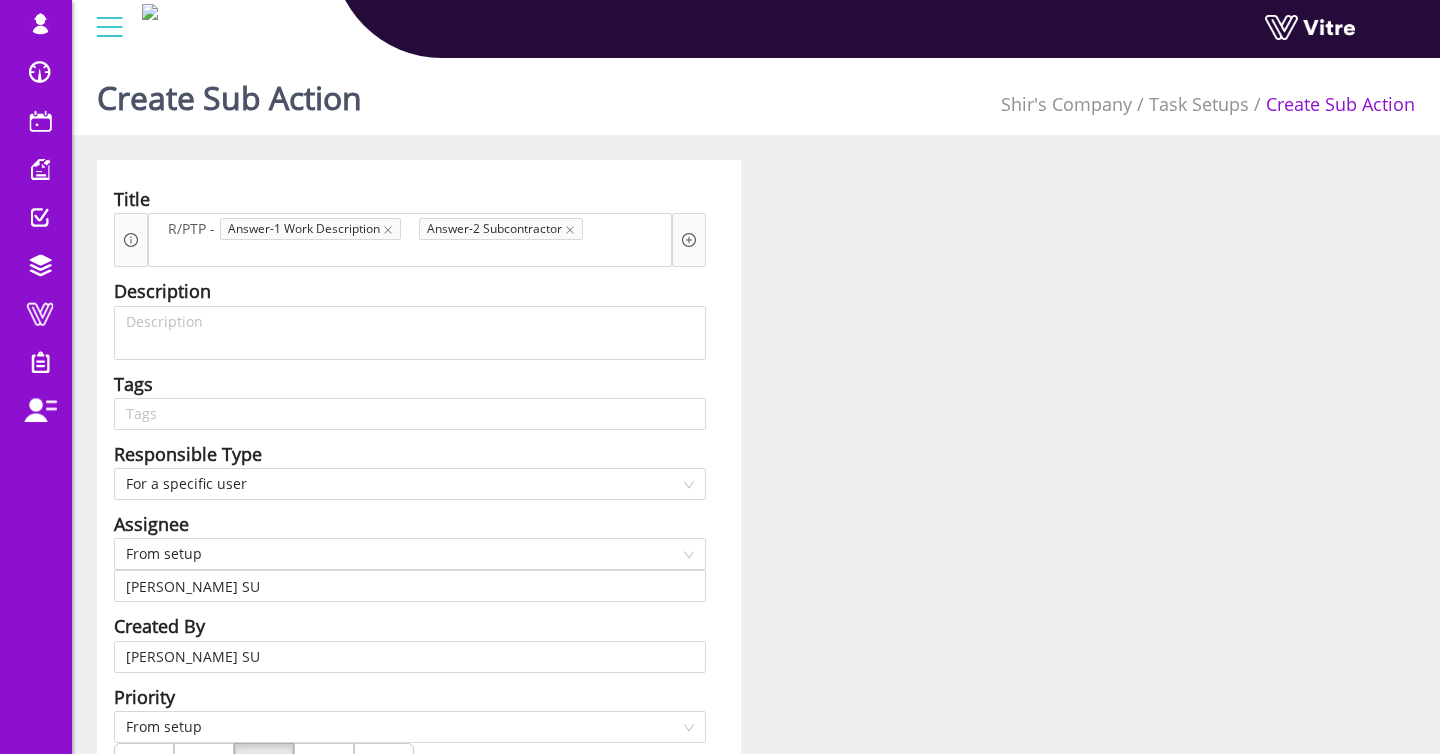 click 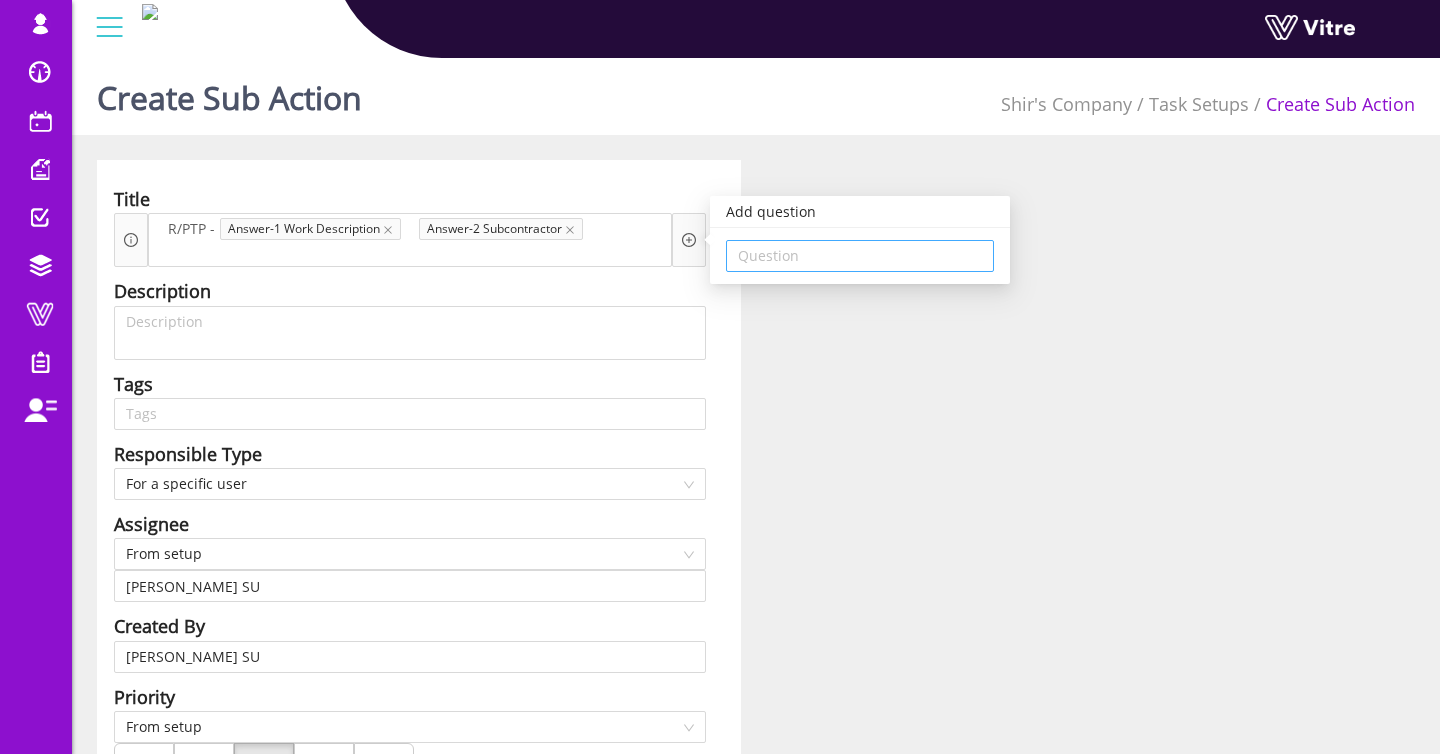 scroll, scrollTop: 1, scrollLeft: 0, axis: vertical 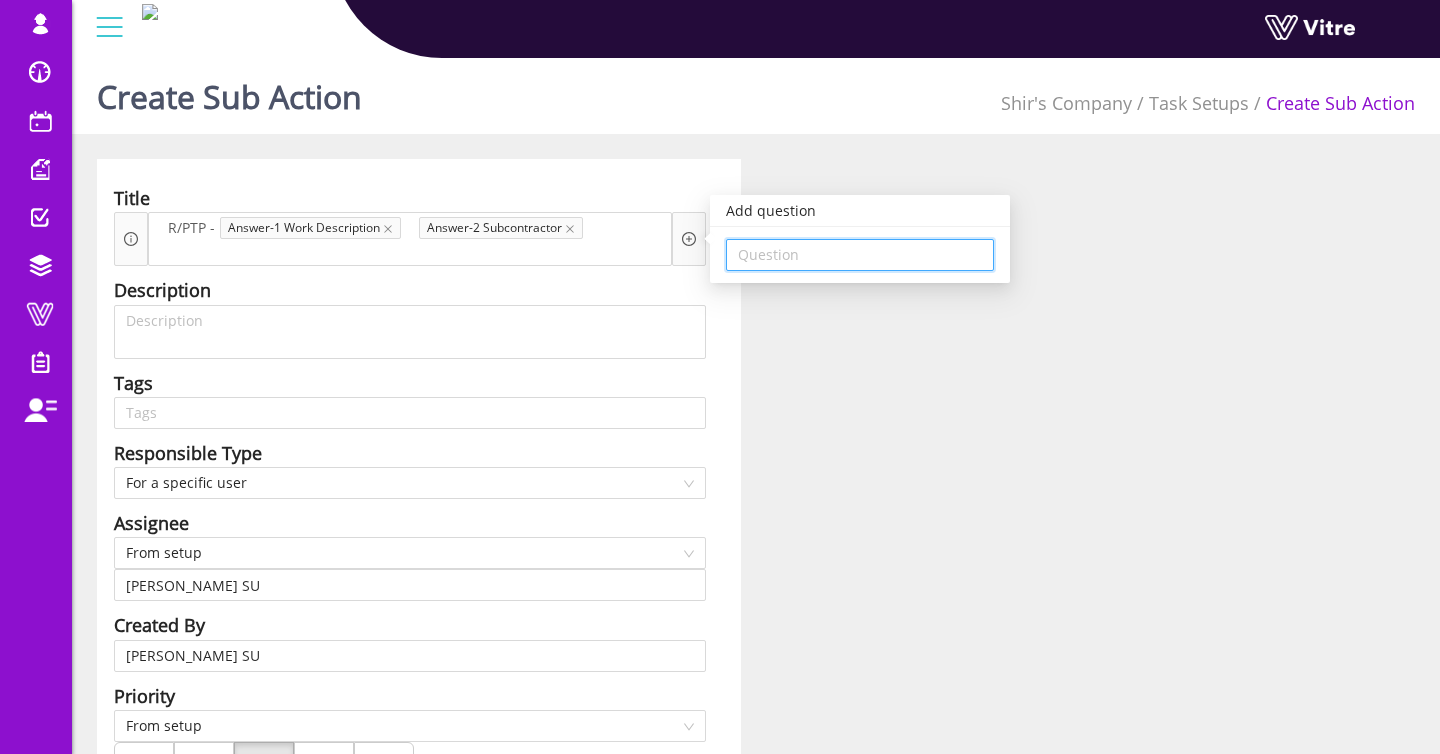 click at bounding box center [860, 255] 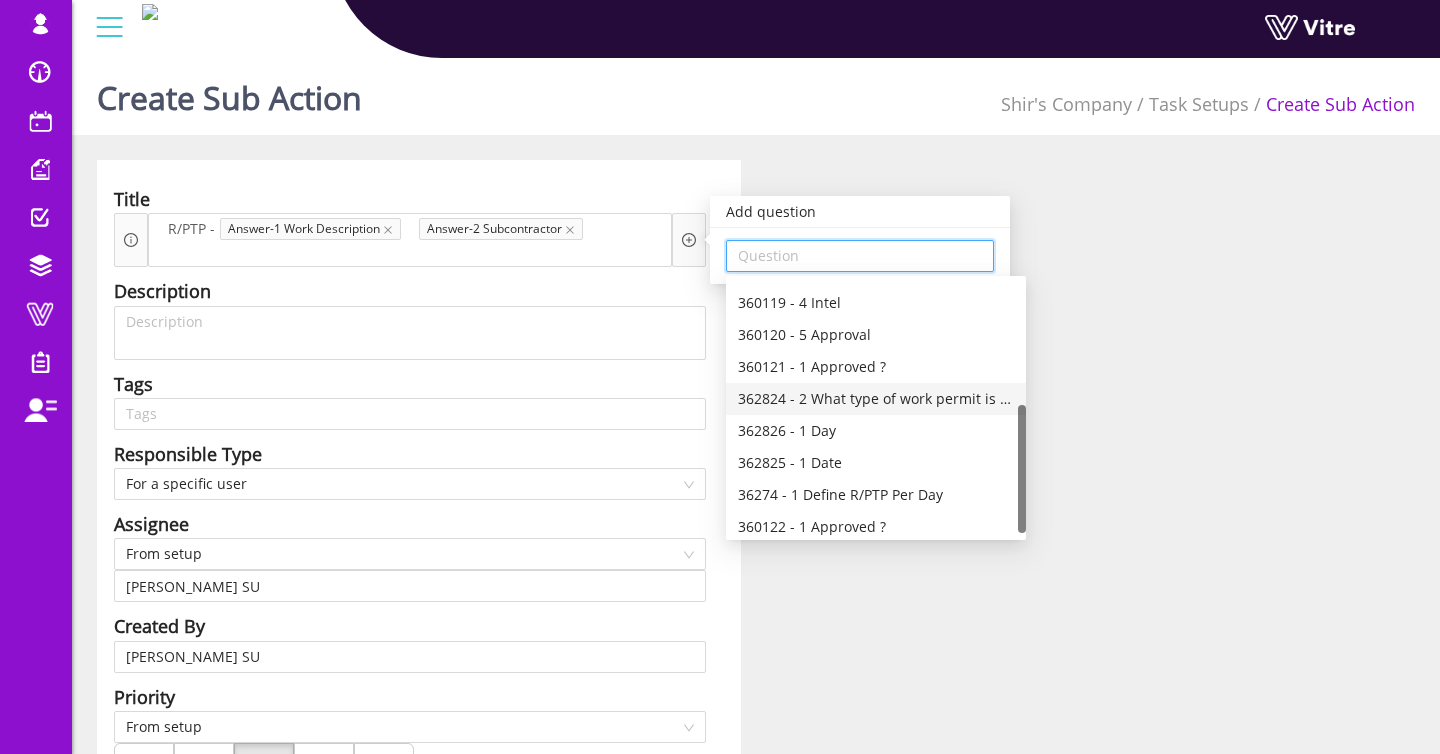 scroll, scrollTop: 256, scrollLeft: 0, axis: vertical 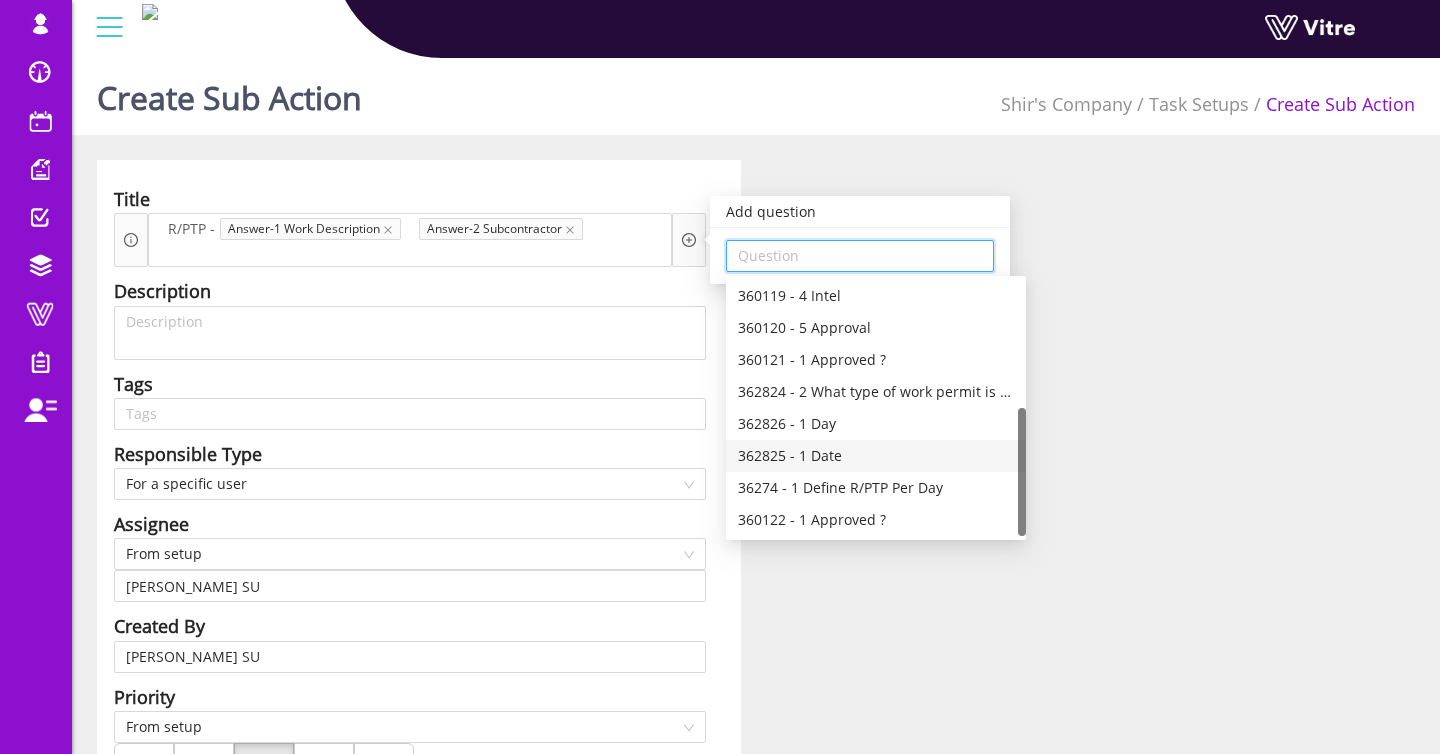 click on "362825 - 1 Date" at bounding box center (876, 456) 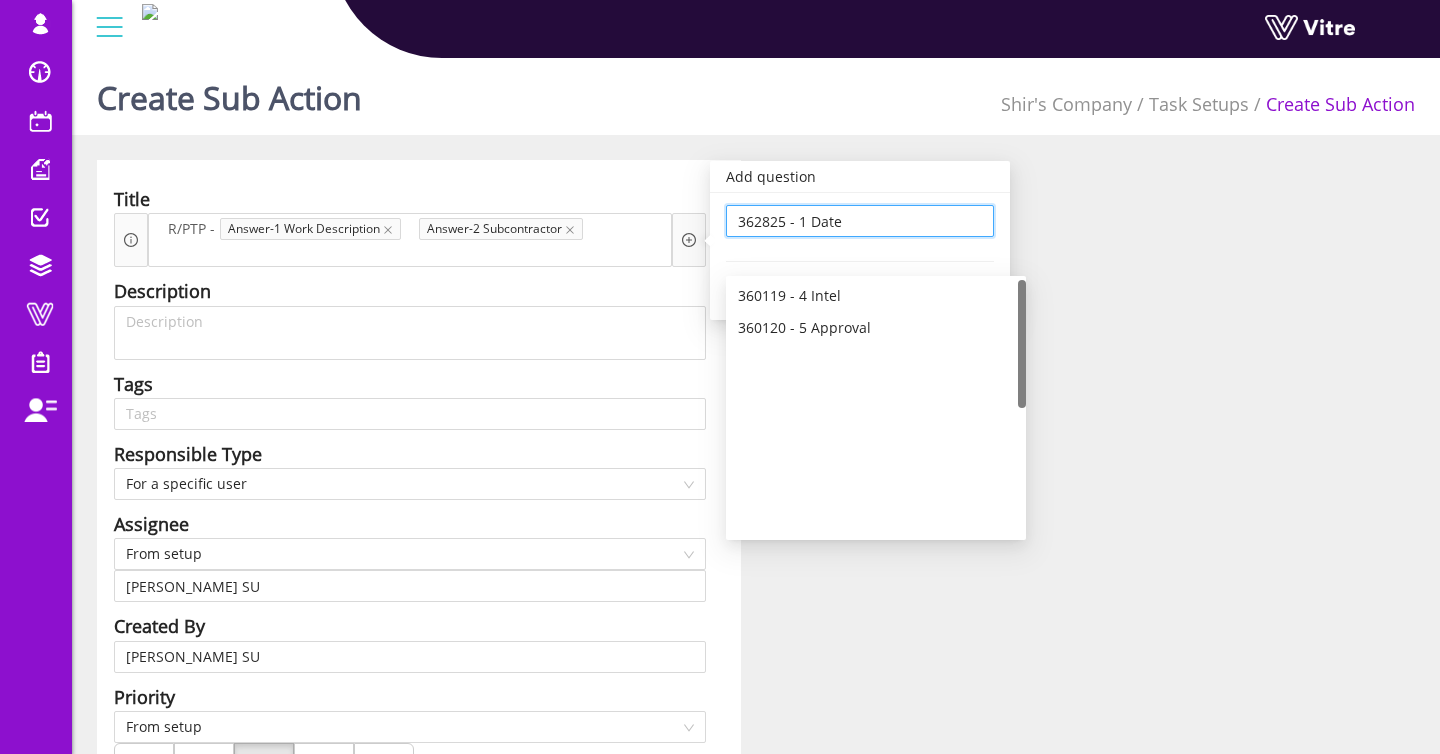 scroll, scrollTop: 0, scrollLeft: 0, axis: both 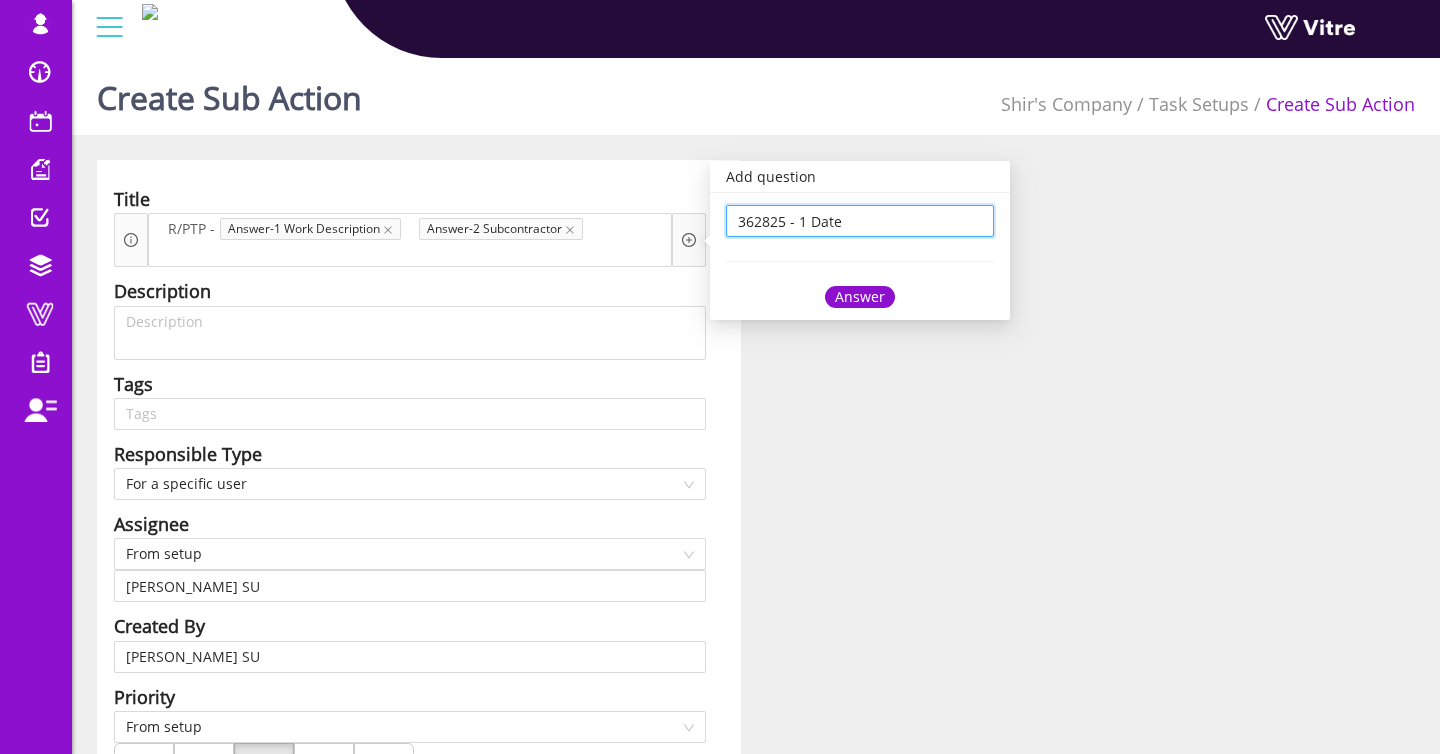 click on "Answer" at bounding box center (860, 297) 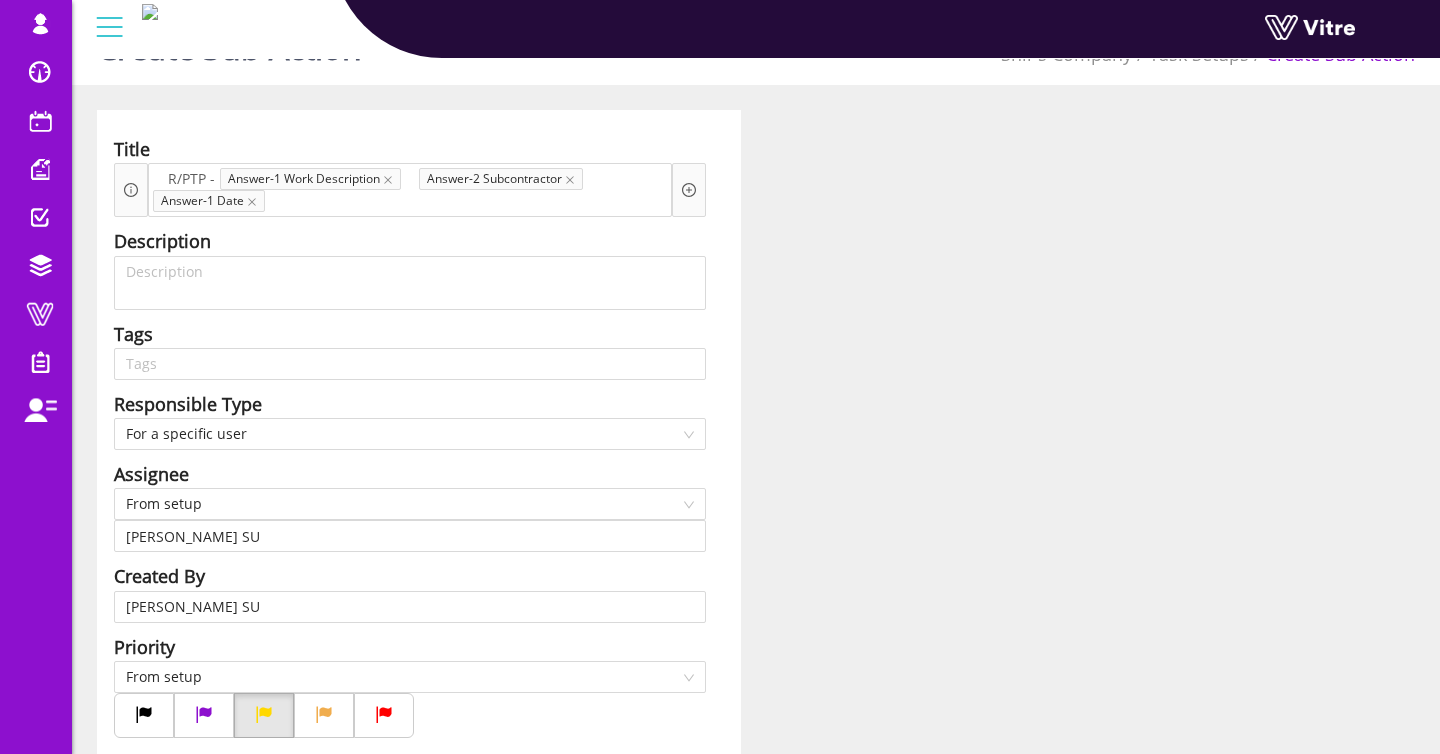 scroll, scrollTop: 52, scrollLeft: 0, axis: vertical 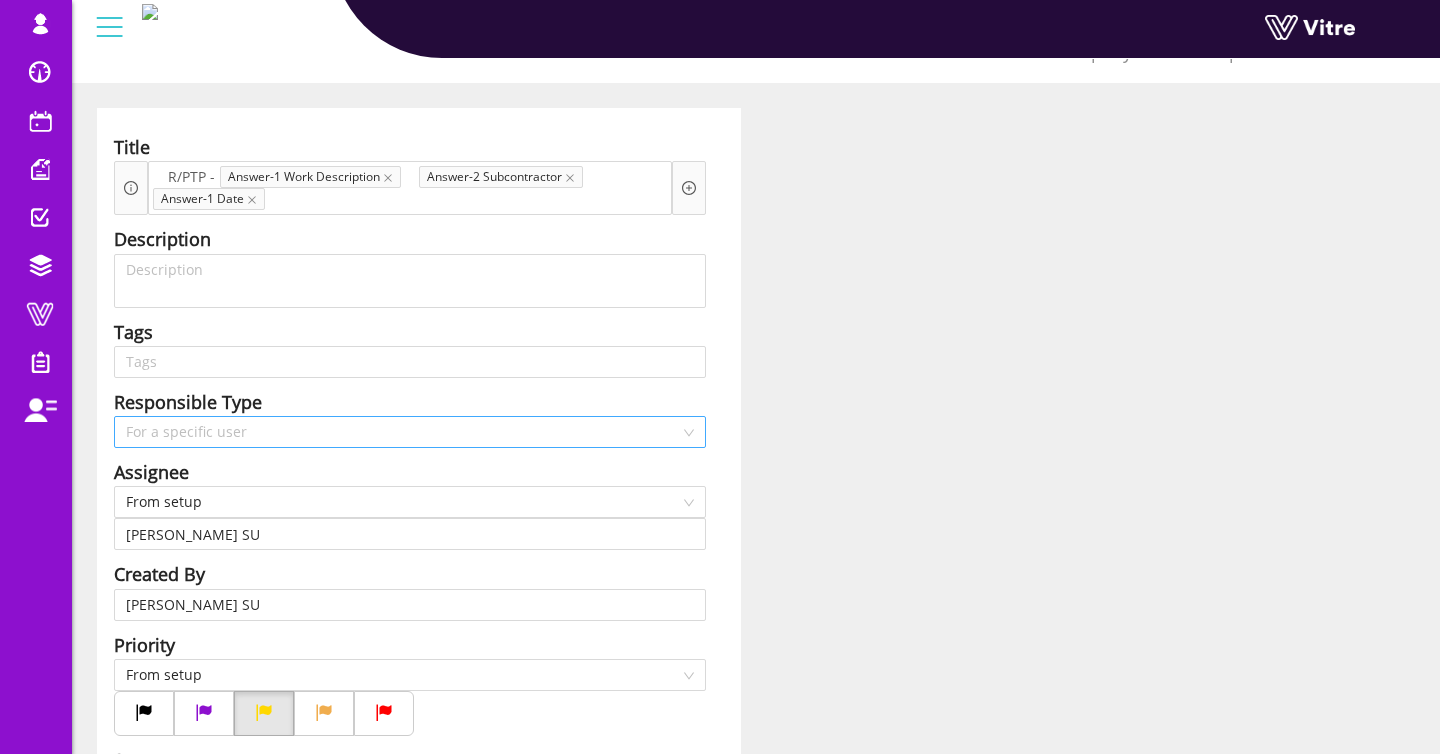 click on "For a specific user" at bounding box center [410, 432] 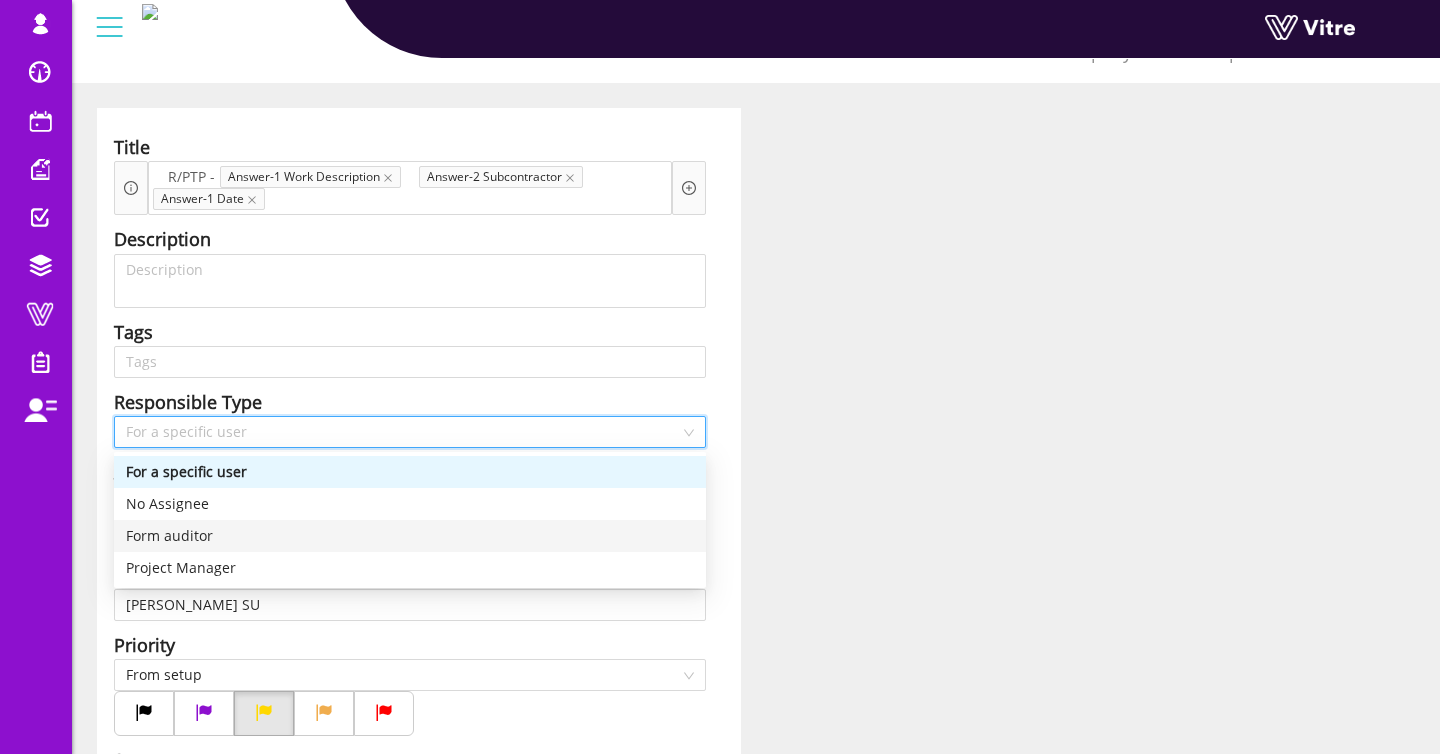 click on "Form auditor" at bounding box center [410, 536] 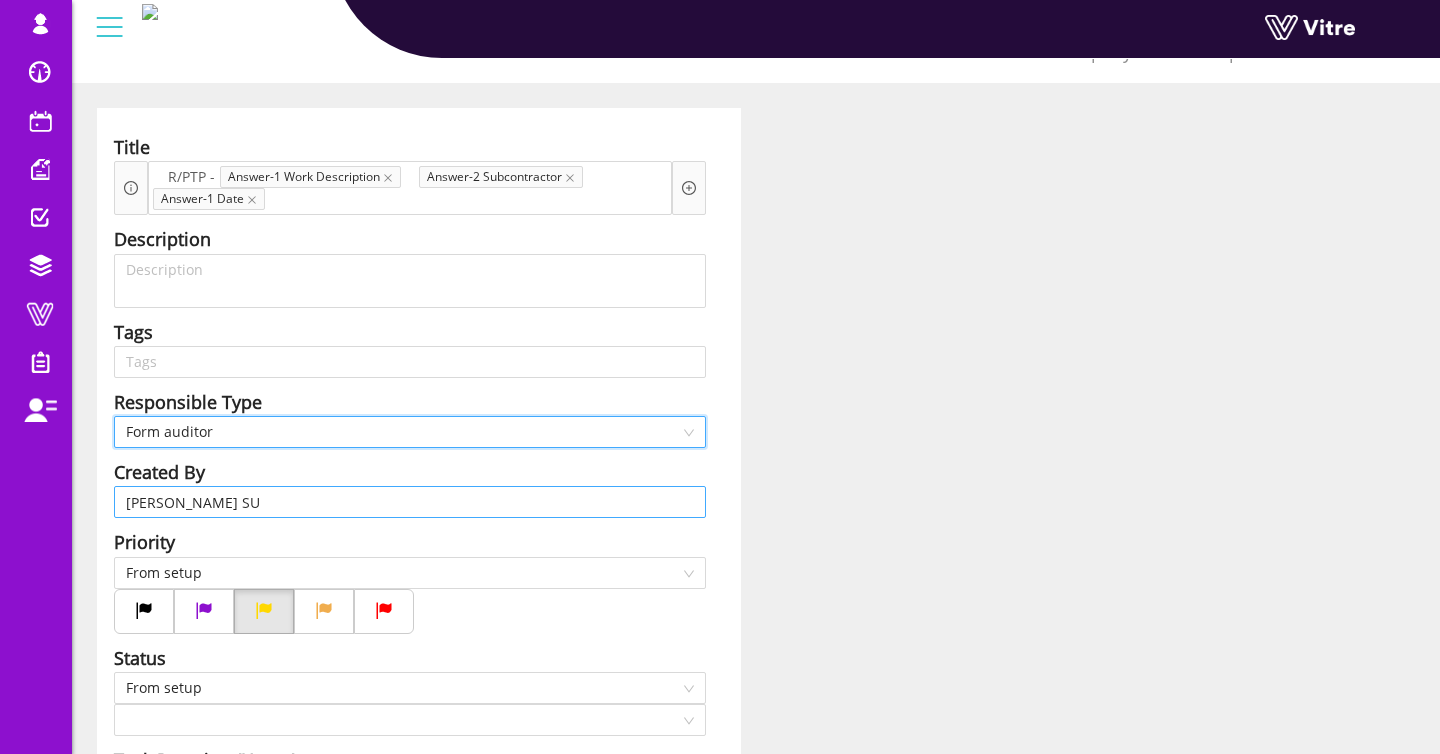 click on "Shir Moreno SU" at bounding box center [410, 502] 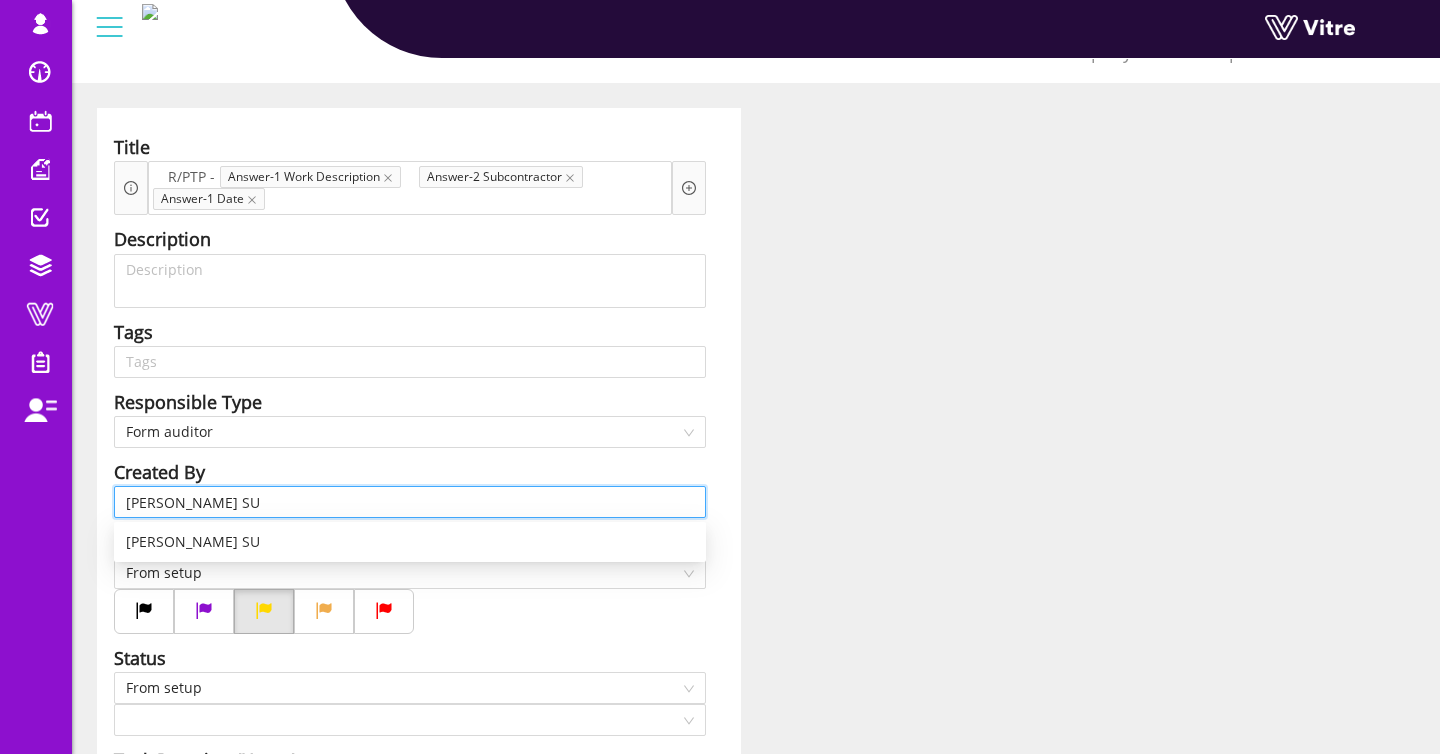 click on "Shir Moreno SU" at bounding box center (410, 502) 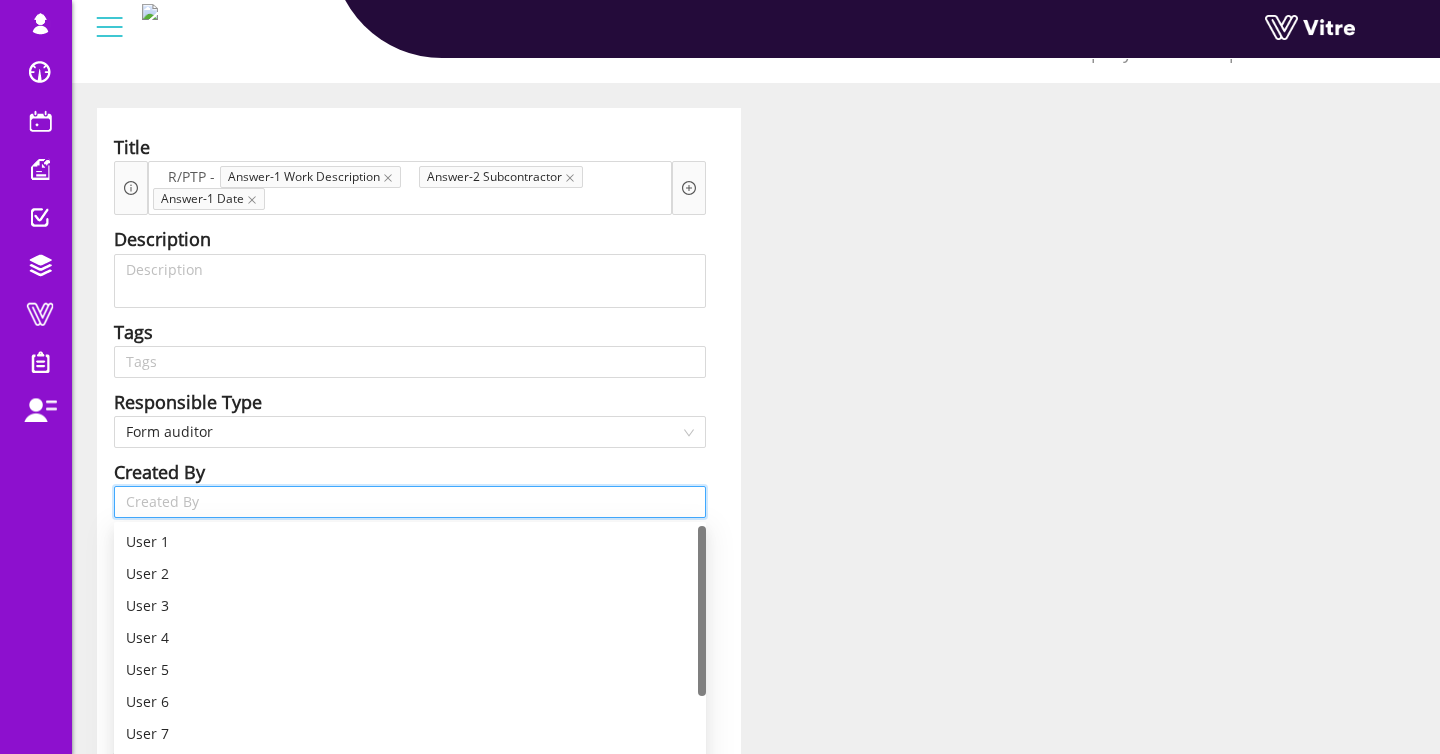 type 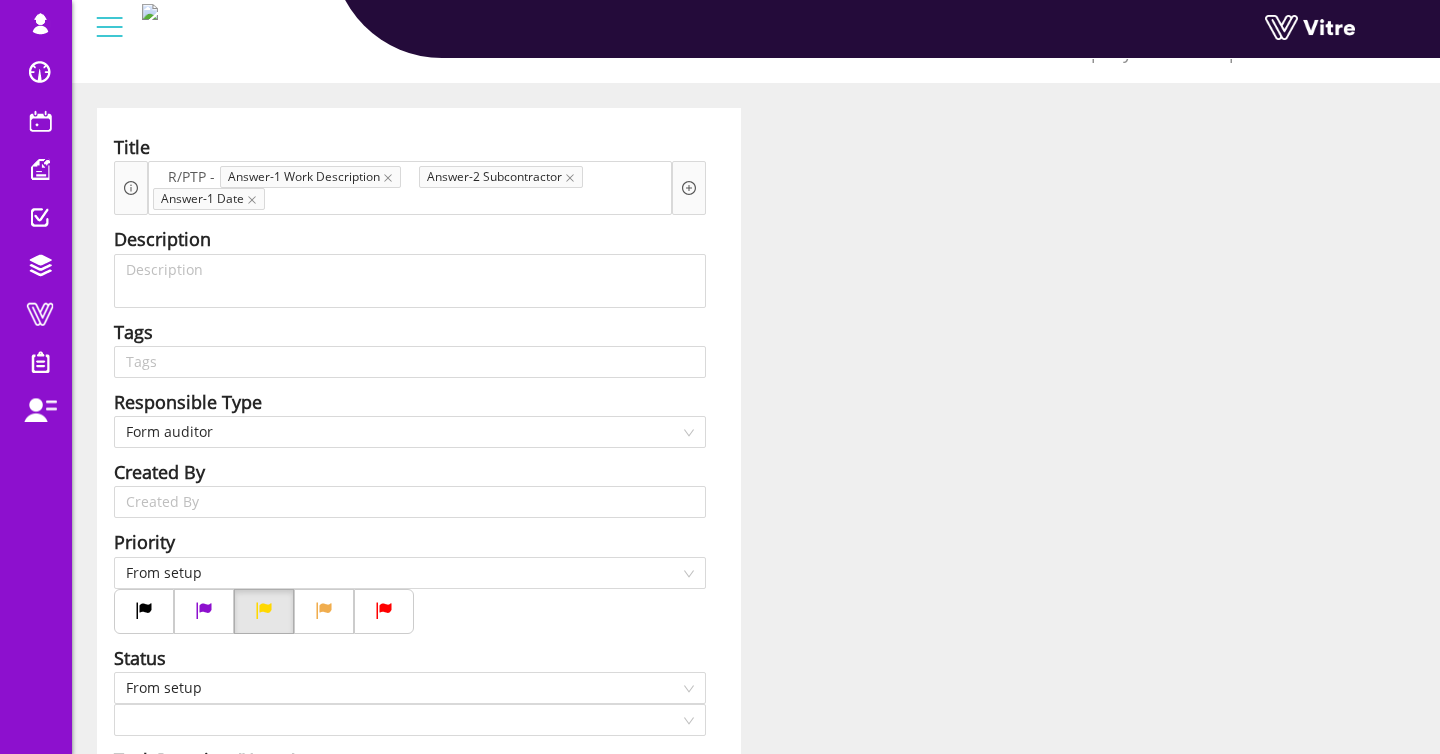 click on "Title R/PTP -  Answer-1 Work Description Answer-2 Subcontractor Answer-1 Date Add question Question Description Tags Tags Responsible Type Form auditor Created By Created By Priority From setup Status From setup Task Duration (Hours) From setup 72 Metadata Viewers From setup All Allowed forms for follow up Cancel Save" at bounding box center (419, 650) 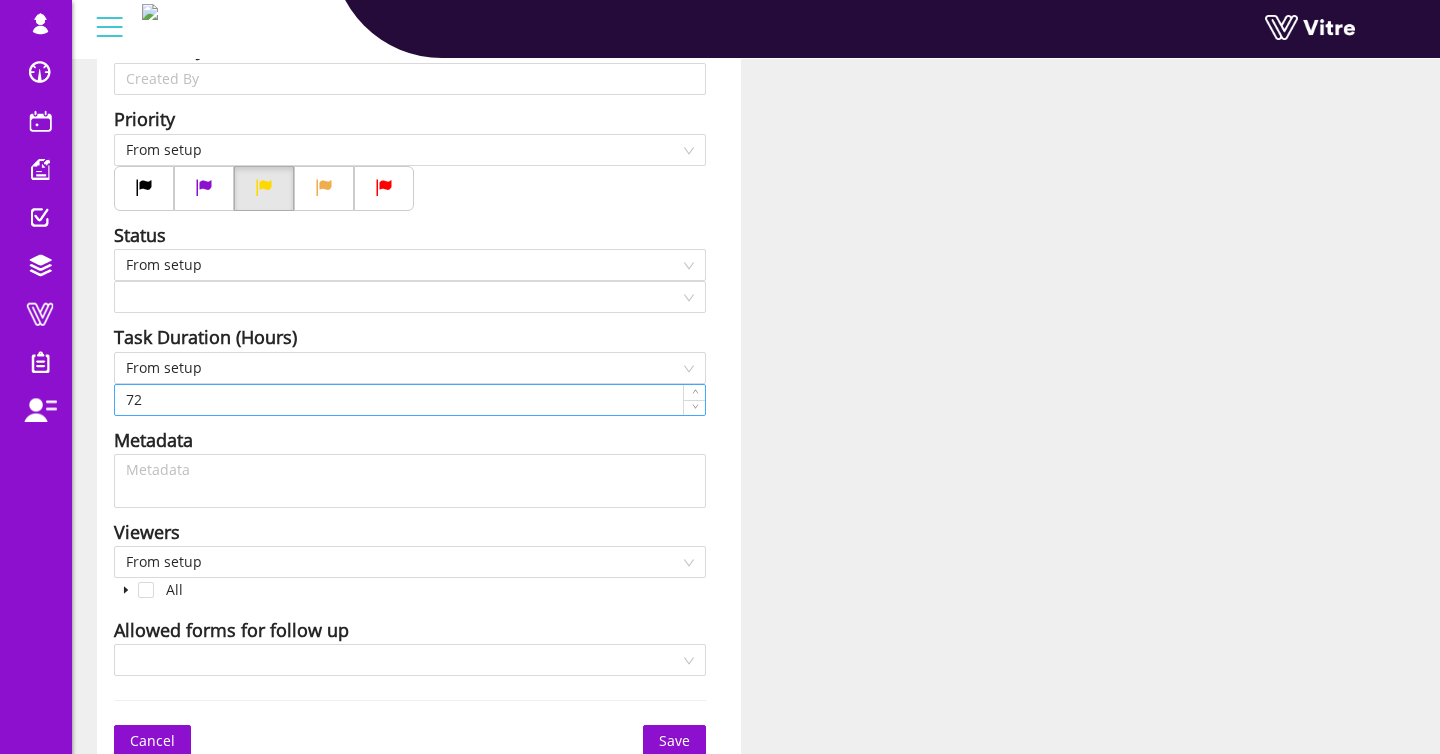 scroll, scrollTop: 491, scrollLeft: 0, axis: vertical 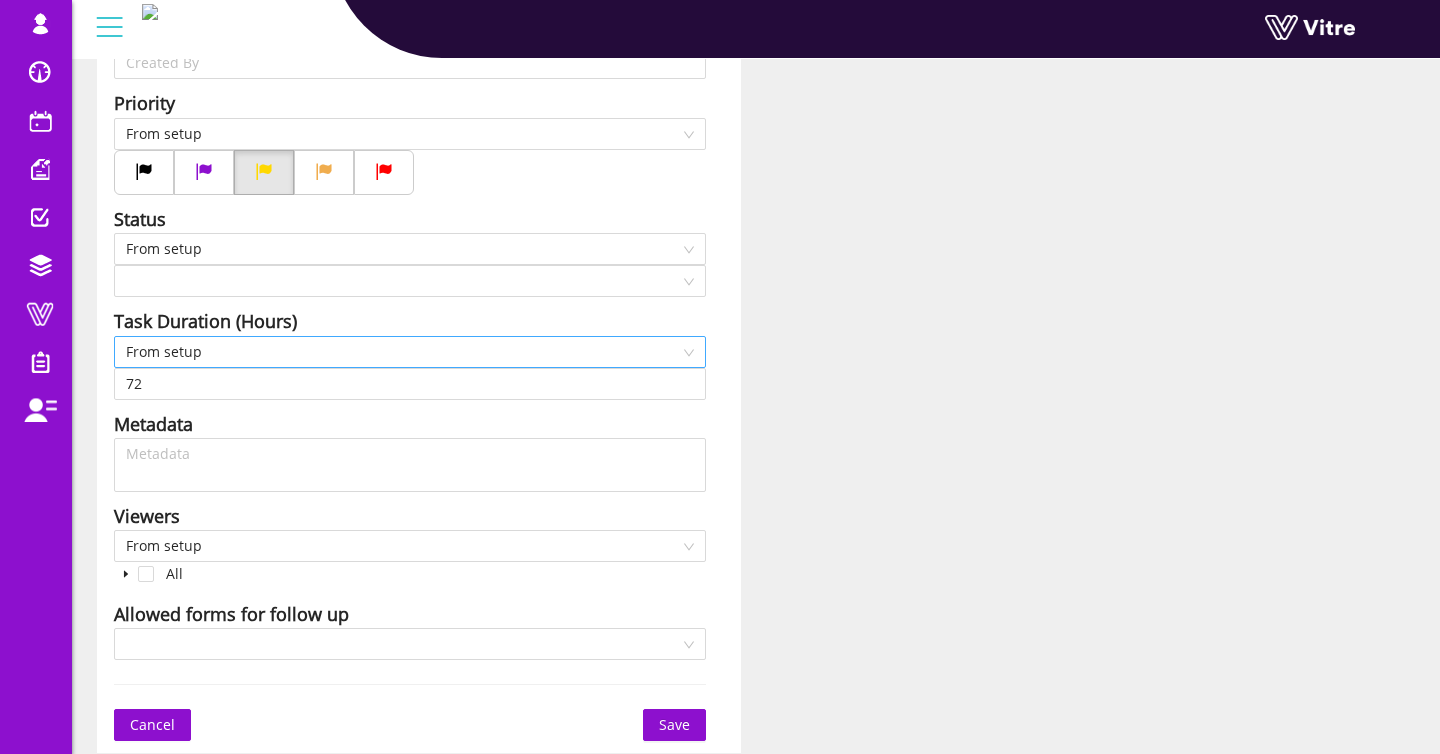 click on "From setup" at bounding box center (410, 352) 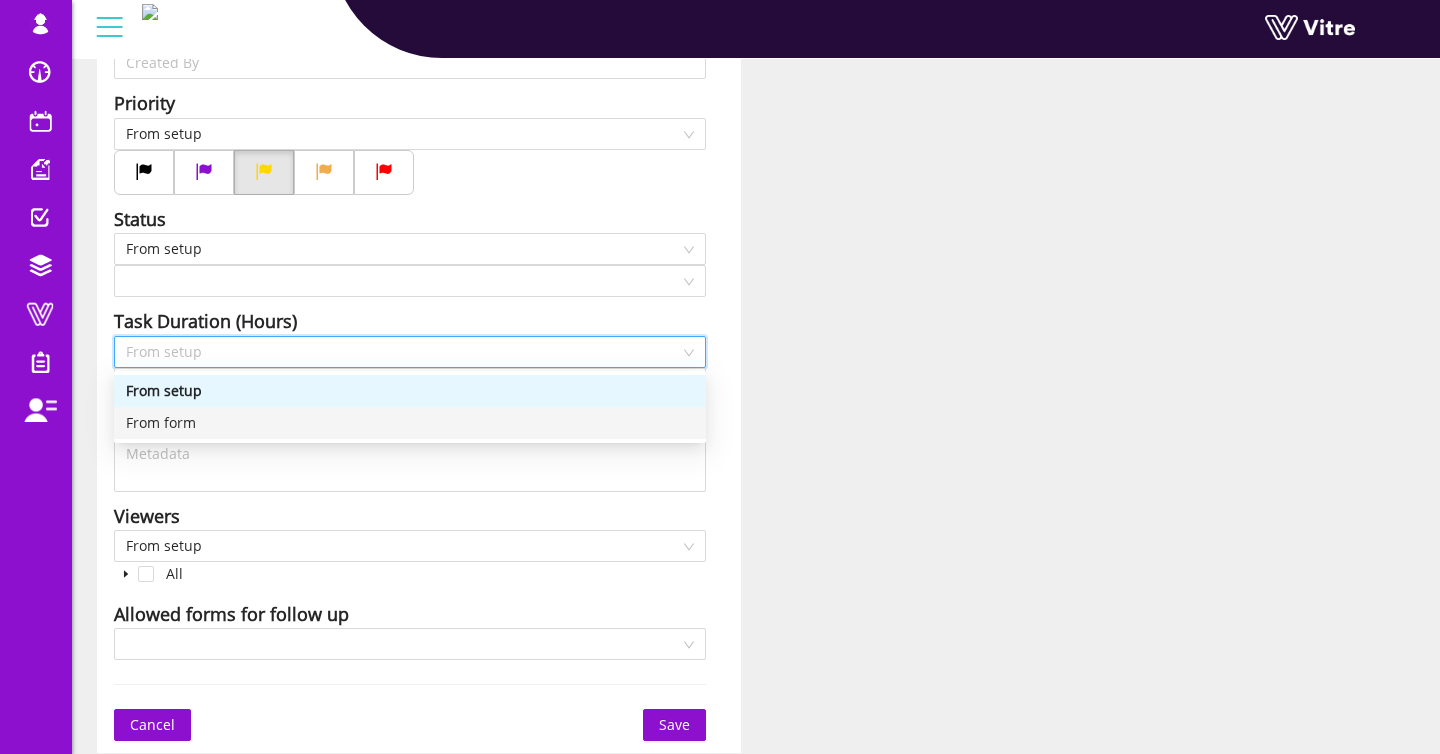 click on "From form" at bounding box center (410, 423) 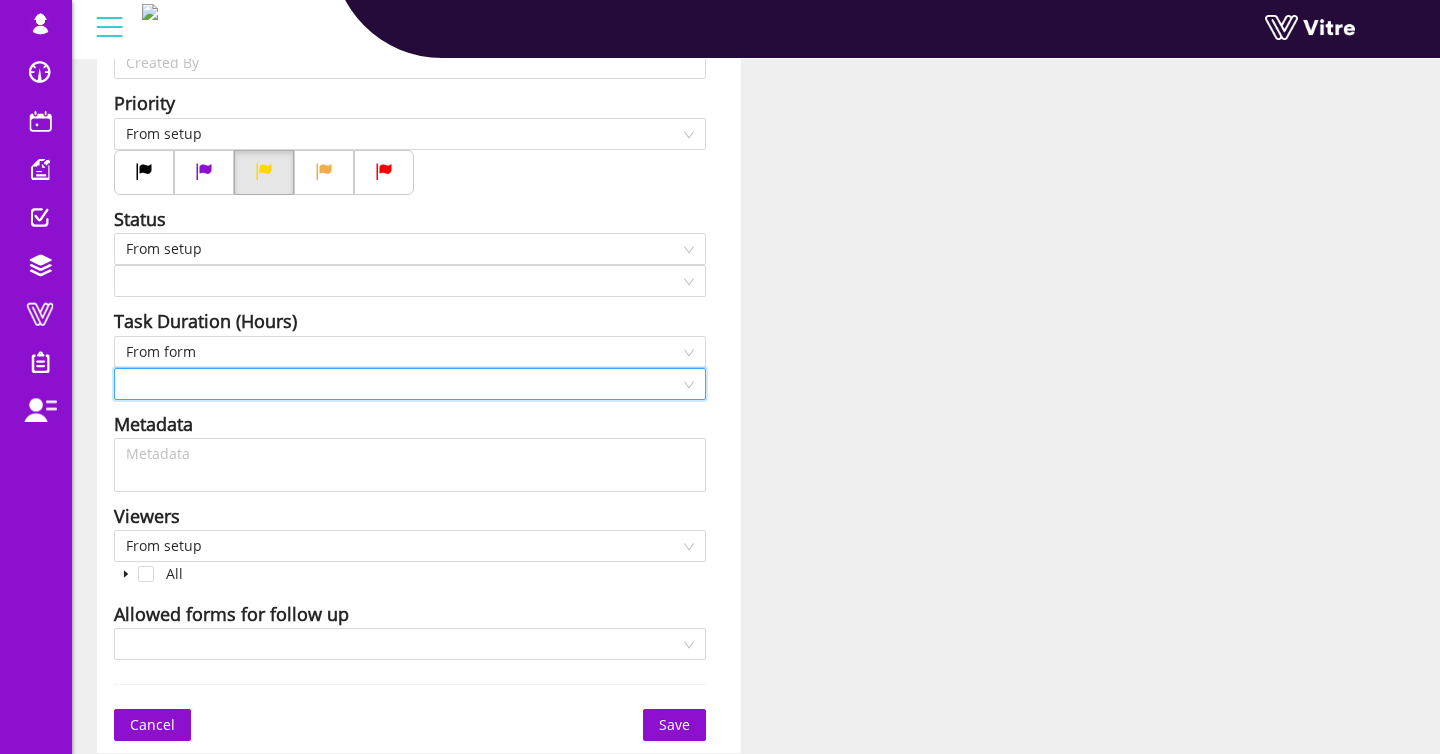 click at bounding box center [403, 384] 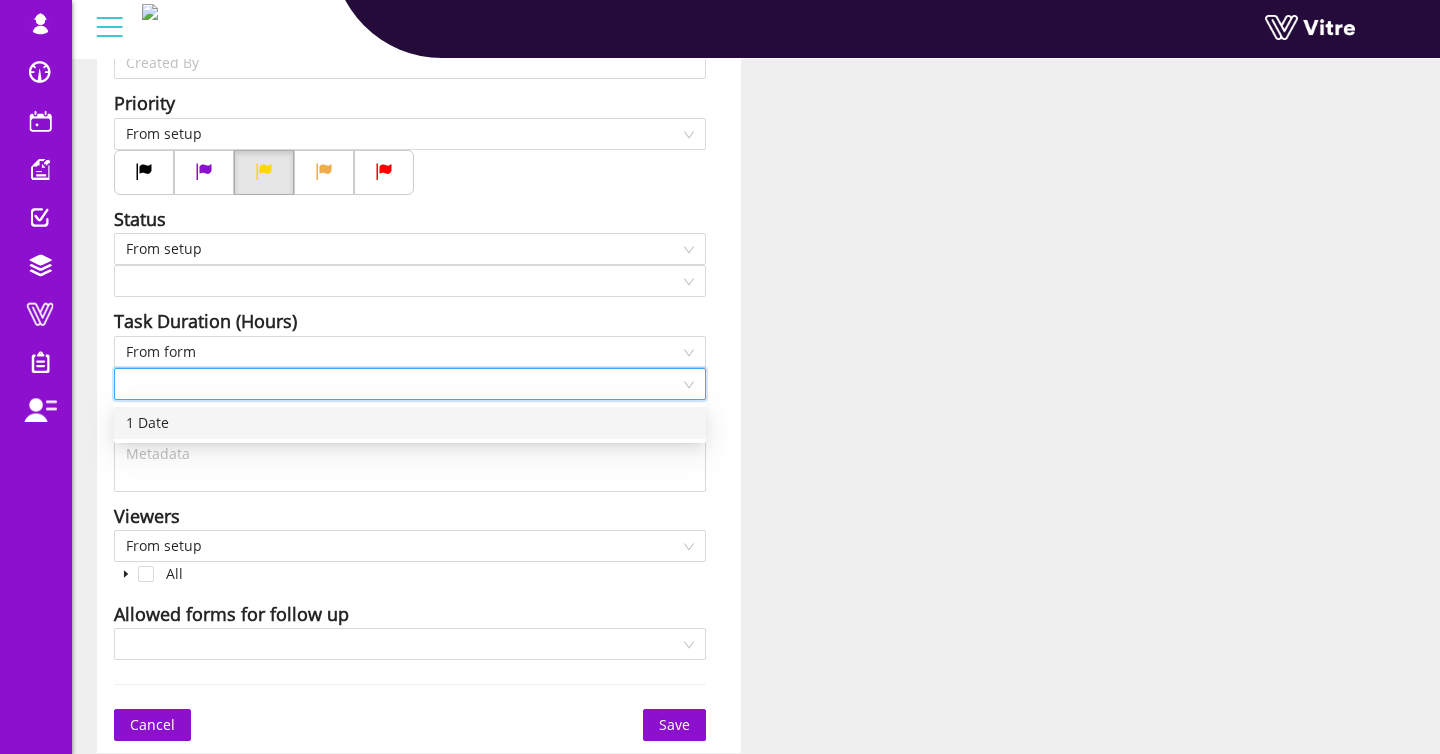 click on "1 Date" at bounding box center [410, 423] 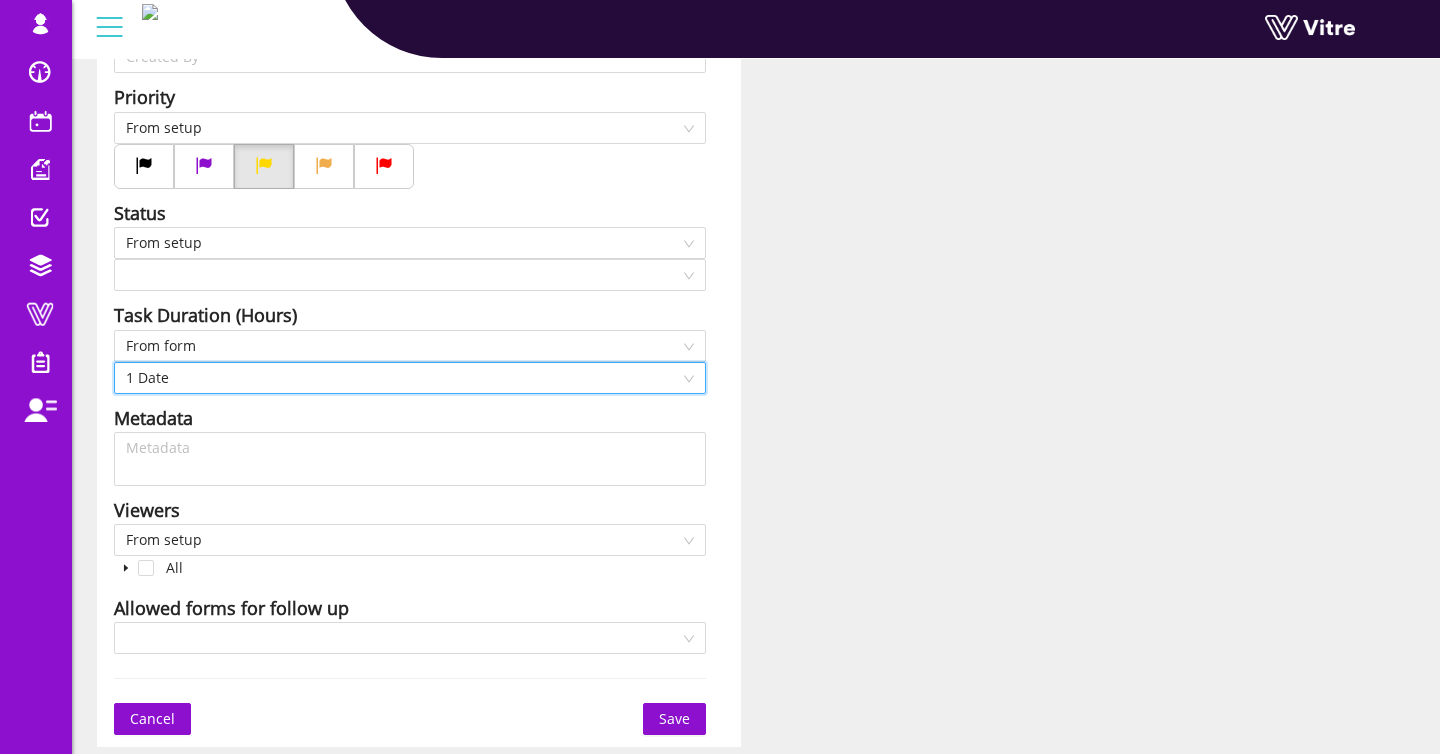 scroll, scrollTop: 564, scrollLeft: 0, axis: vertical 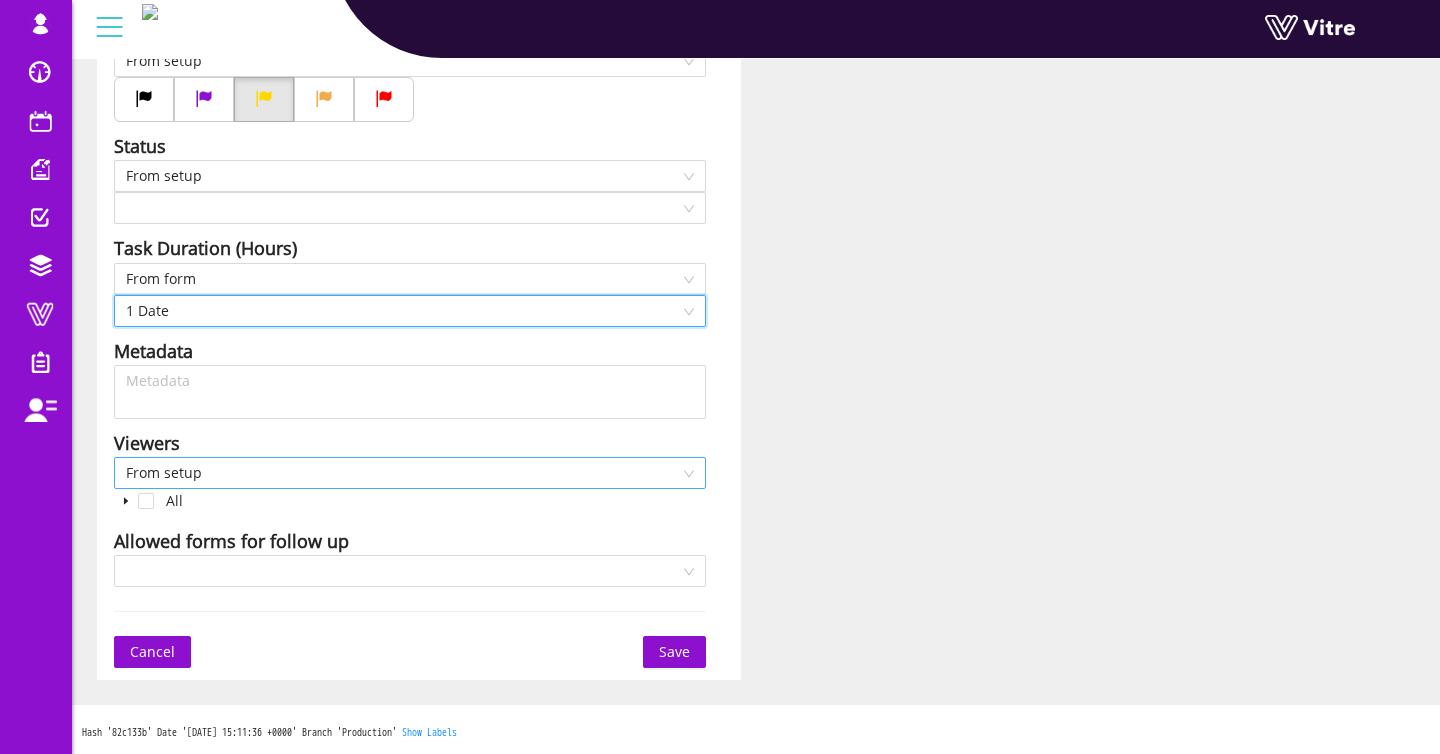 click on "From setup" at bounding box center [410, 473] 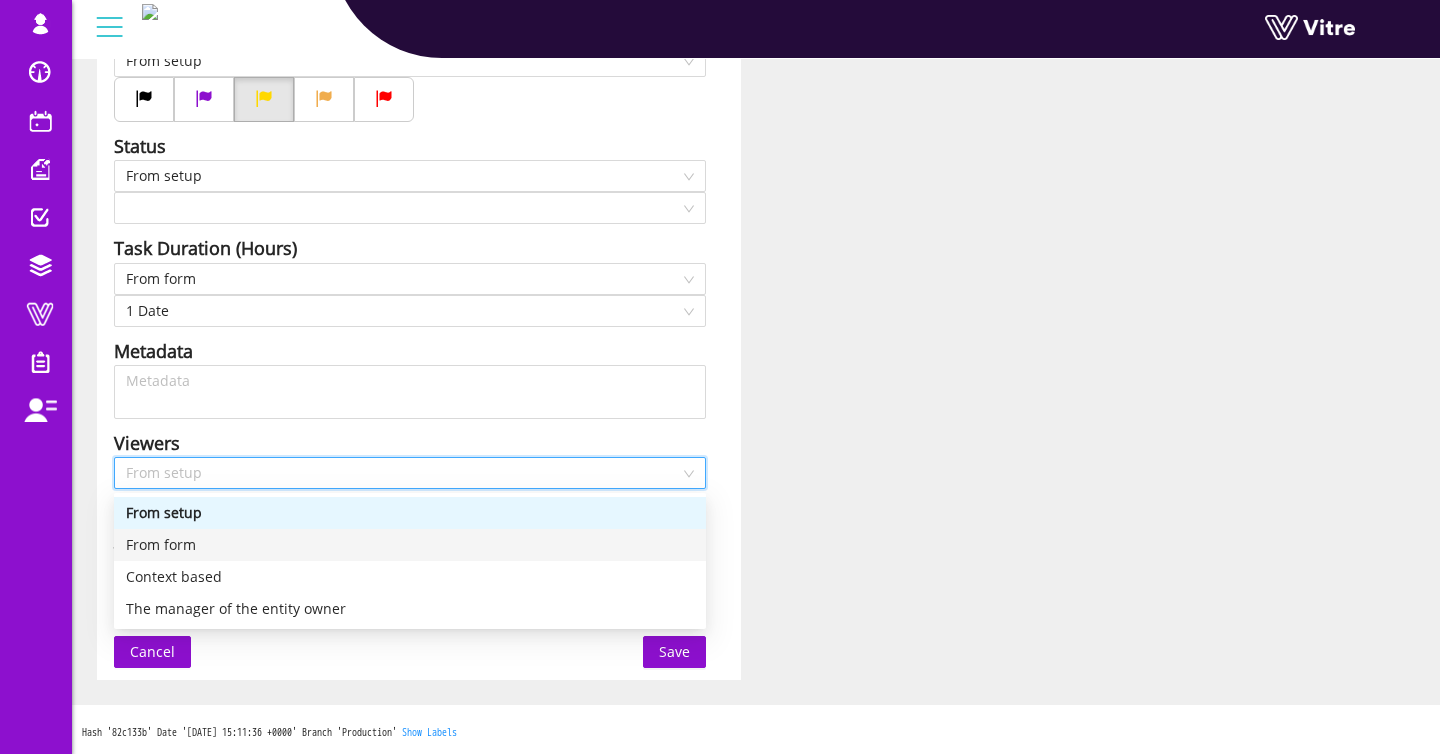 click on "From form" at bounding box center [410, 545] 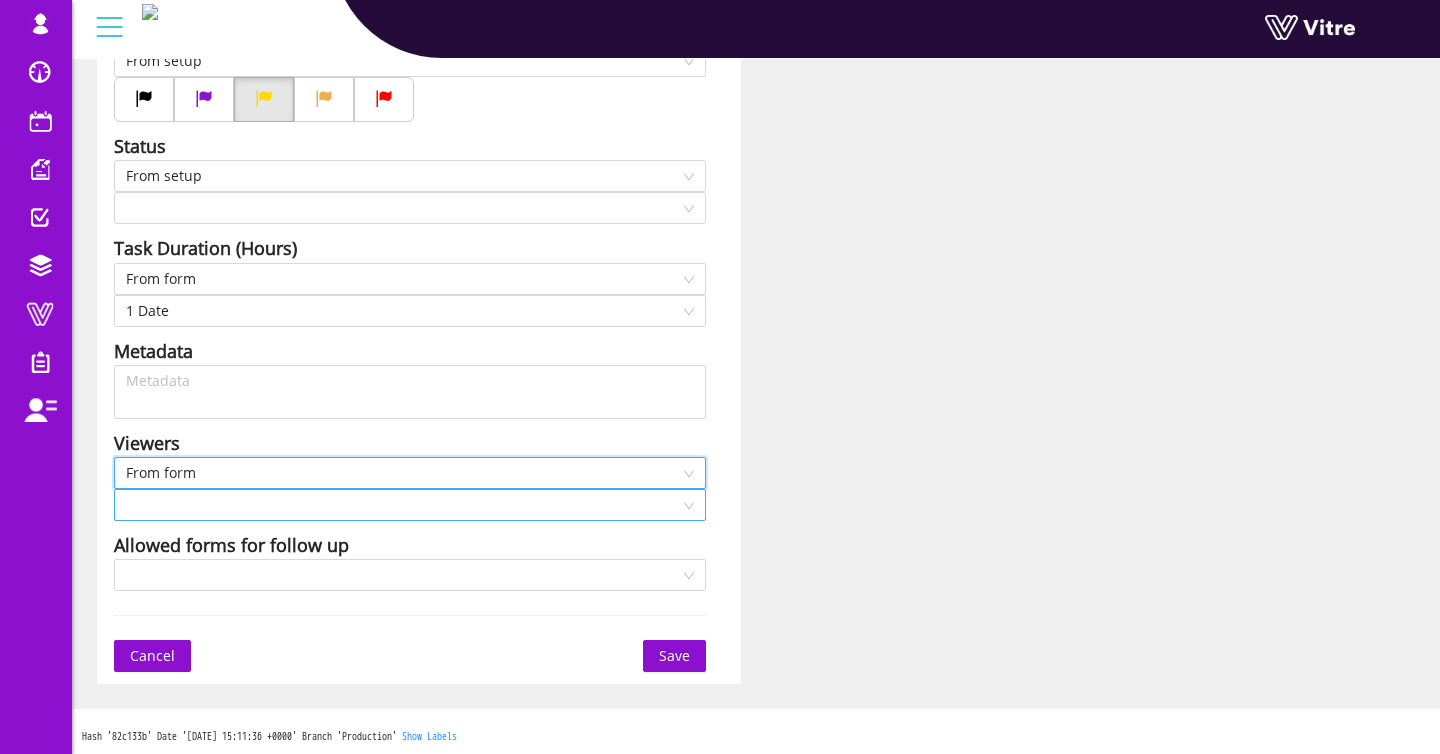 click at bounding box center (403, 505) 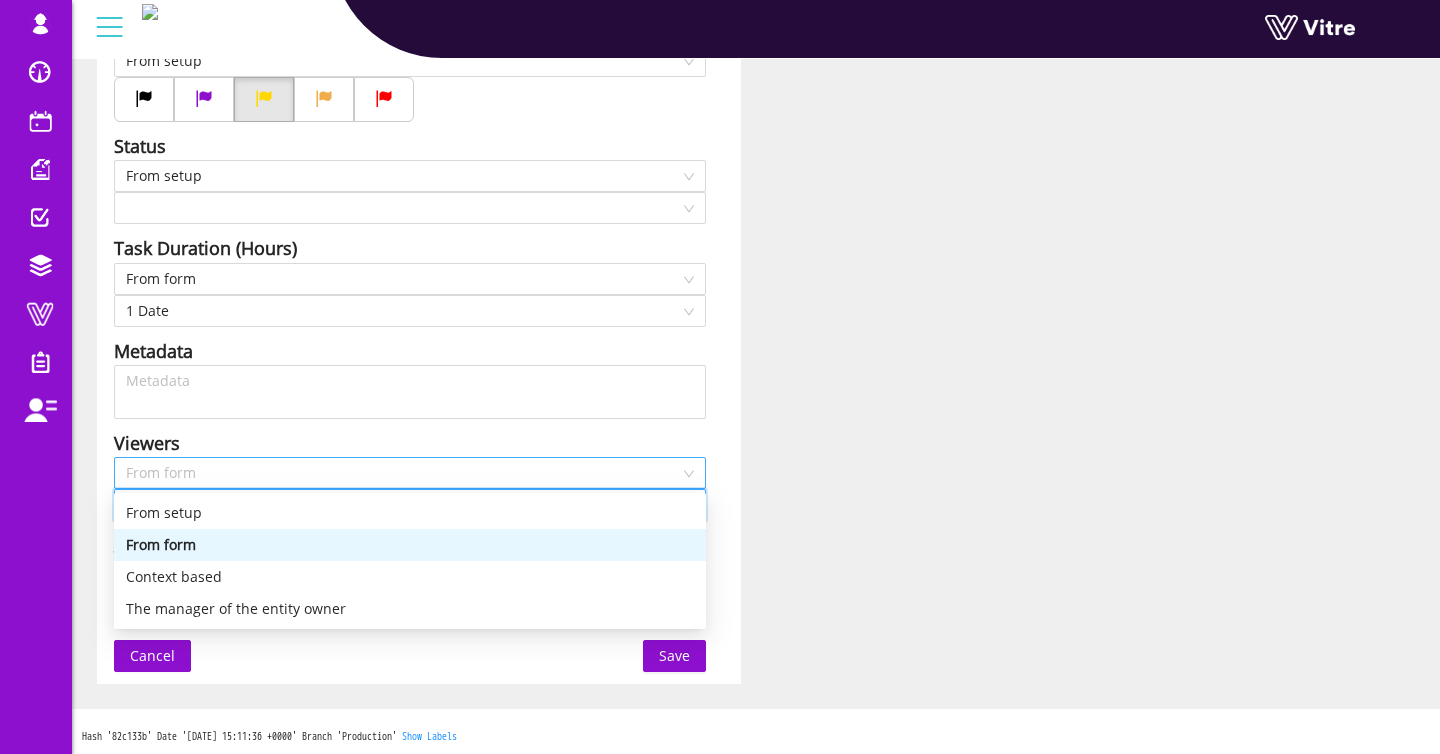 click on "From form" at bounding box center [410, 473] 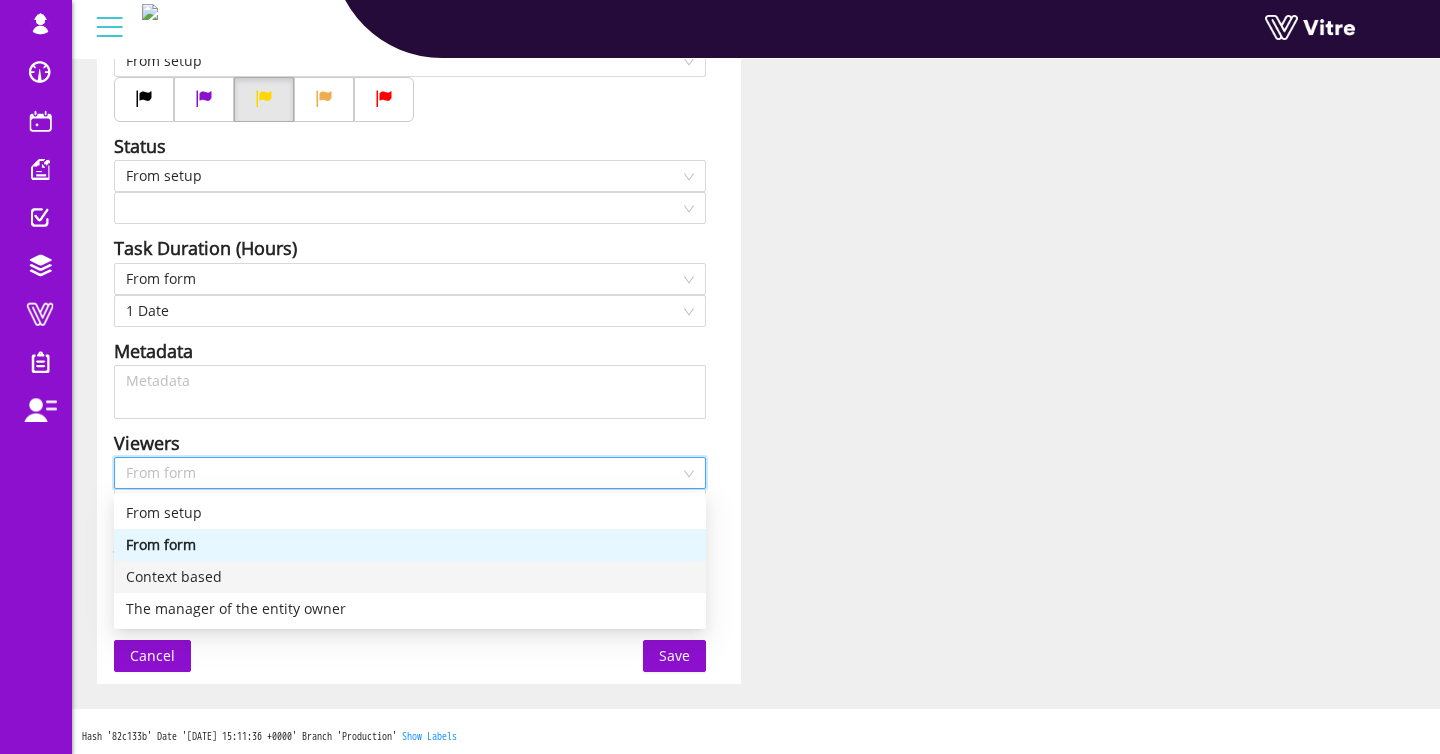 click on "Context based" at bounding box center (410, 577) 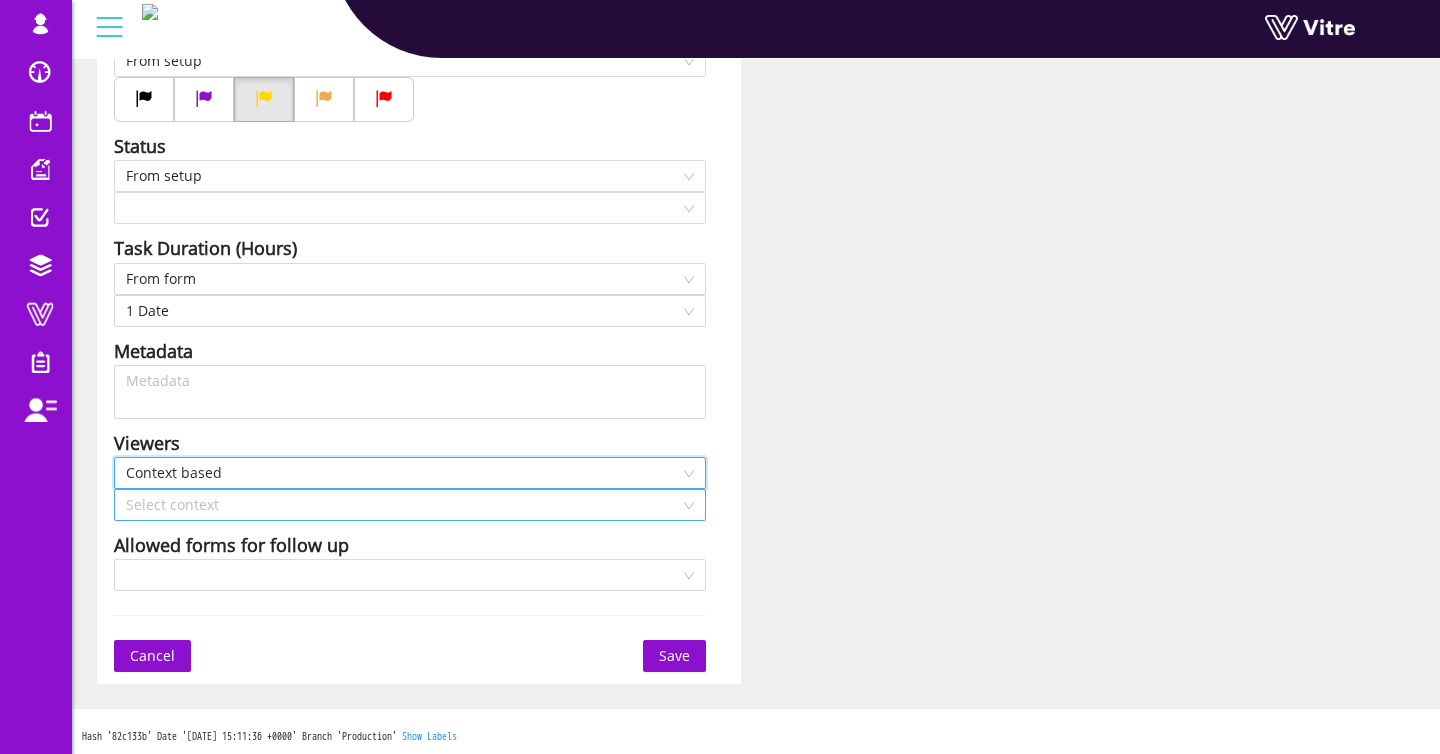 click at bounding box center (403, 505) 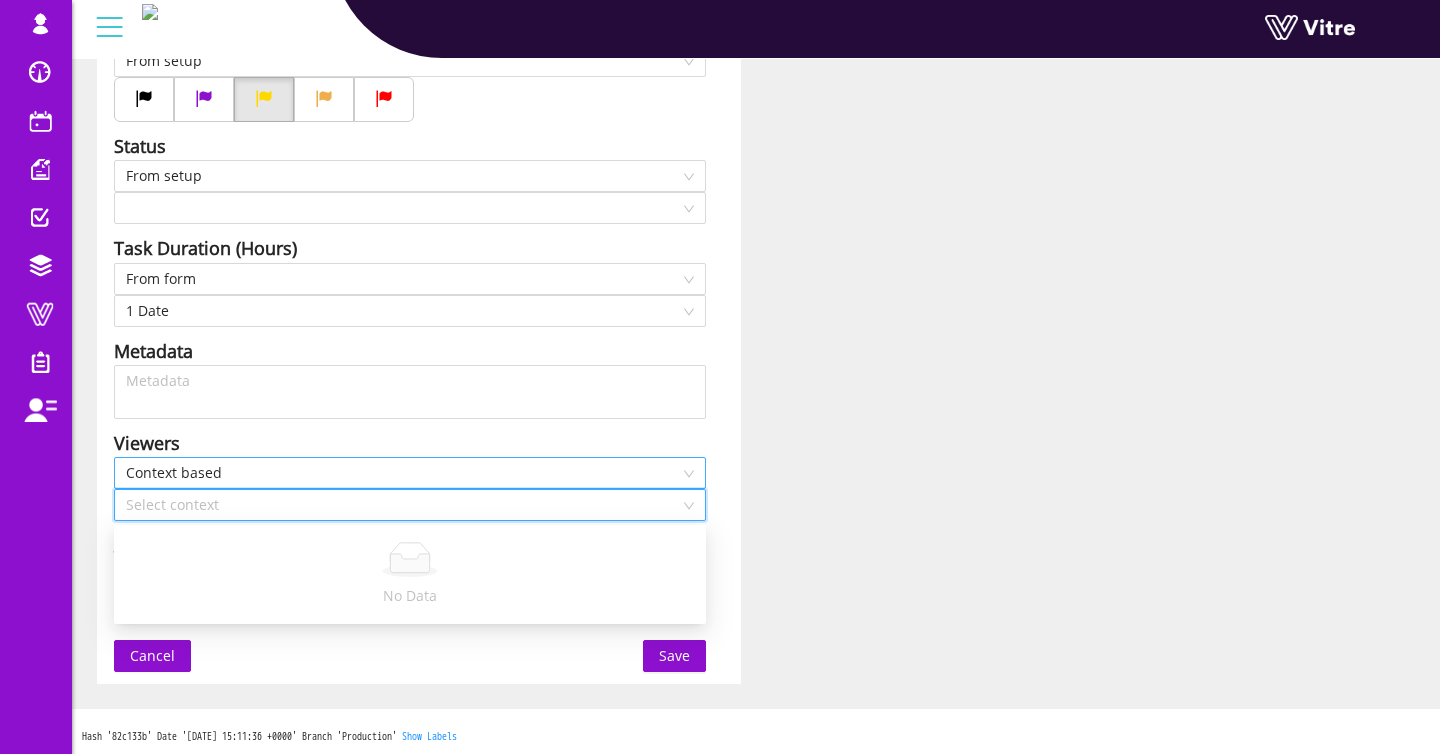 click on "Context based" at bounding box center [410, 473] 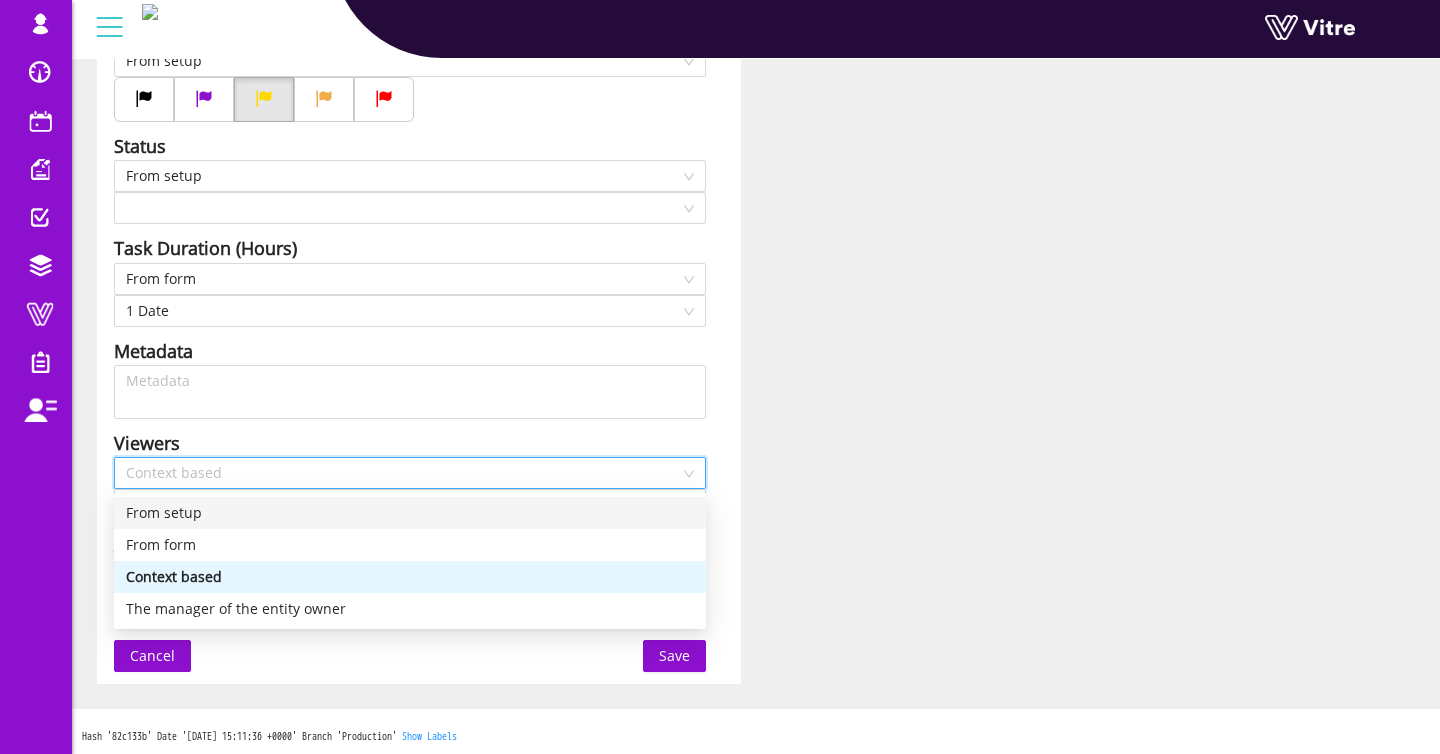 click on "From setup" at bounding box center (410, 513) 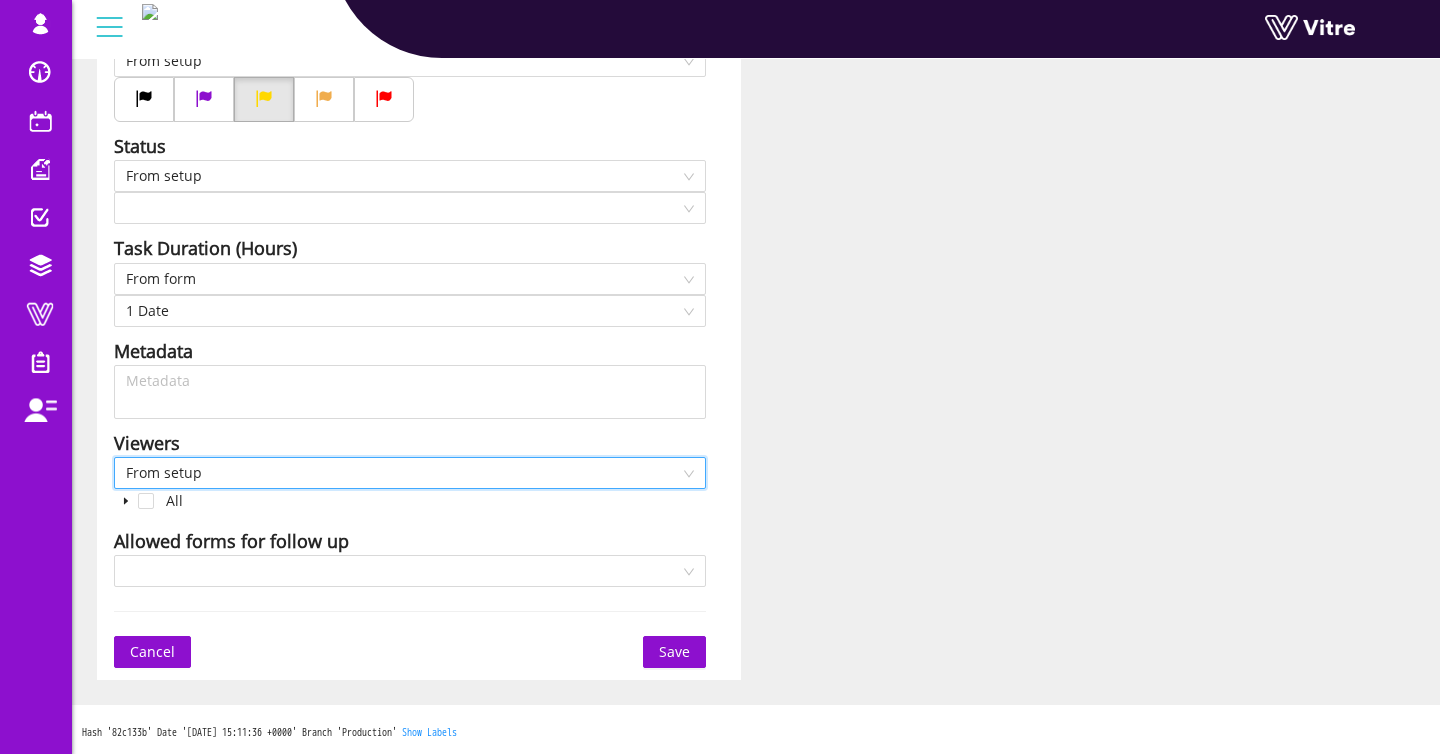 click on "Save" at bounding box center (674, 652) 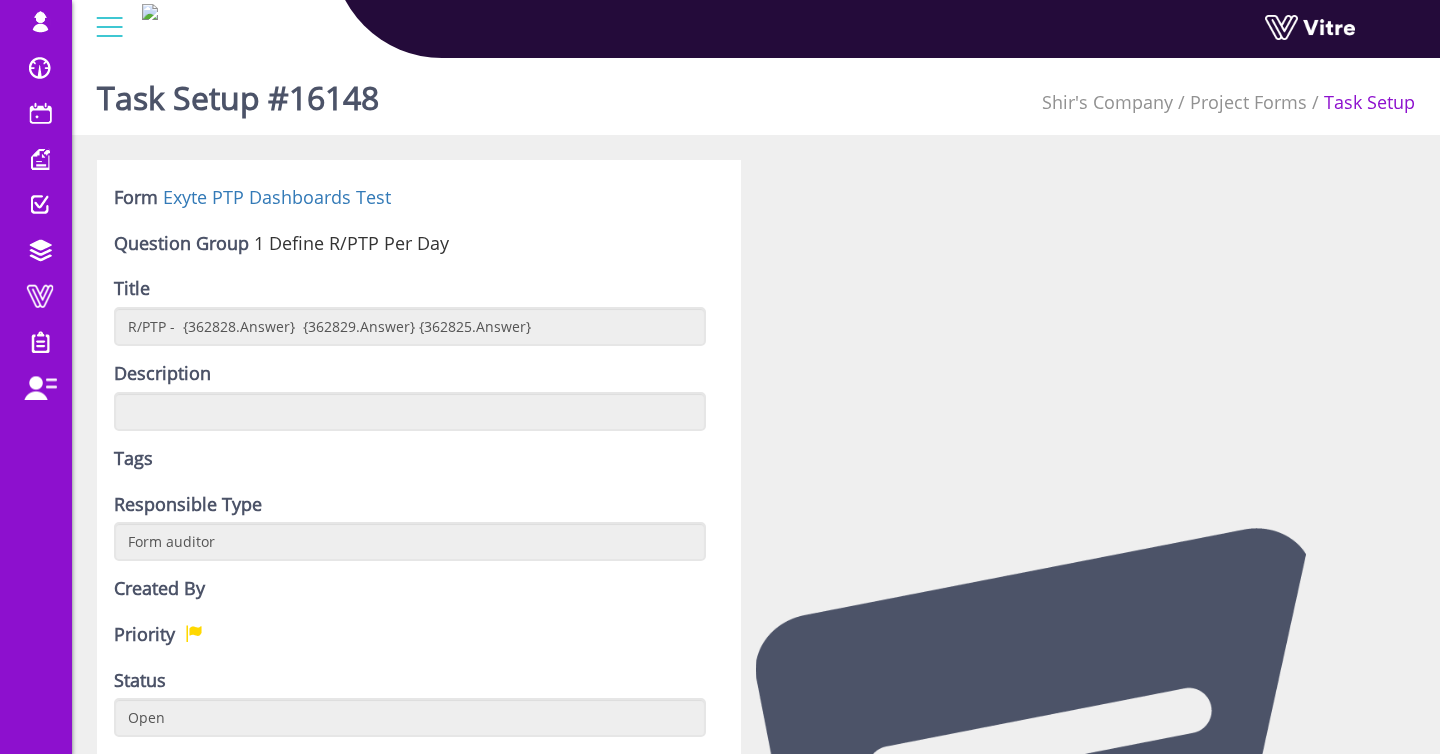scroll, scrollTop: 0, scrollLeft: 0, axis: both 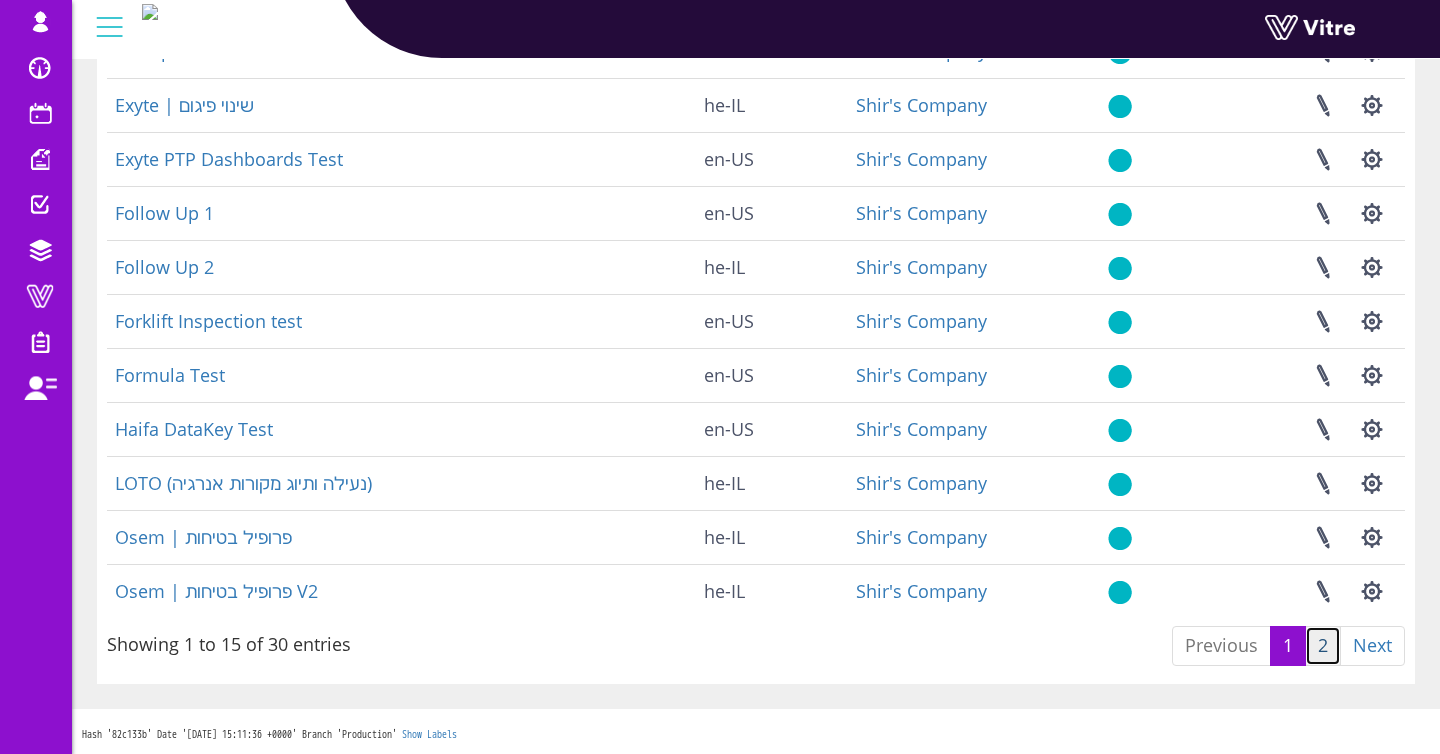 click on "2" at bounding box center [1323, 646] 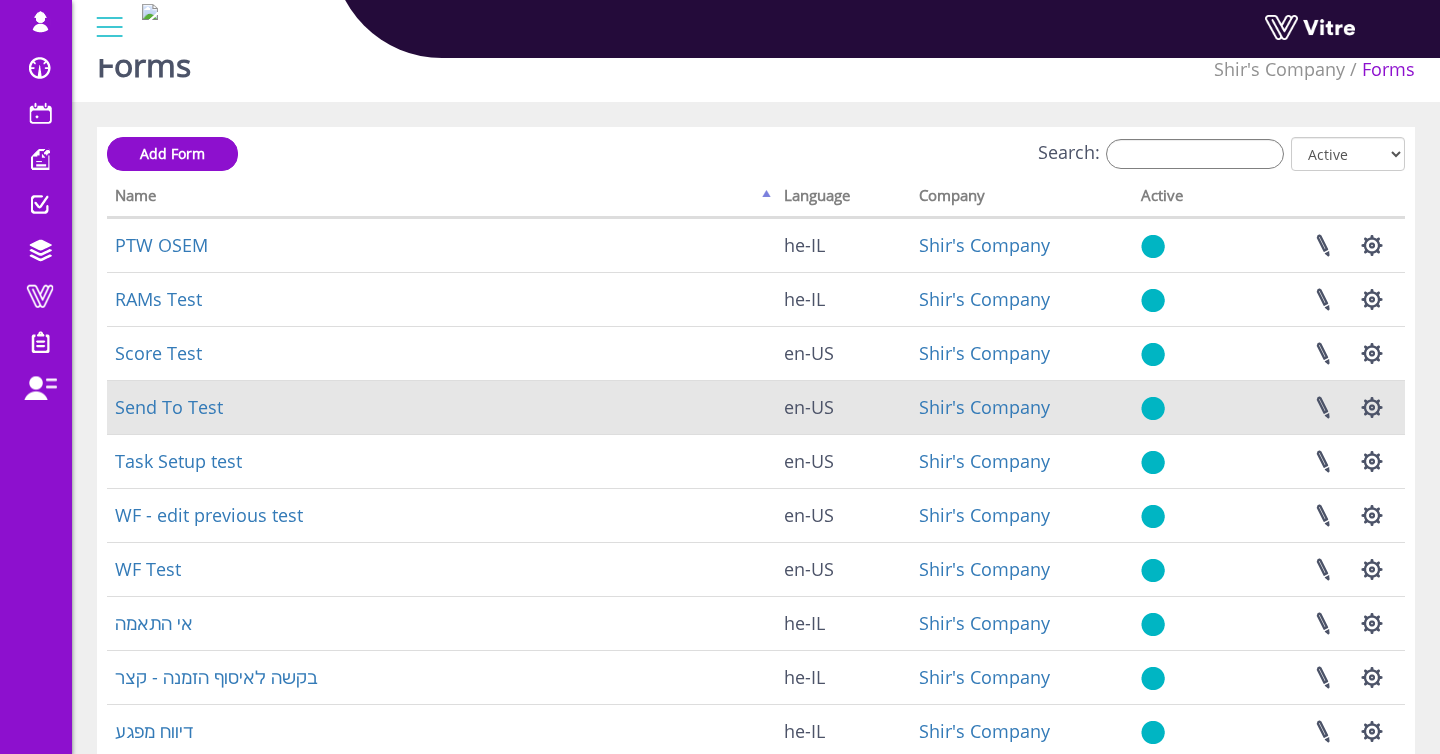 scroll, scrollTop: 0, scrollLeft: 0, axis: both 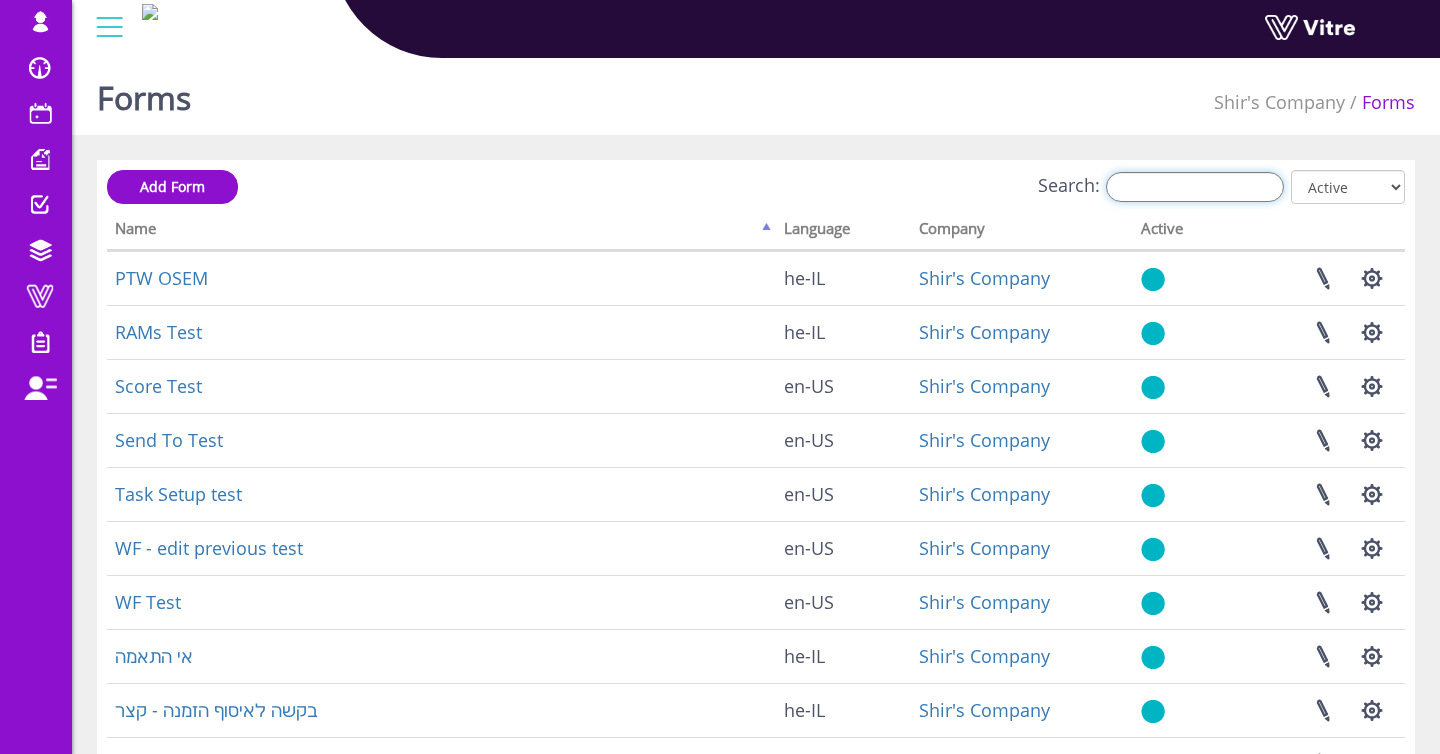 click on "Search:" at bounding box center (1195, 187) 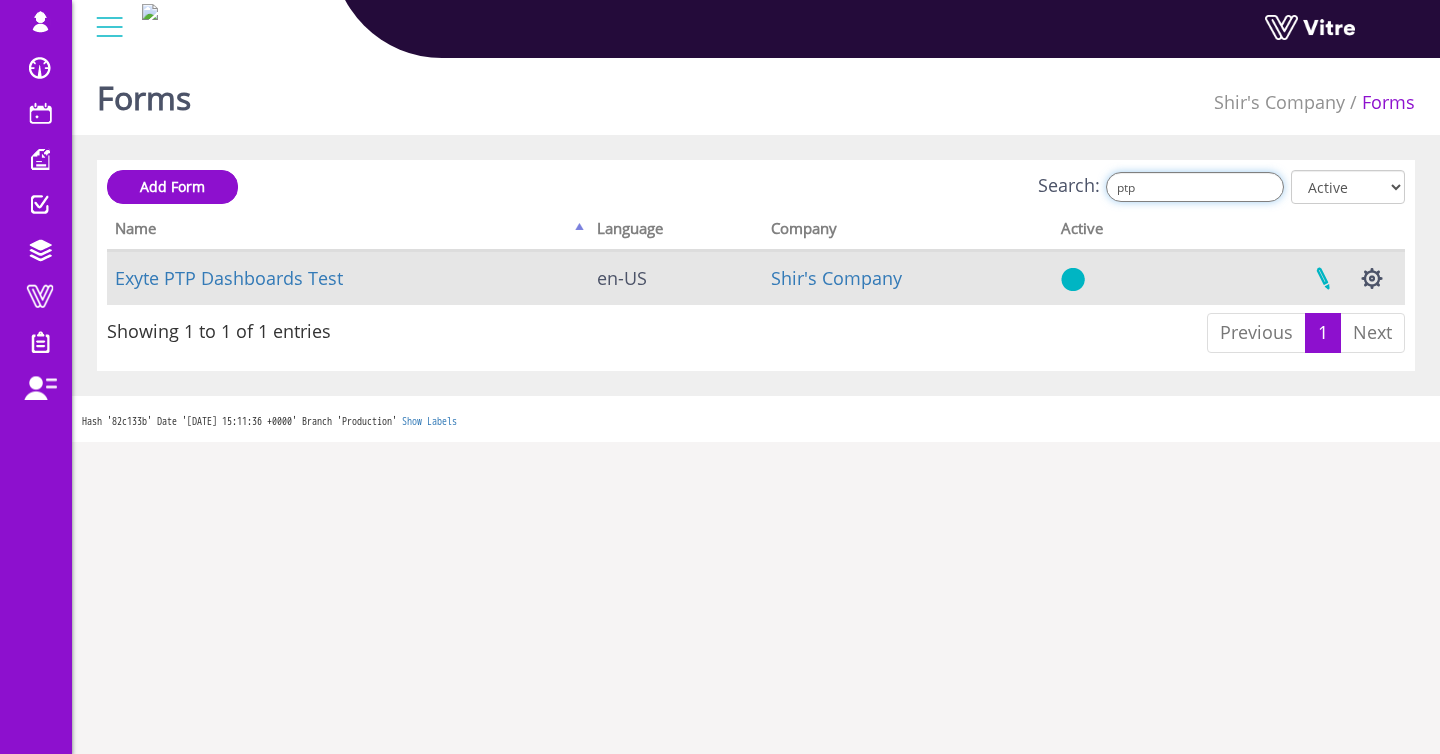 type on "ptp" 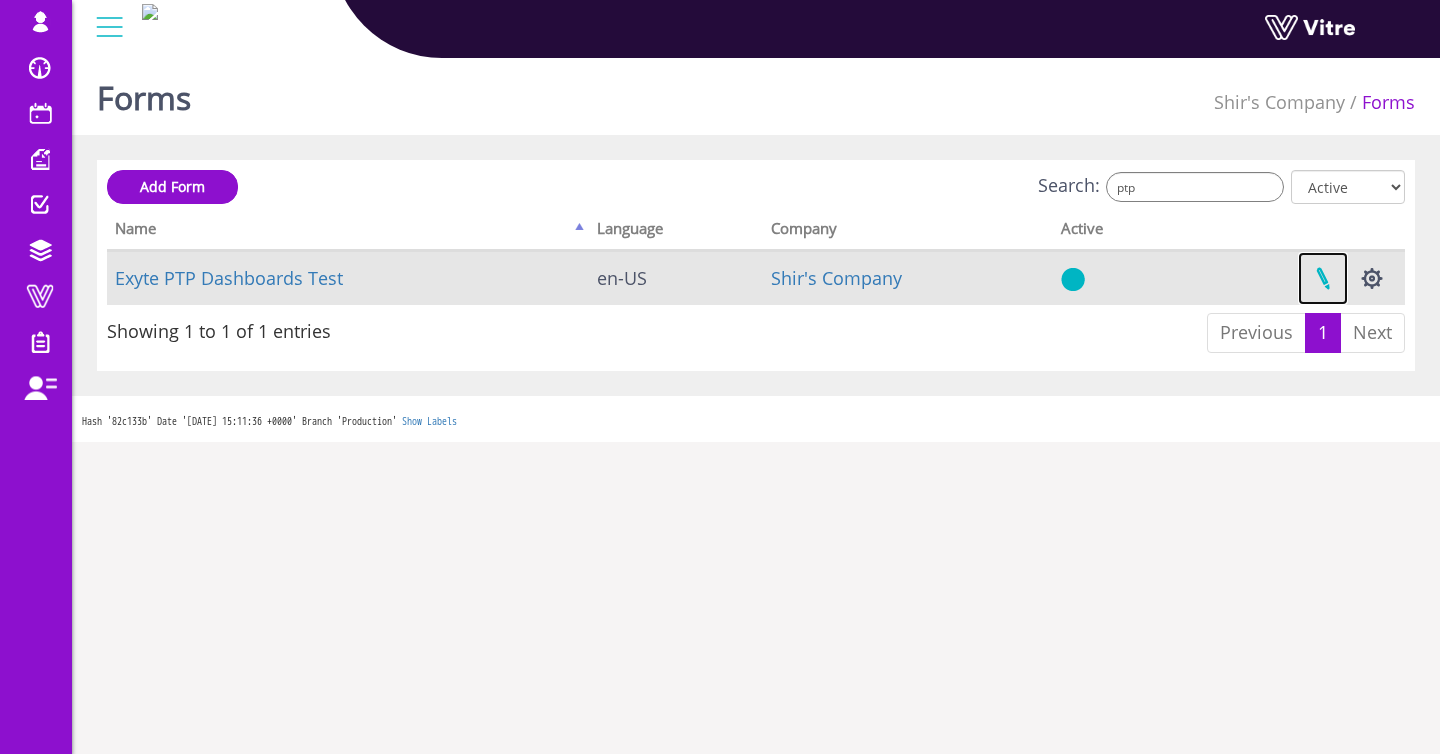 click at bounding box center (1323, 278) 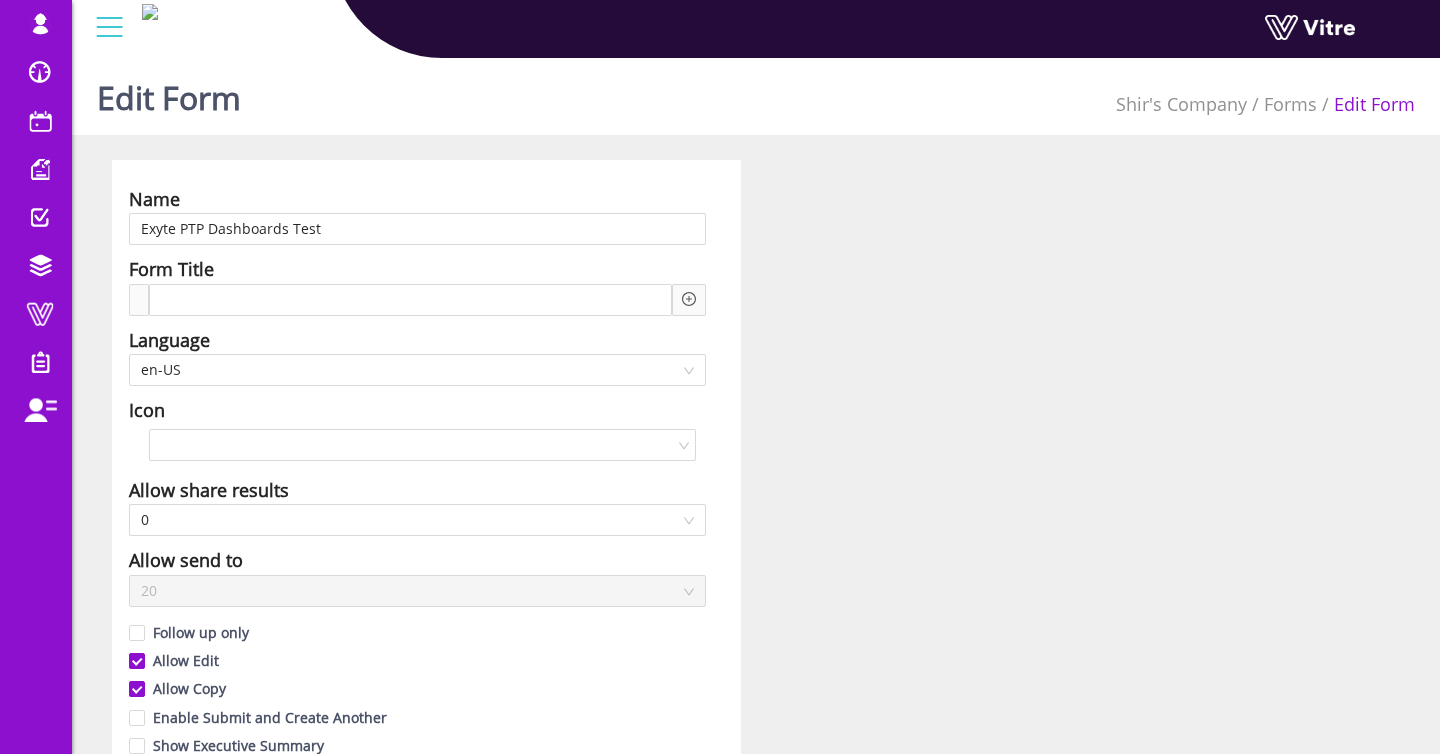 scroll, scrollTop: 0, scrollLeft: 0, axis: both 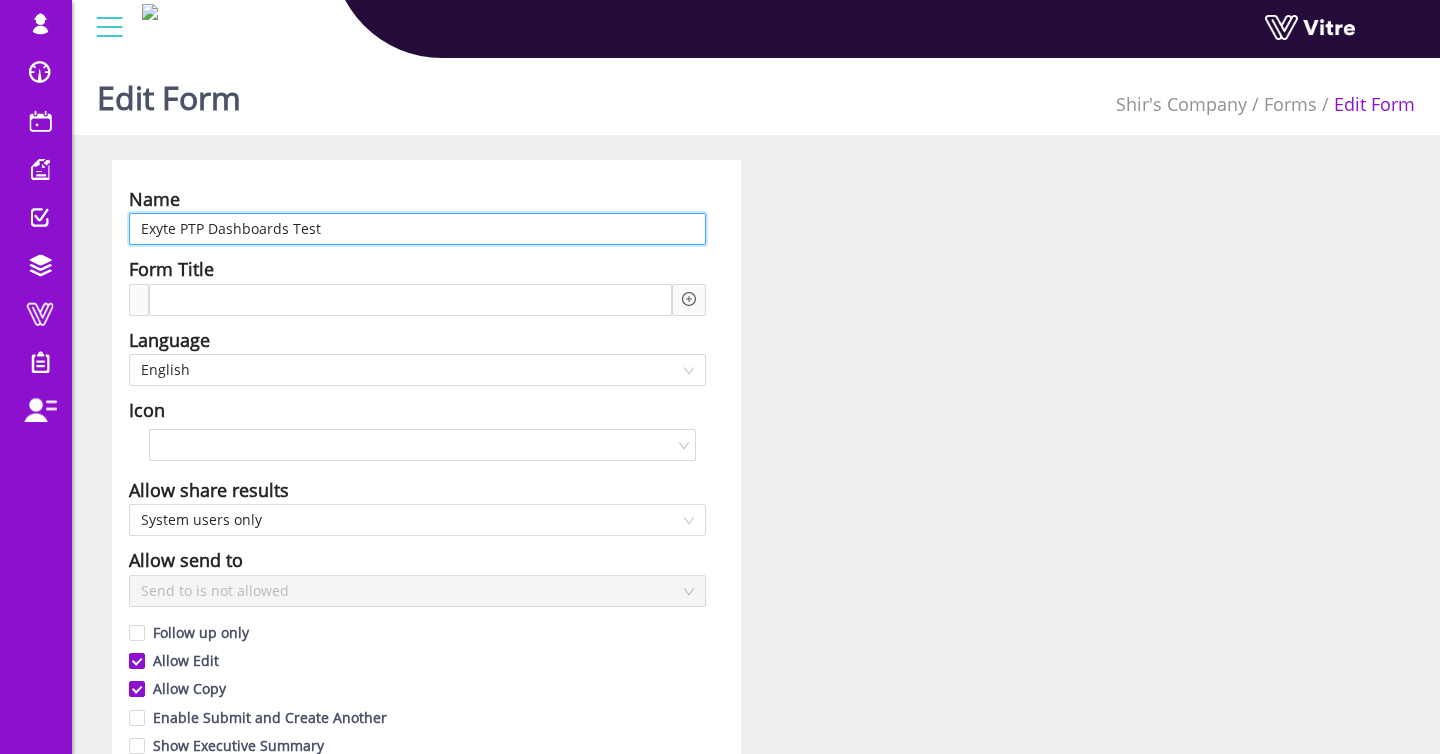click on "Exyte PTP Dashboards Test" at bounding box center (417, 229) 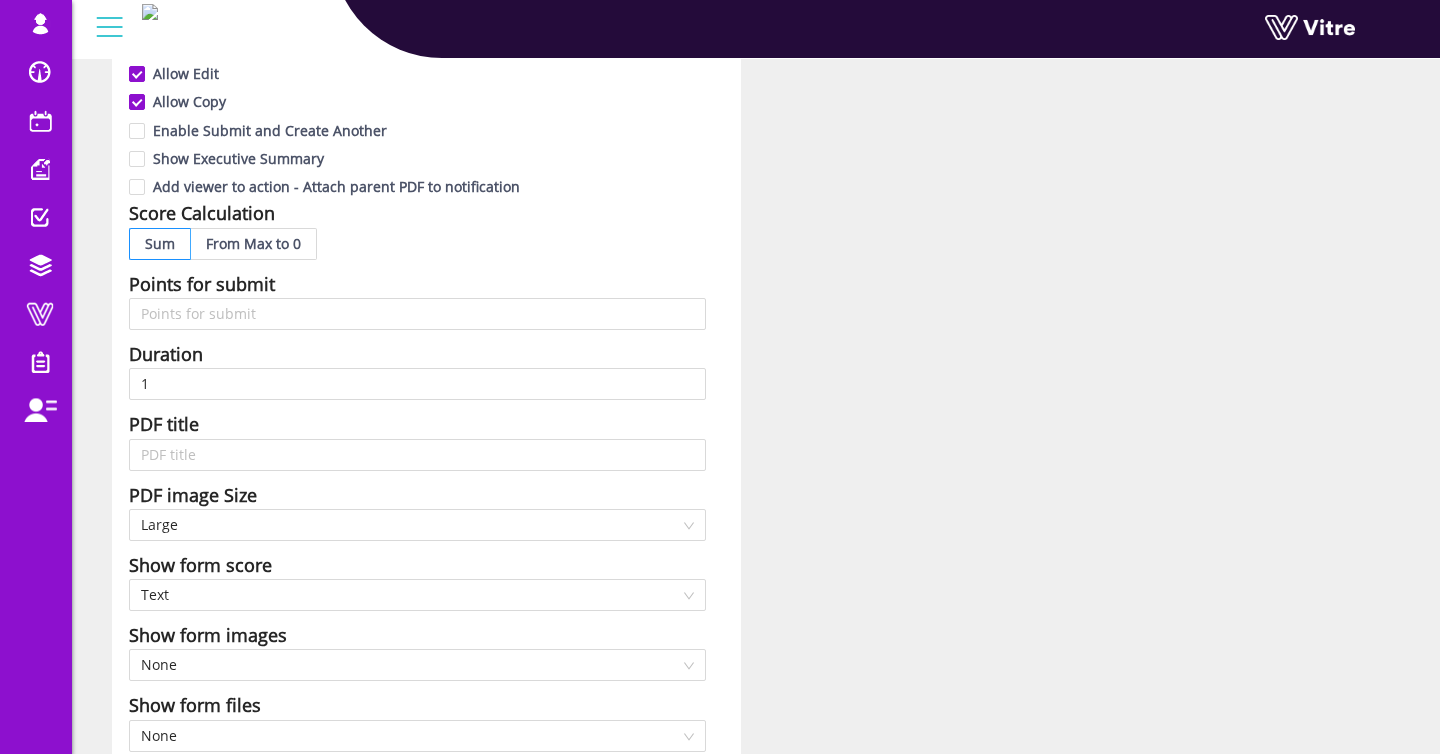 scroll, scrollTop: 586, scrollLeft: 0, axis: vertical 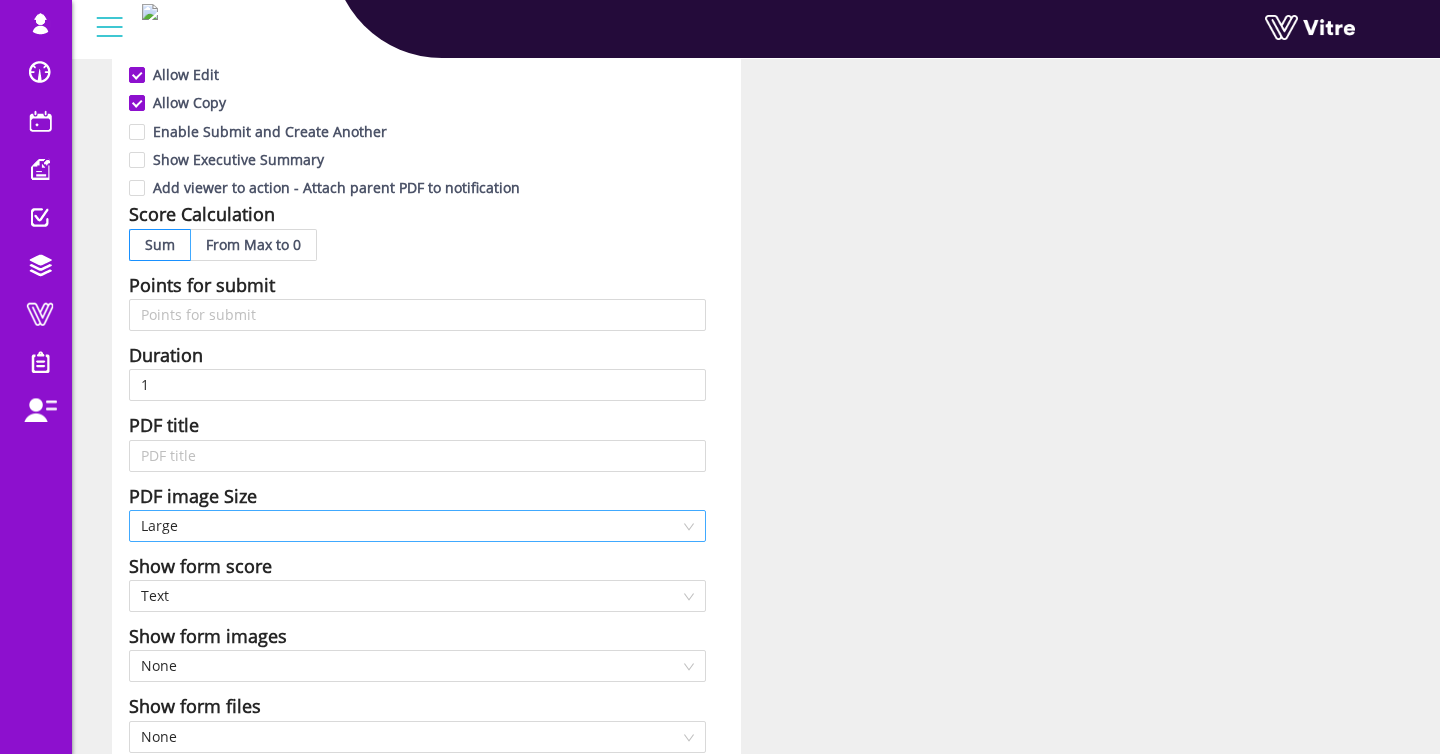 click on "Large" at bounding box center [417, 526] 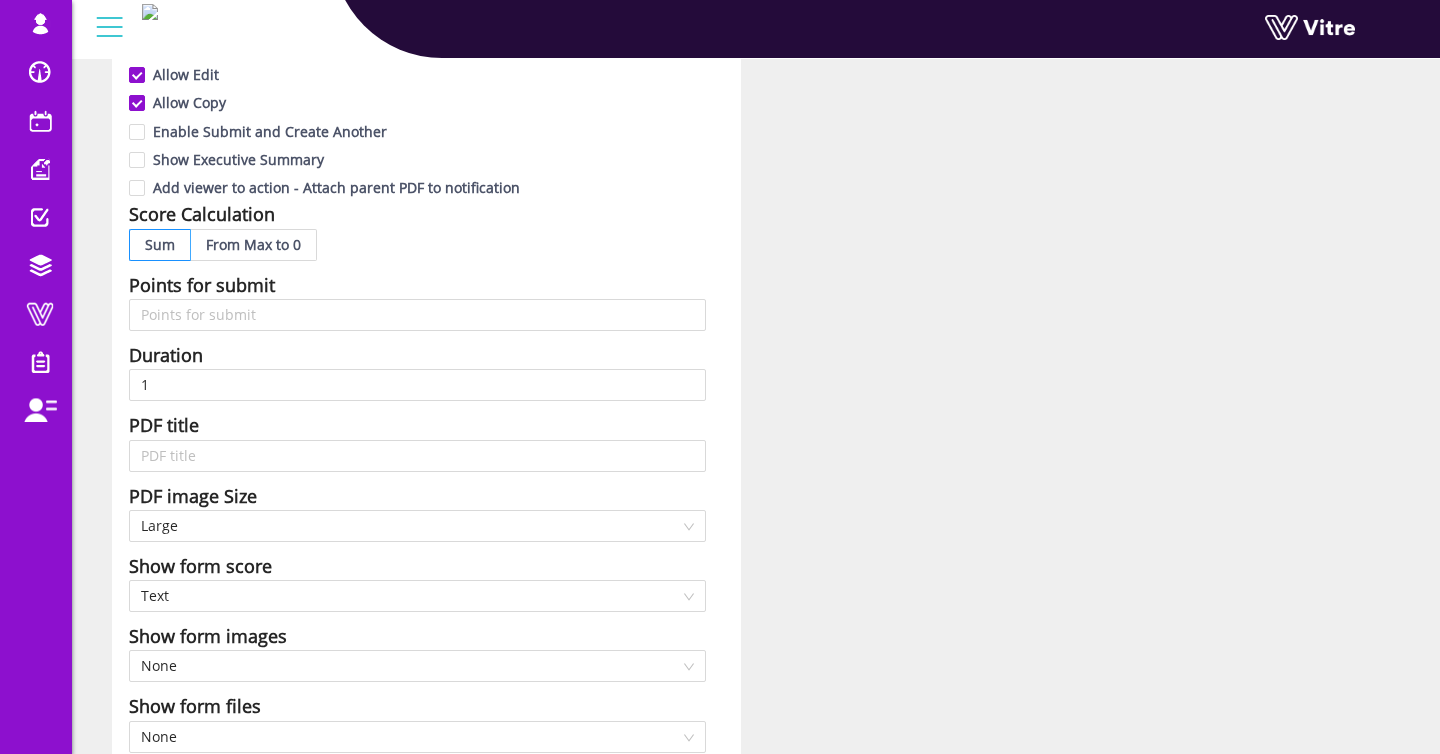 click on "Name Exyte PTP Form Title Language English Icon Allow share results System users only Allow send to Send to is not allowed Follow up only Allow Edit Allow Copy Enable Submit and Create Another Show Executive Summary Add viewer to action - Attach parent PDF to notification Score Calculation Sum From Max to 0 Points for submit Duration 1 PDF title PDF image Size Large Show form score Text Show form images None Show form files None Show details from Details category instead of from appointment Show category icons Show unanswered questions Do not store results Add Task Table Active Cancel Save" at bounding box center [756, 294] 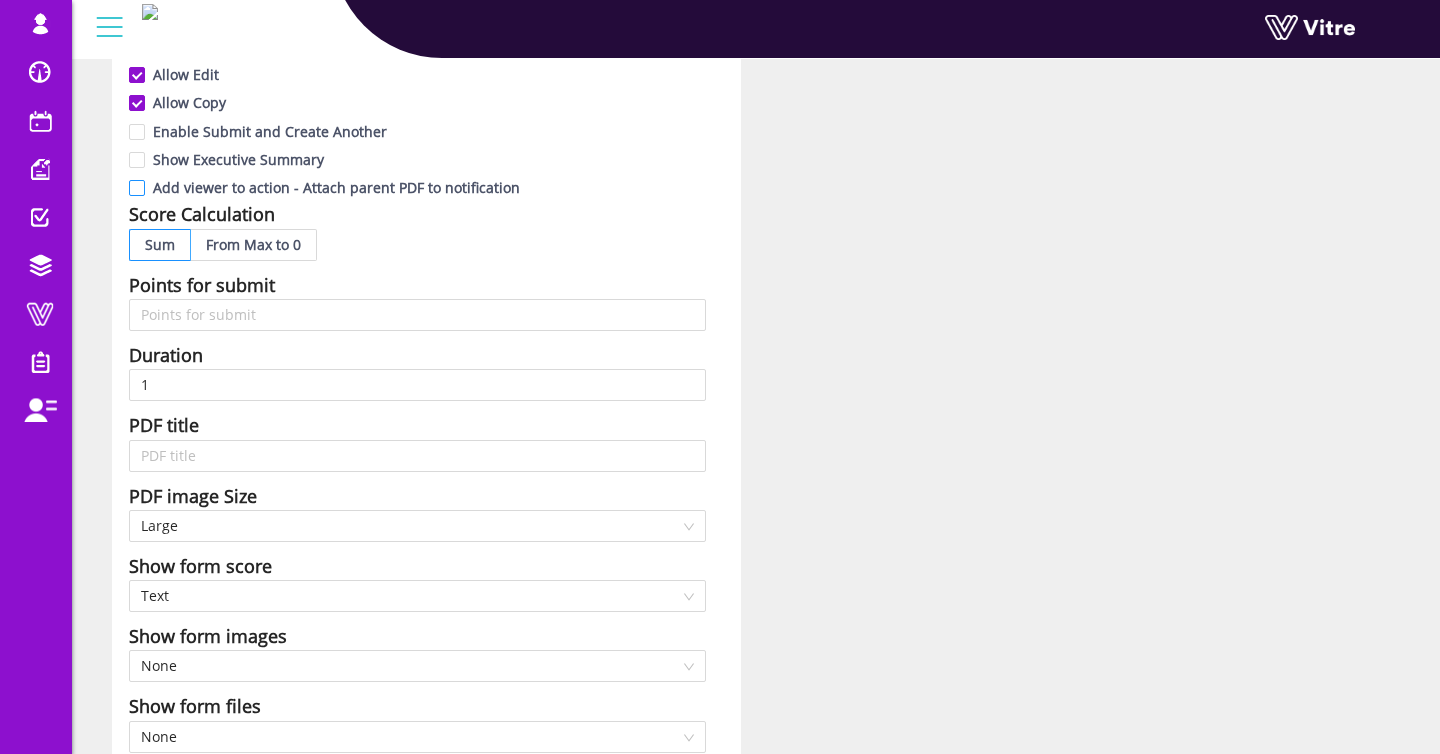 click on "Add viewer to action - Attach parent PDF to notification" at bounding box center [336, 187] 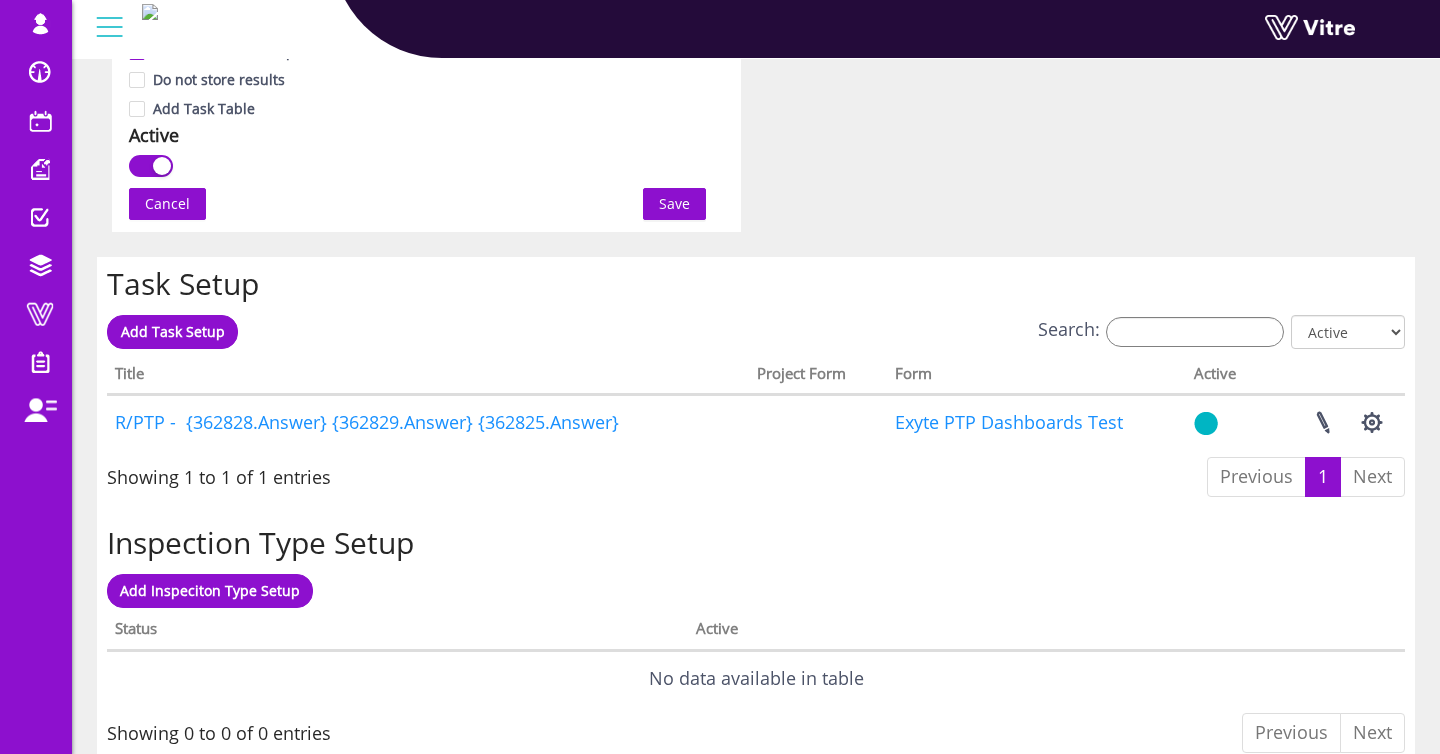 scroll, scrollTop: 1368, scrollLeft: 0, axis: vertical 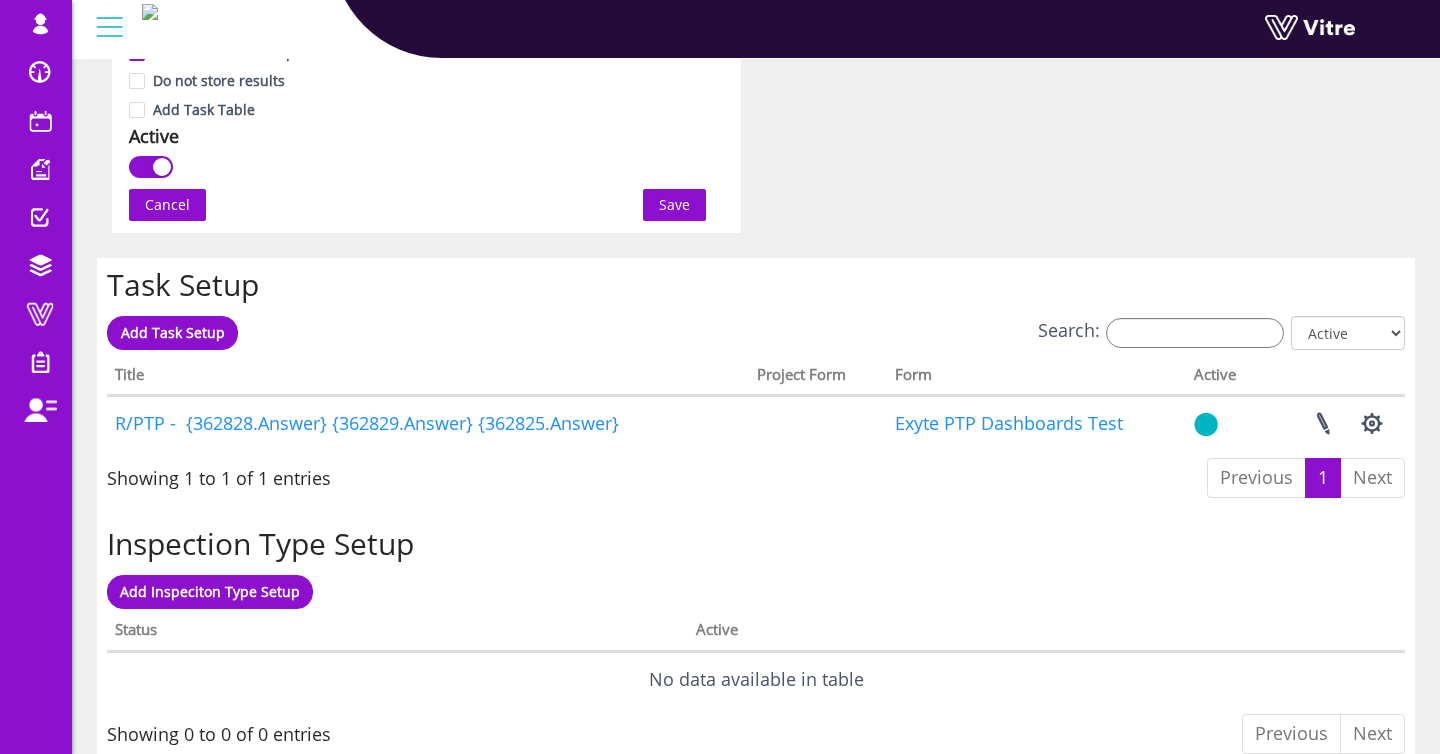 click on "Save" at bounding box center [674, 205] 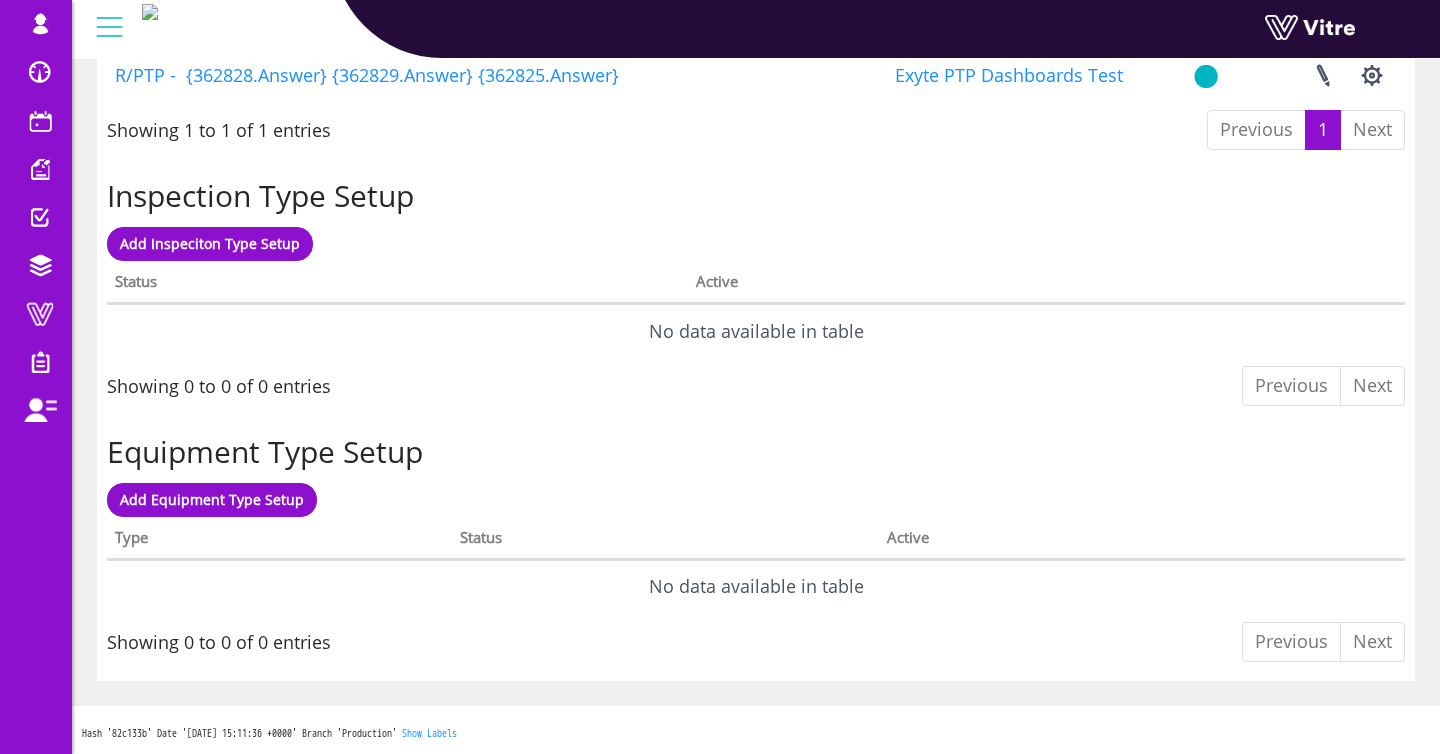 scroll, scrollTop: 0, scrollLeft: 0, axis: both 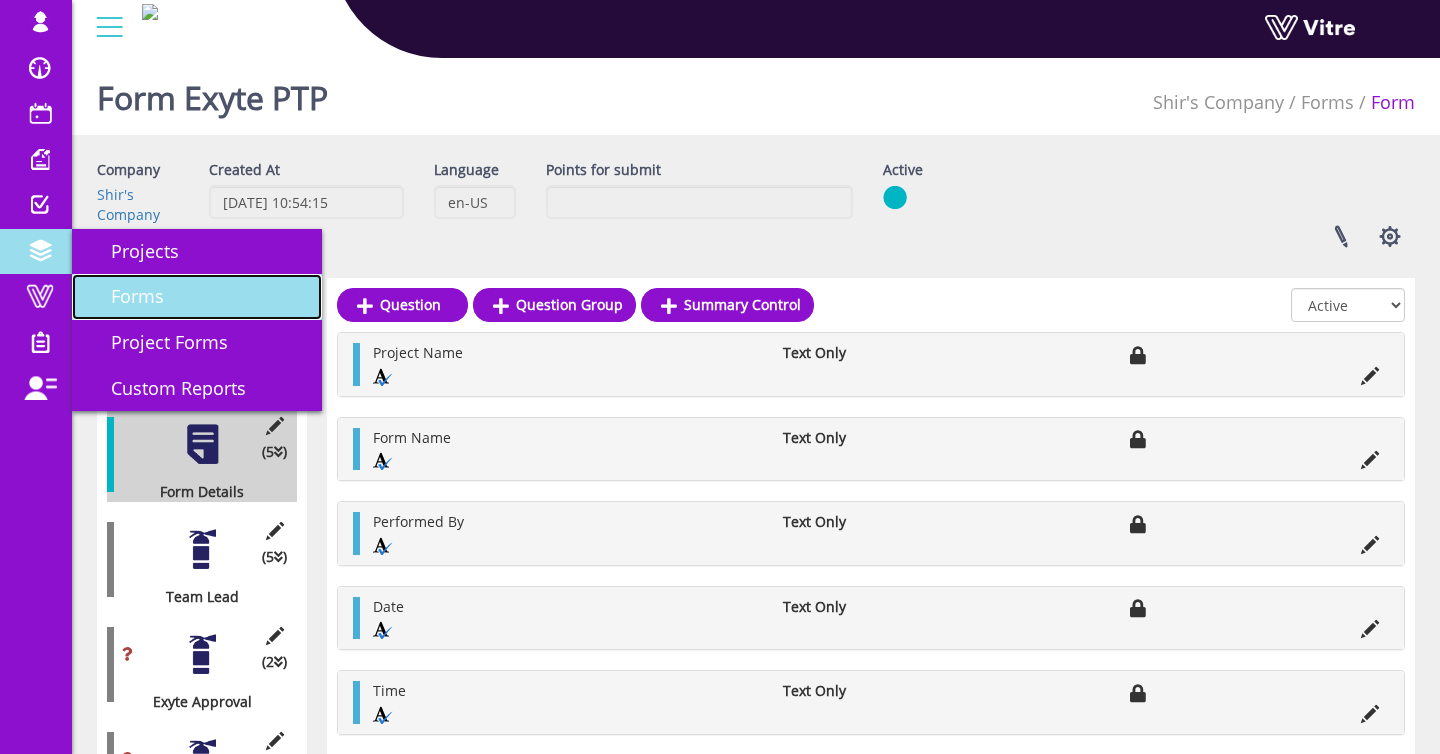 click on "Forms" at bounding box center (197, 297) 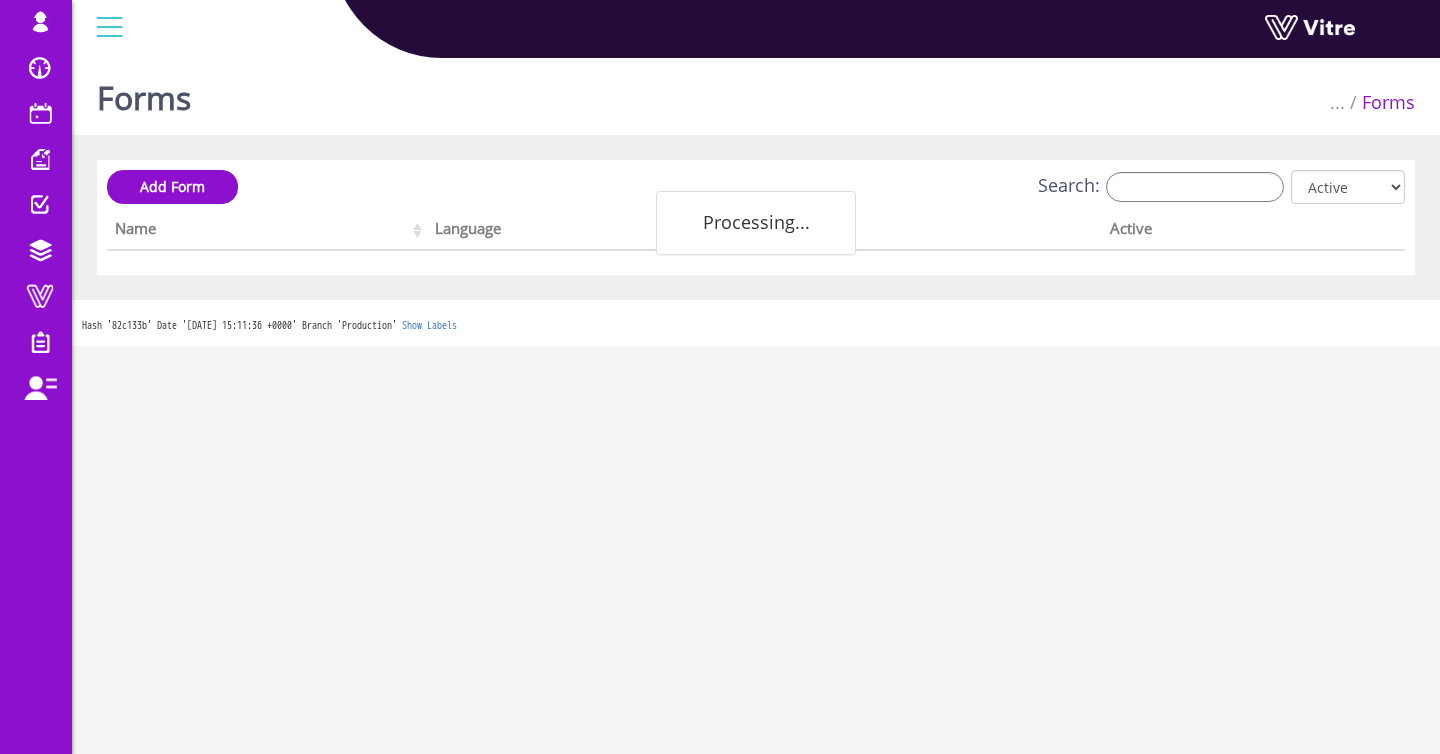 scroll, scrollTop: 0, scrollLeft: 0, axis: both 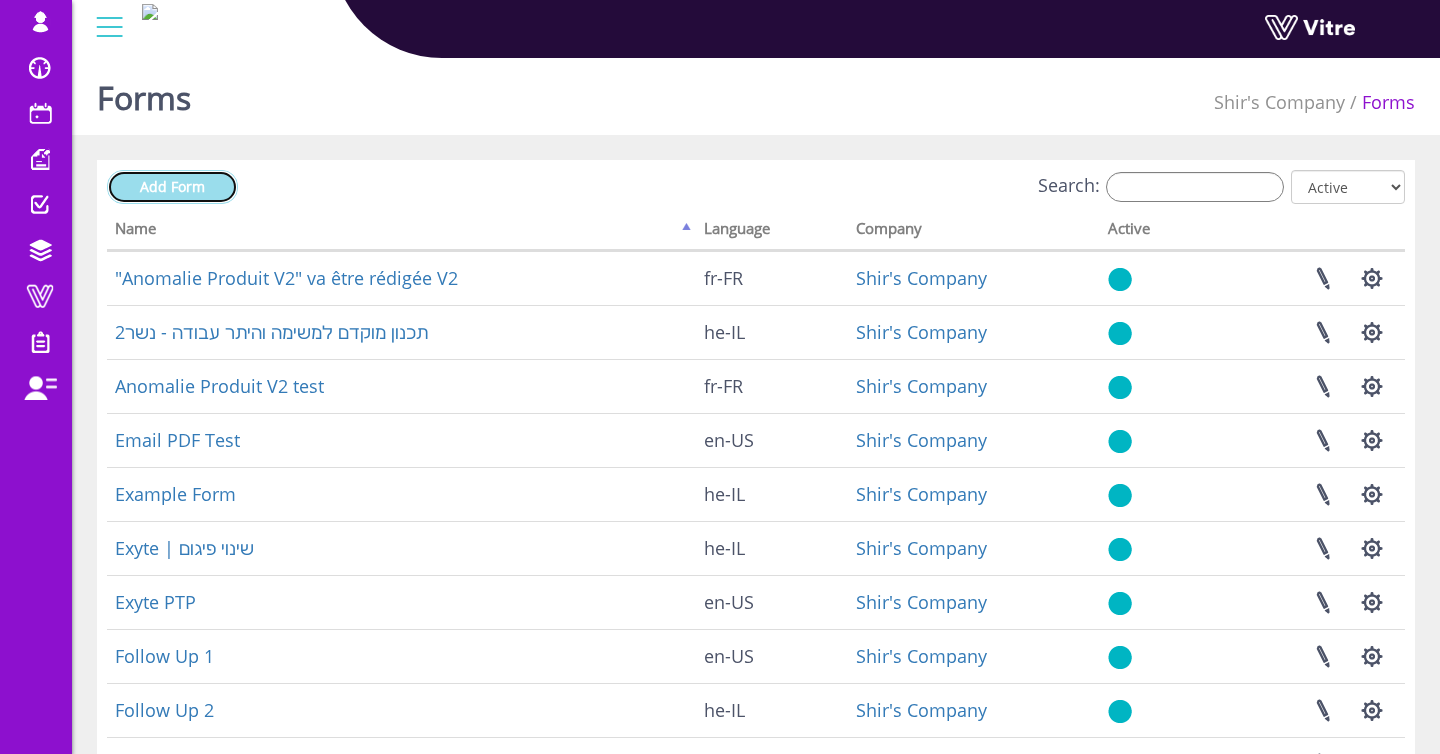 click on "Add Form" at bounding box center [172, 187] 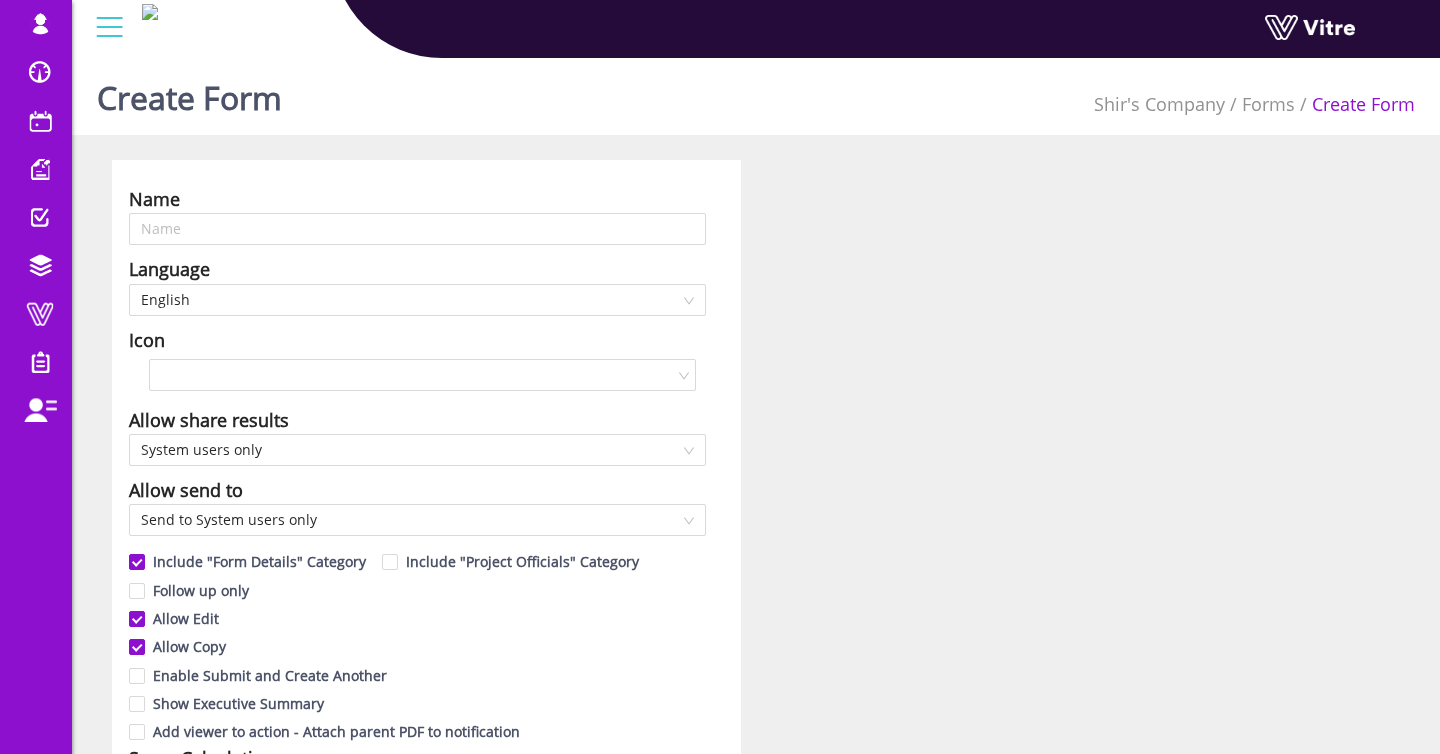 scroll, scrollTop: 0, scrollLeft: 0, axis: both 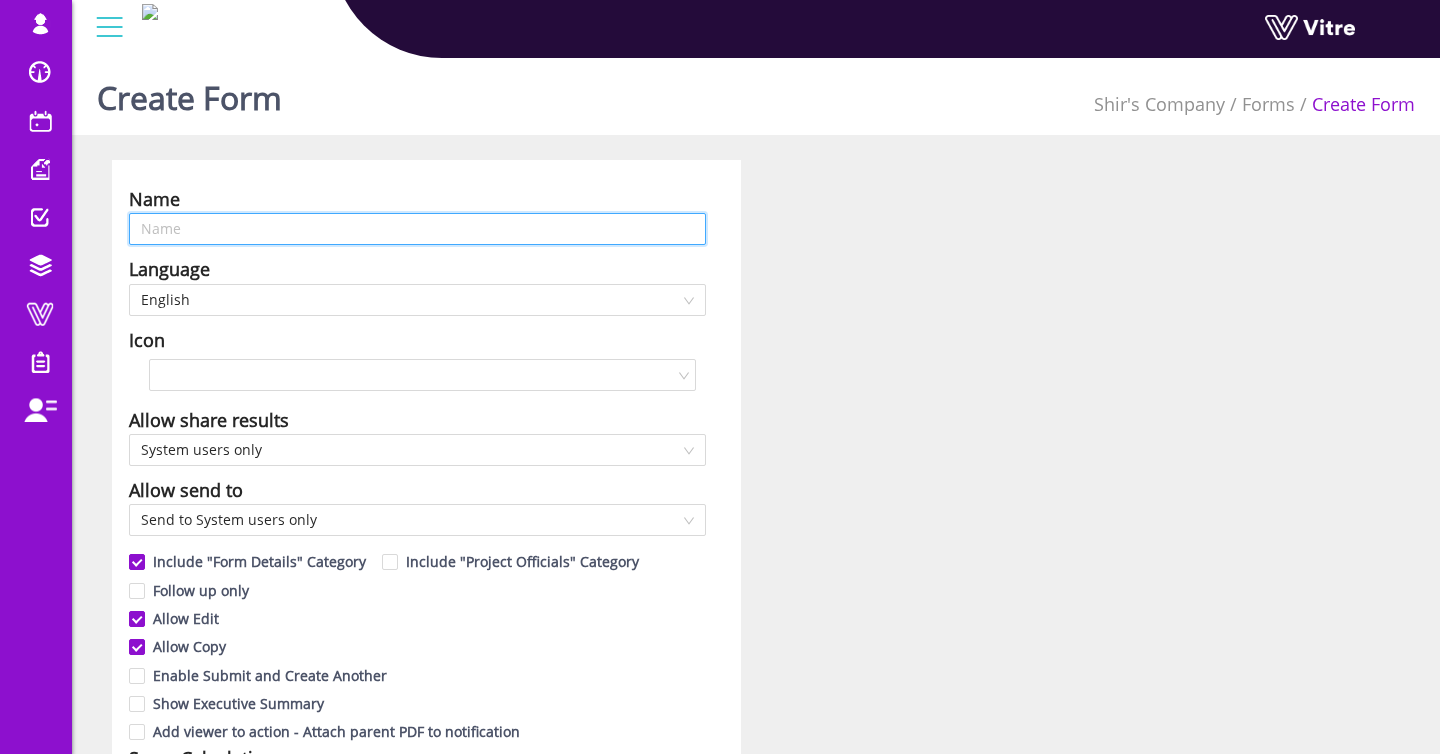 click at bounding box center (417, 229) 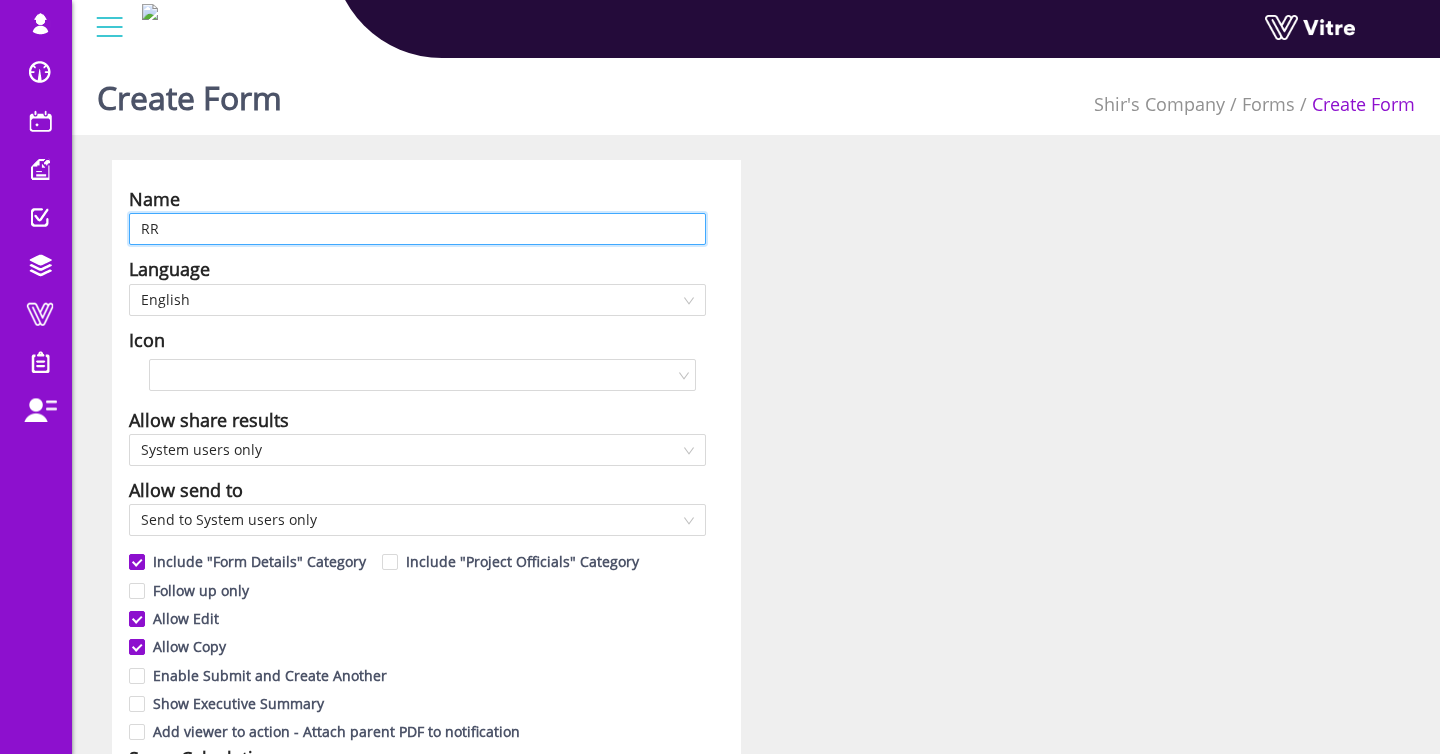 type on "R" 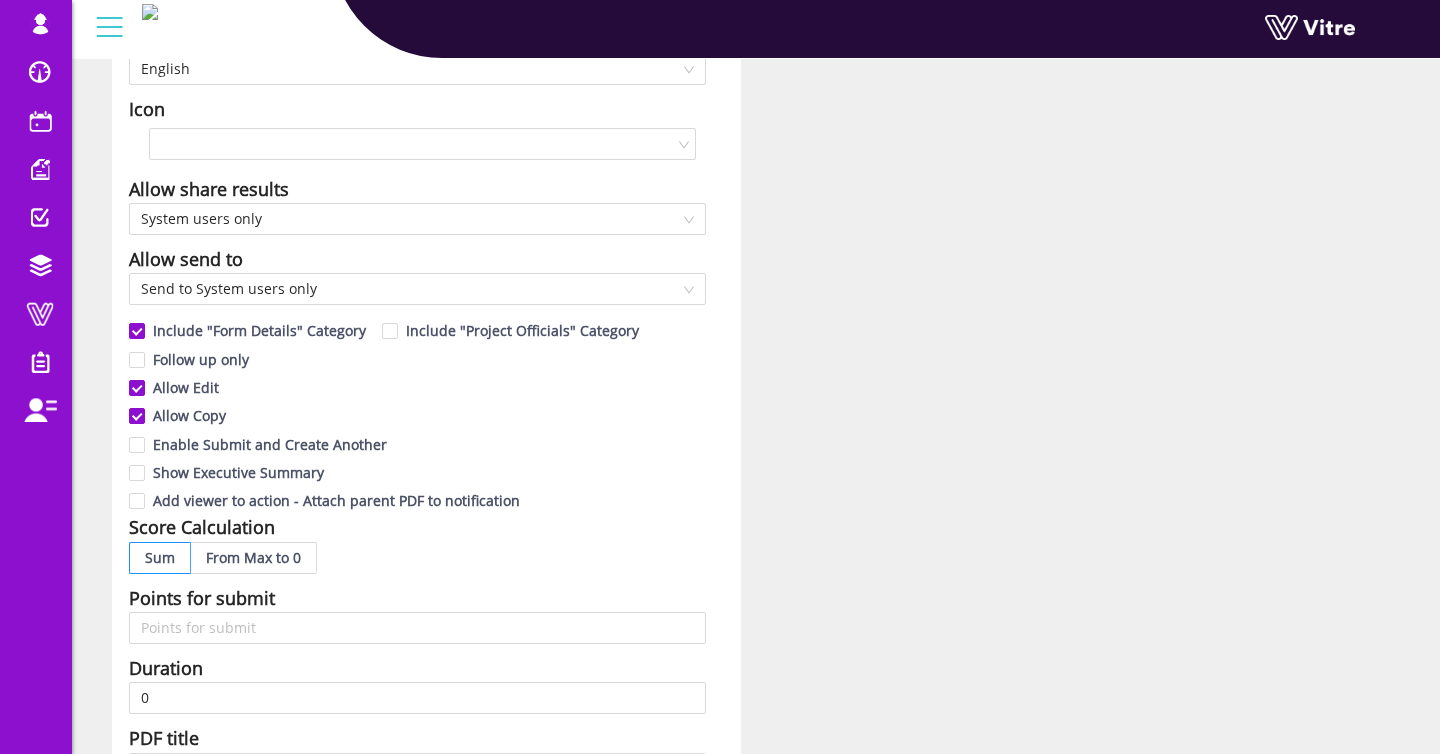 scroll, scrollTop: 389, scrollLeft: 0, axis: vertical 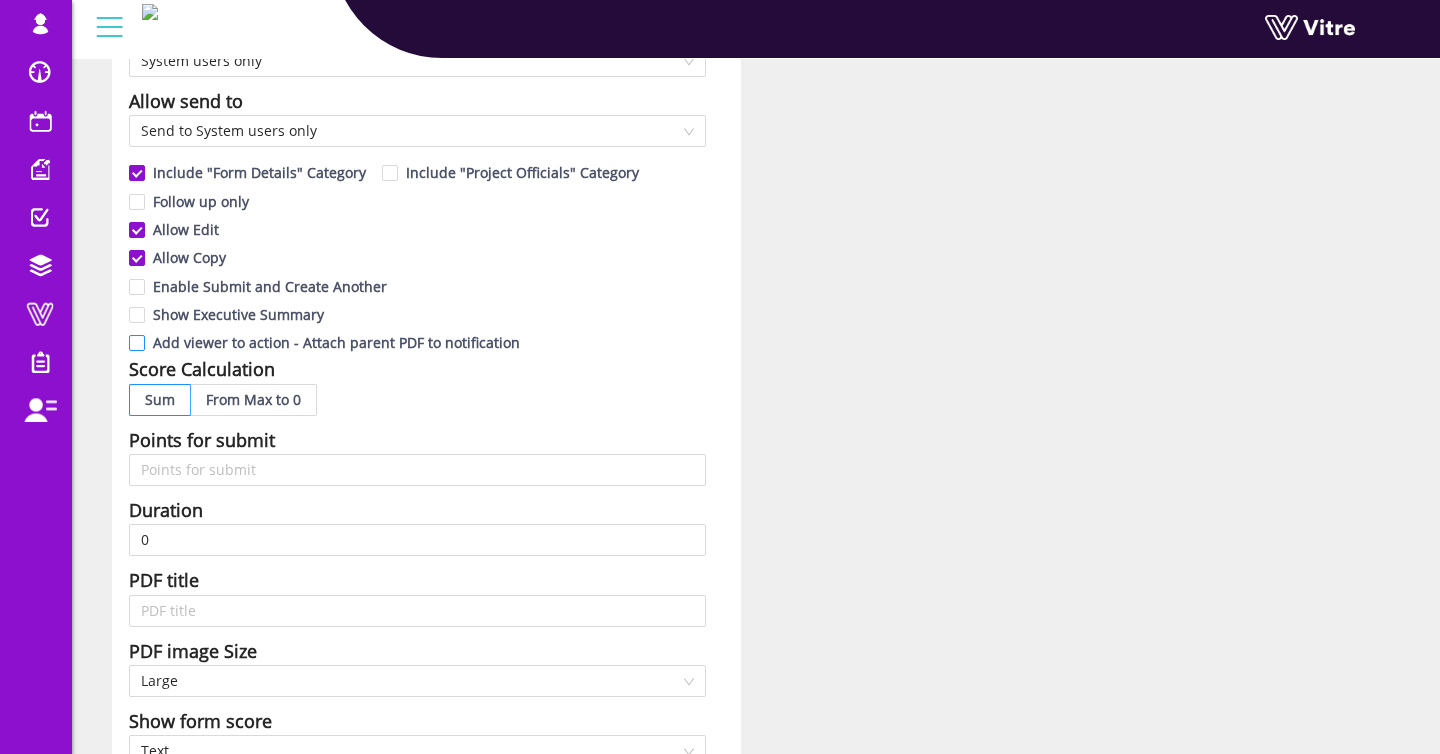 type on "R/PTP" 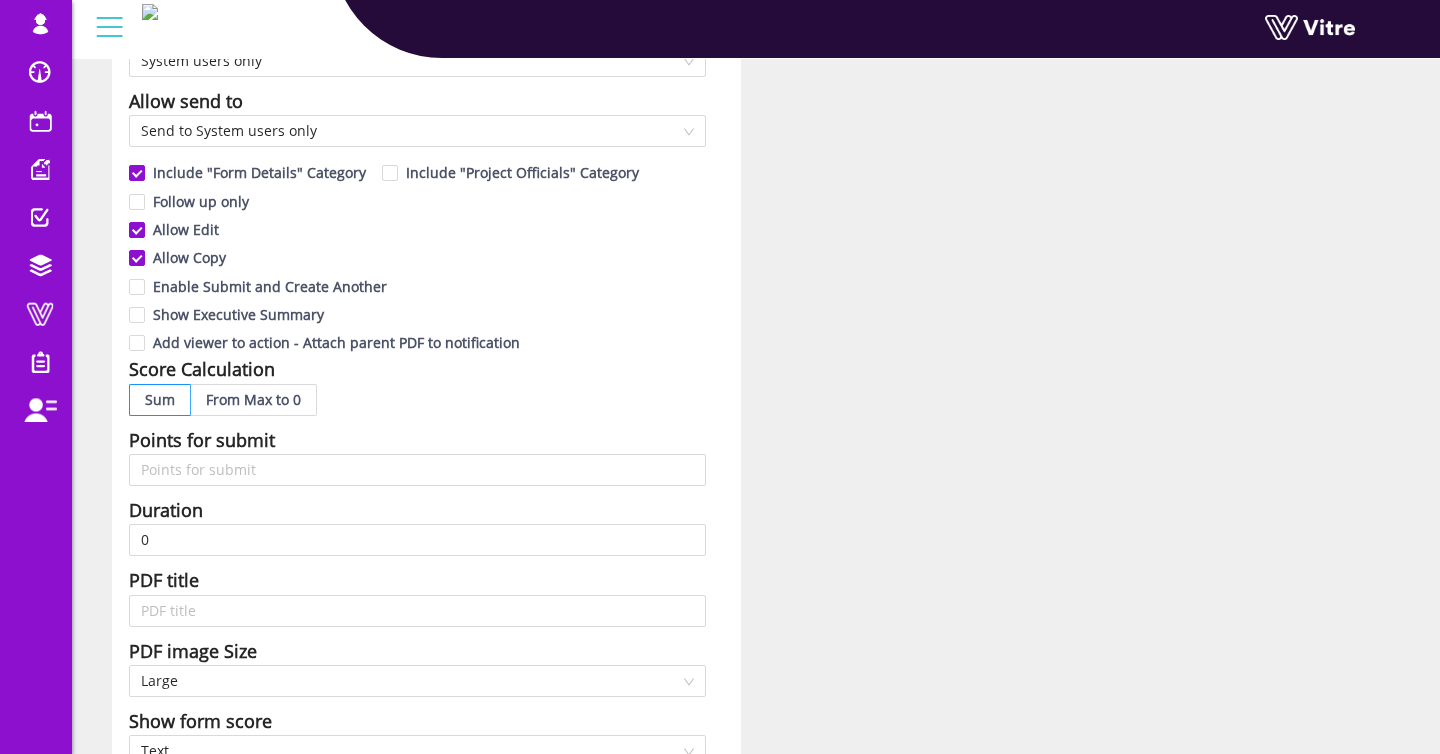 drag, startPoint x: 358, startPoint y: 339, endPoint x: 470, endPoint y: 318, distance: 113.951744 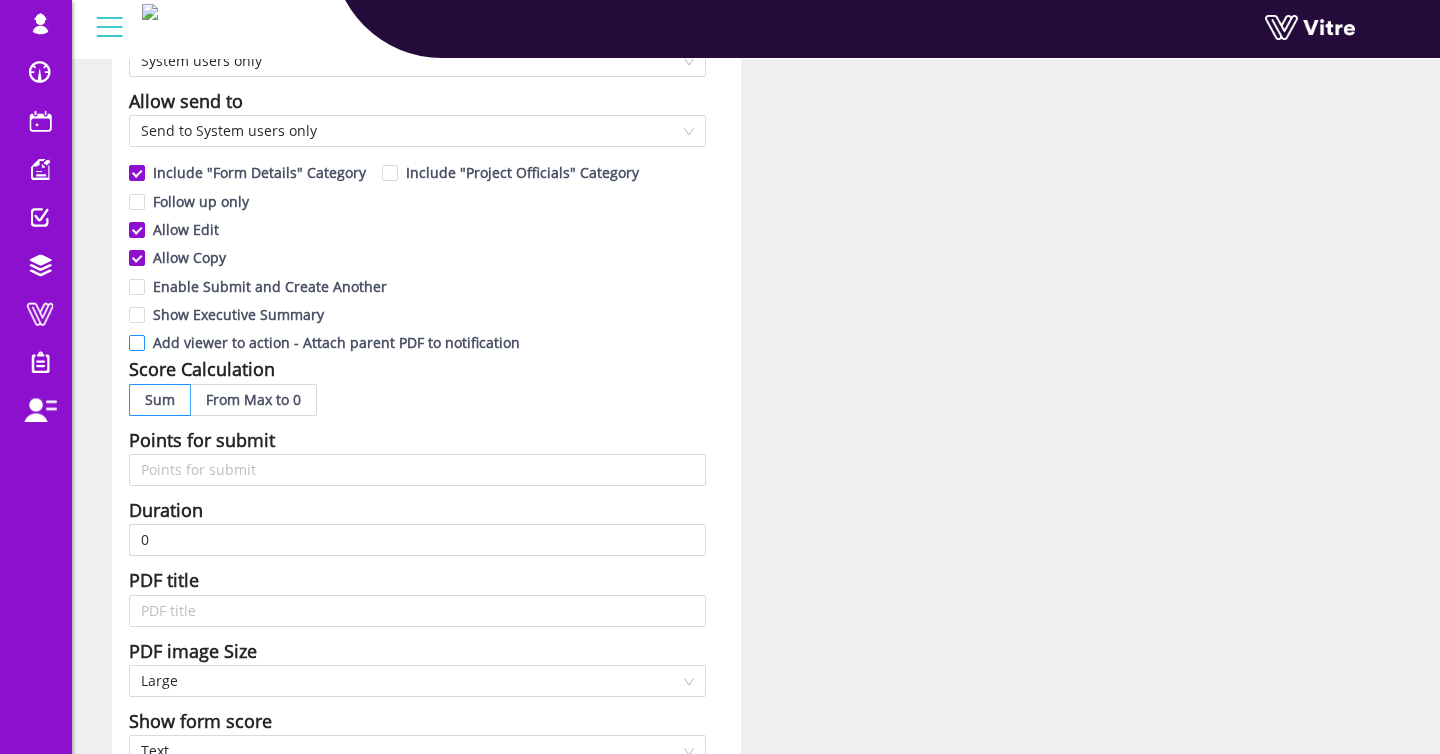 click on "Add viewer to action - Attach parent PDF to notification" at bounding box center (138, 348) 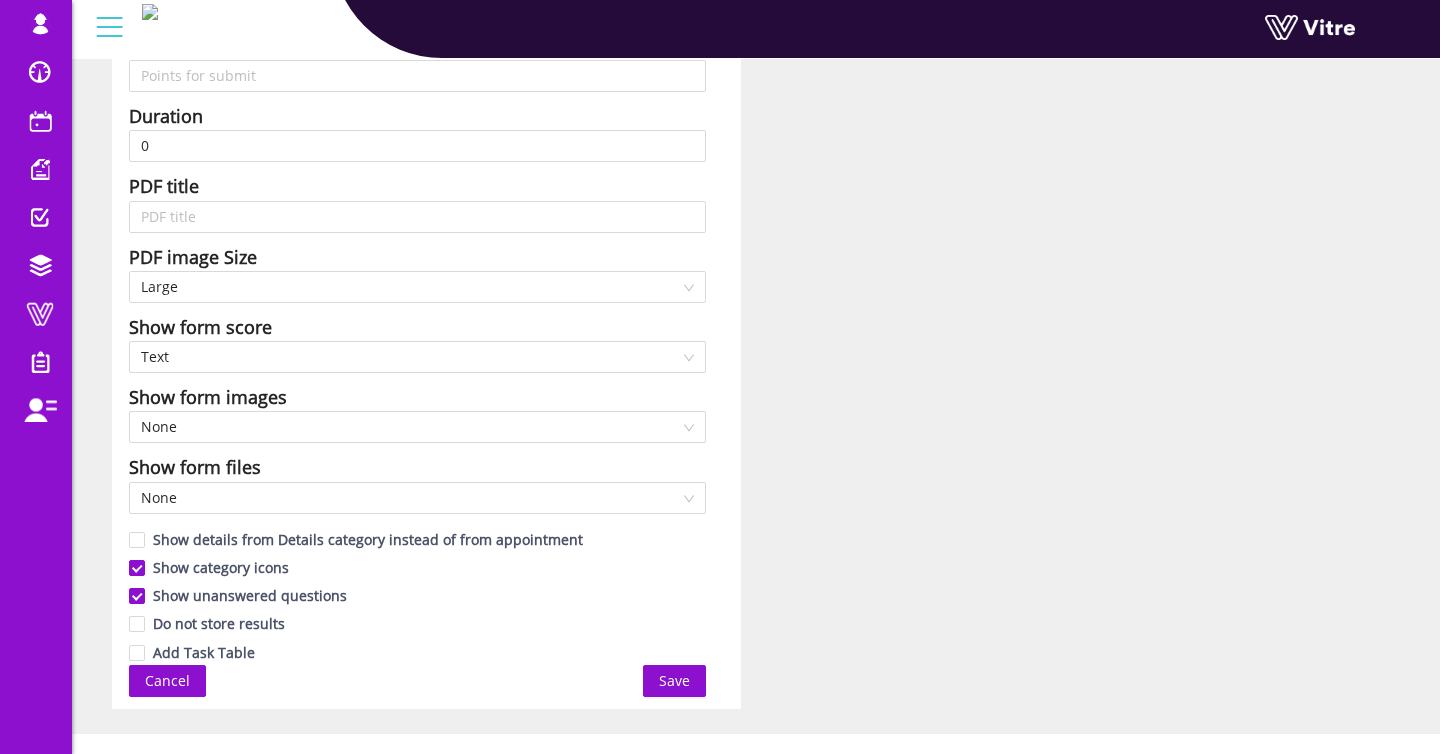 scroll, scrollTop: 811, scrollLeft: 0, axis: vertical 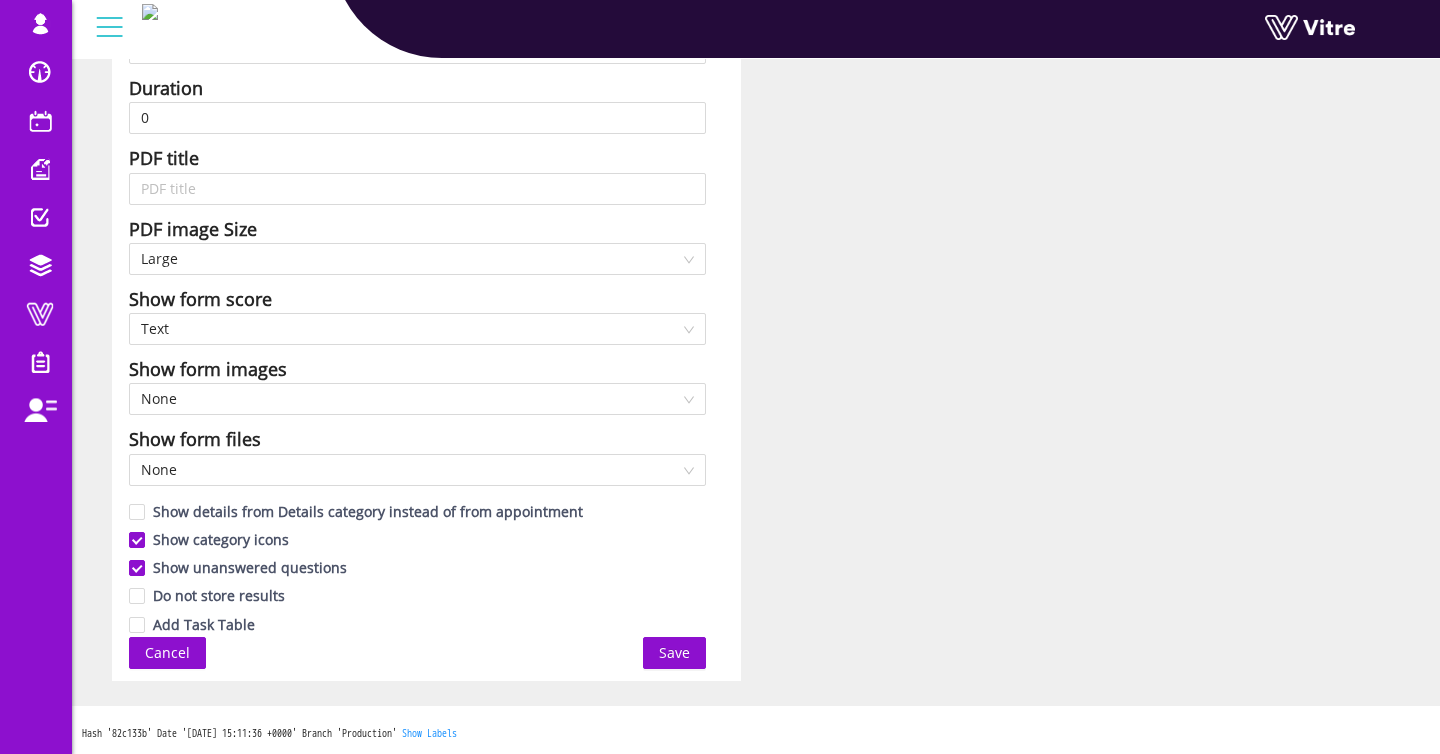 click on "Save" at bounding box center (674, 653) 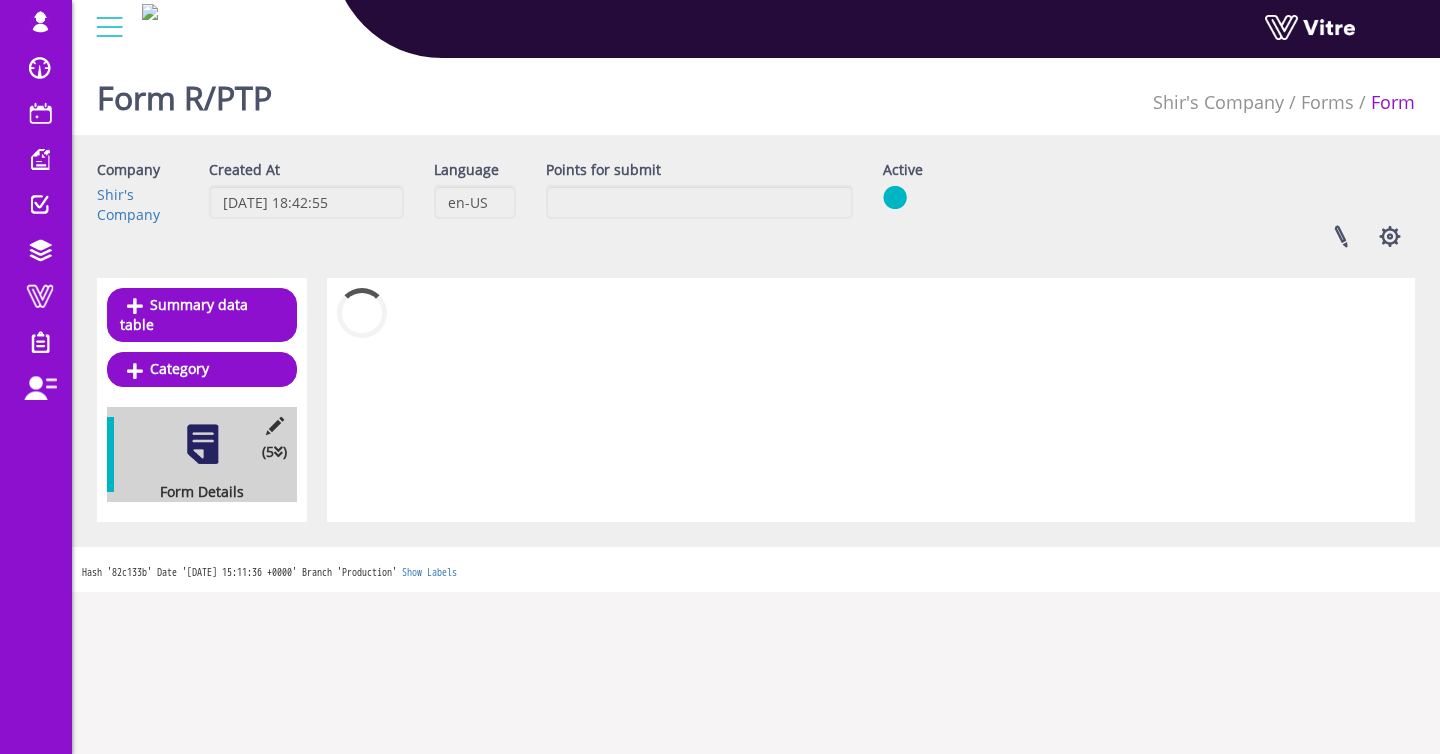 scroll, scrollTop: 0, scrollLeft: 0, axis: both 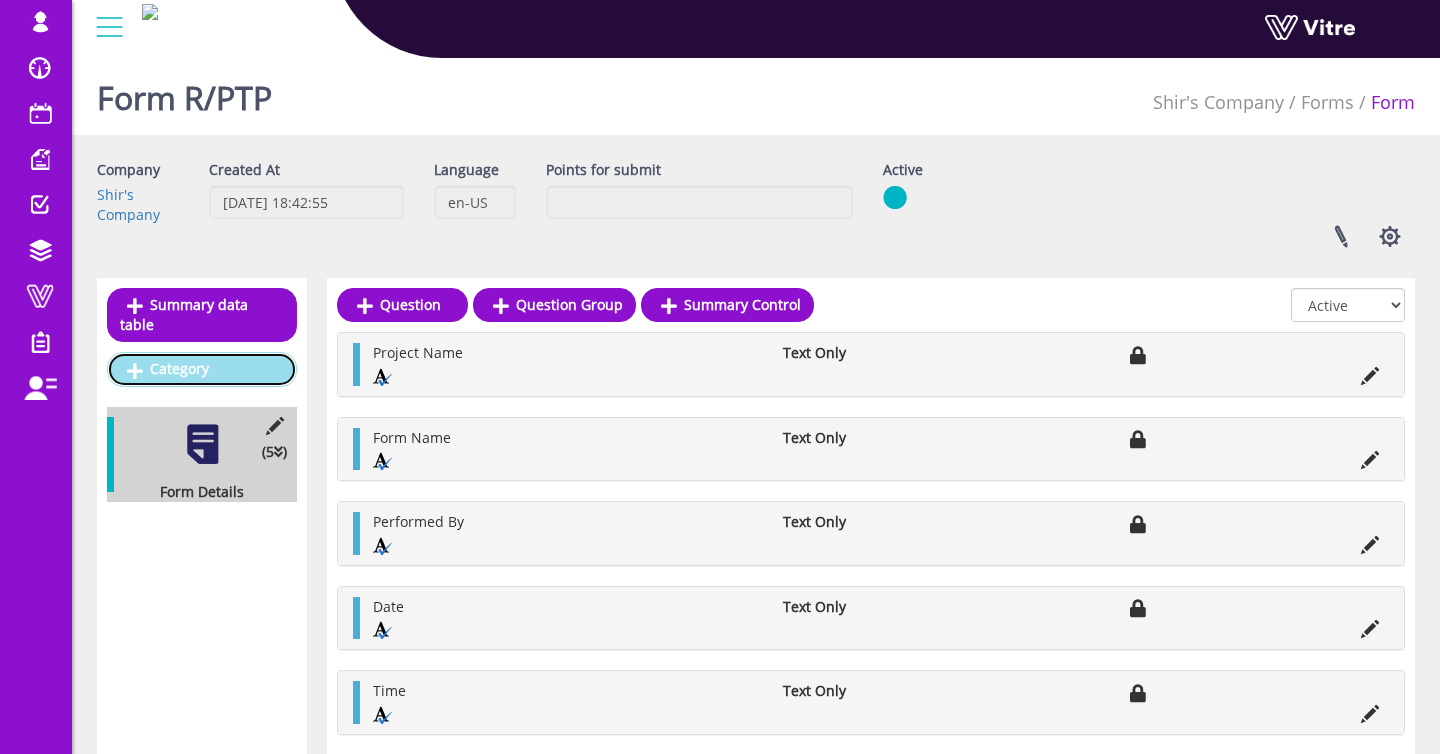 click on "Category" at bounding box center (202, 369) 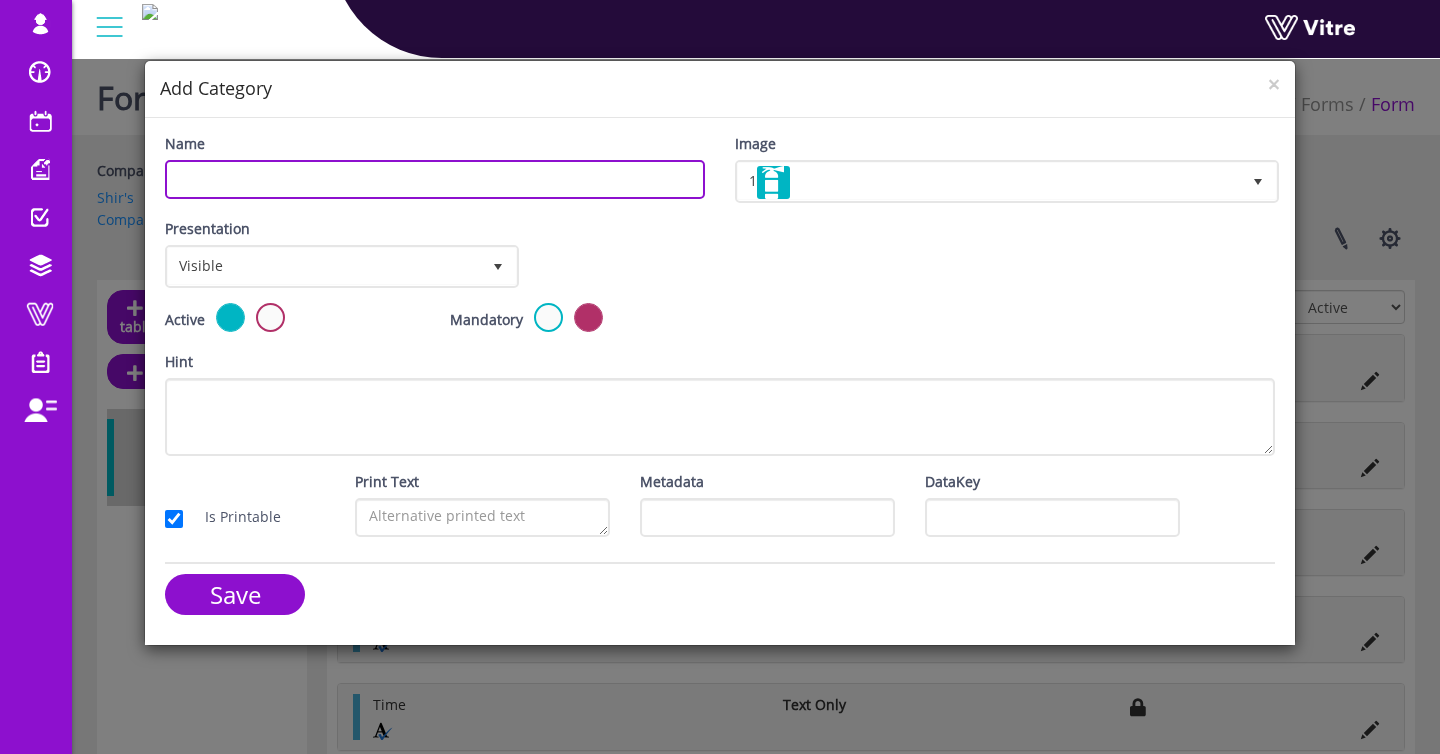 click on "Name" at bounding box center (435, 179) 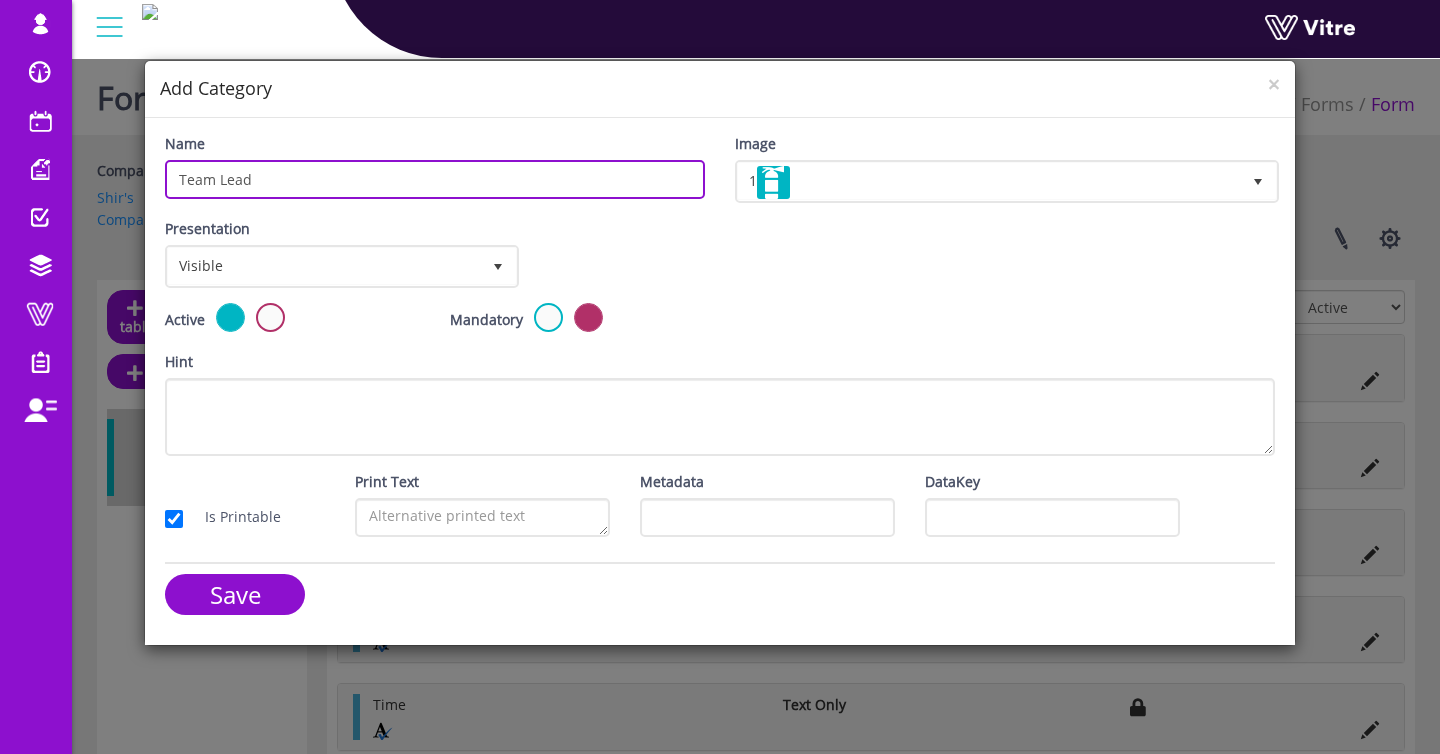 type on "Team Lead and Crew" 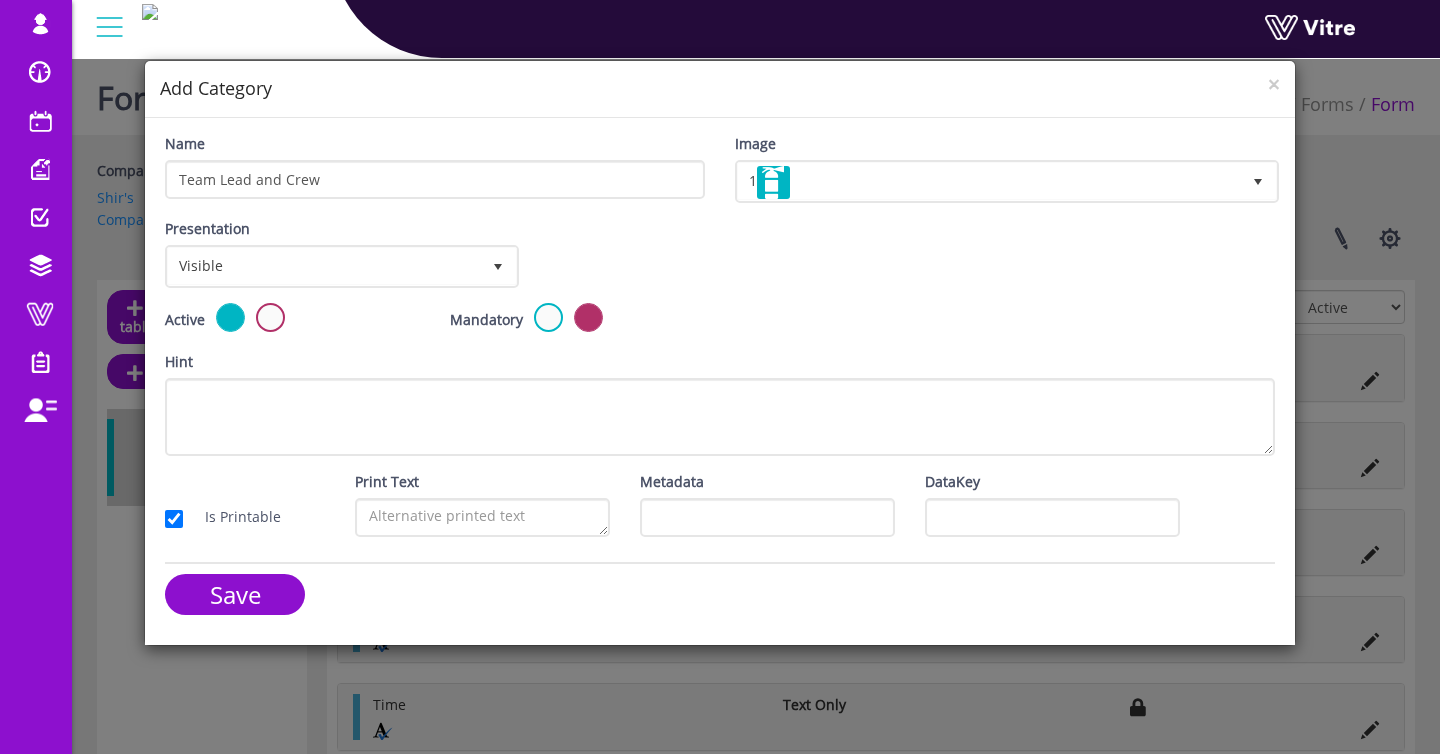 click on "Name Team Lead and Crew
Image 1  1
Presentation Visible 0
Set Duration
Minutes 0
Set conditional rule
Set Duration
Choose condition All previous completed 0
Choose asignee Original user 0
Choose asignee Original user 0
Choose asignee Select
Choose asignee All Users 0
Select Question Select" at bounding box center [720, 381] 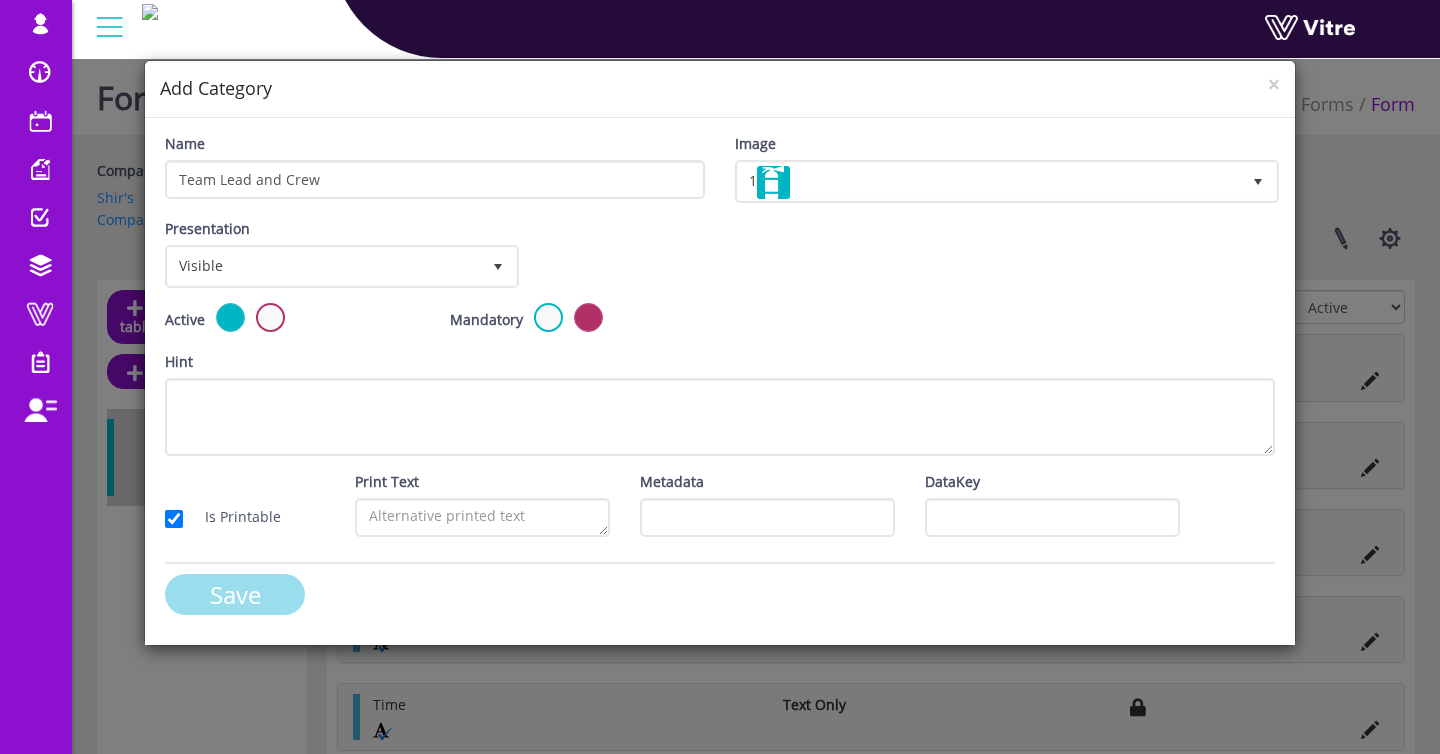 click on "Save" at bounding box center (235, 594) 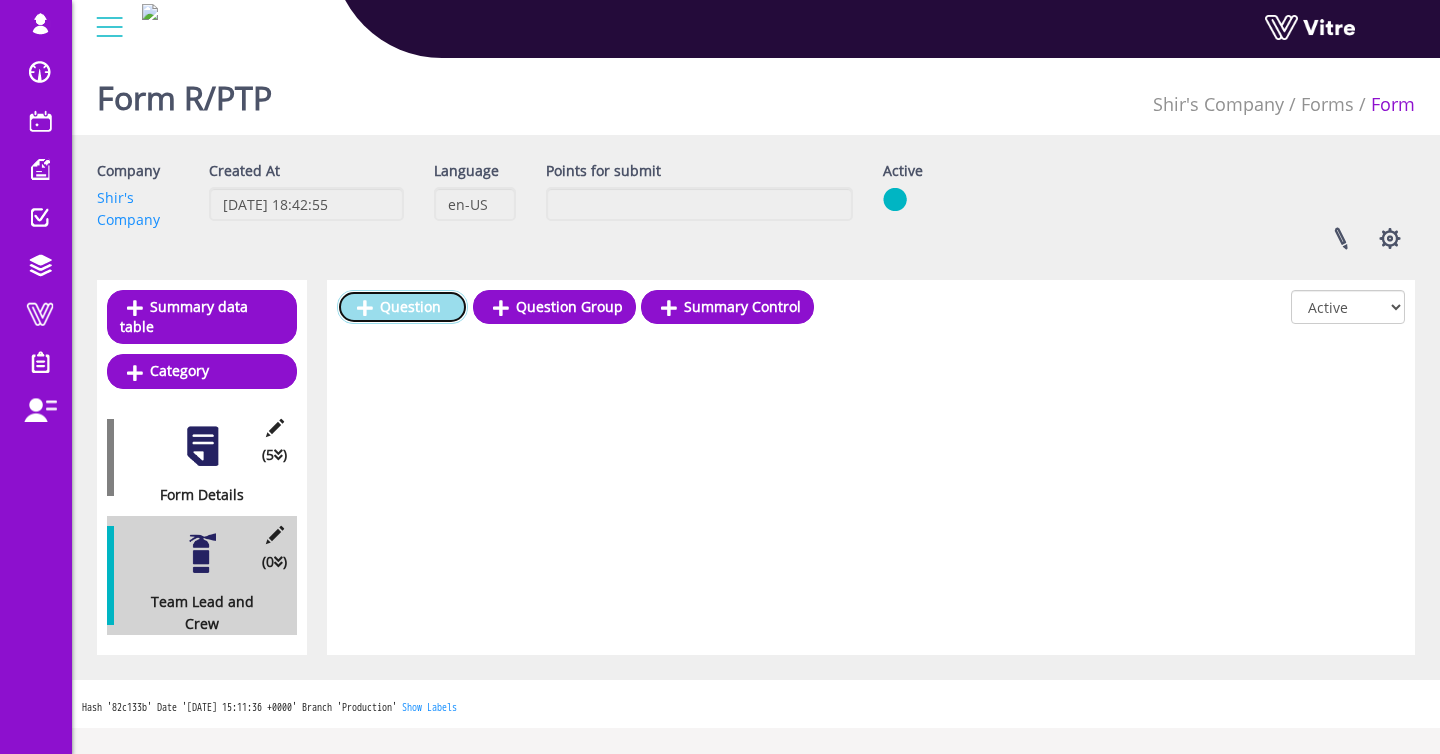 click on "Question" at bounding box center (402, 307) 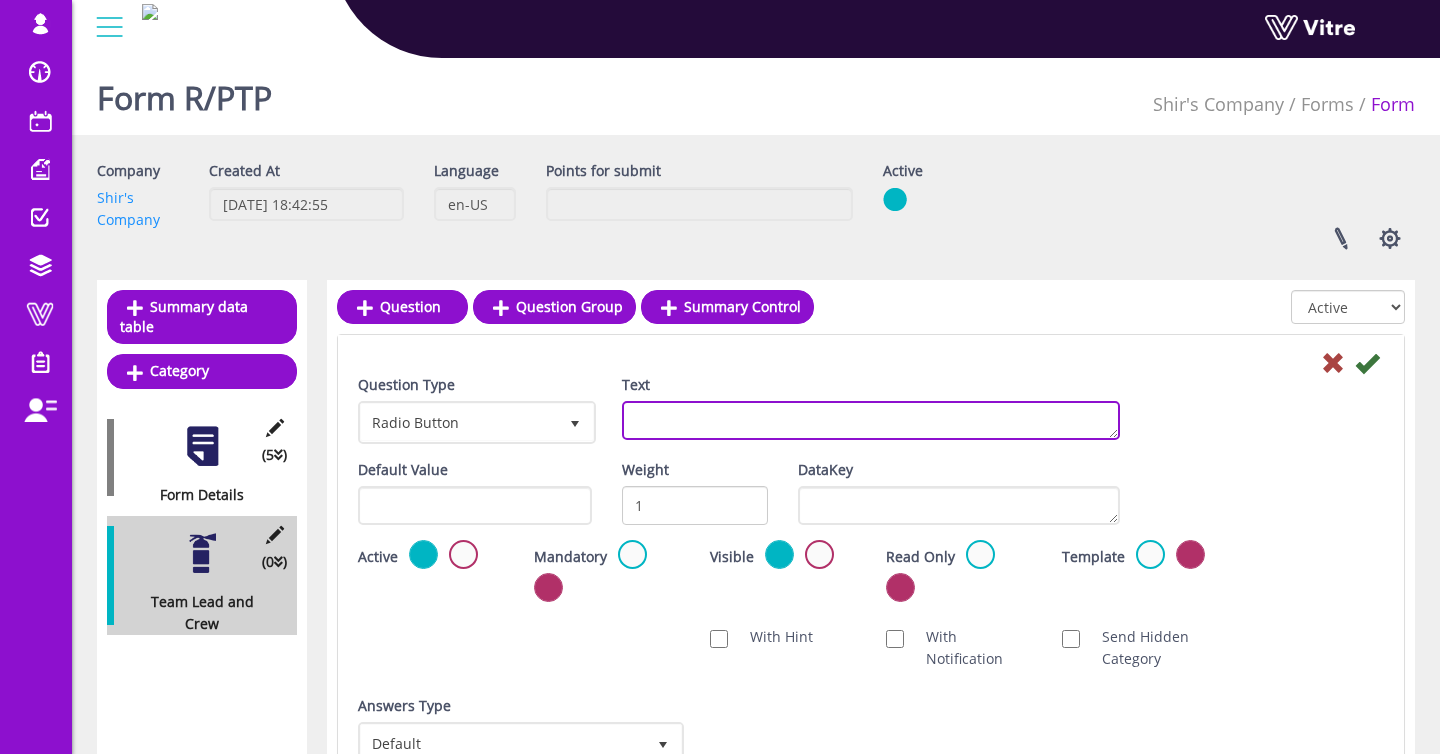 click on "Text" at bounding box center [871, 420] 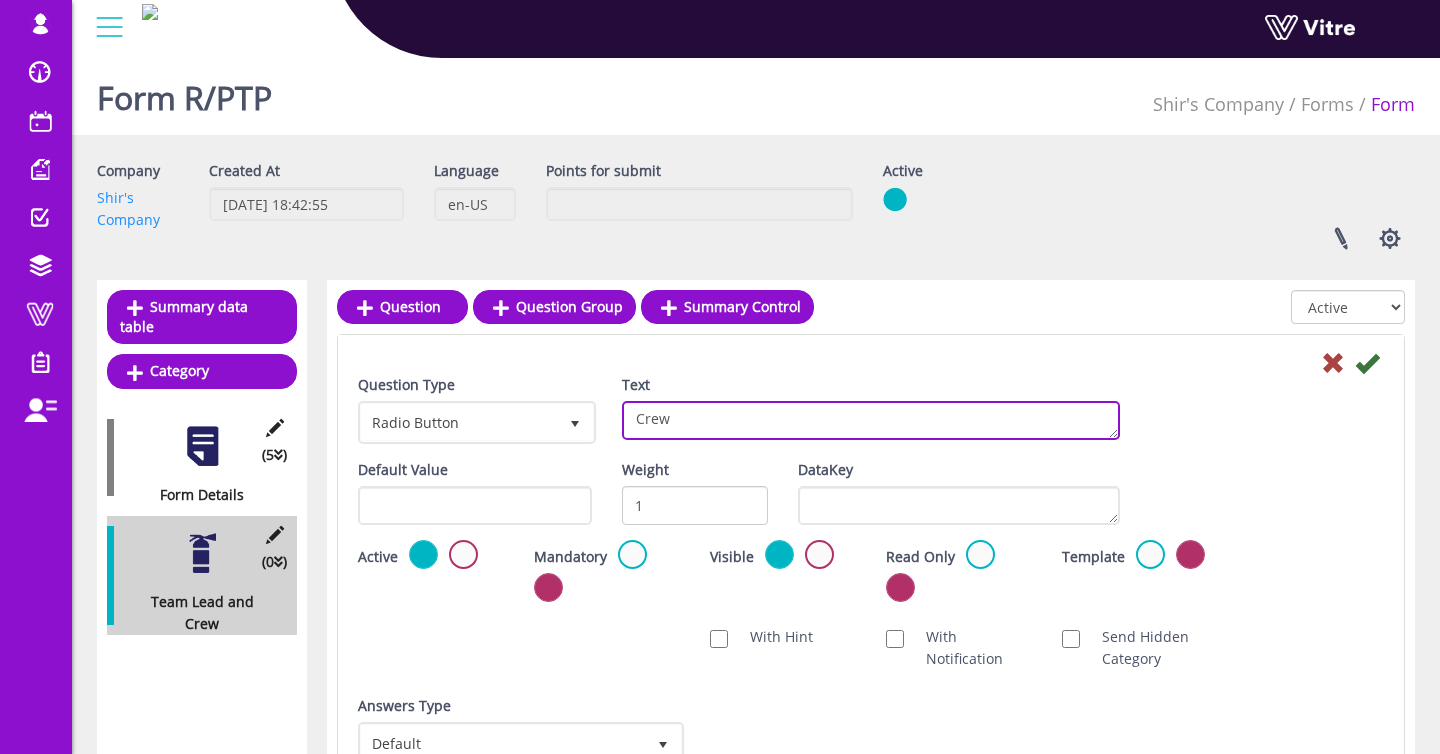 type on "Crew" 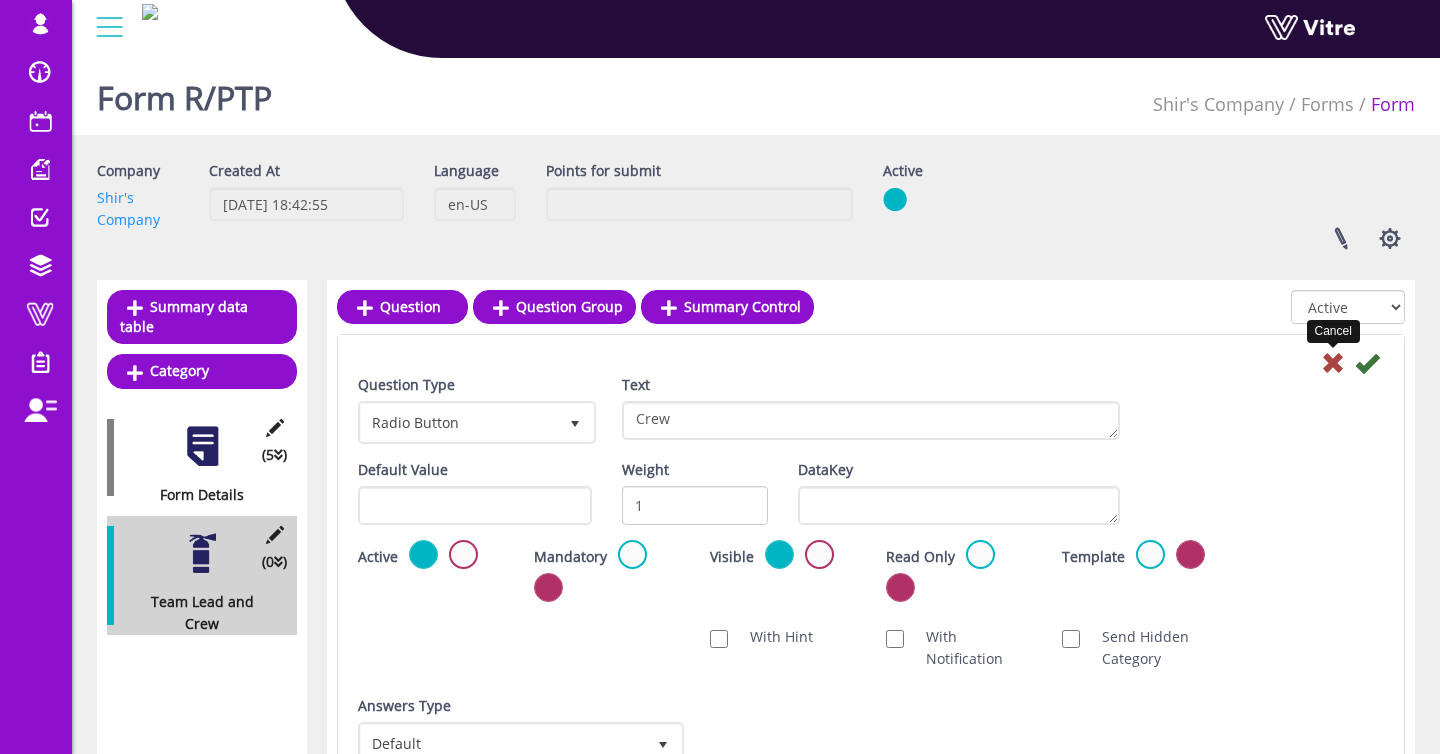 drag, startPoint x: 1334, startPoint y: 365, endPoint x: 1075, endPoint y: 334, distance: 260.8486 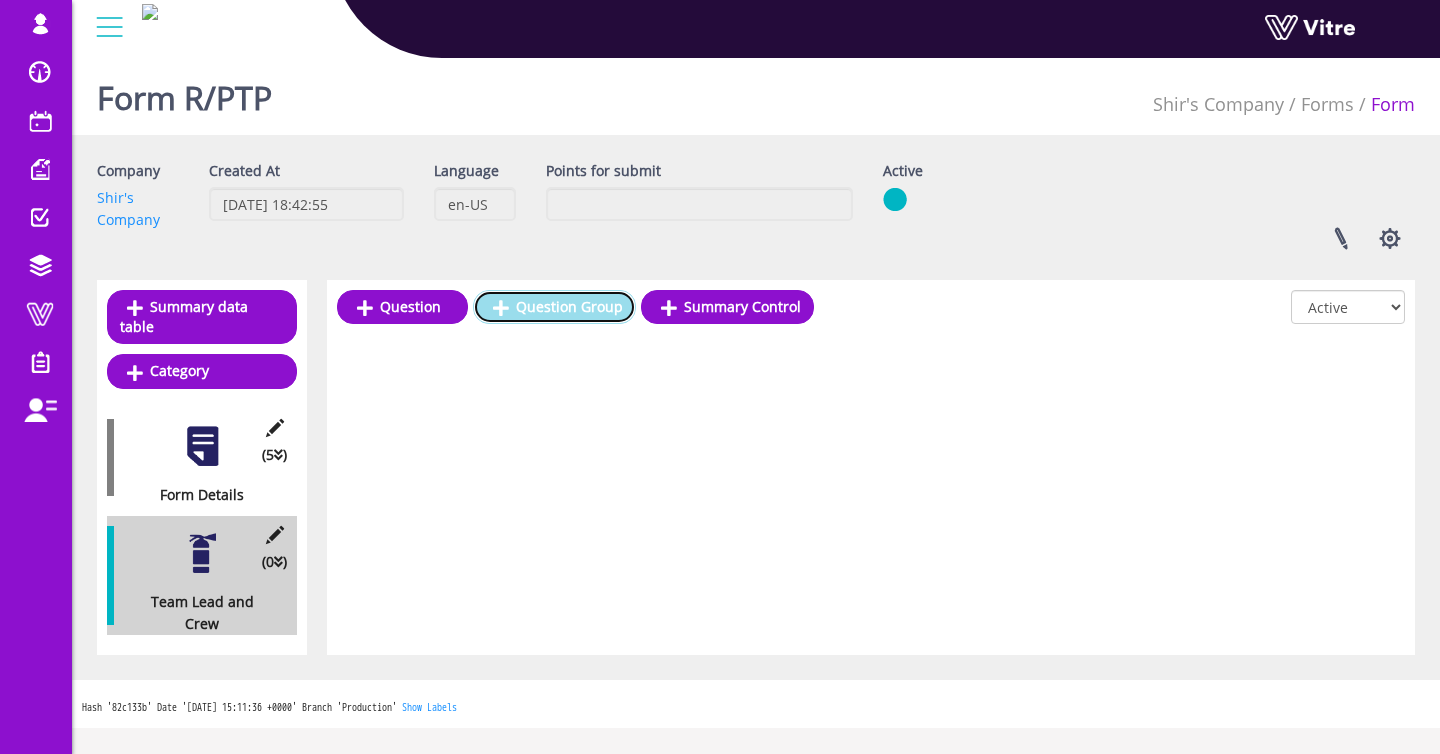 click on "Question Group" at bounding box center [554, 307] 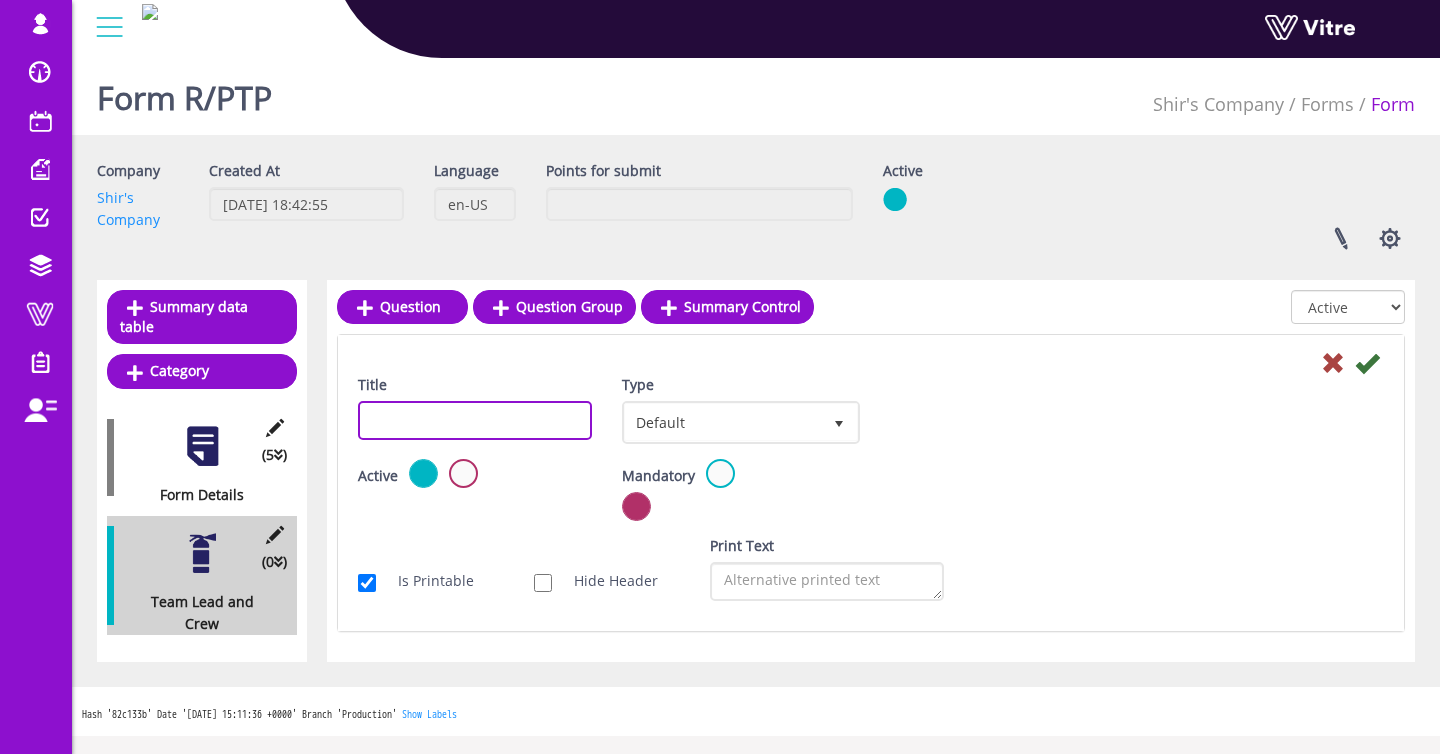 click on "Title" at bounding box center [475, 420] 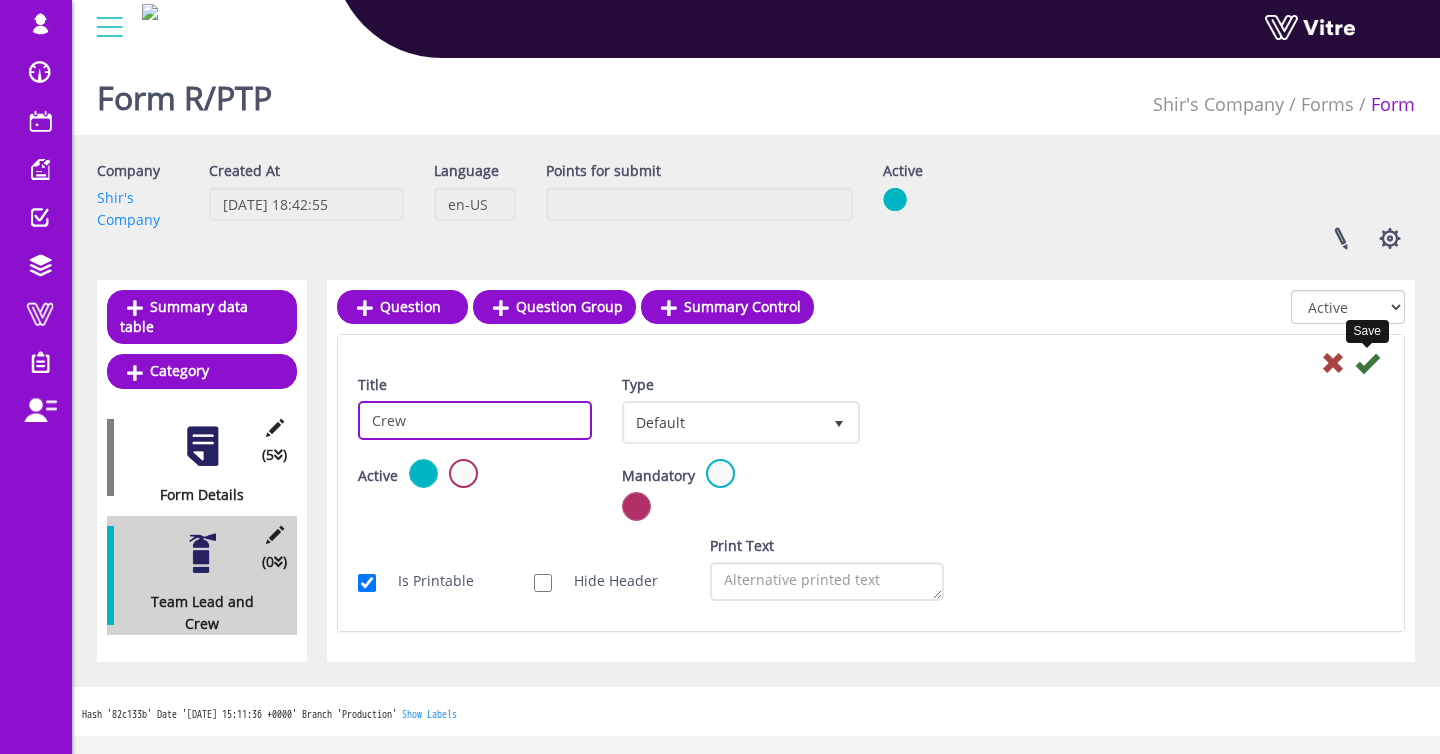 type on "Crew" 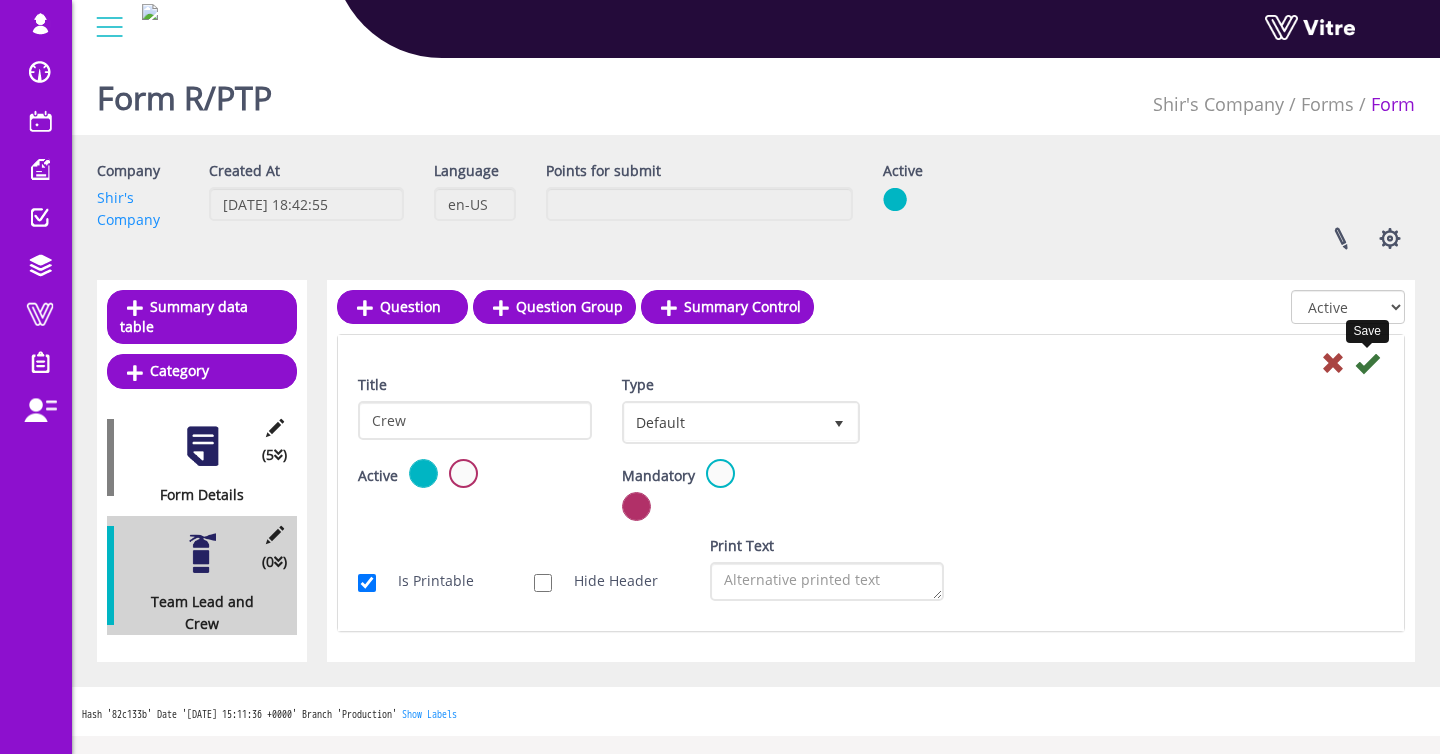 click at bounding box center (1367, 363) 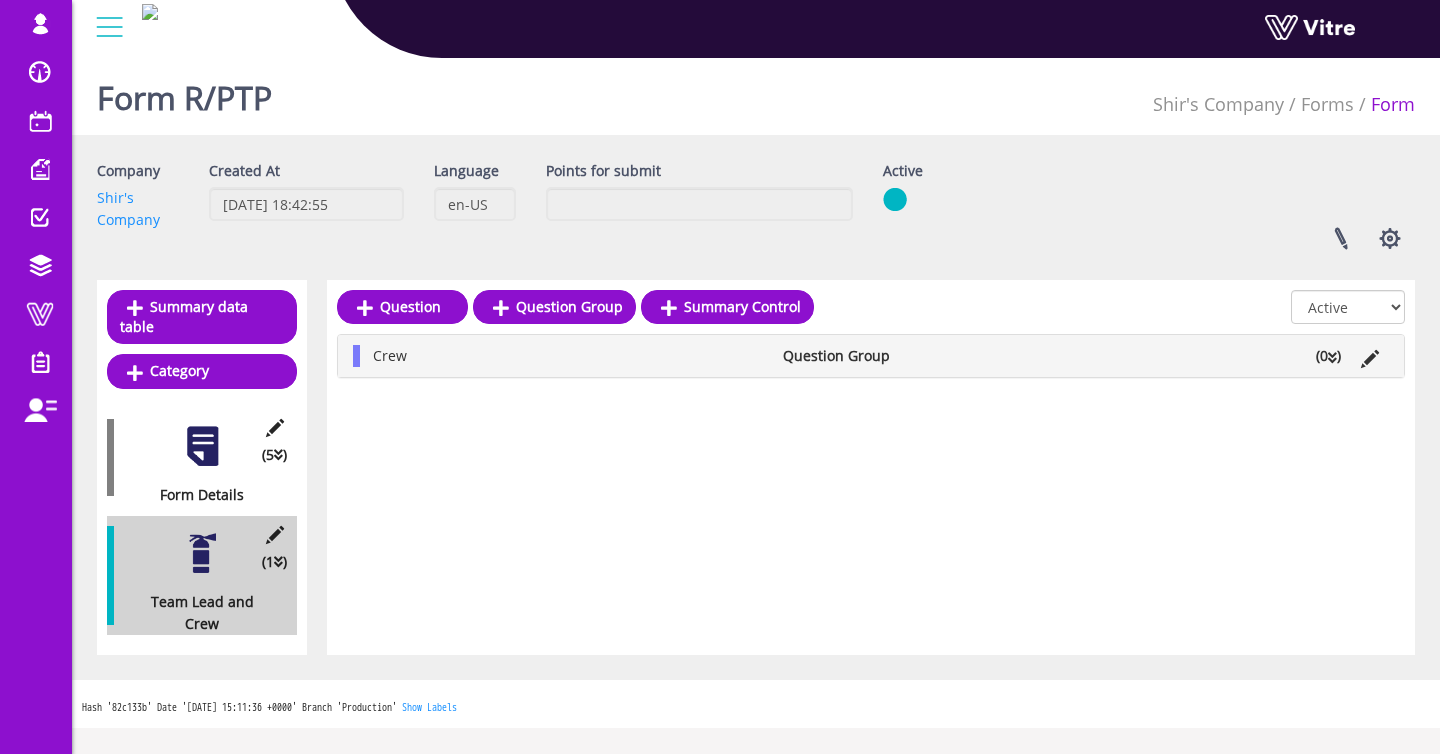 drag, startPoint x: 695, startPoint y: 355, endPoint x: 670, endPoint y: 362, distance: 25.96151 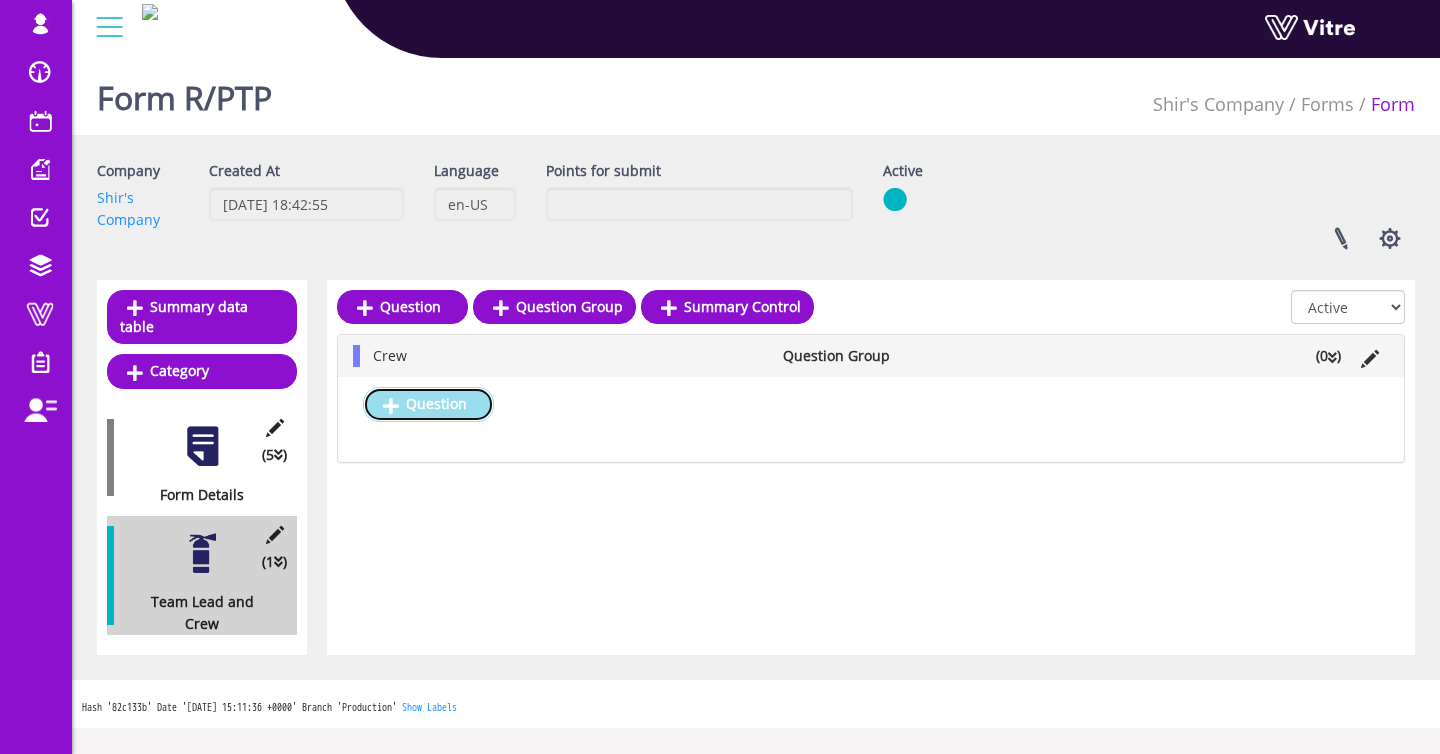 click on "Question" at bounding box center (428, 404) 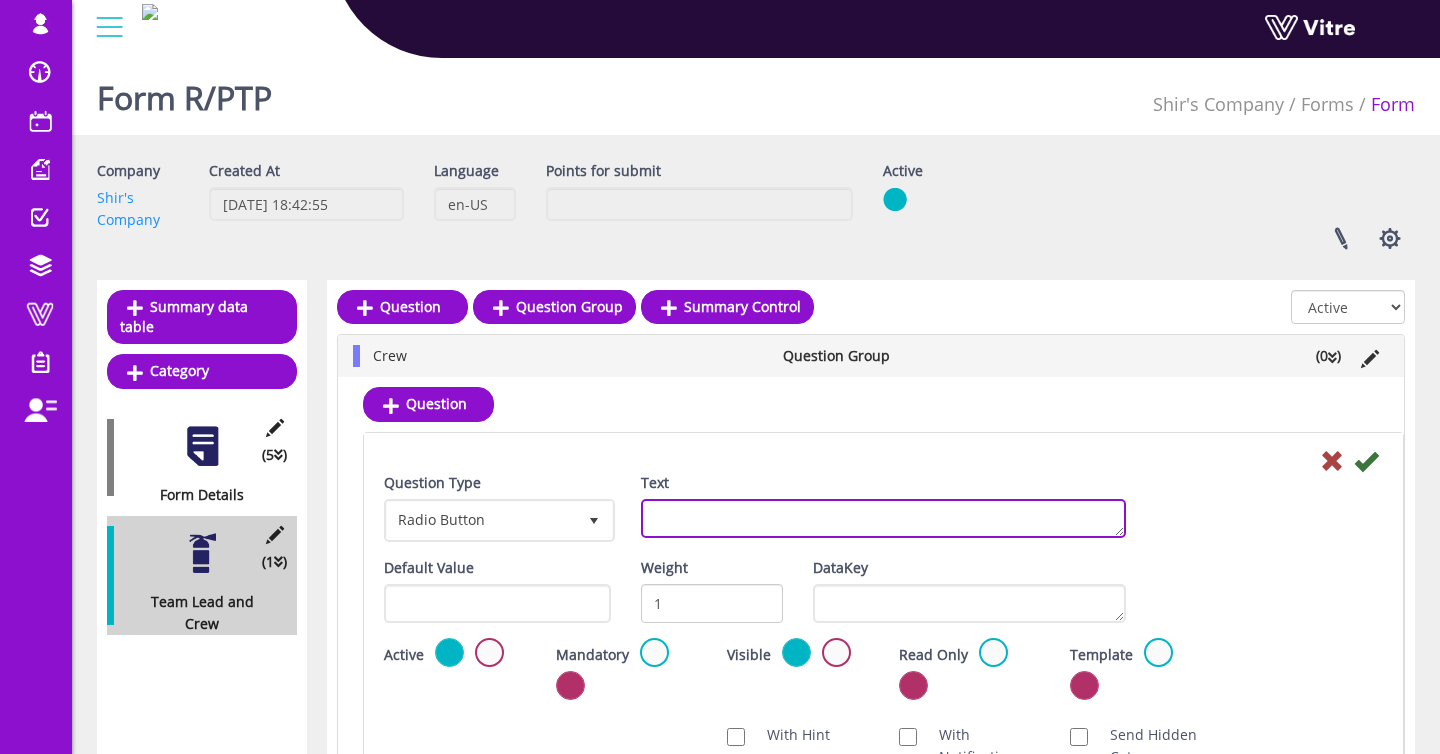 click on "Text" at bounding box center (883, 518) 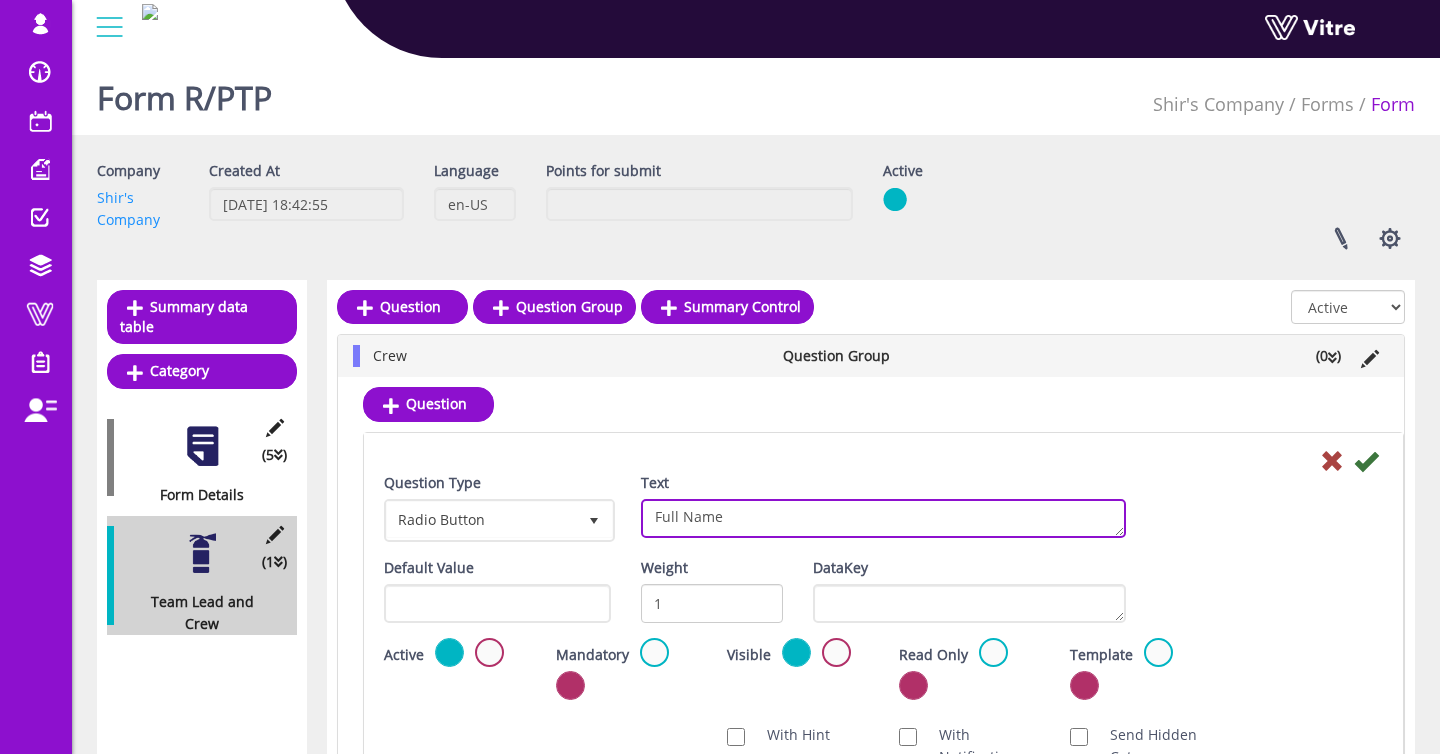 type on "Full Name" 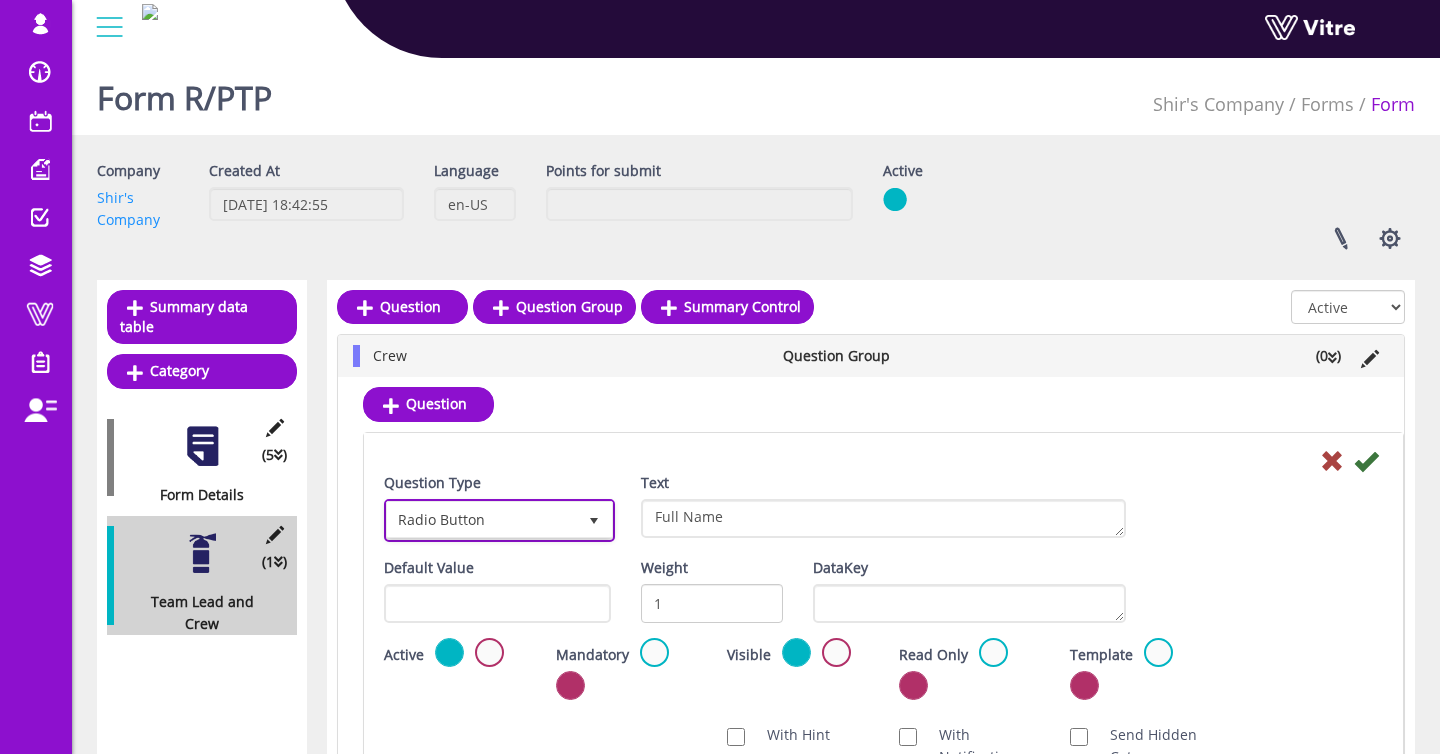 click on "Radio Button" at bounding box center [481, 520] 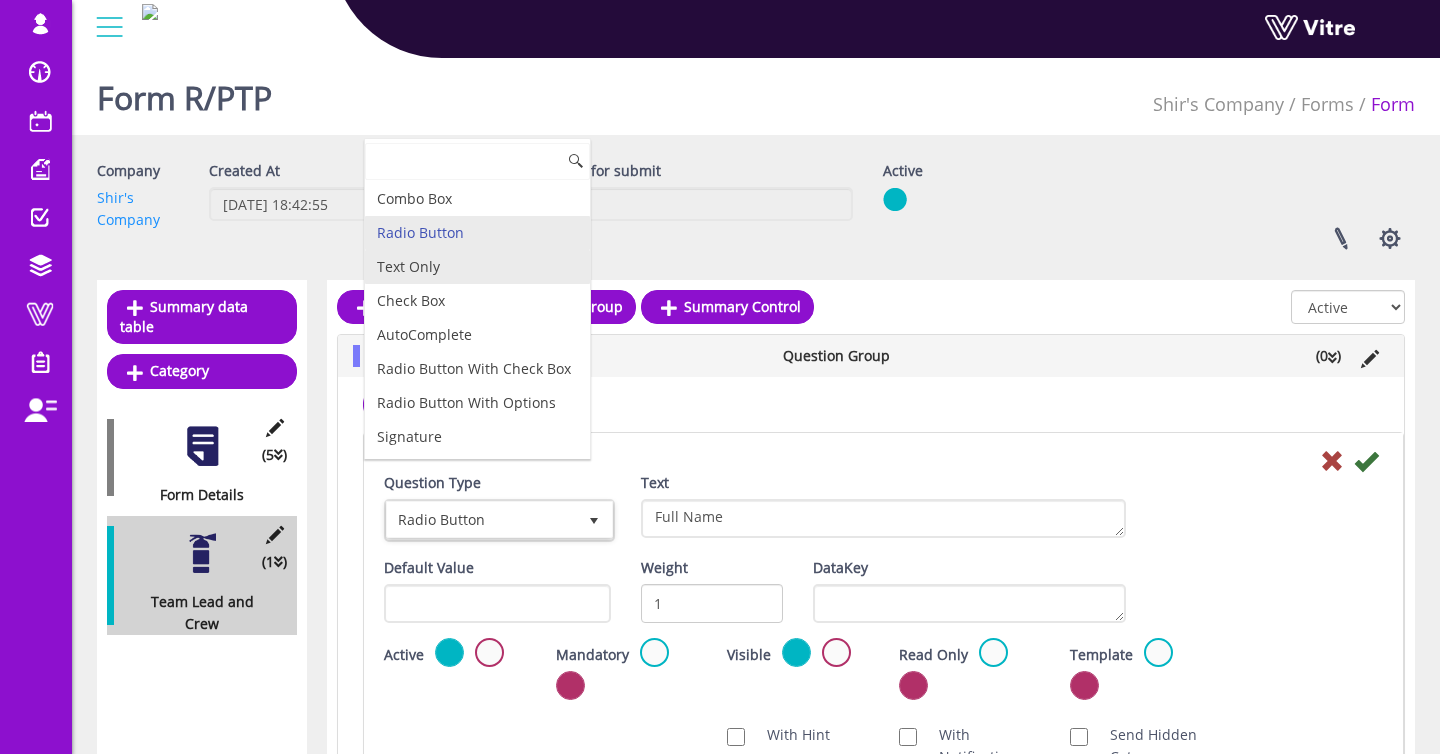 click on "Text Only" at bounding box center (477, 267) 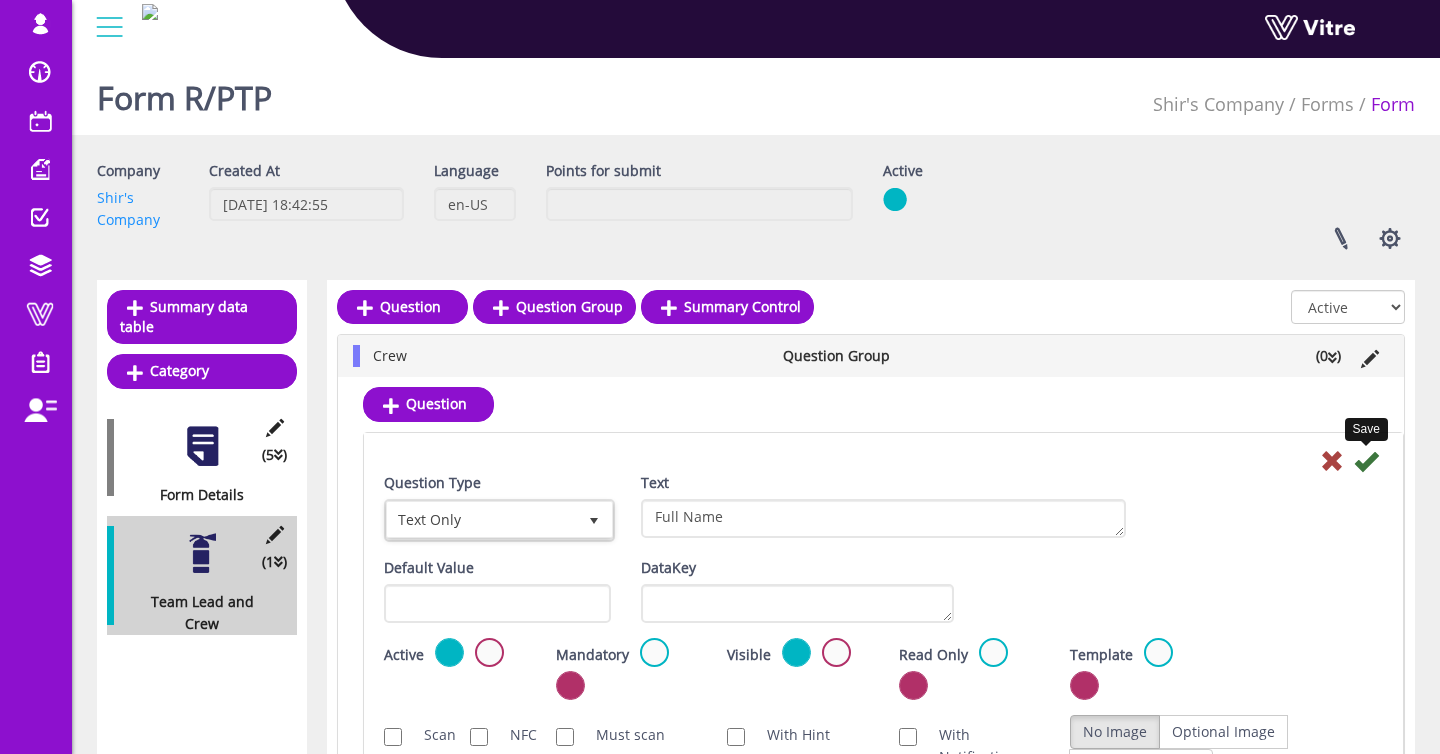 click at bounding box center (1366, 461) 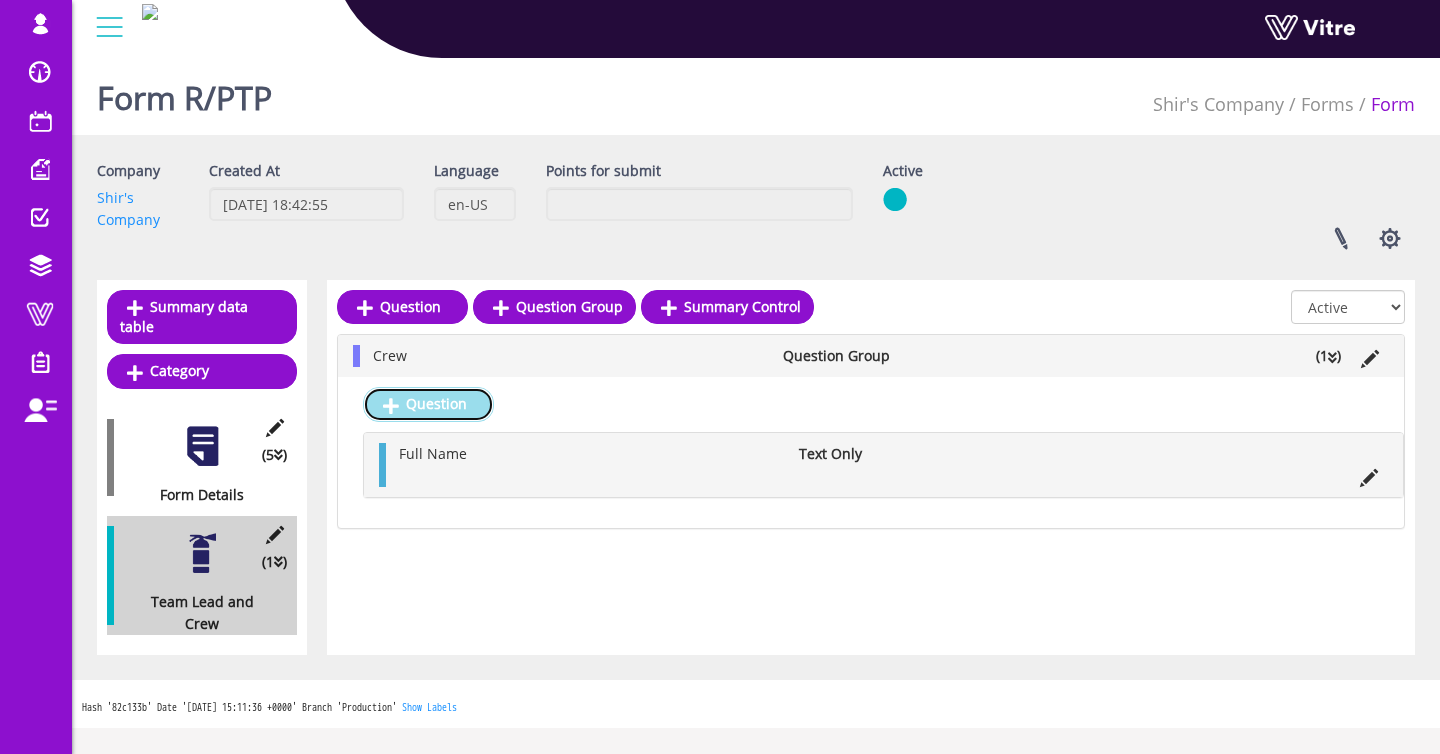 click on "Question" at bounding box center (428, 404) 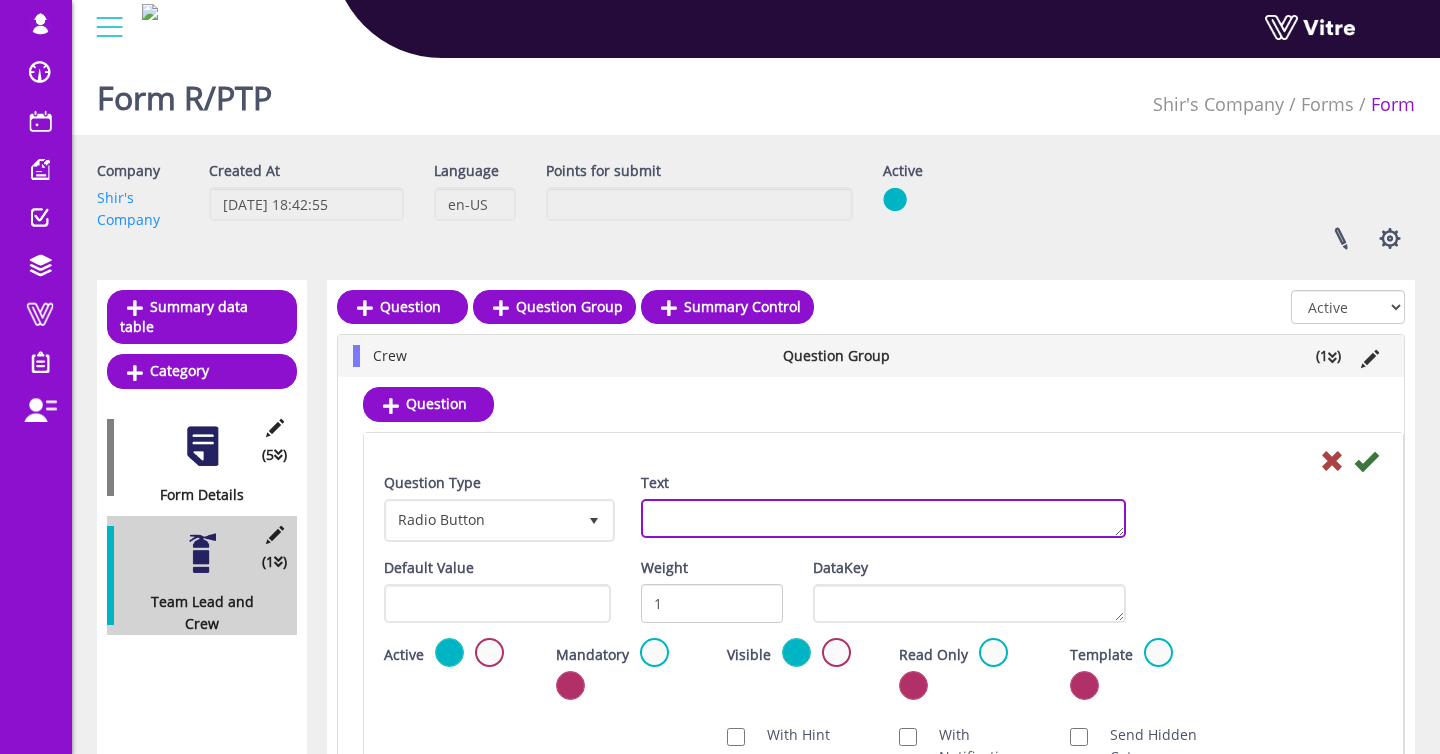 click on "Text" at bounding box center (883, 518) 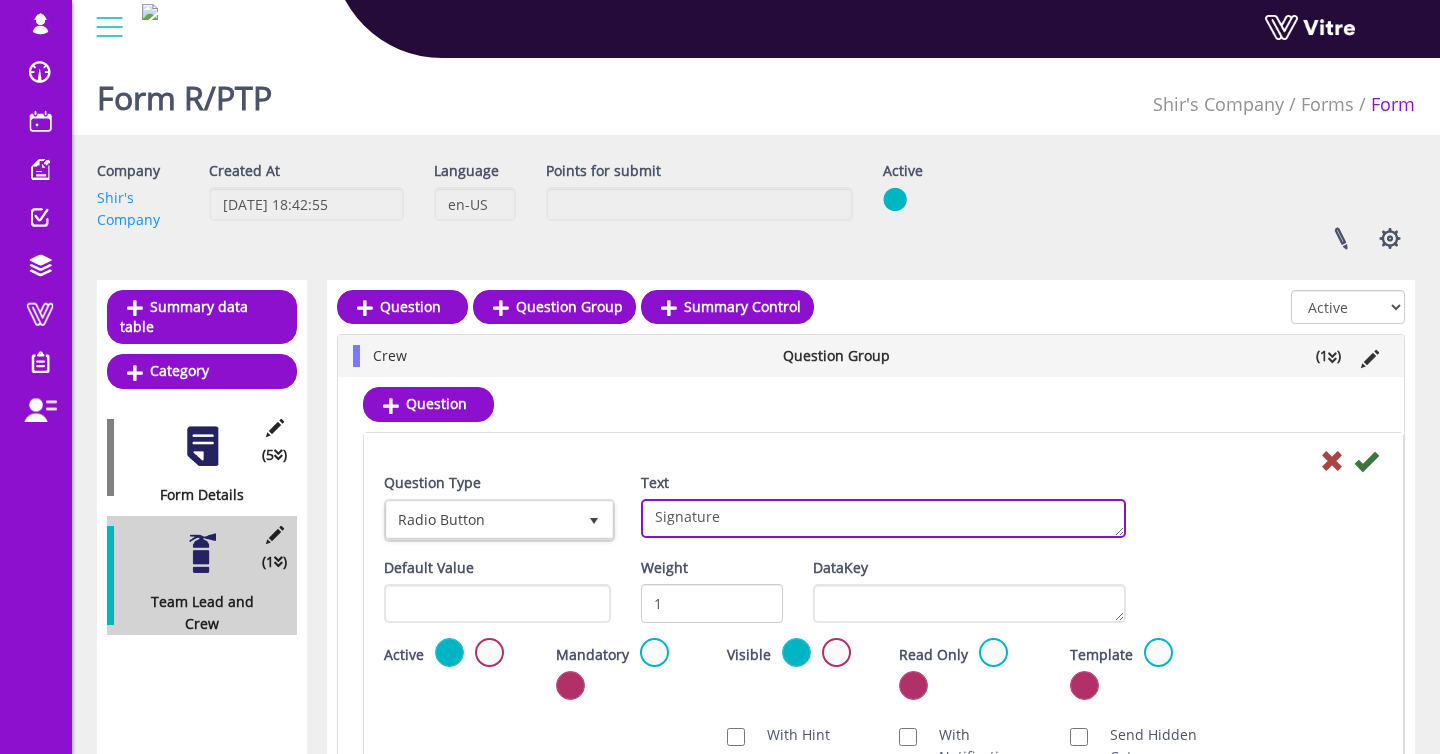 type on "Signature" 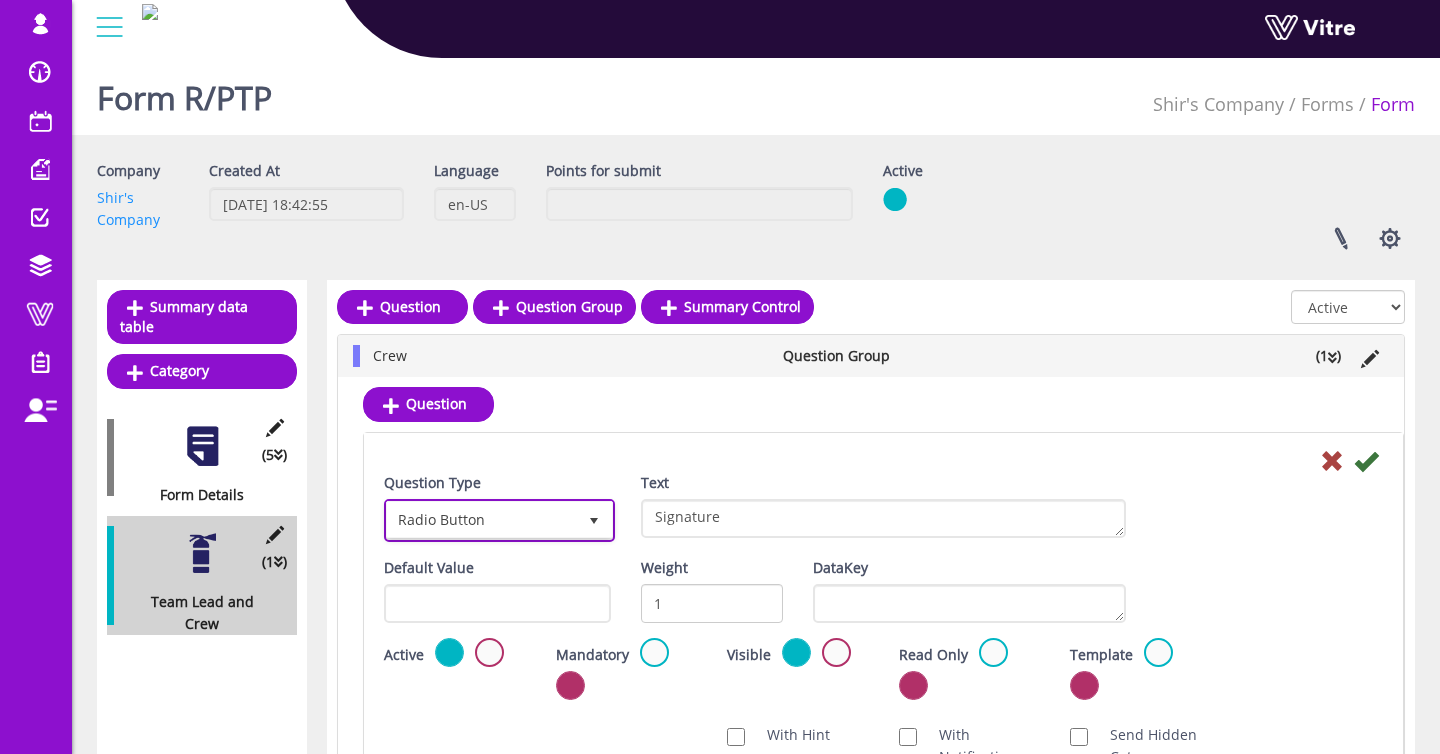 click at bounding box center (594, 521) 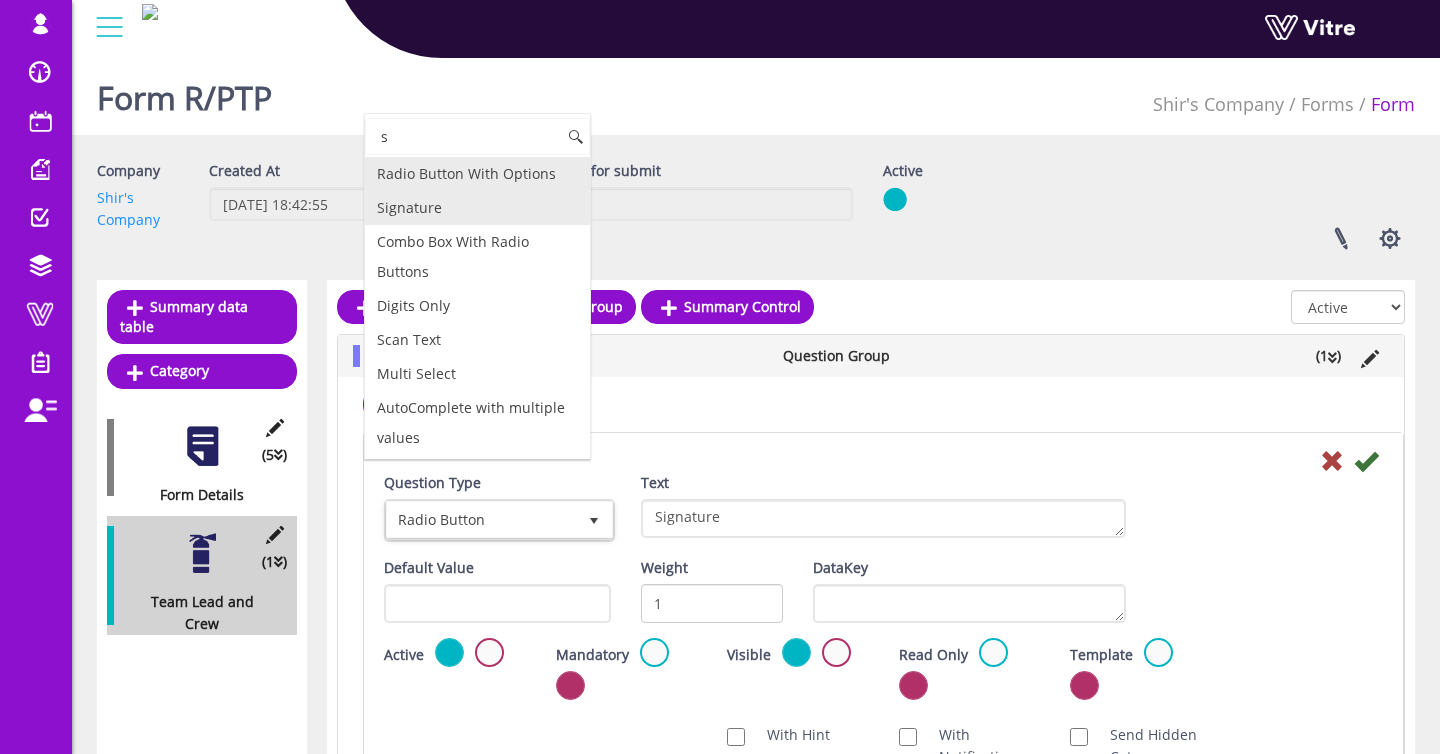 click on "Signature" at bounding box center (477, 208) 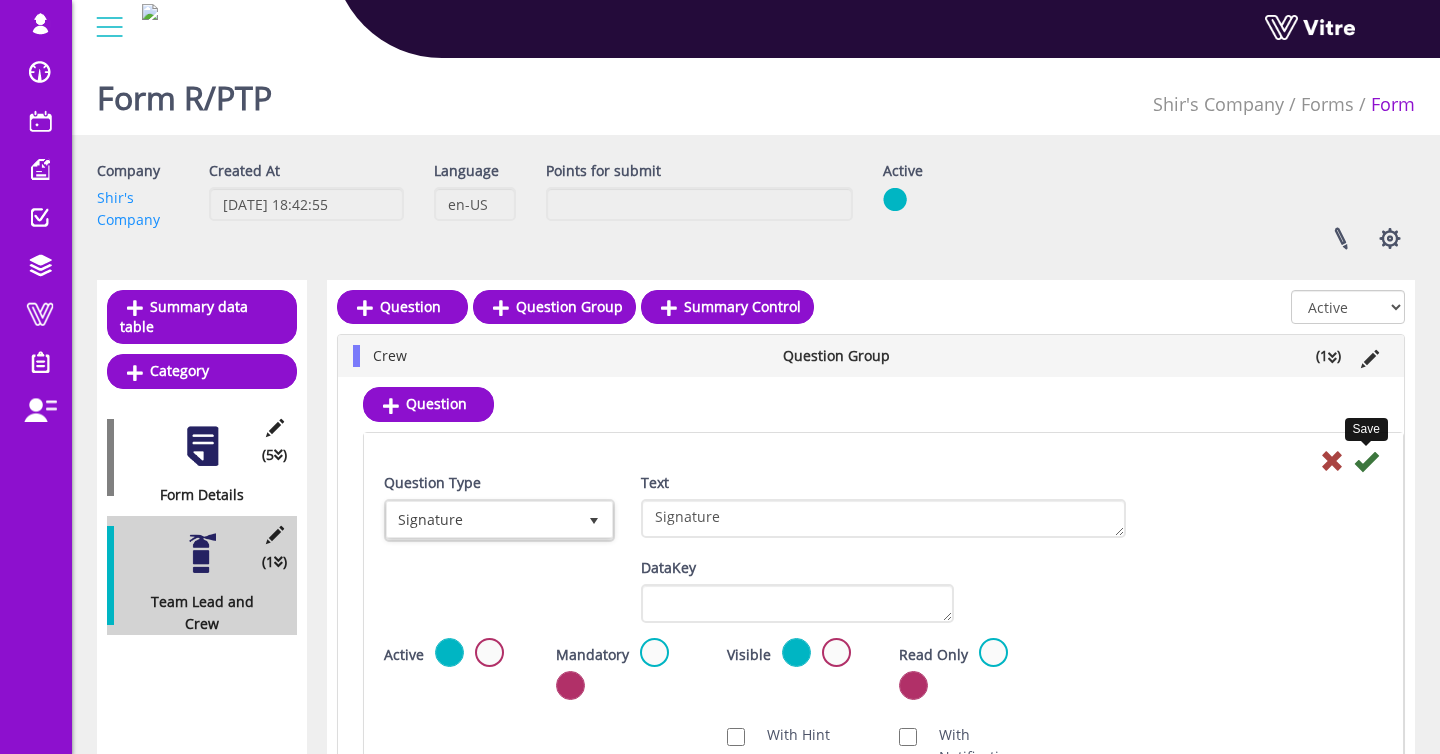 click at bounding box center (1366, 461) 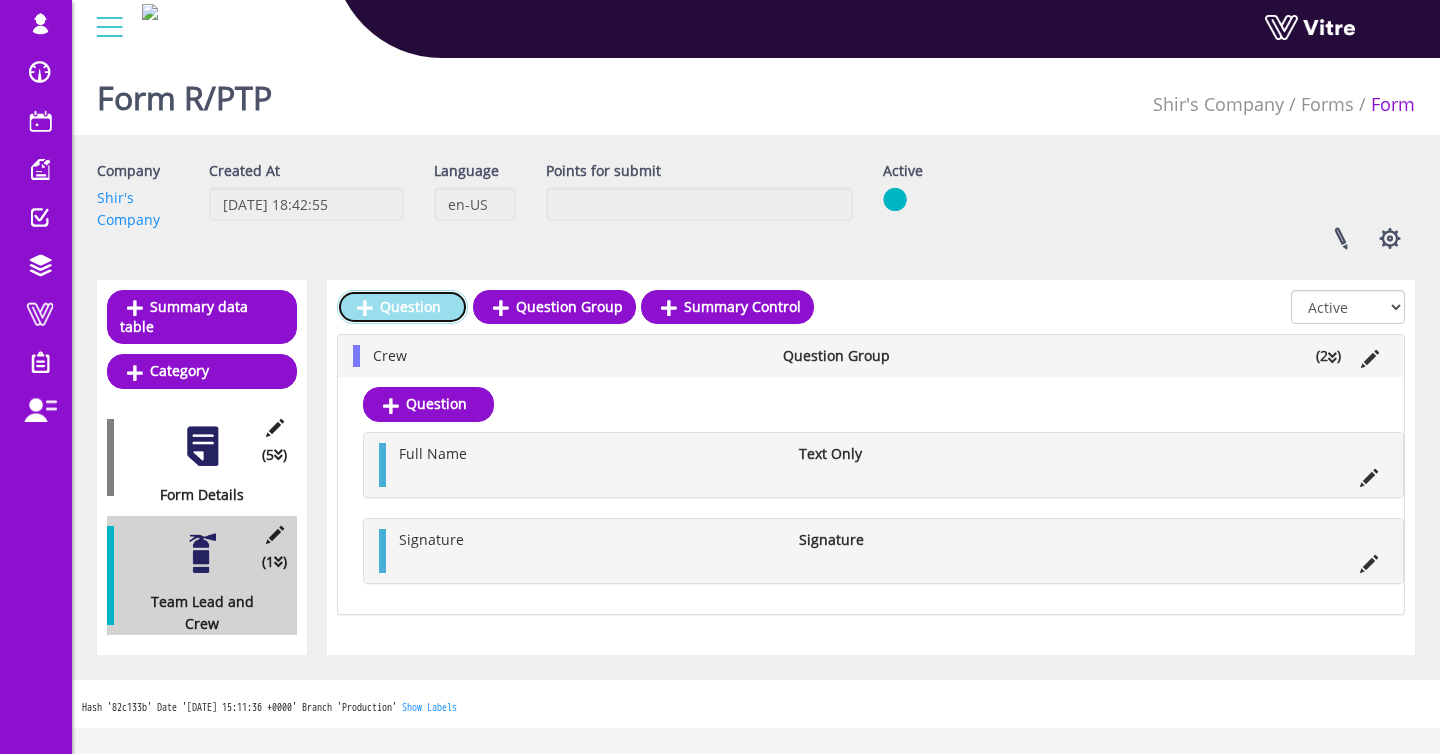 click on "Question" at bounding box center (402, 307) 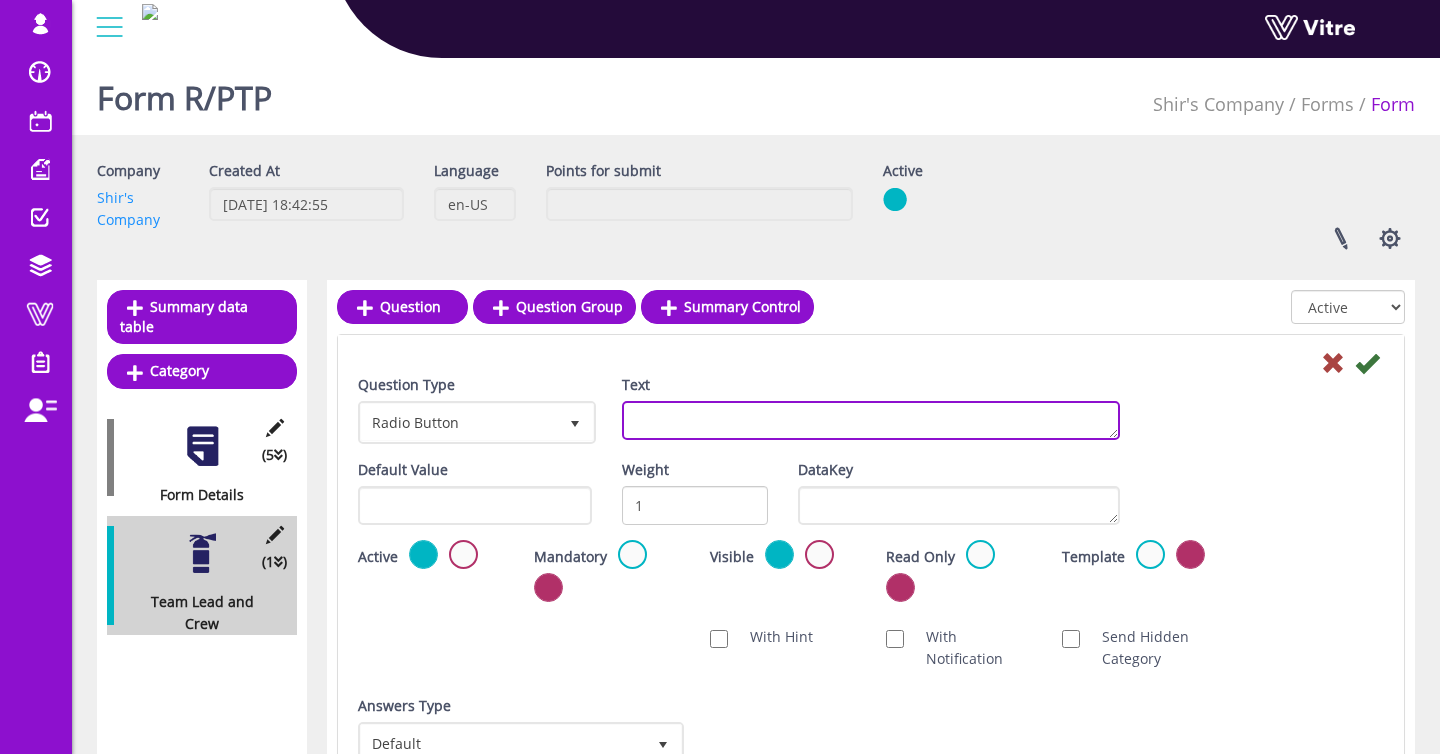 click on "Text" at bounding box center (871, 420) 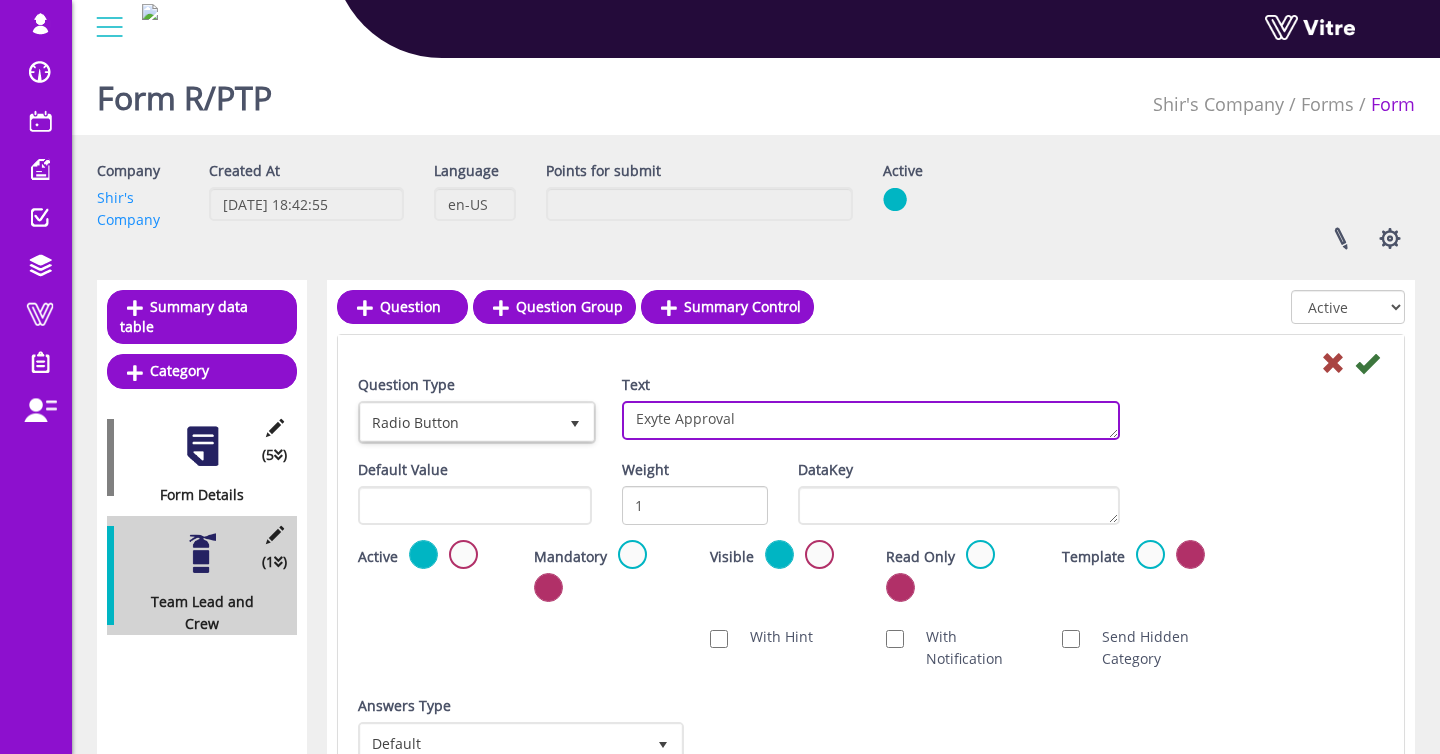 type on "Exyte Approval" 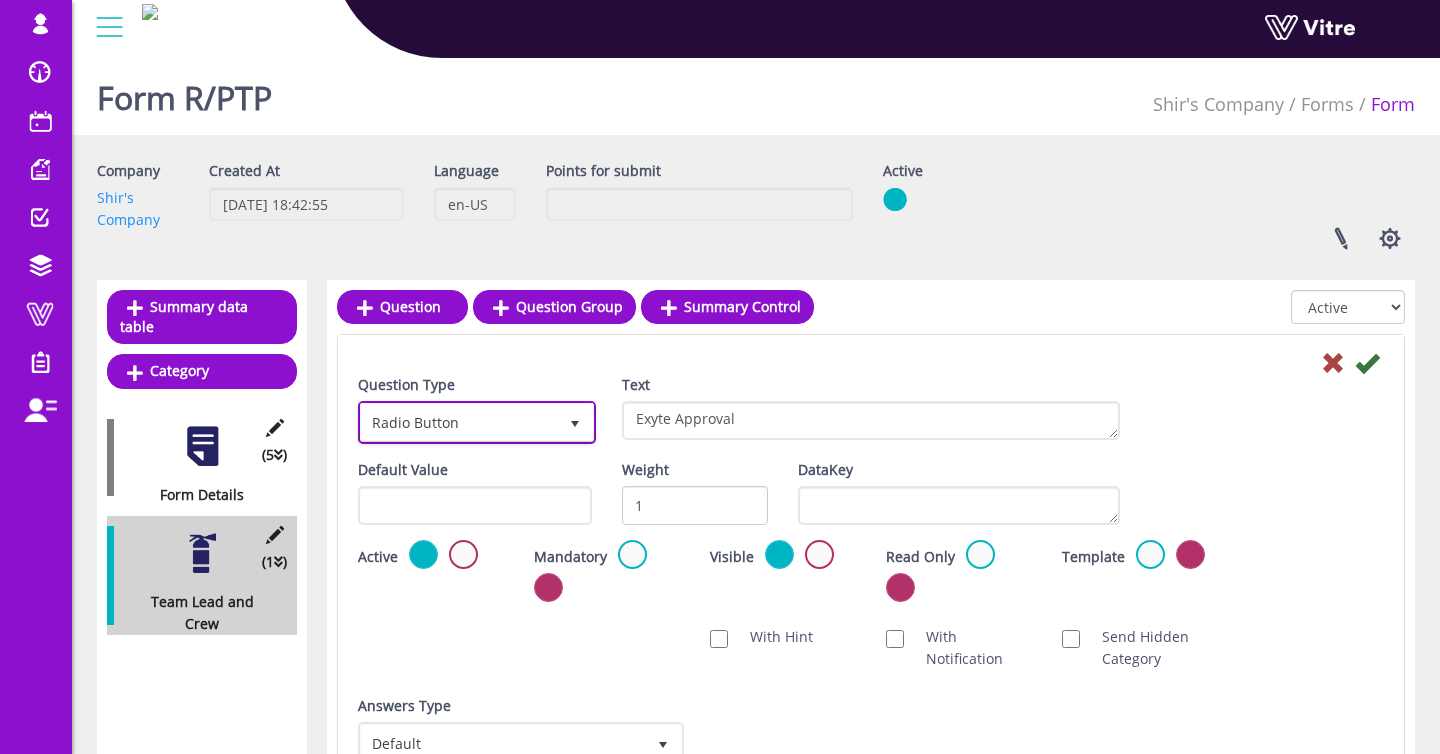 click on "Radio Button" at bounding box center [459, 422] 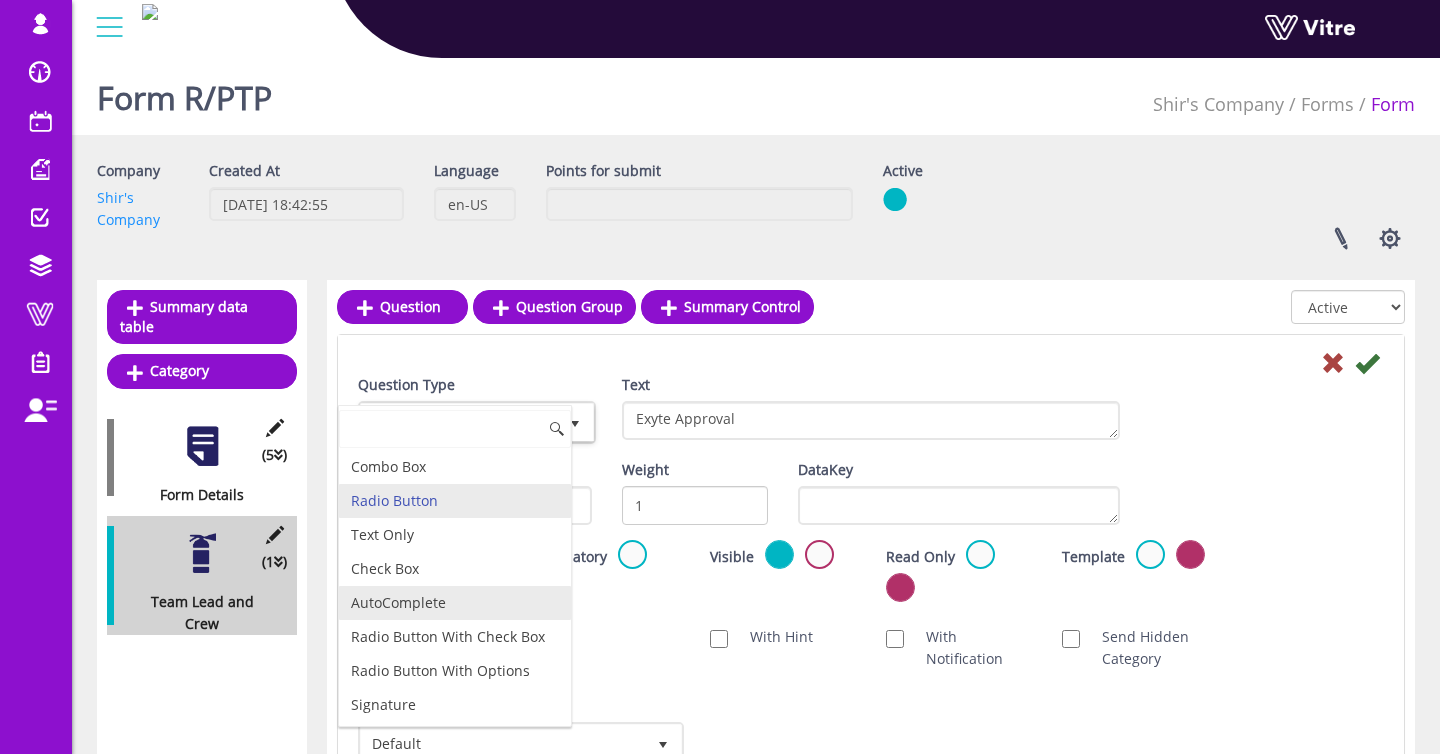 click on "AutoComplete" at bounding box center (455, 603) 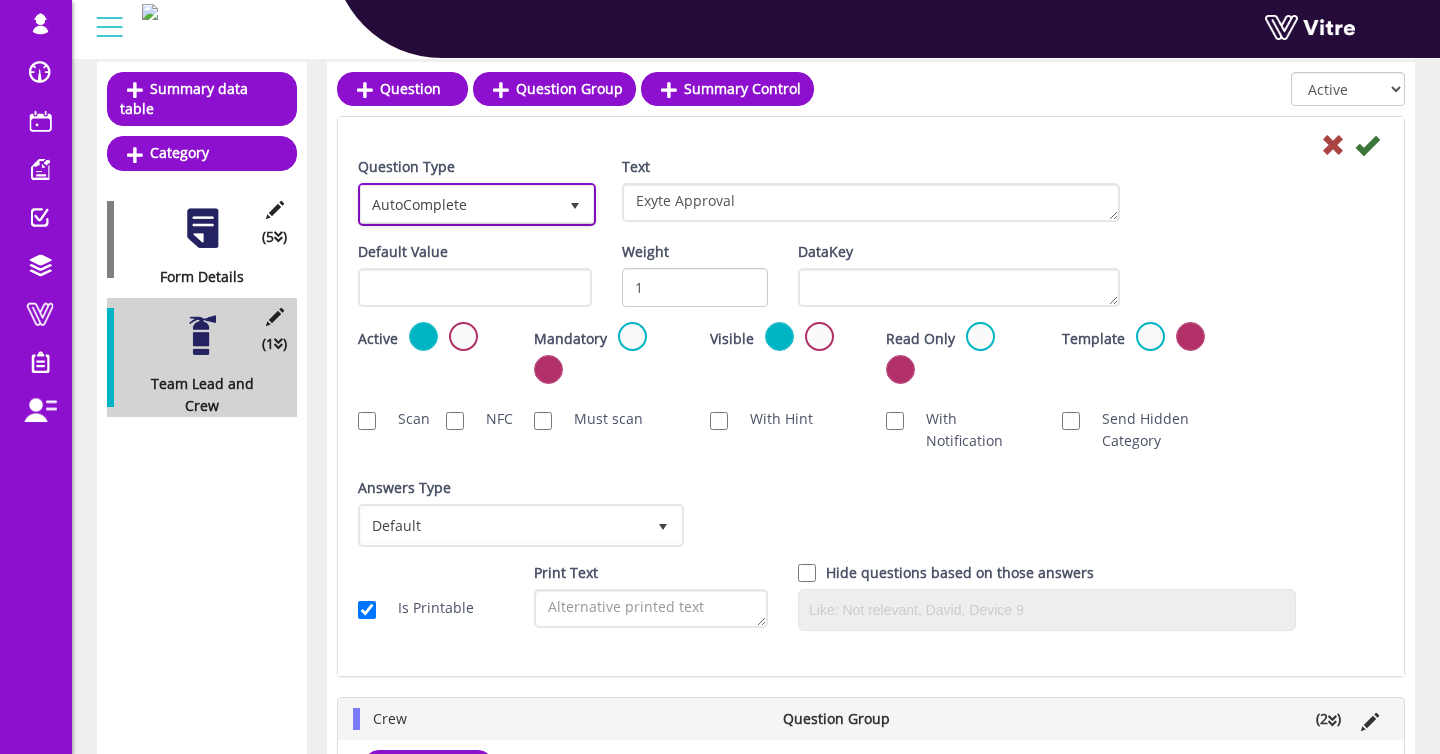 scroll, scrollTop: 350, scrollLeft: 0, axis: vertical 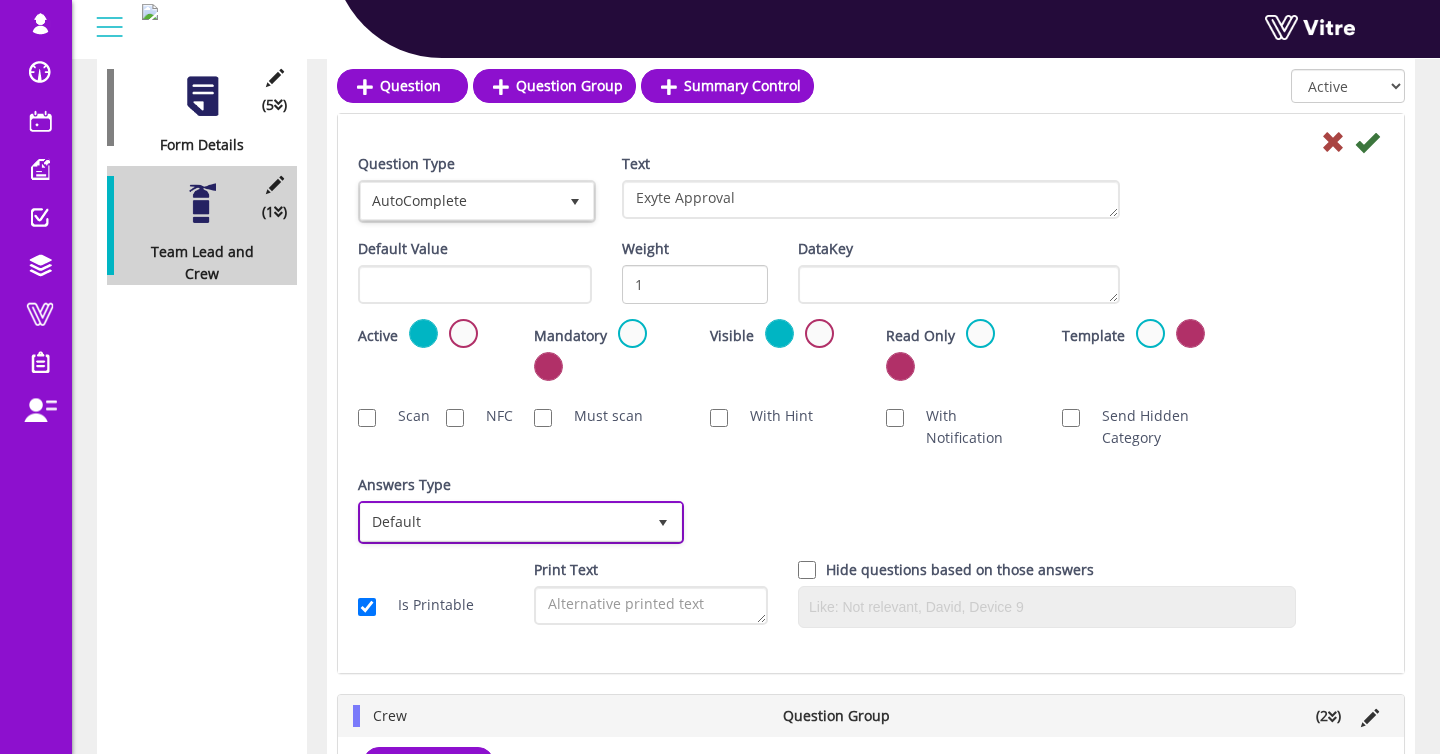 click on "Default" at bounding box center [503, 522] 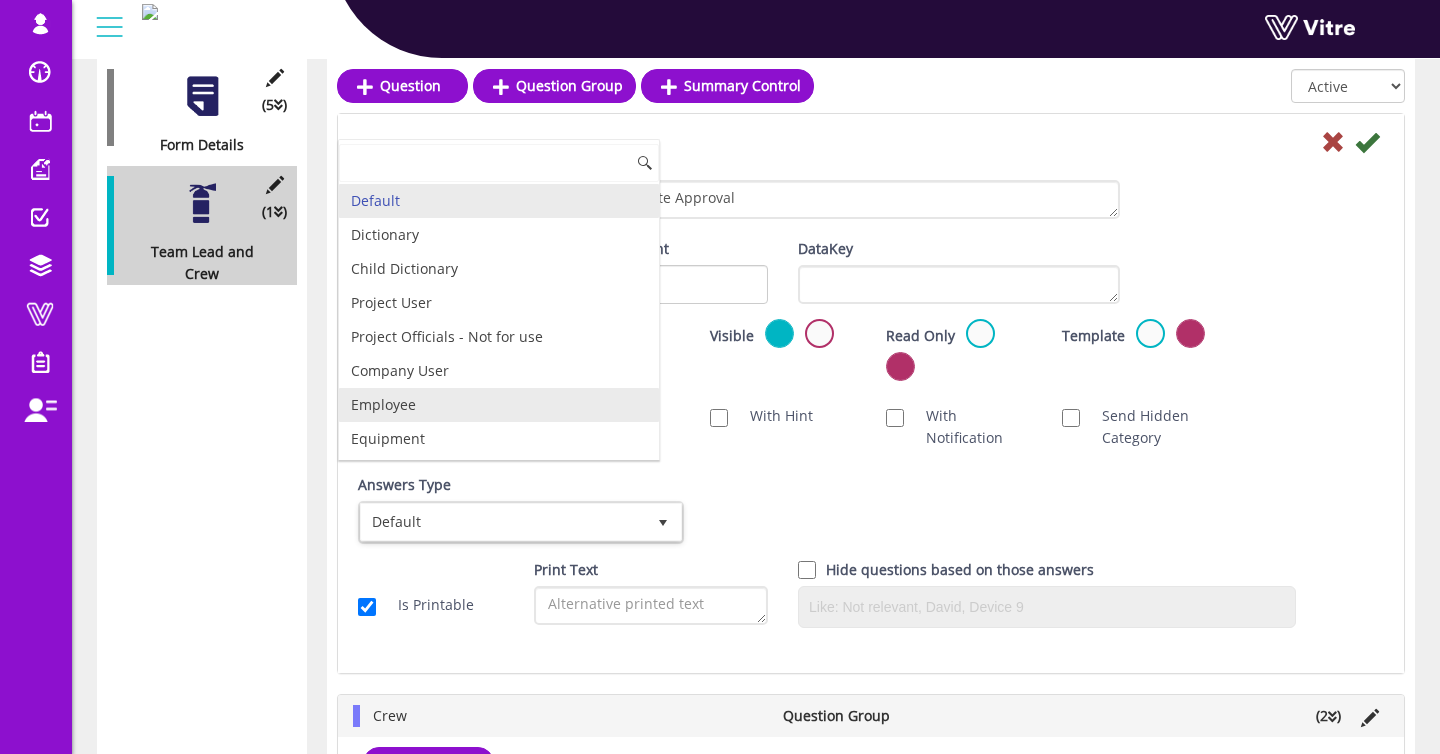 click on "Employee" at bounding box center (499, 405) 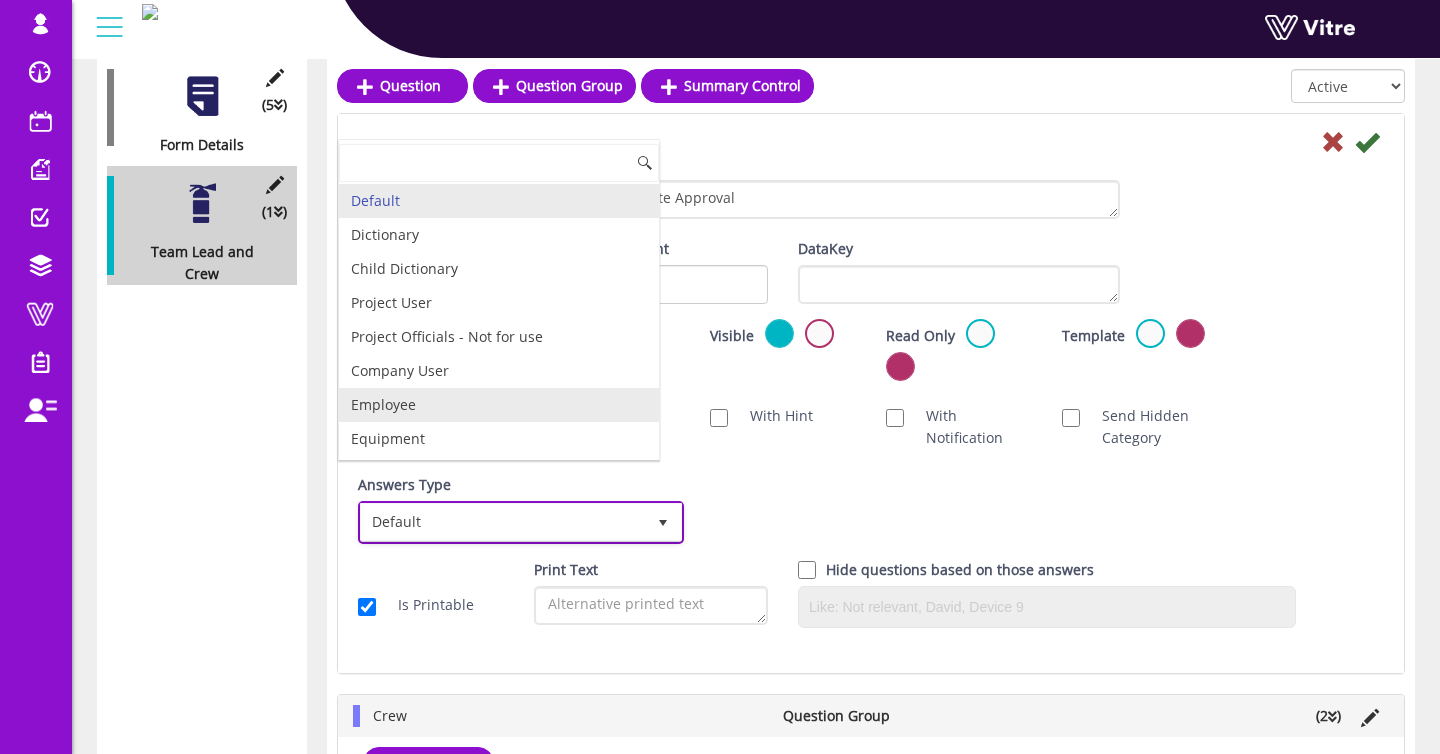 checkbox on "true" 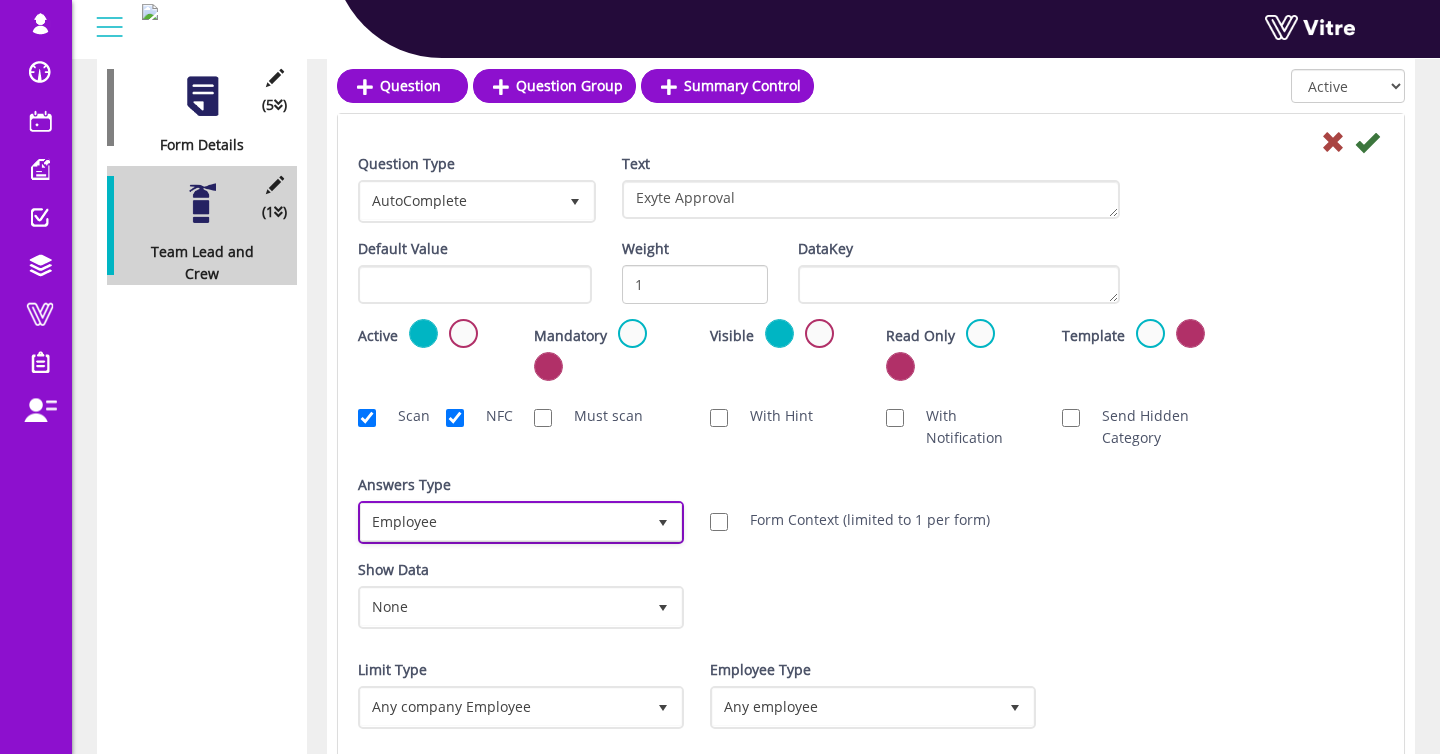 scroll, scrollTop: 342, scrollLeft: 0, axis: vertical 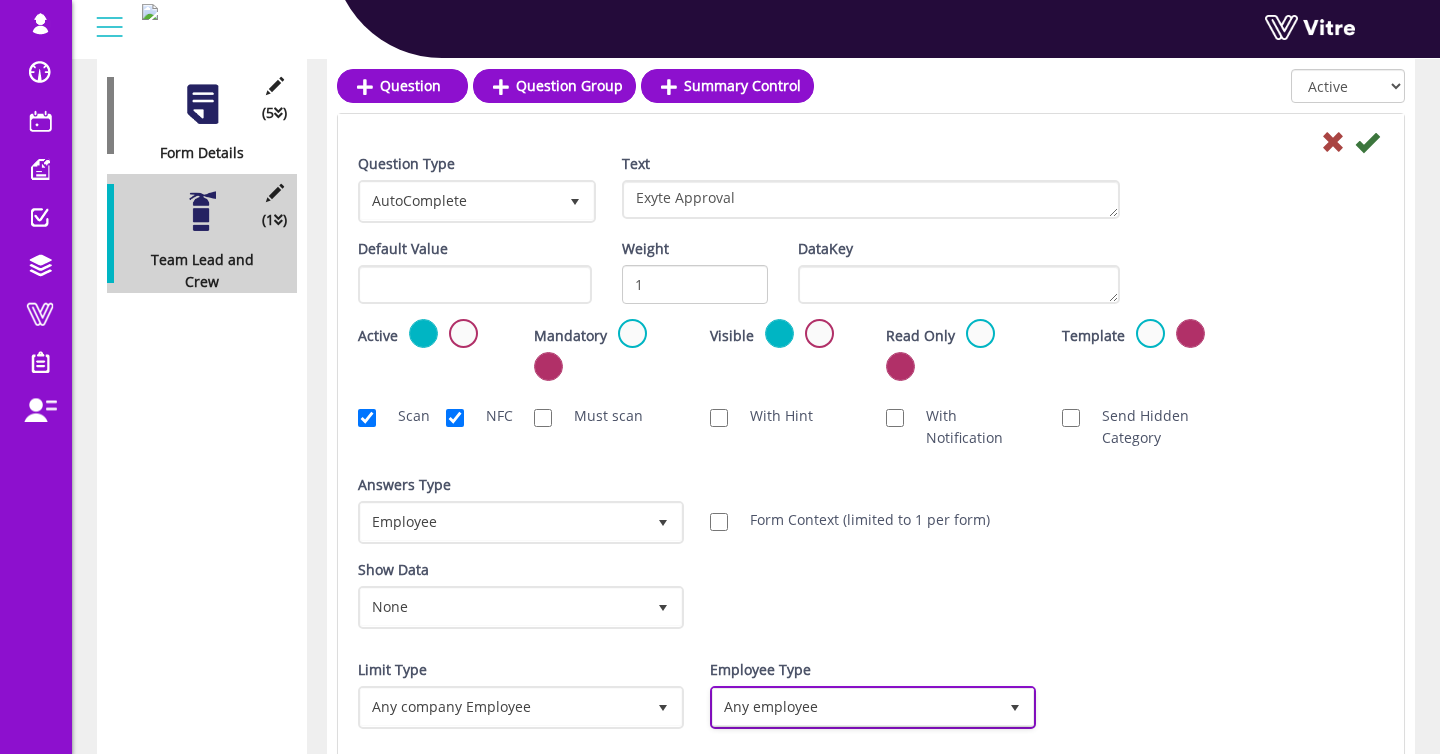 click on "Any employee" at bounding box center (855, 707) 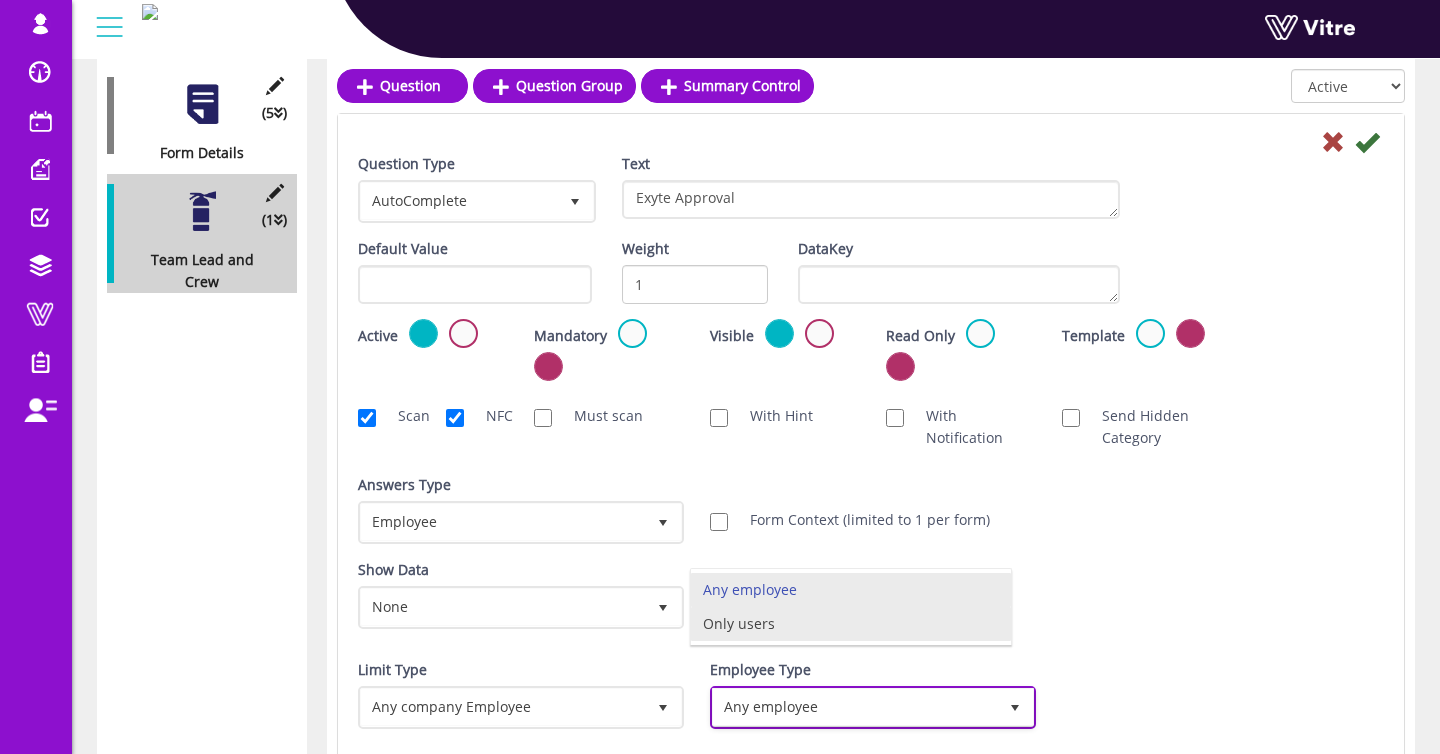 click on "Only users" at bounding box center (851, 624) 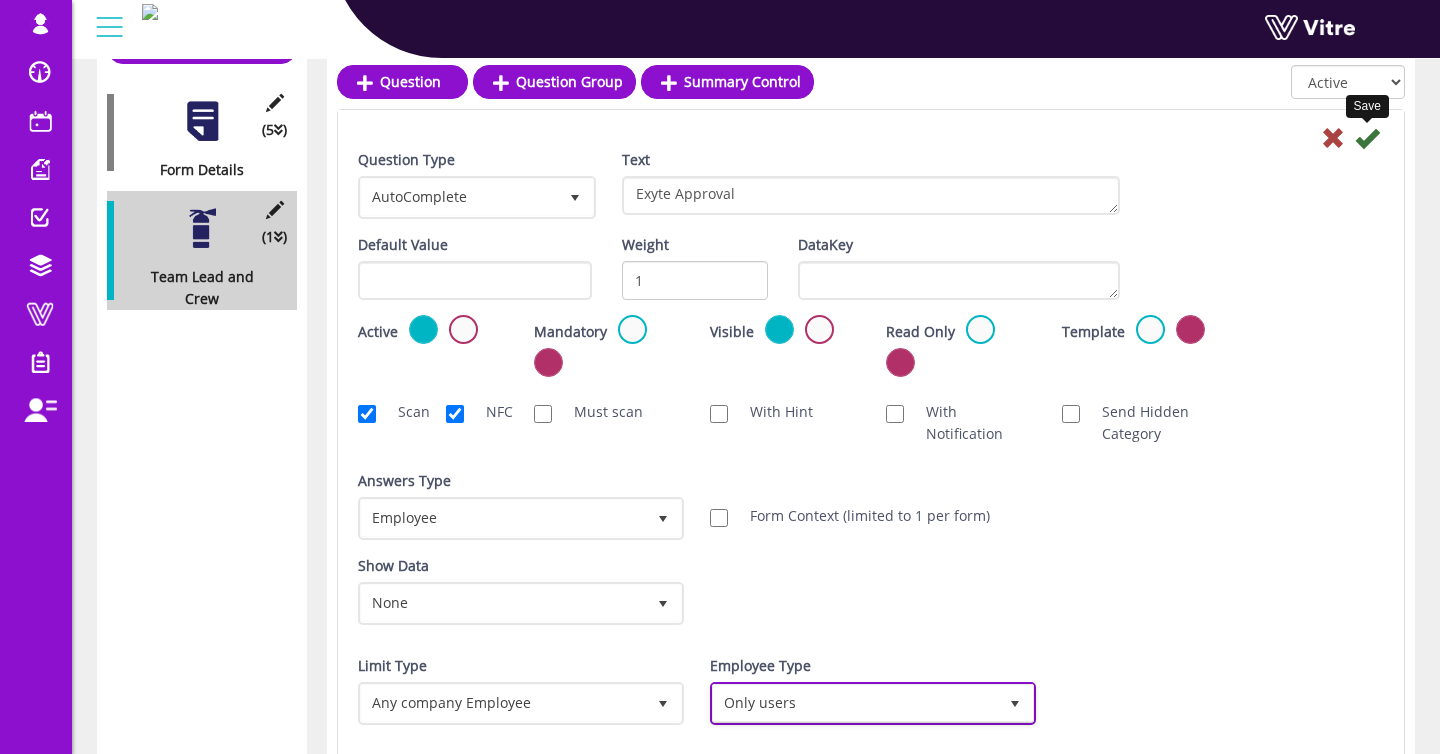 scroll, scrollTop: 321, scrollLeft: 0, axis: vertical 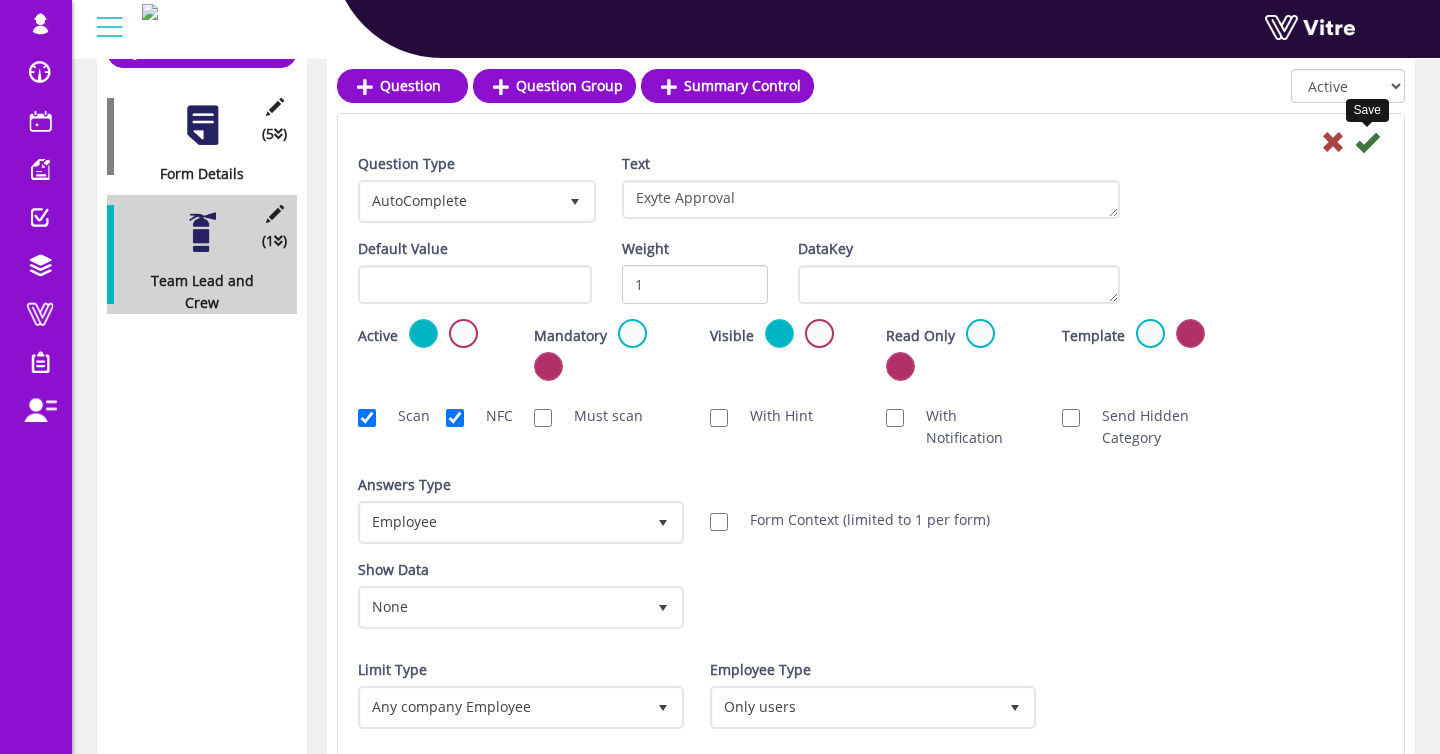 click at bounding box center (1367, 142) 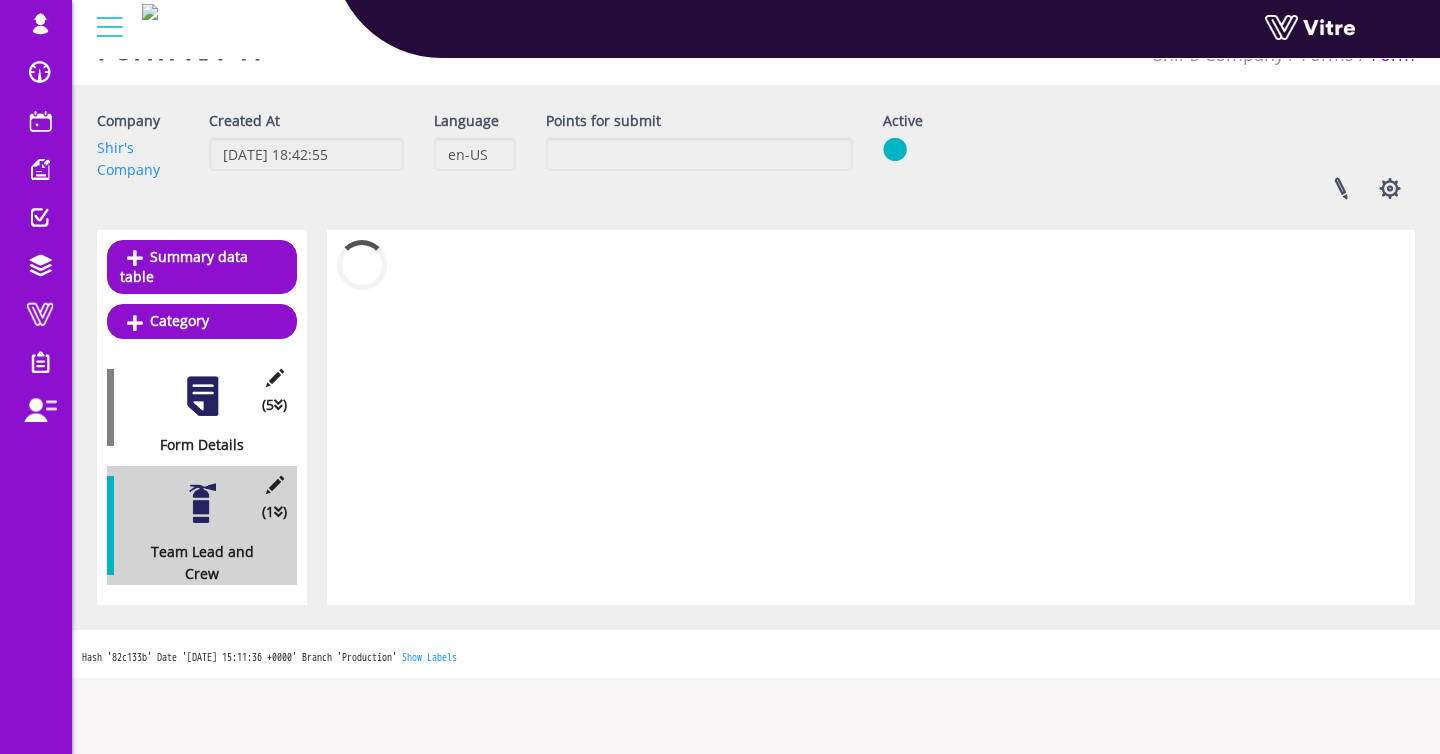 scroll, scrollTop: 51, scrollLeft: 0, axis: vertical 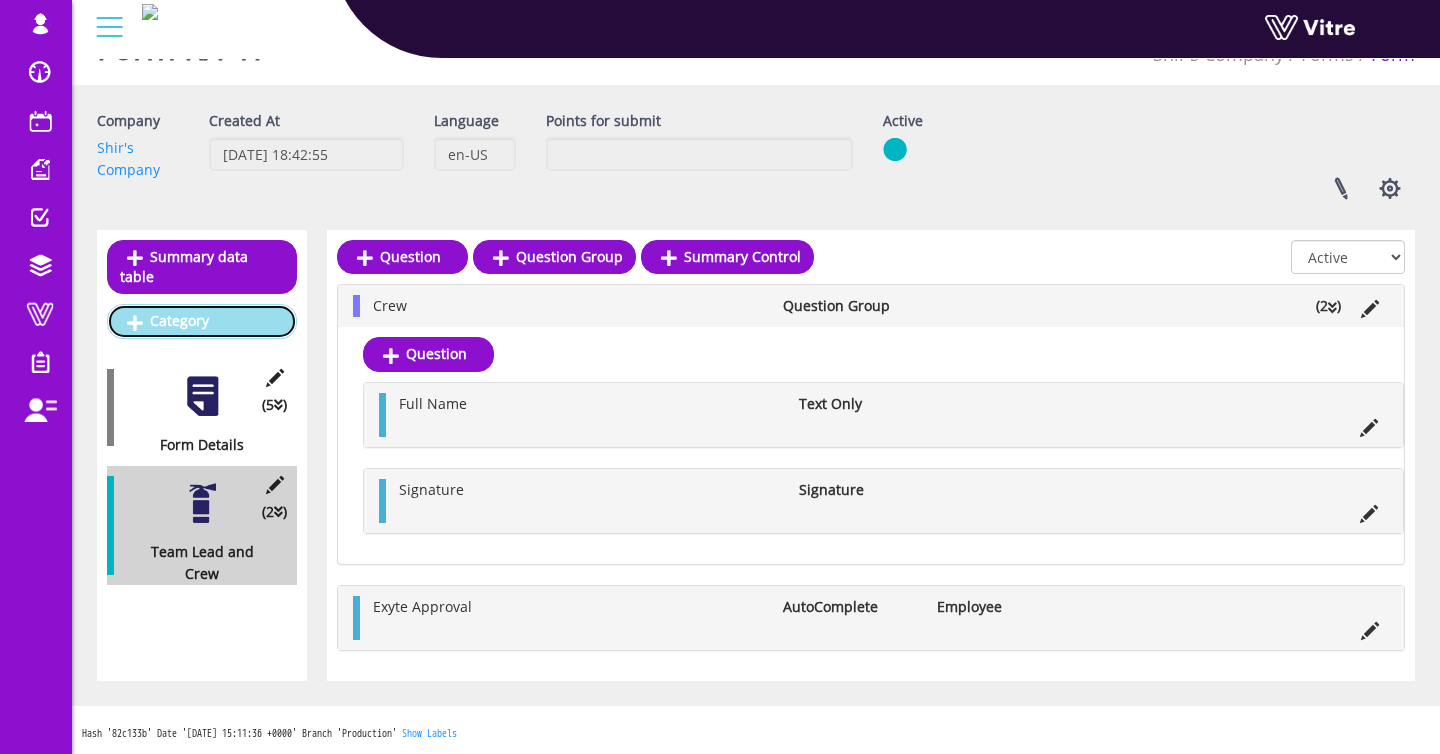 click on "Category" at bounding box center [202, 321] 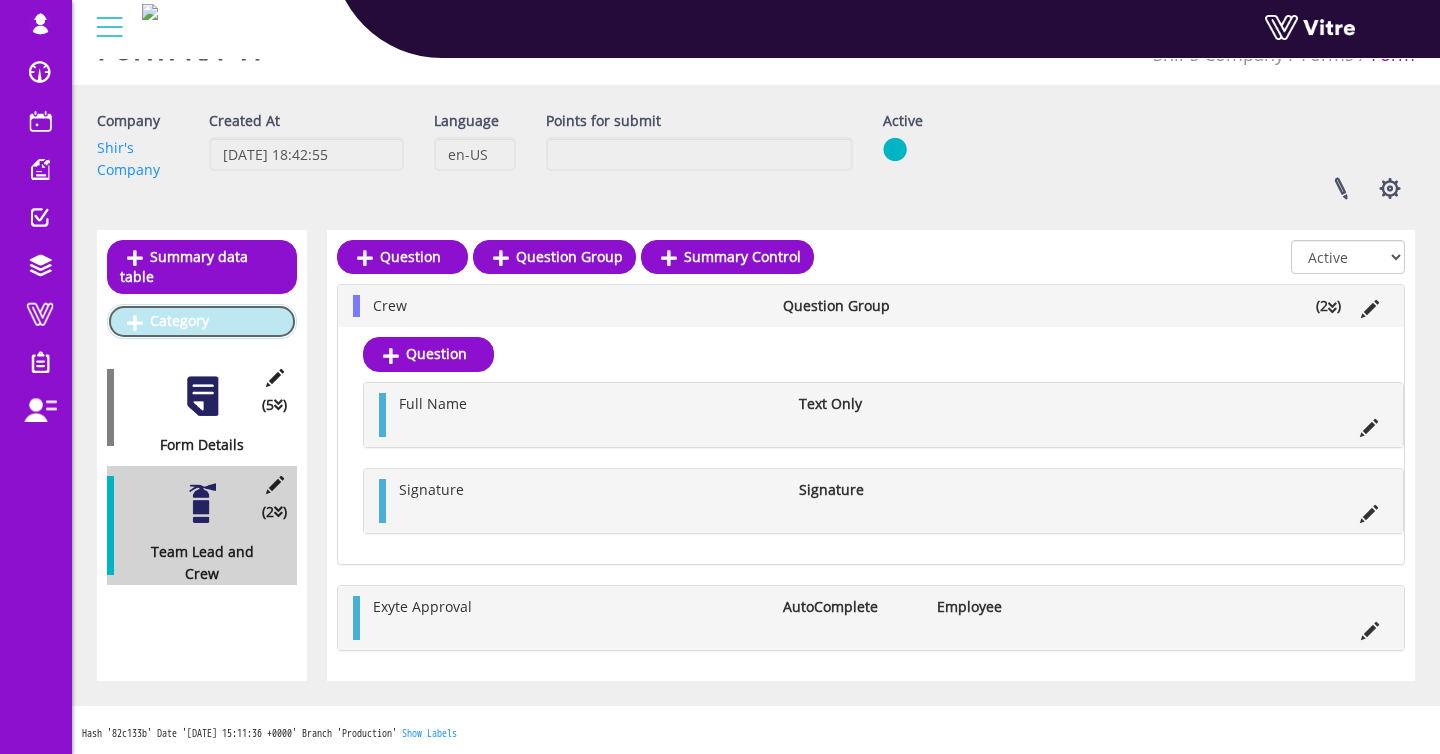 scroll, scrollTop: 0, scrollLeft: 0, axis: both 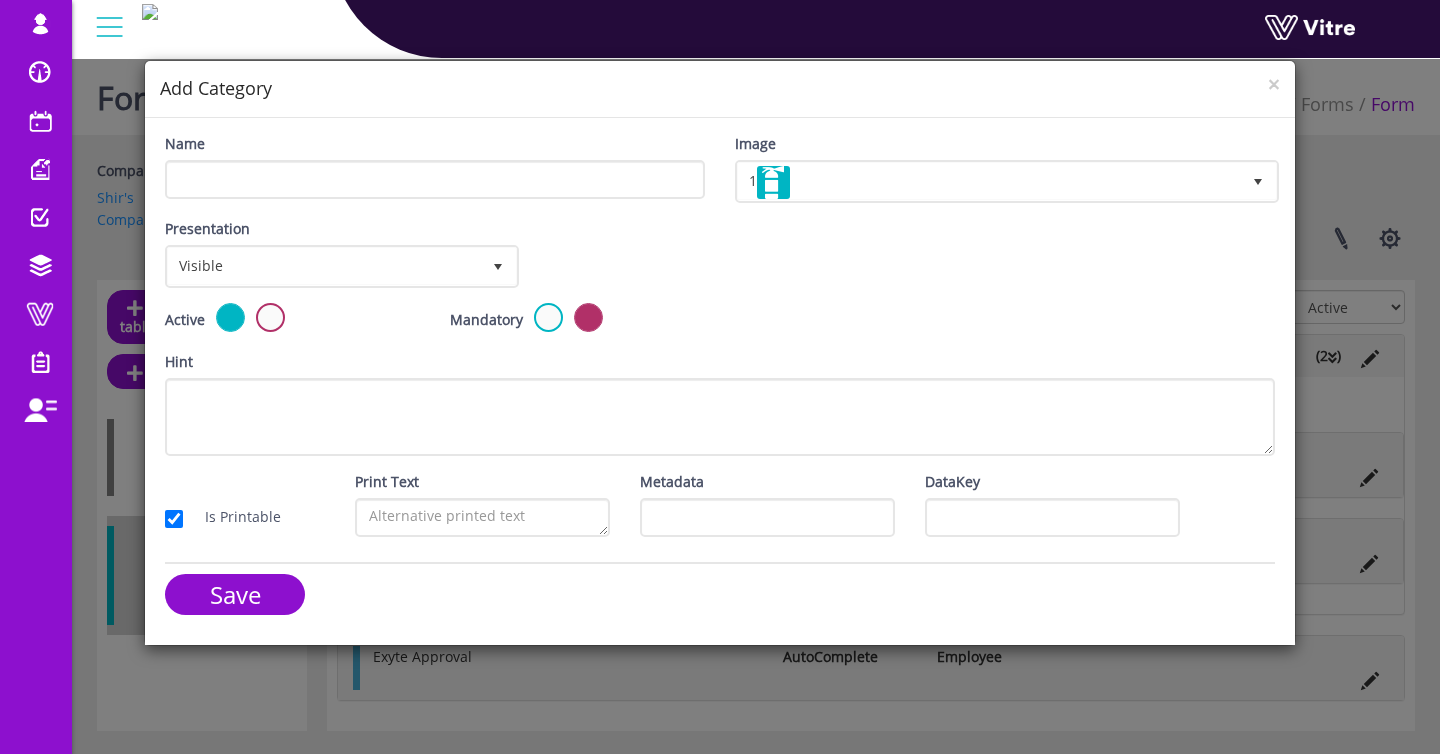 click on "Name" at bounding box center [435, 173] 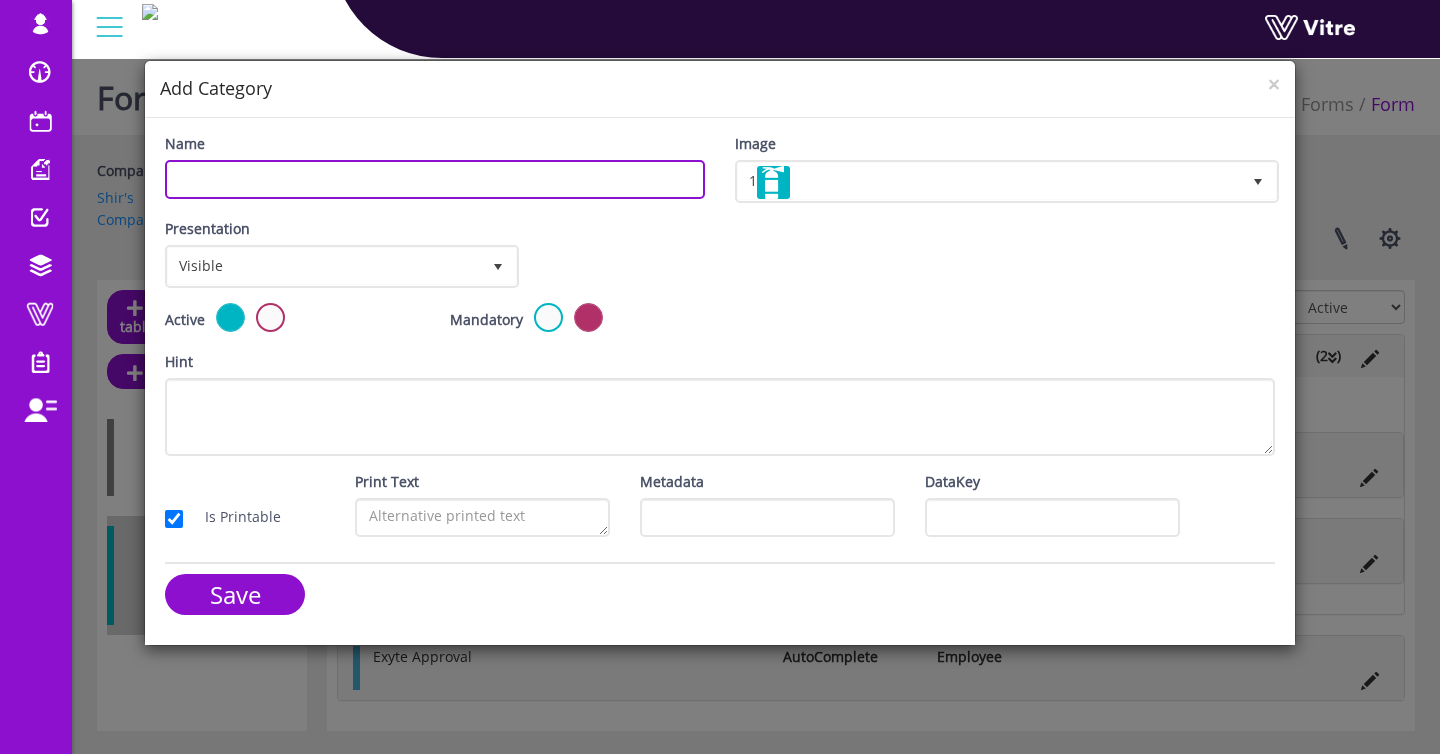 click on "Name" at bounding box center (435, 179) 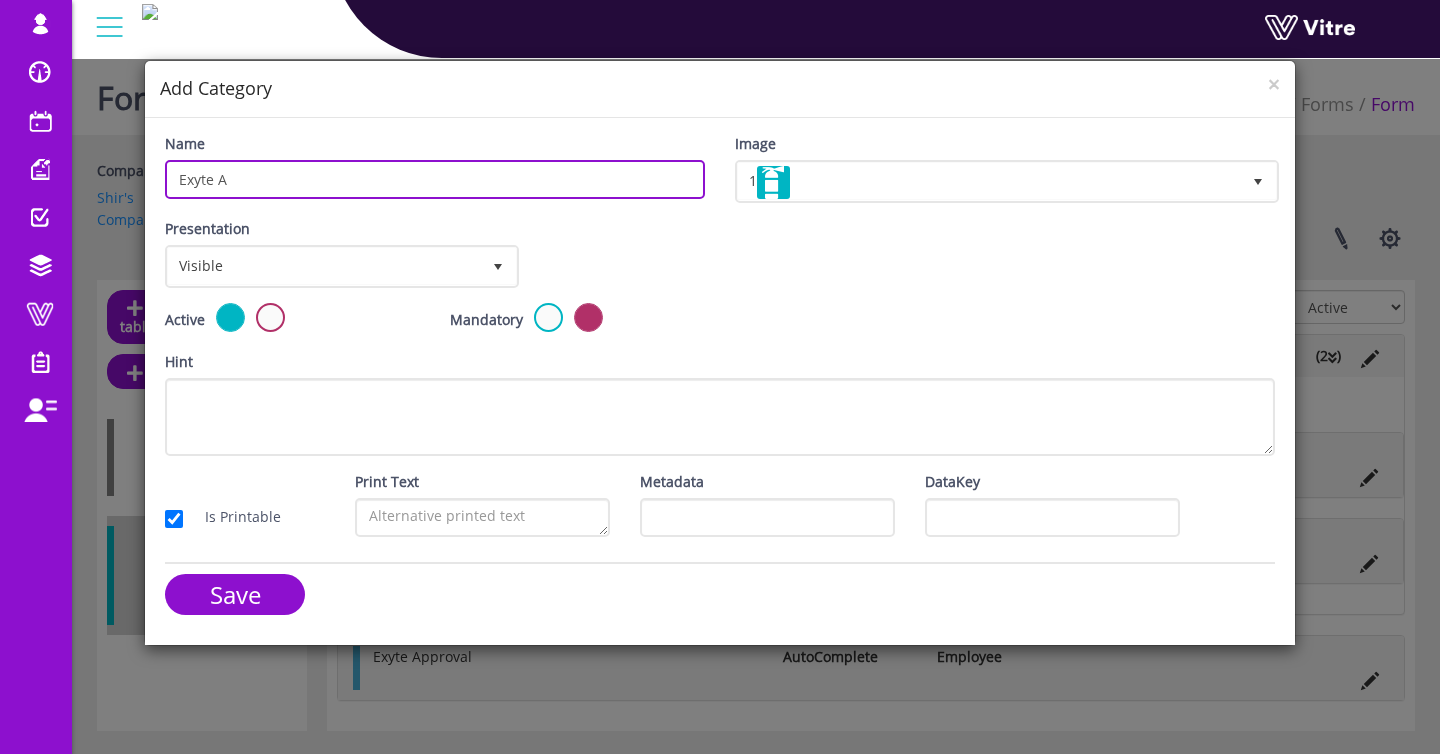 type on "Exyte Approval" 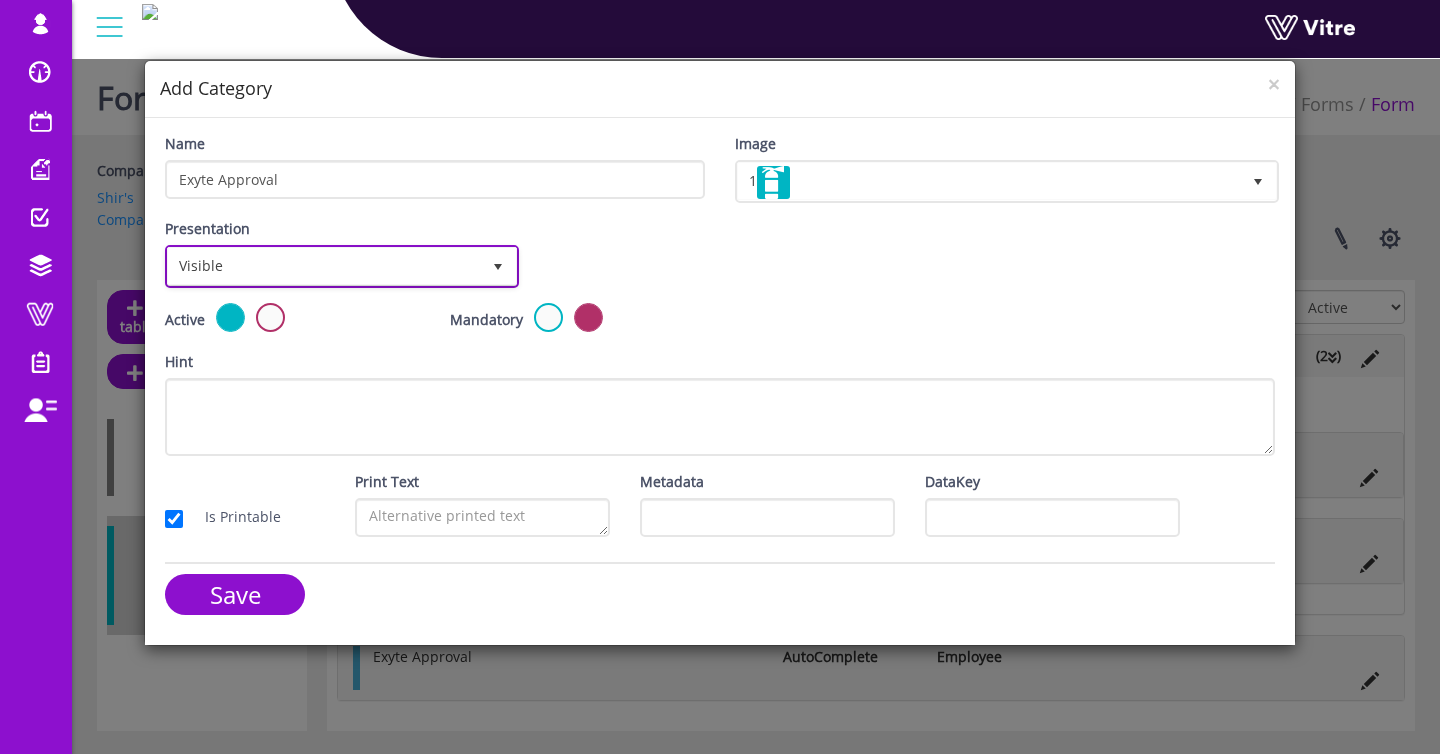 click on "Visible" at bounding box center [324, 266] 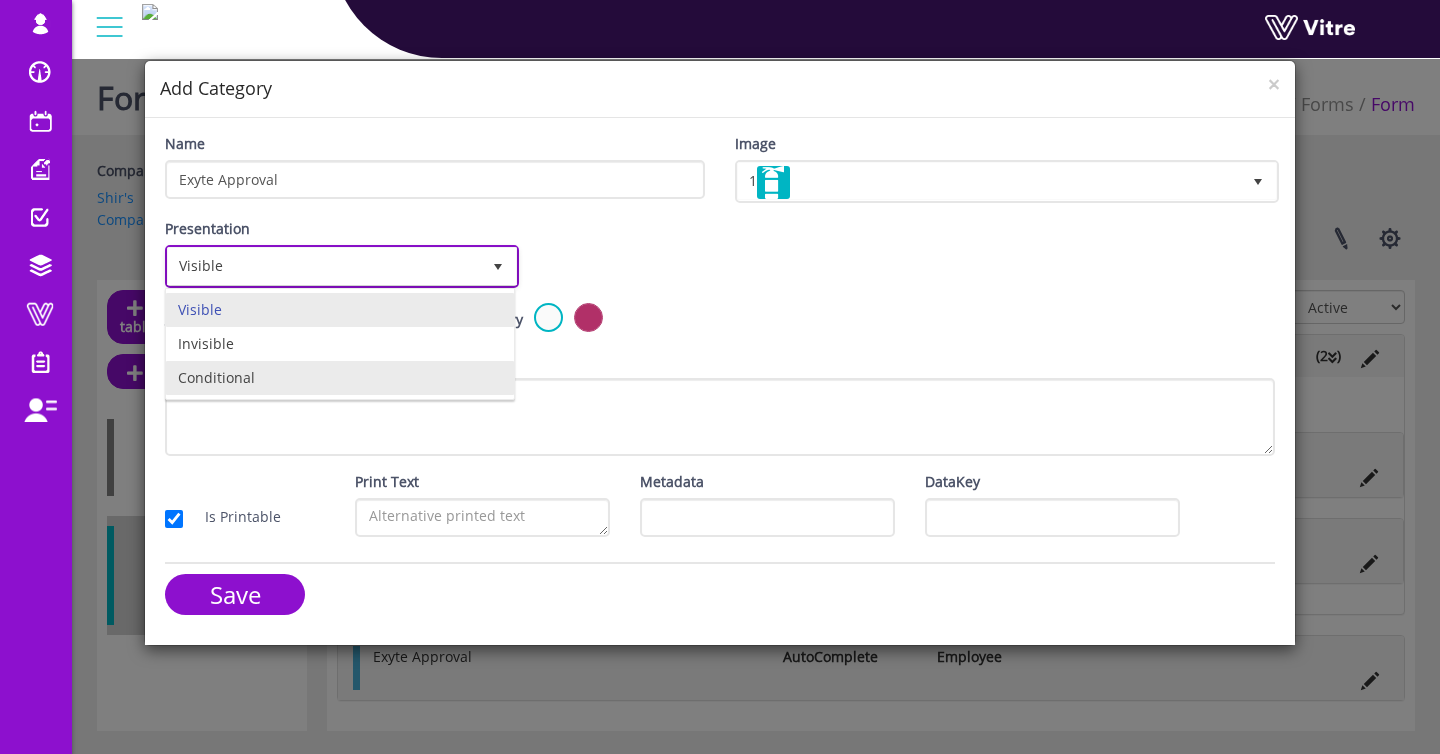click on "Conditional" at bounding box center [340, 378] 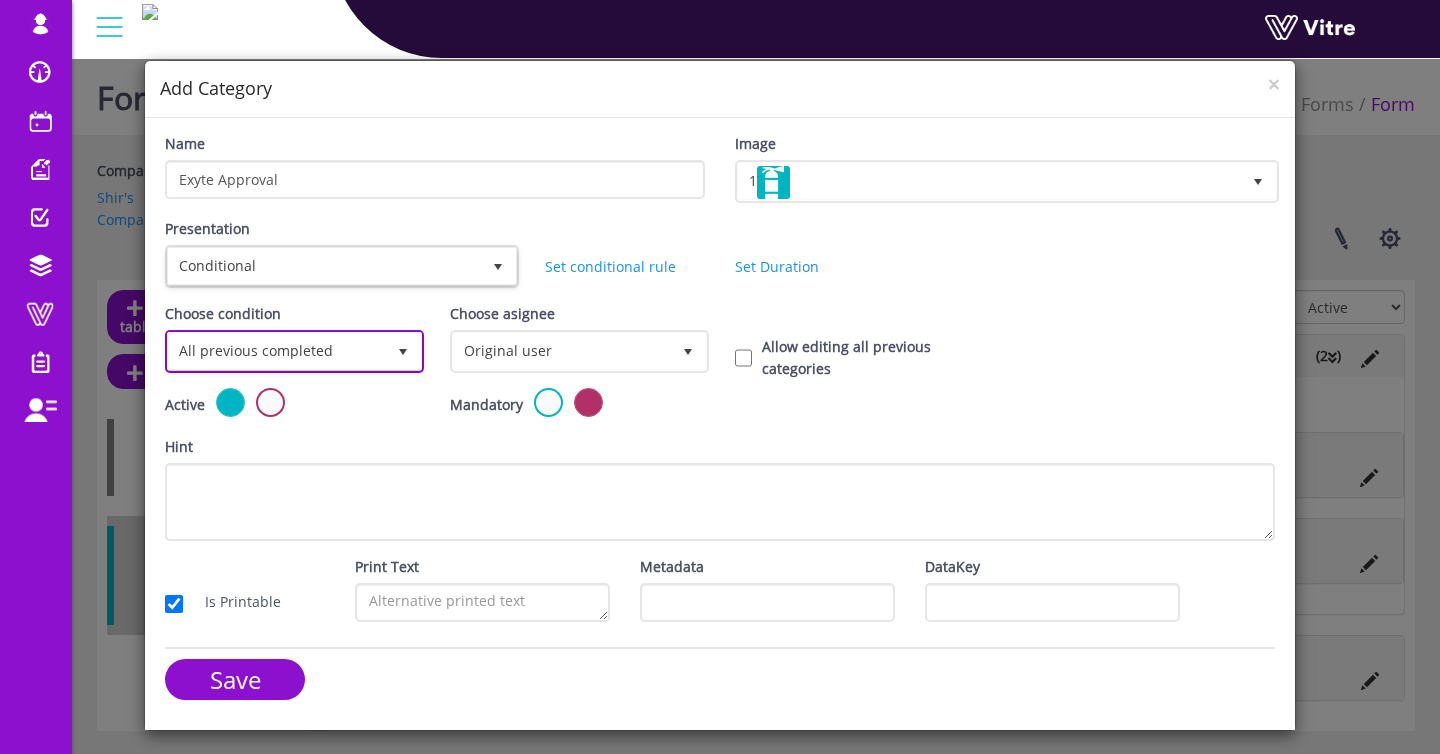 click on "All previous completed" at bounding box center (276, 351) 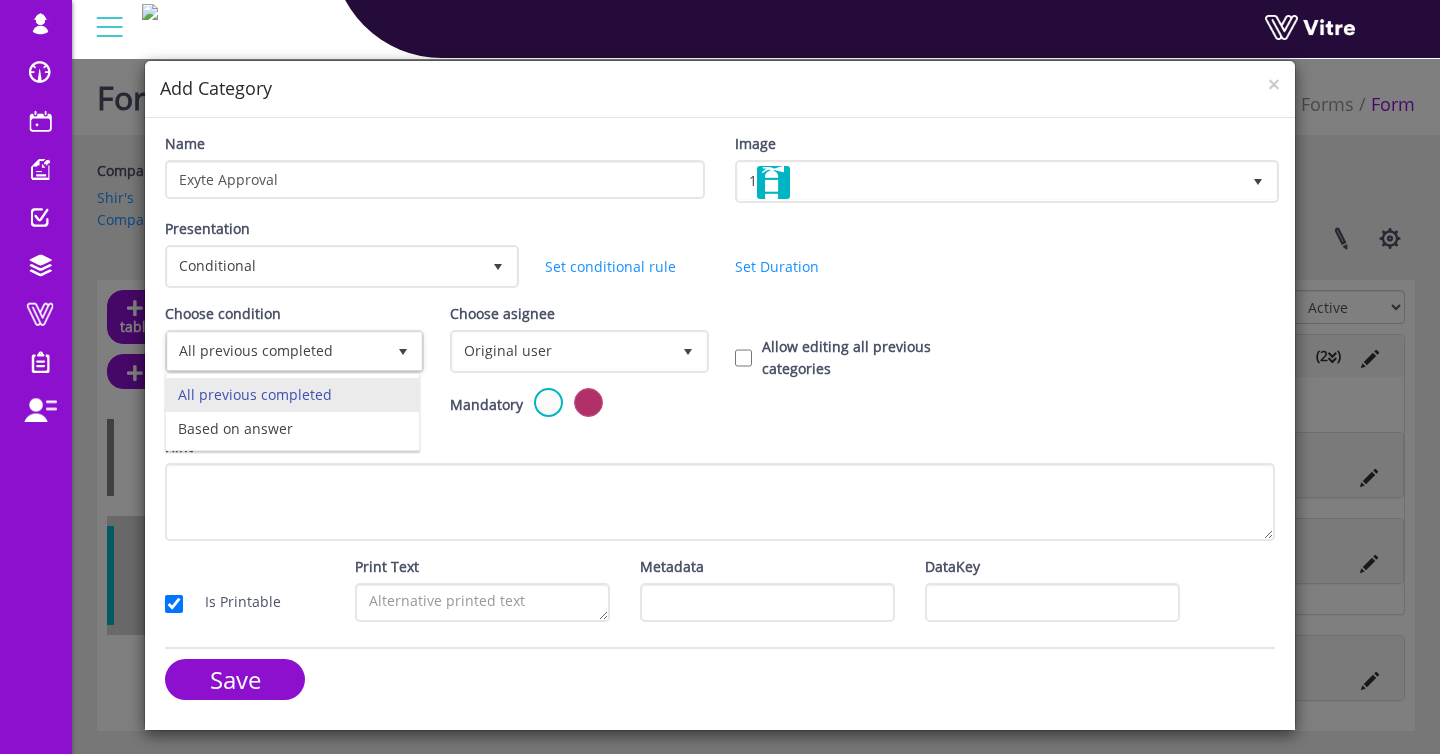 click on "× Add Category
Name Exyte Approval
Image 1  1
Presentation Conditional 5
Set Duration
Minutes 0
Set conditional rule
Set Duration
Choose condition All previous completed 0
Choose asignee Original user 0
Choose asignee Original user 0
Choose asignee Select
Choose asignee All Users 0" at bounding box center (720, 377) 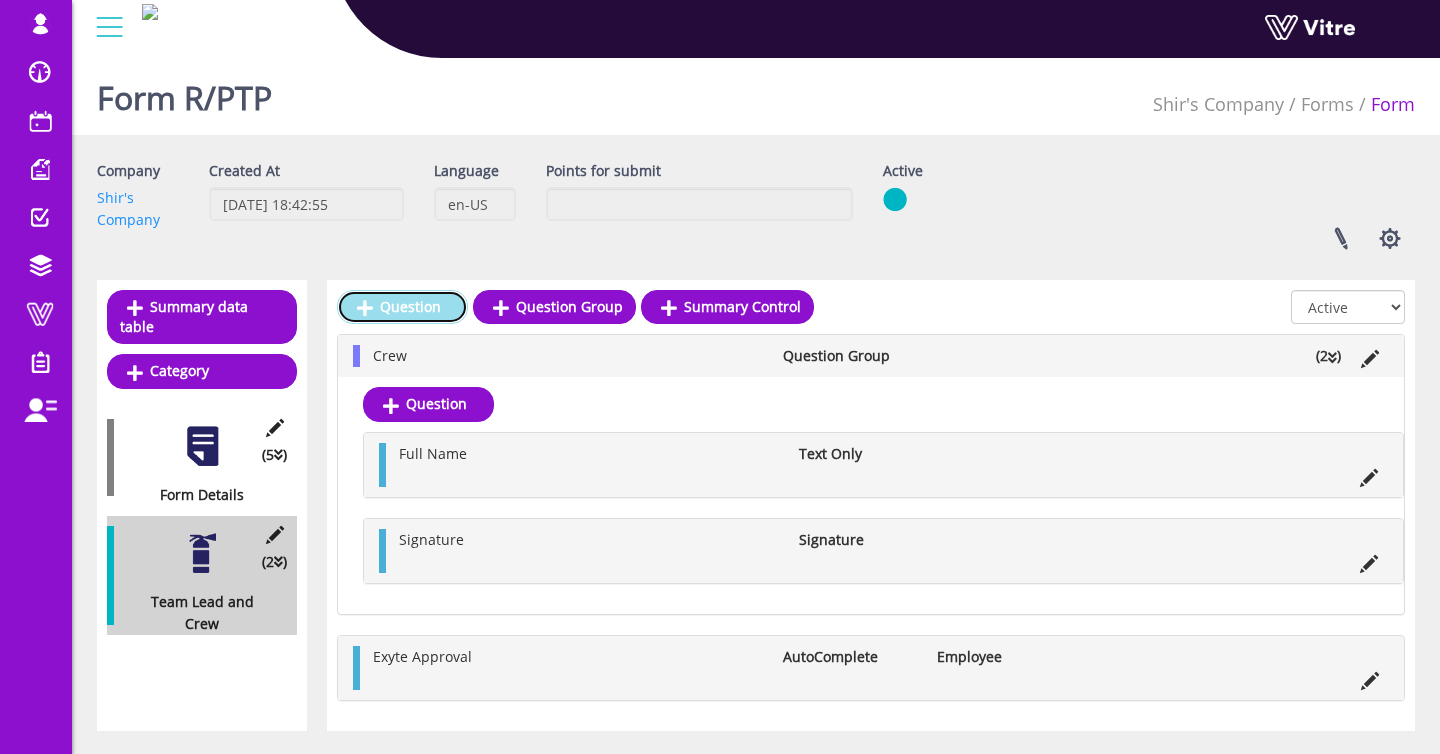 click on "Question" at bounding box center (402, 307) 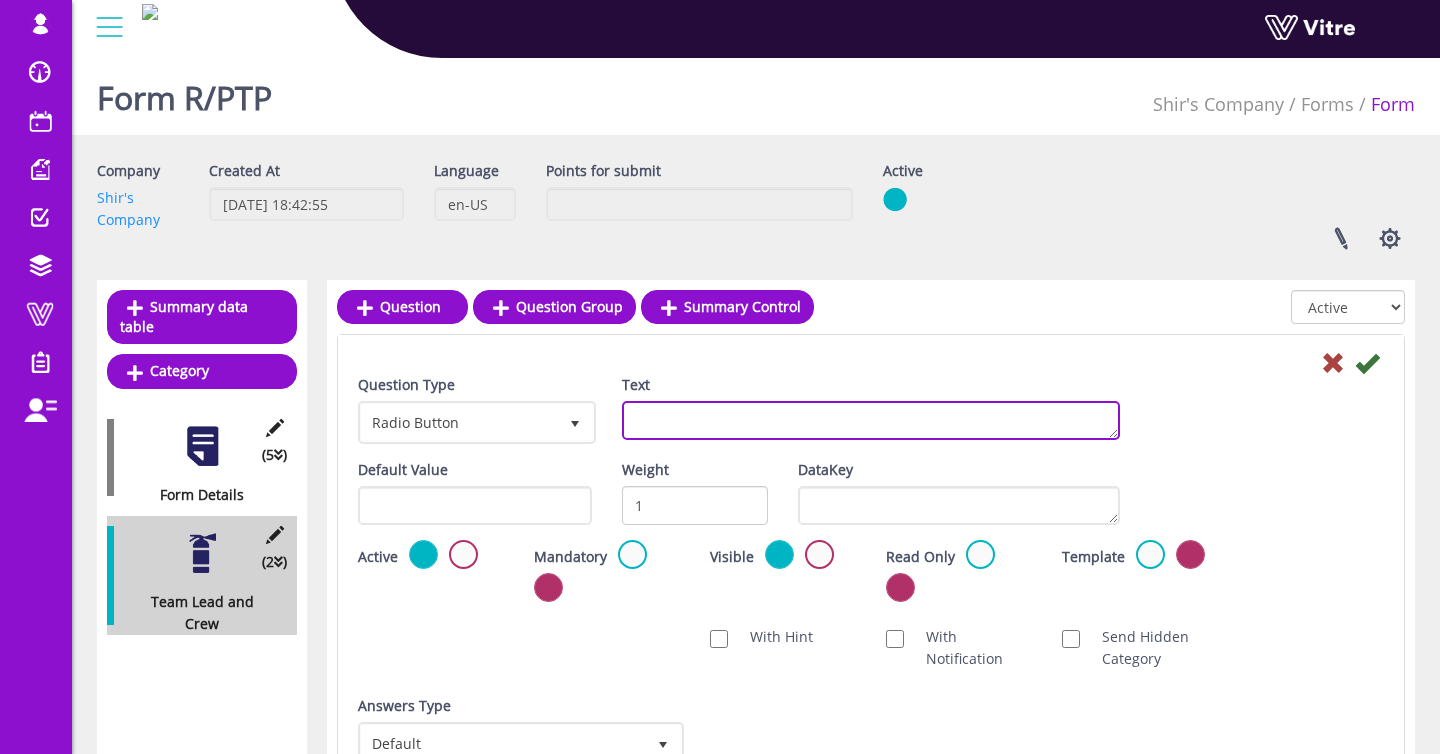click on "Text" at bounding box center [871, 420] 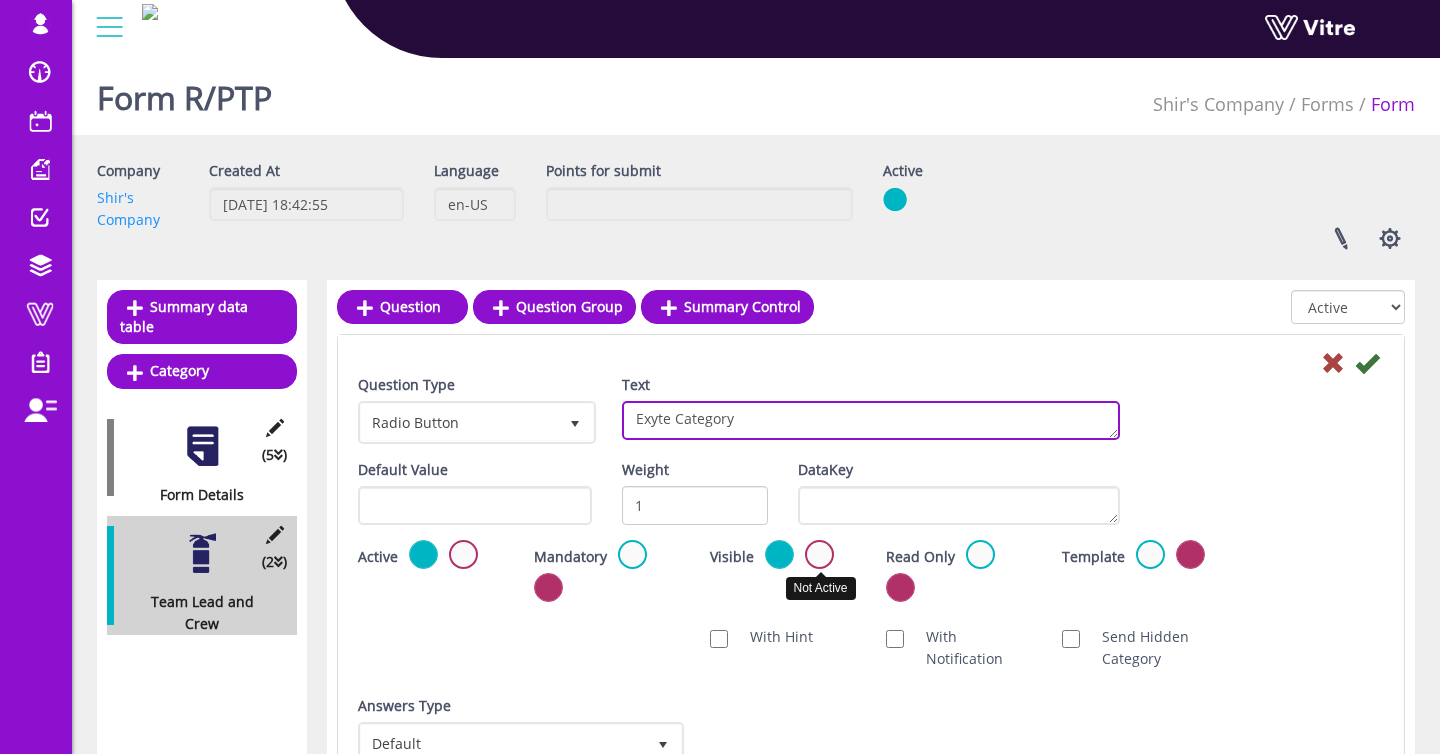 type on "Exyte Category" 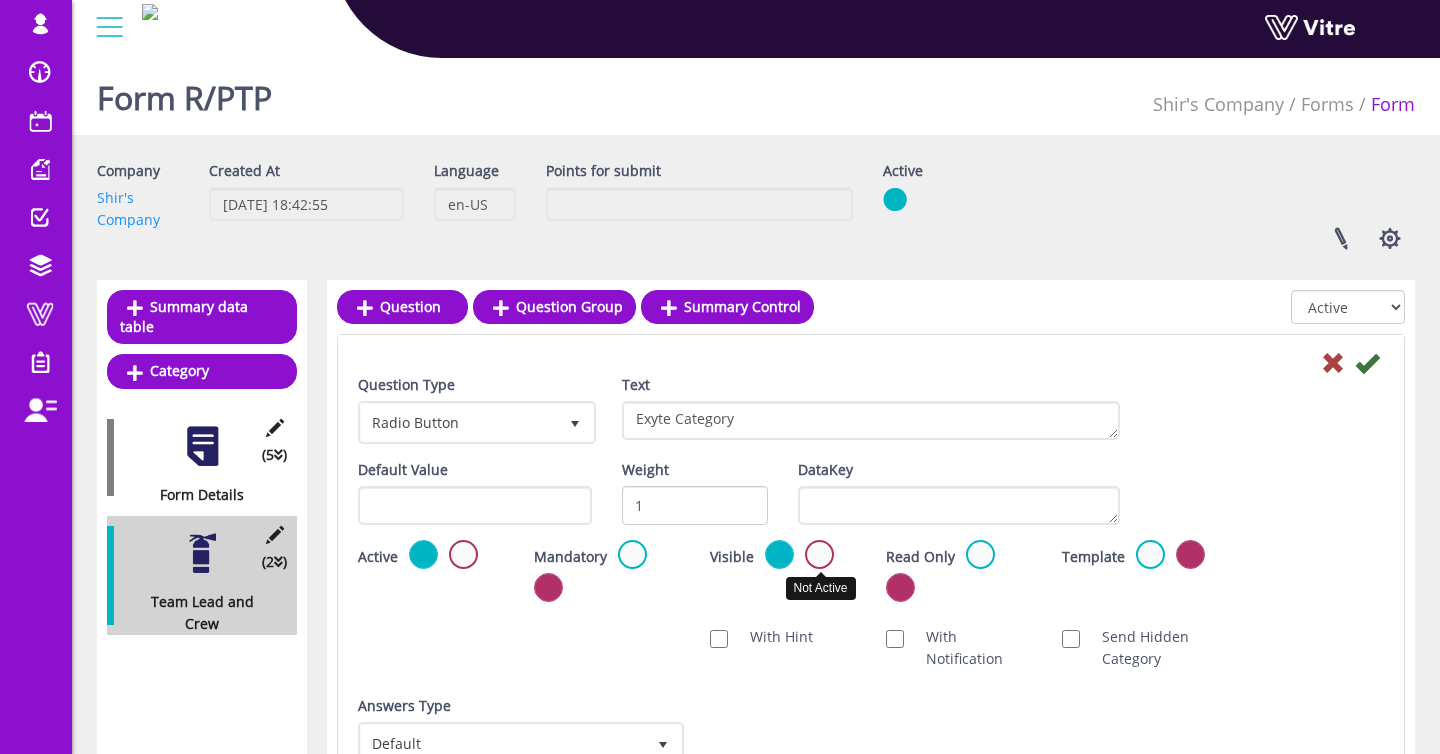click at bounding box center (819, 554) 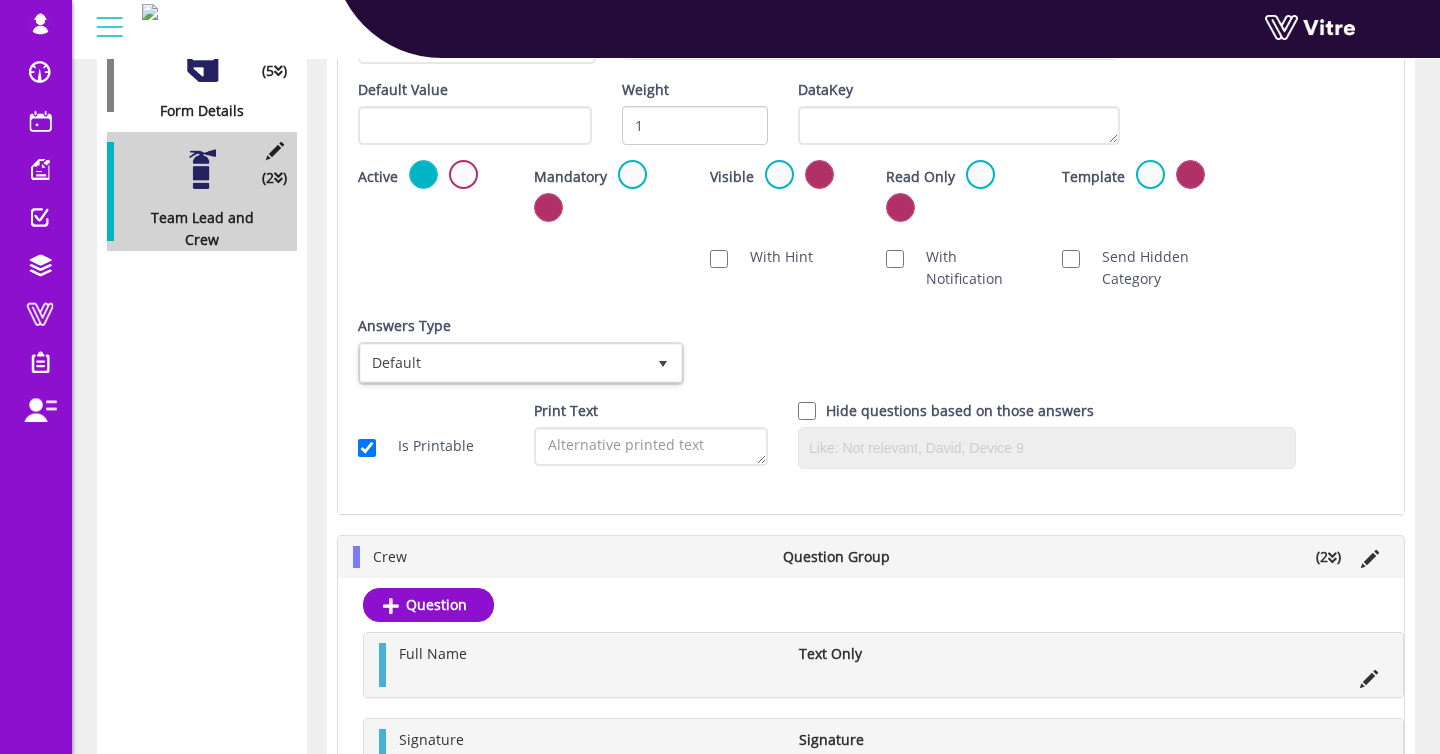 scroll, scrollTop: 793, scrollLeft: 0, axis: vertical 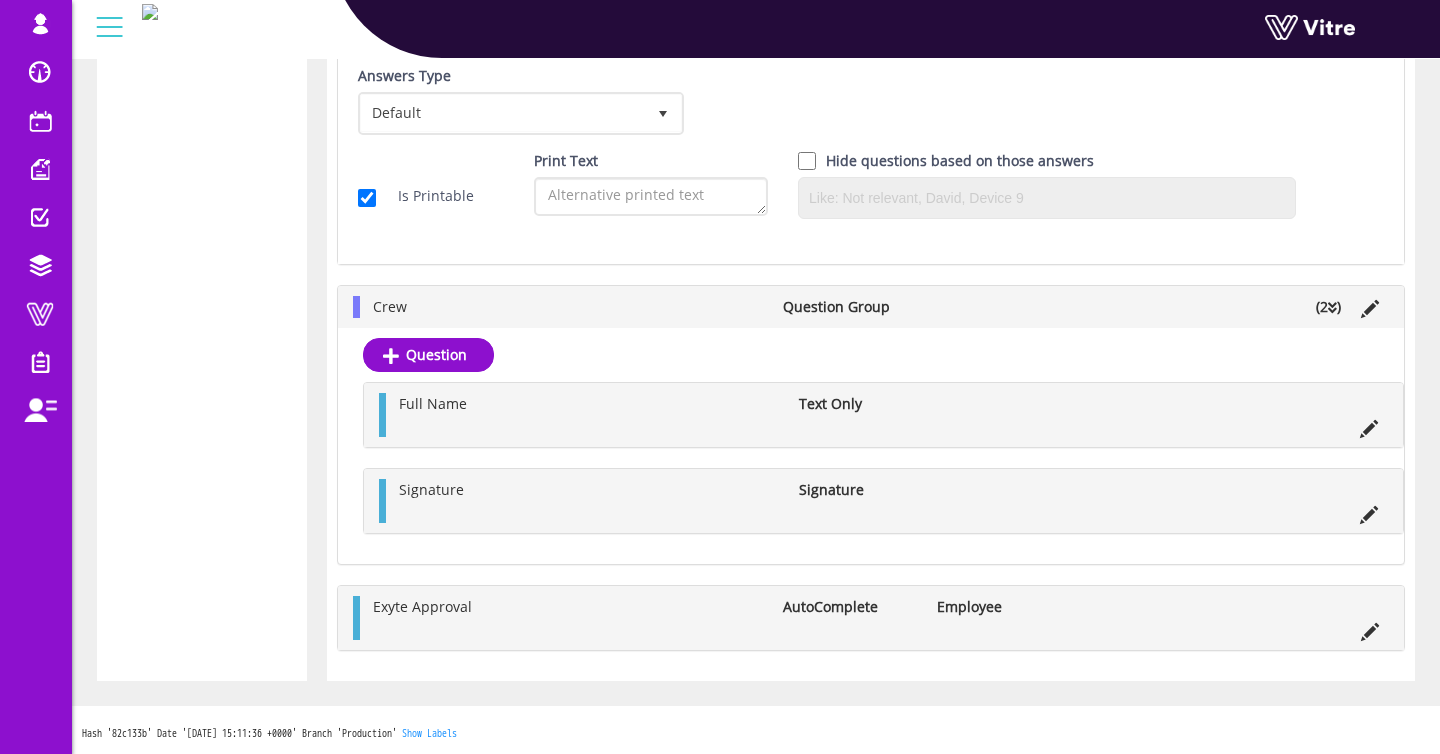 click on "Is Printable" at bounding box center [426, 196] 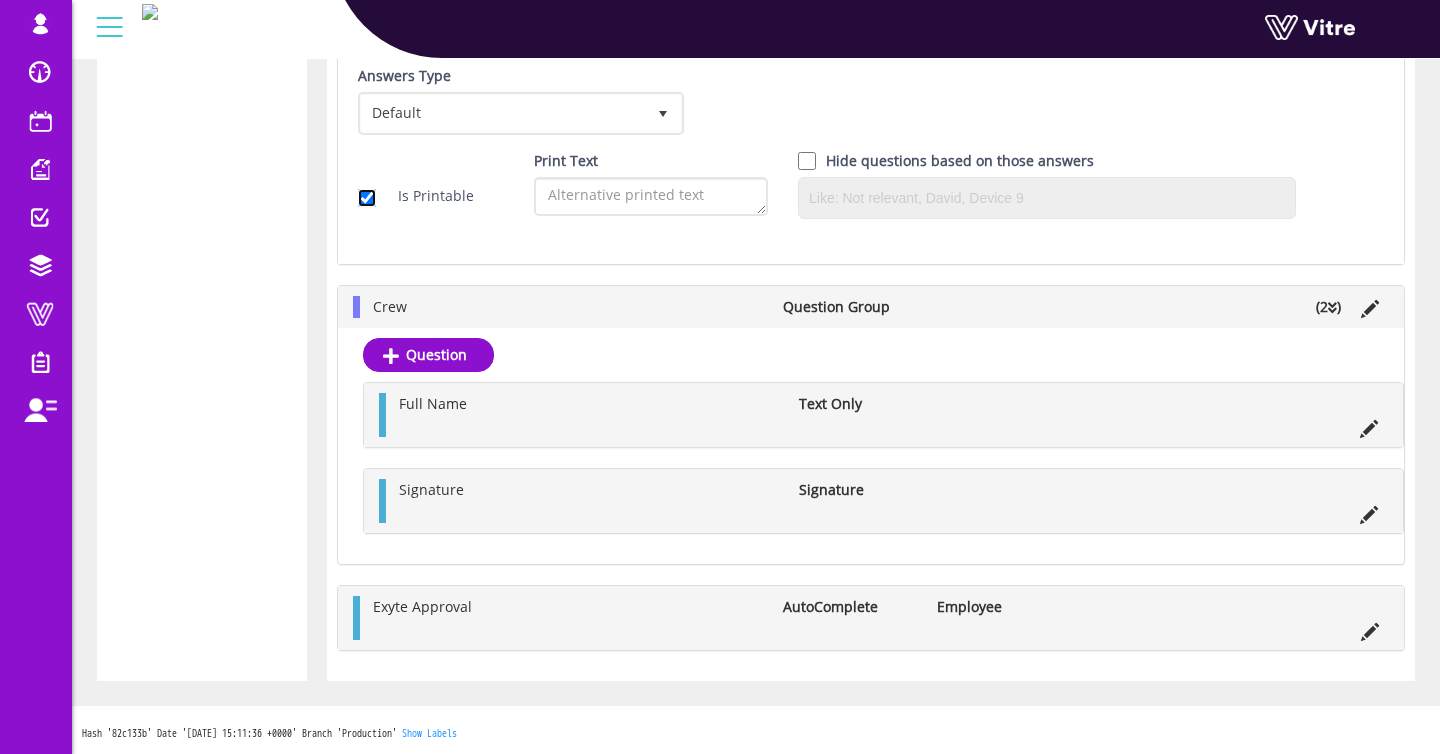 click on "Is Printable" at bounding box center [367, 198] 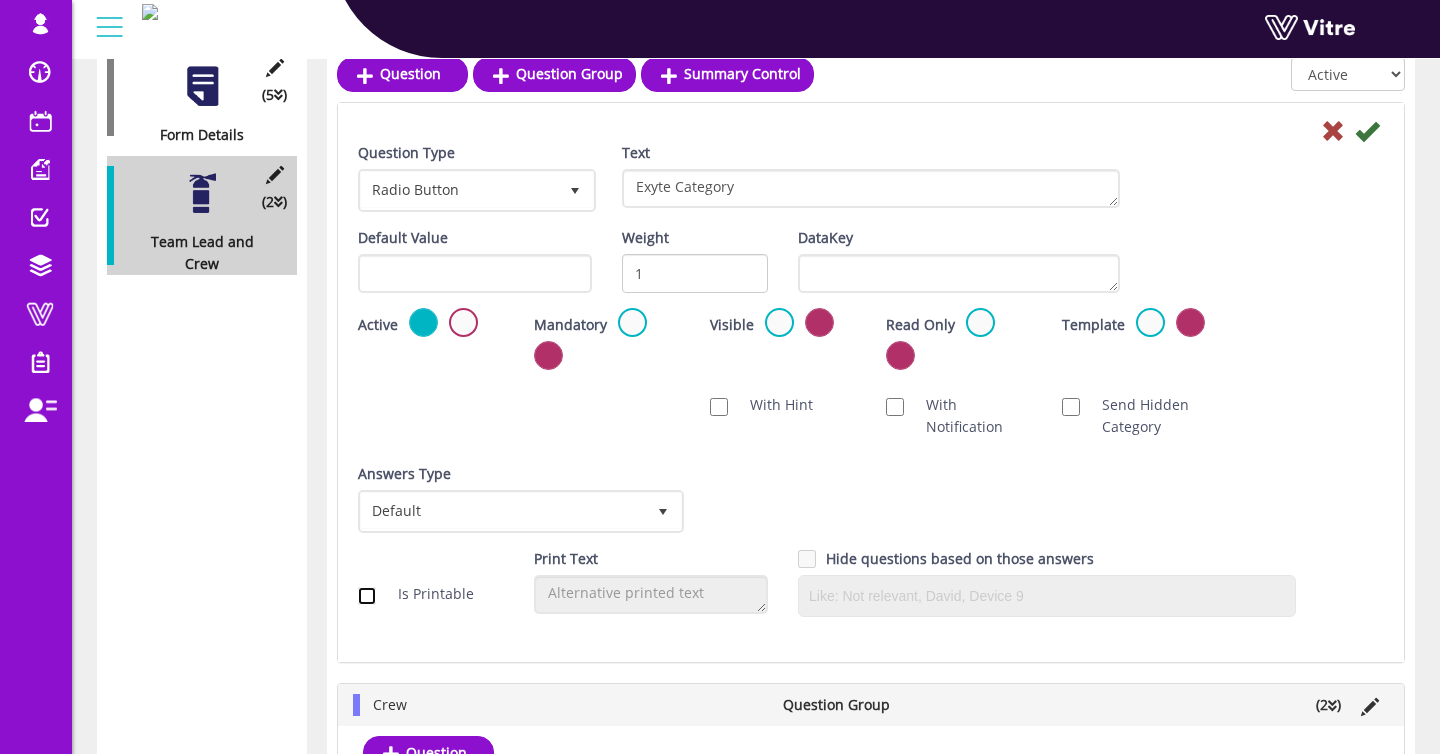 scroll, scrollTop: 348, scrollLeft: 0, axis: vertical 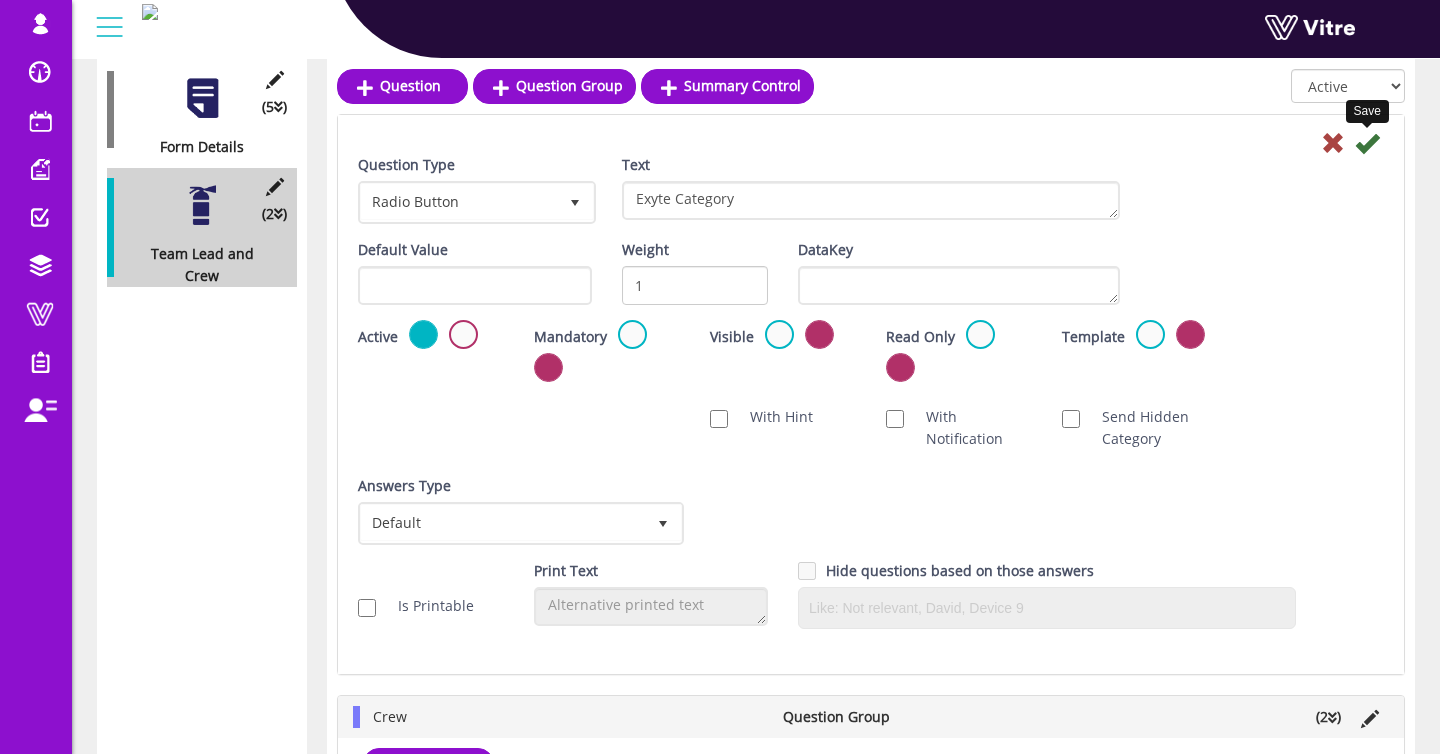 click at bounding box center [1367, 143] 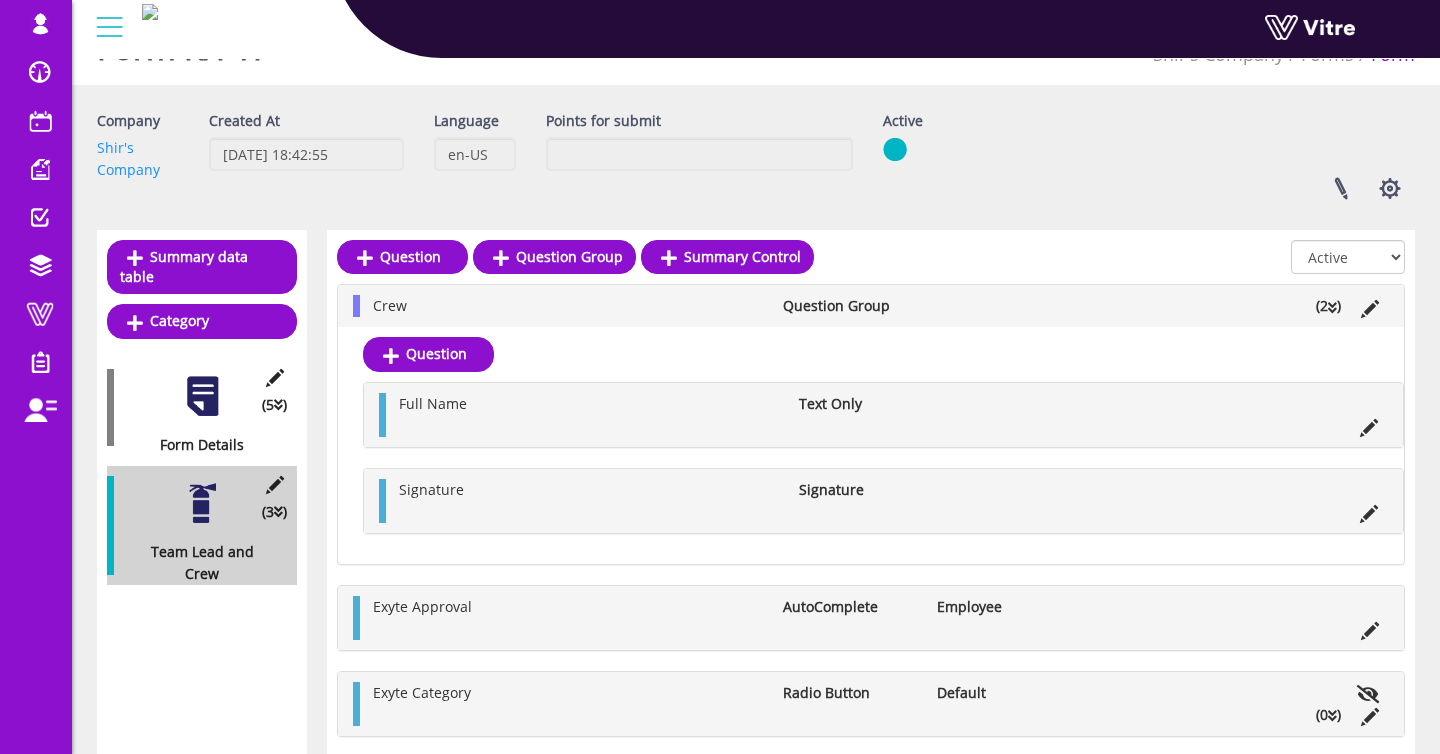 scroll, scrollTop: 137, scrollLeft: 0, axis: vertical 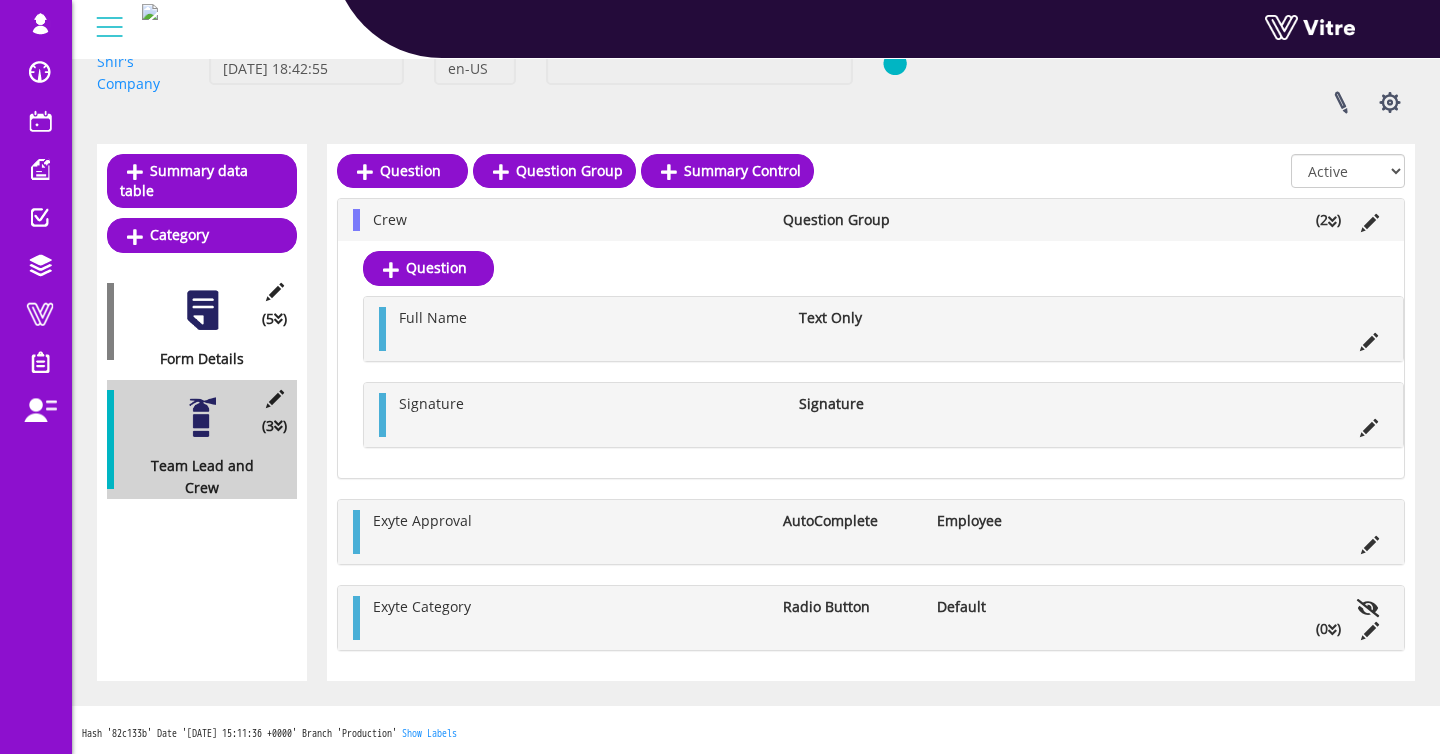 click on "Exyte Category Radio Button Default                   (0 )" at bounding box center [876, 618] 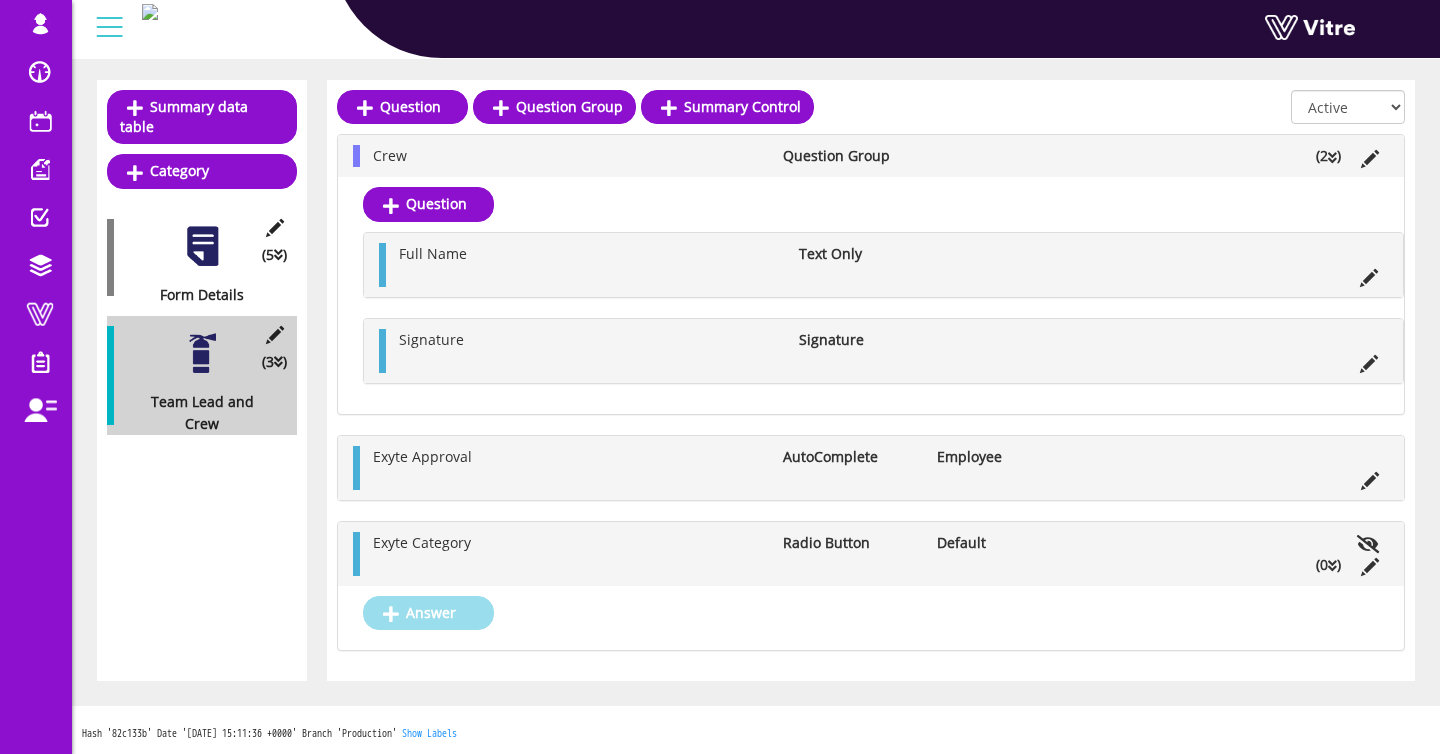 scroll, scrollTop: 201, scrollLeft: 0, axis: vertical 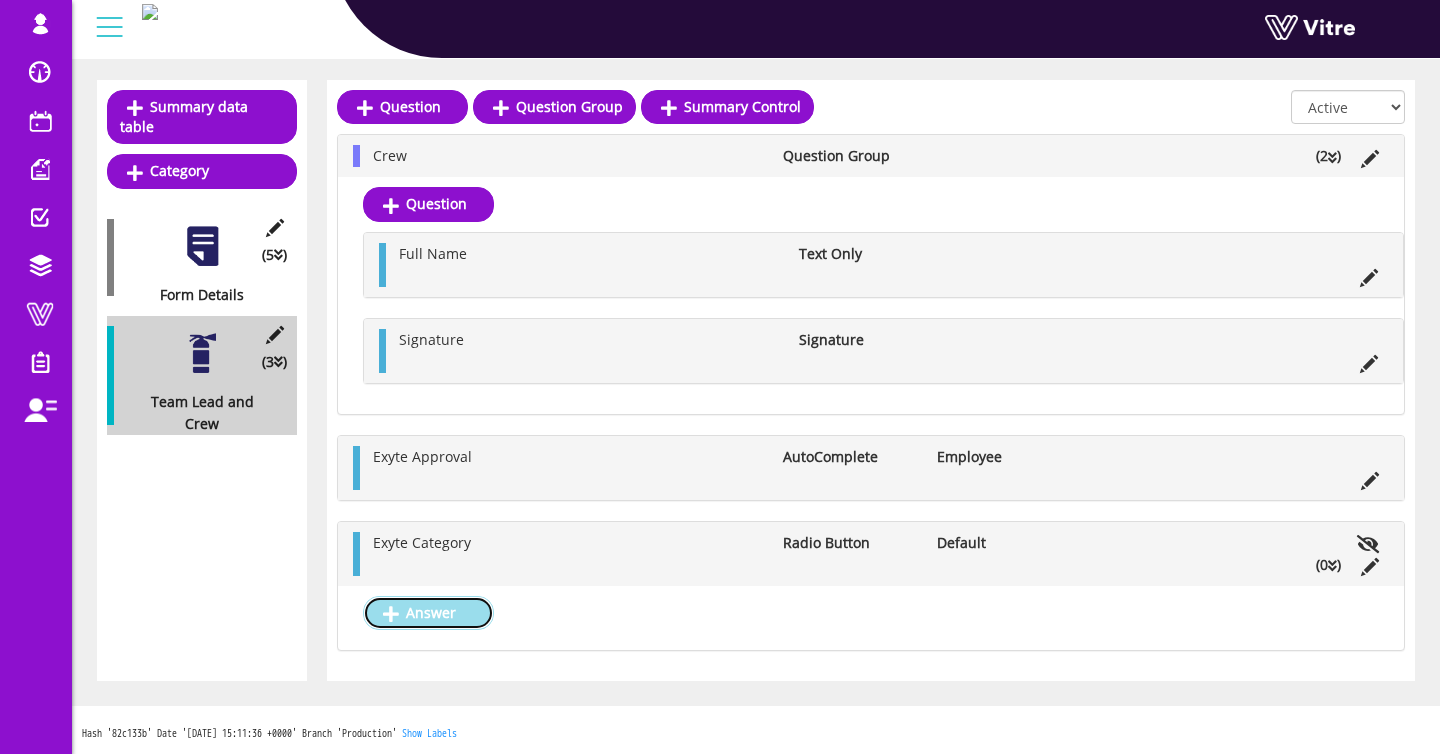 click on "Answer" at bounding box center (428, 613) 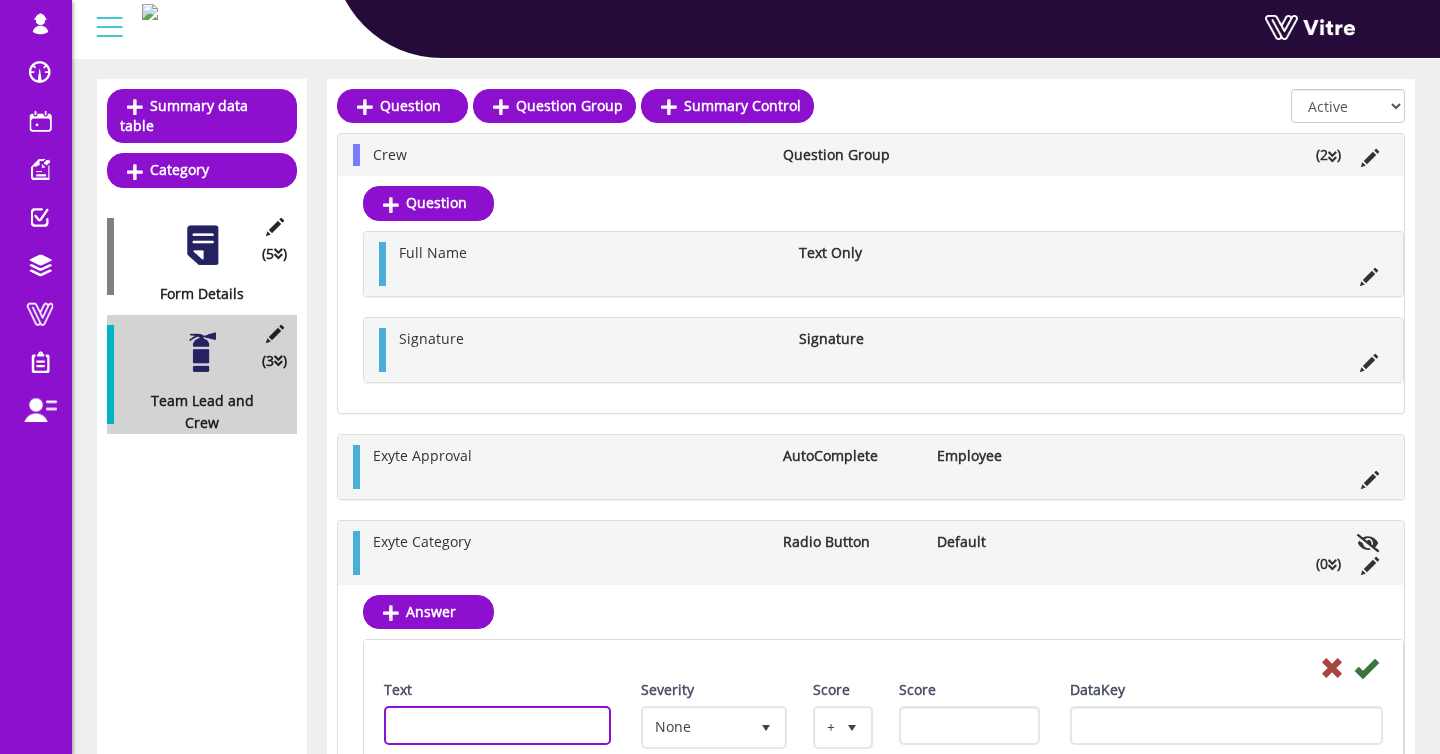 click on "Text" at bounding box center [497, 725] 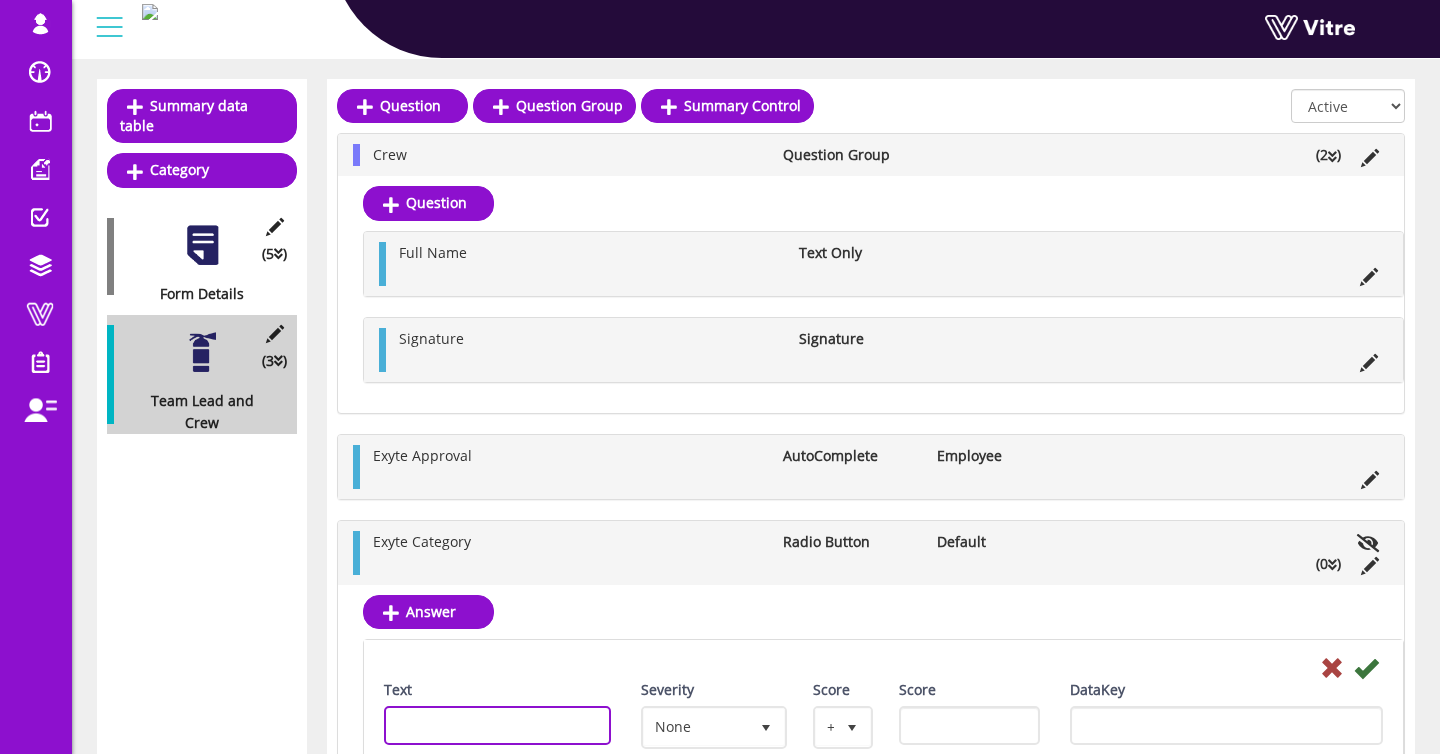 type on "Yes" 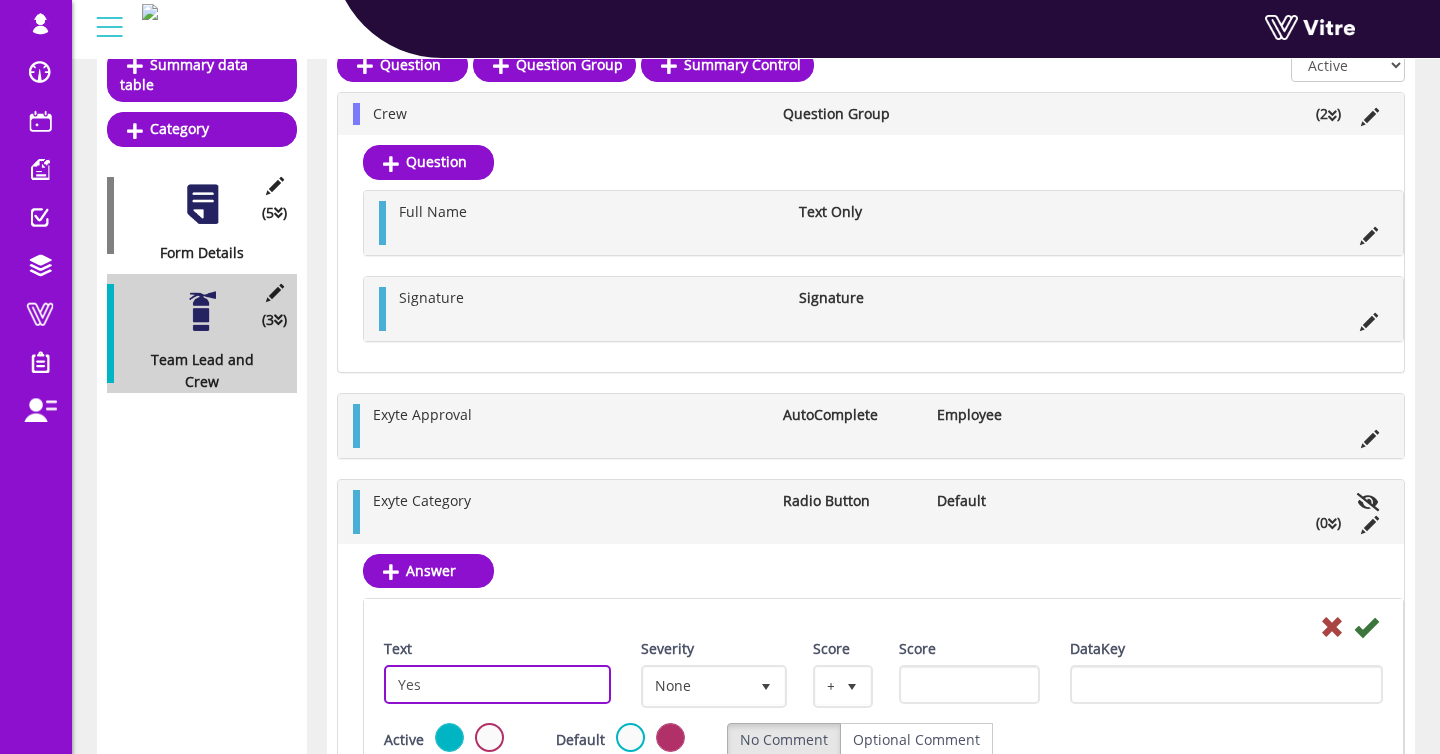 scroll, scrollTop: 478, scrollLeft: 0, axis: vertical 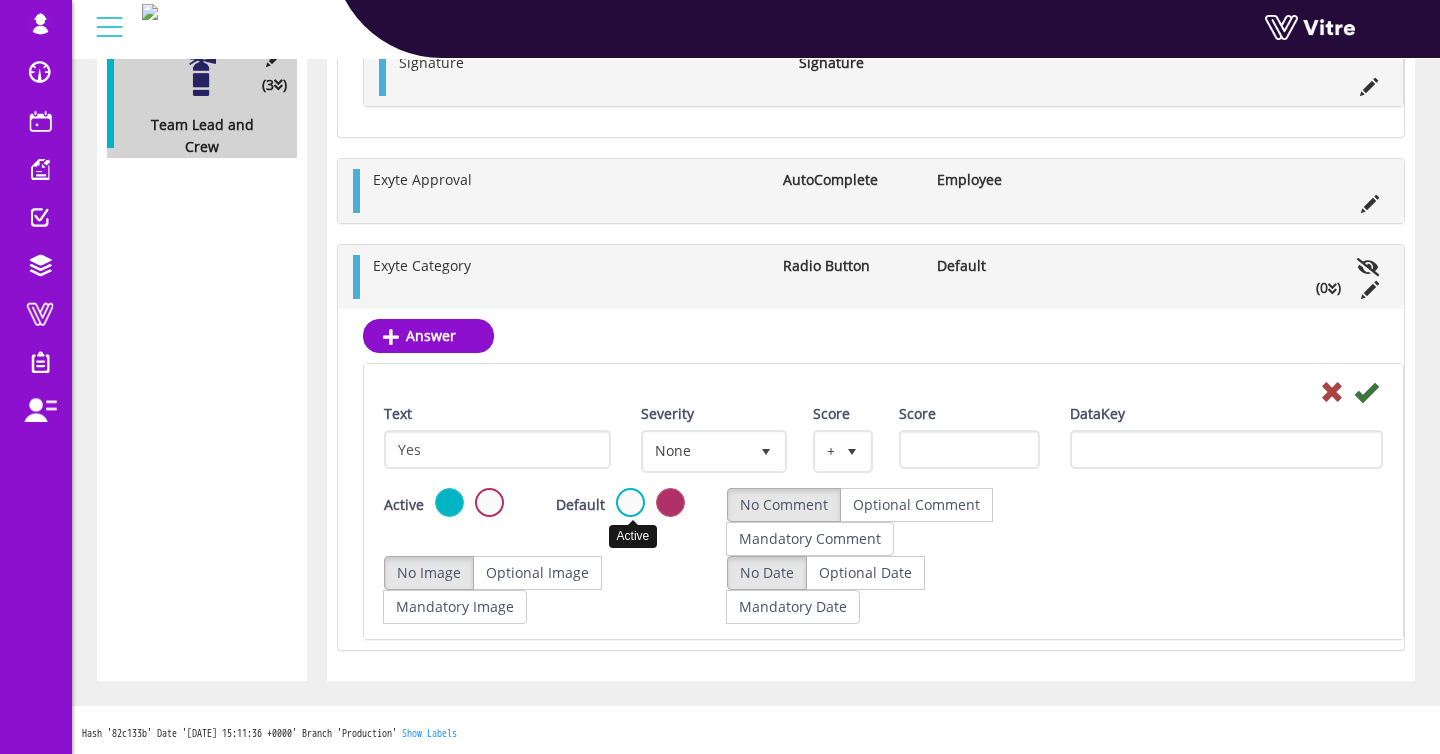 click at bounding box center [630, 502] 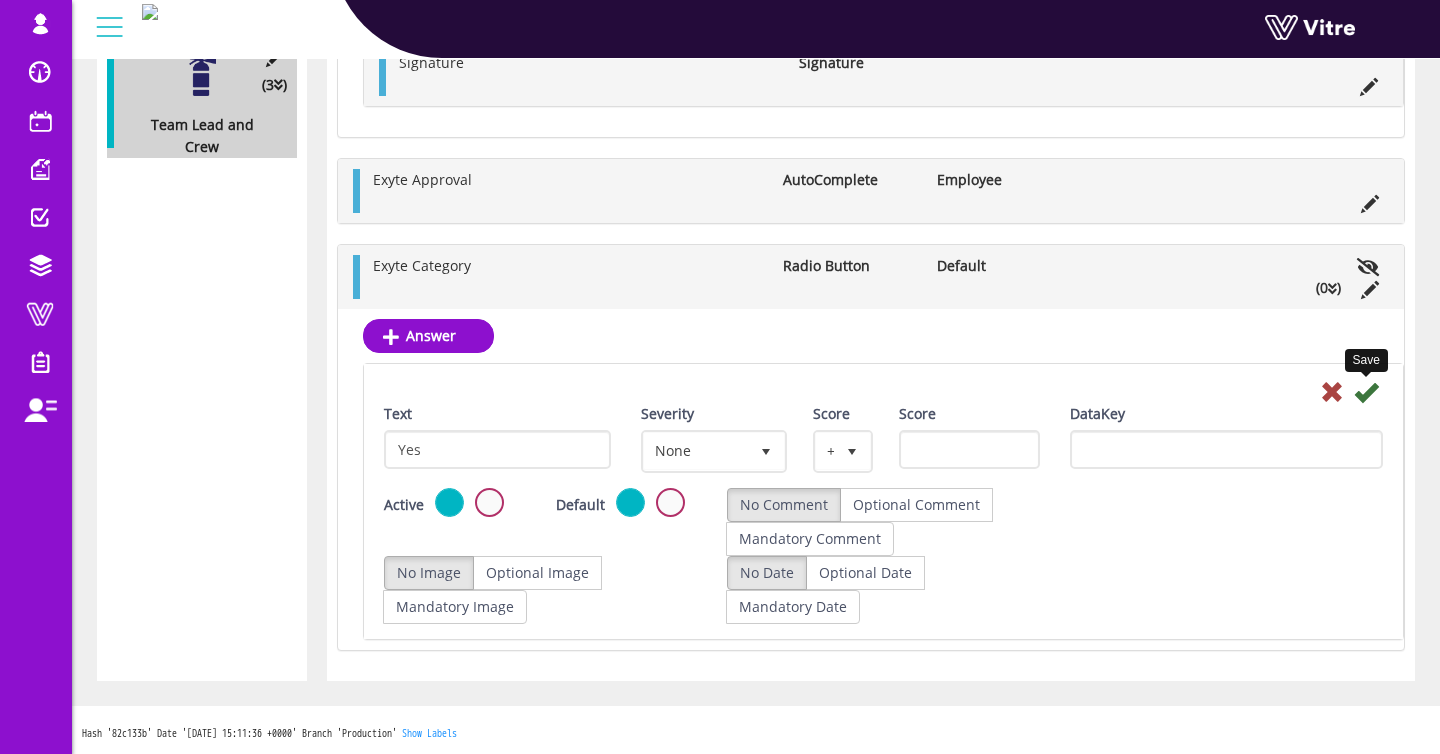 click at bounding box center [1366, 392] 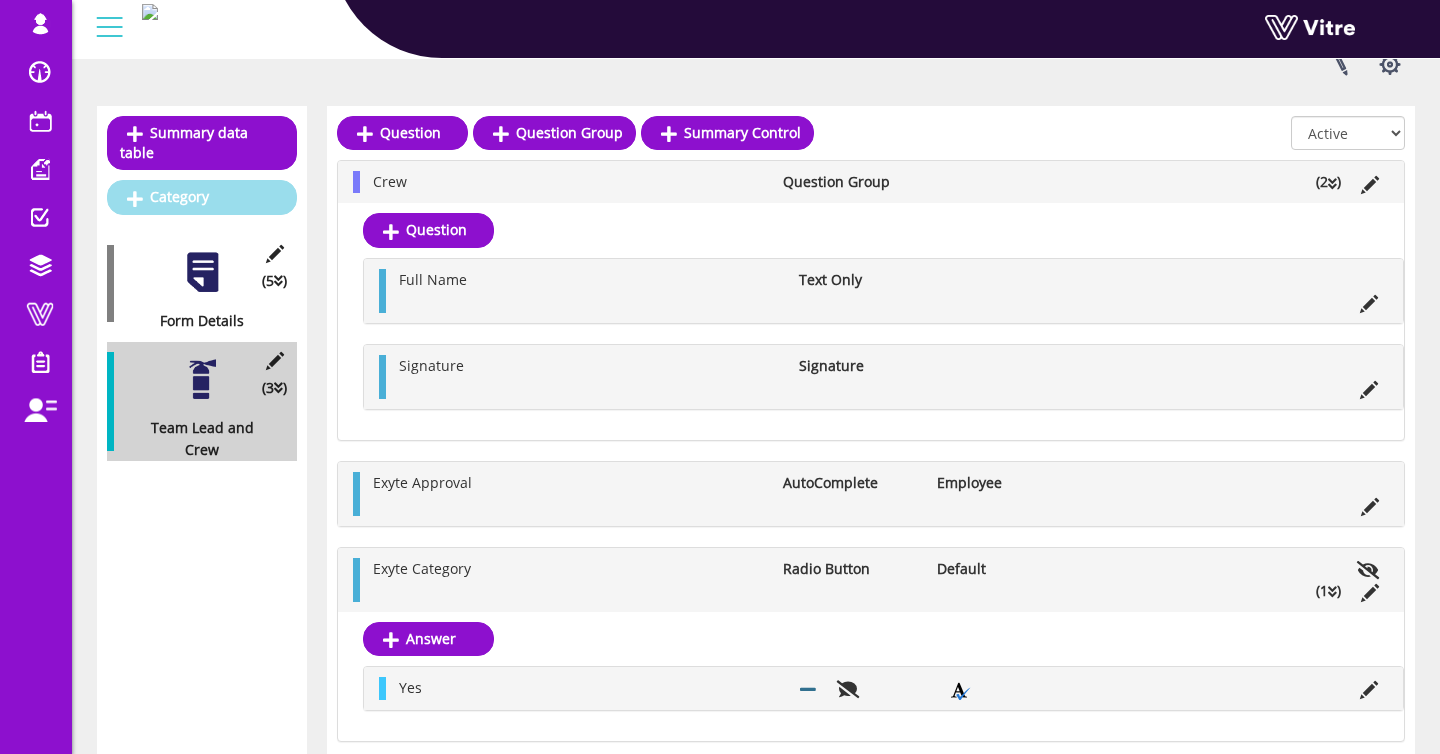 scroll, scrollTop: 171, scrollLeft: 0, axis: vertical 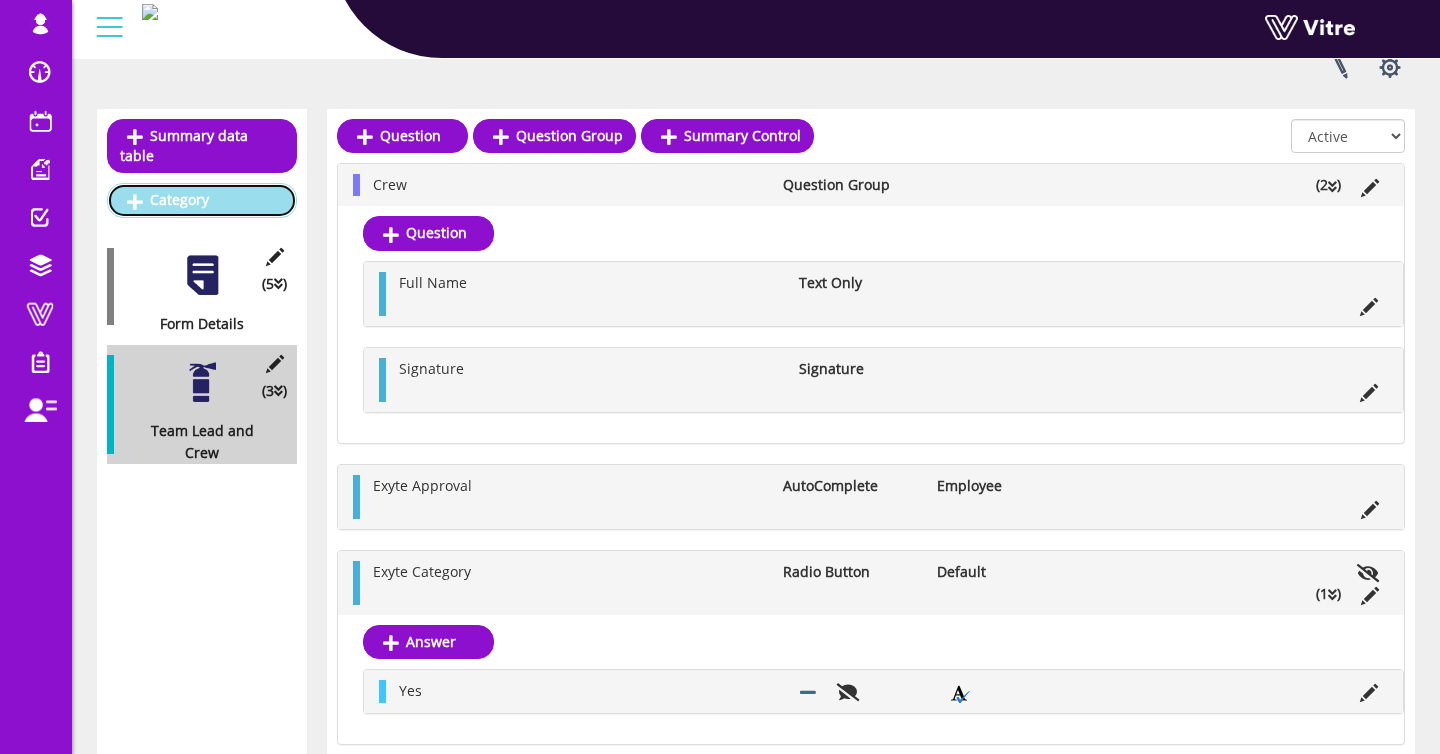 click on "Category" at bounding box center [202, 200] 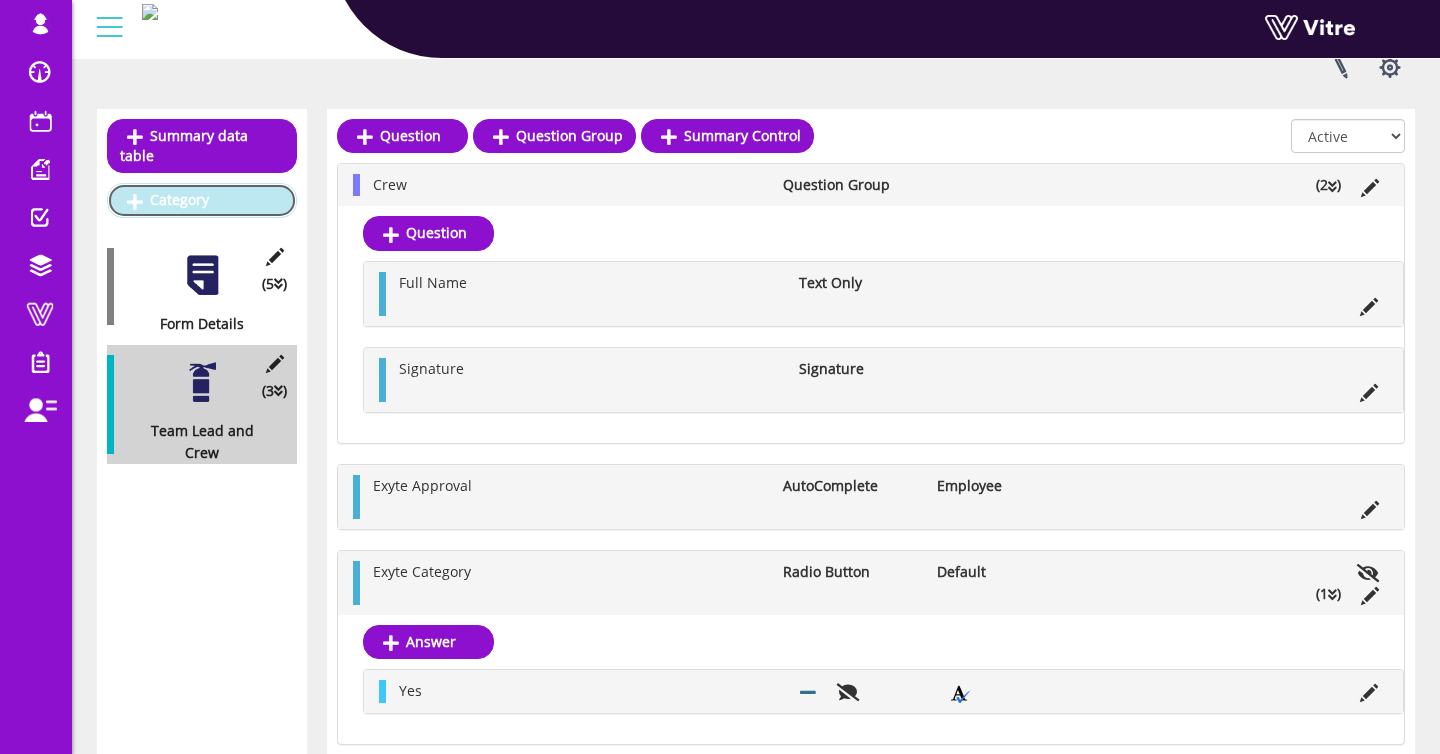 scroll, scrollTop: 0, scrollLeft: 0, axis: both 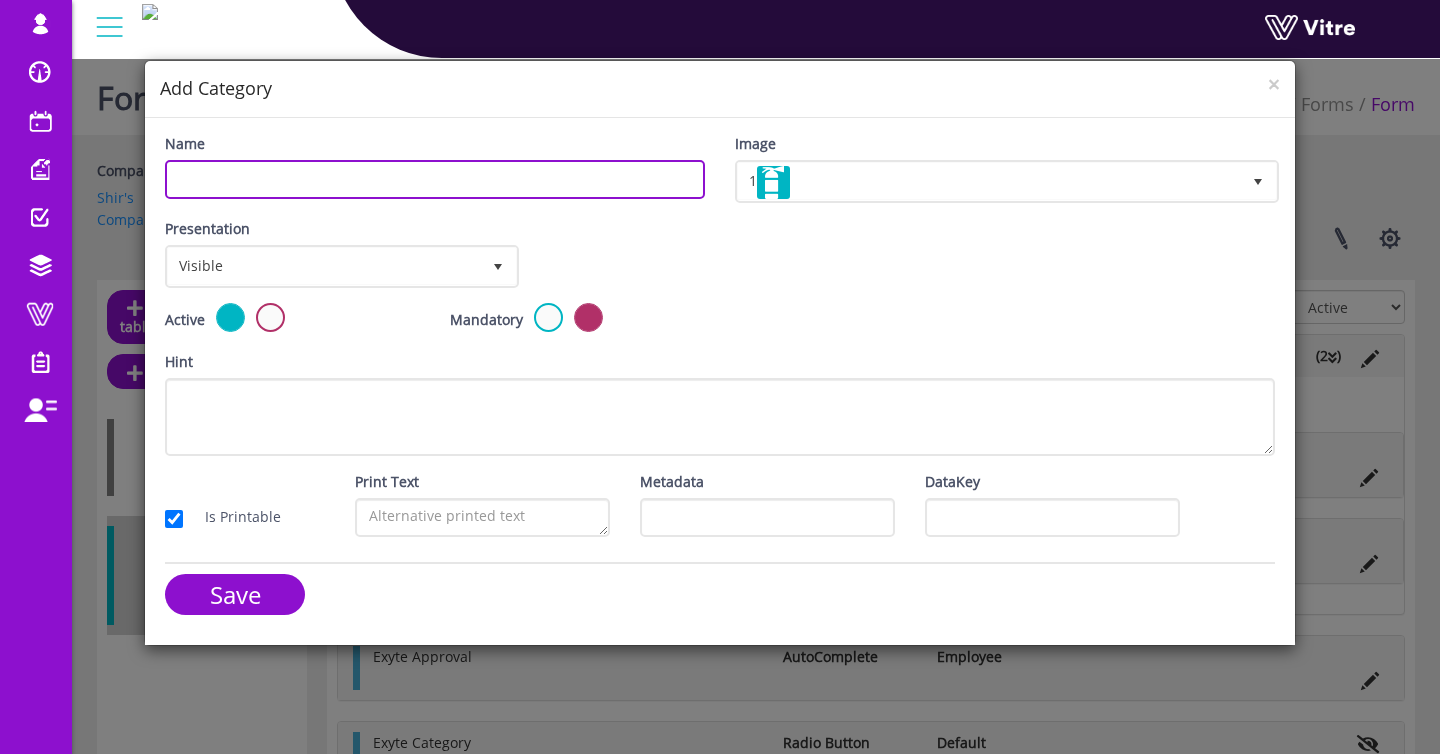 click on "Name" at bounding box center [435, 179] 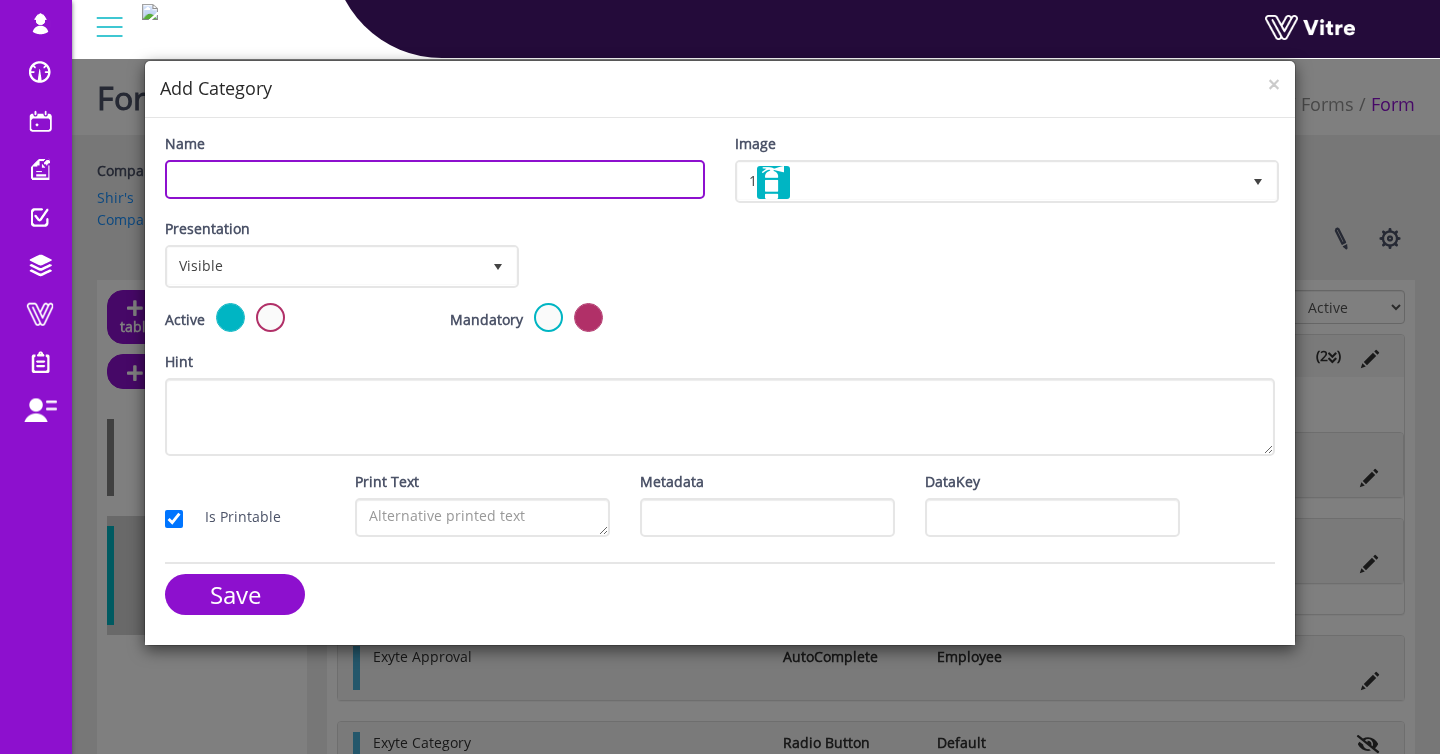 type on "Exyte Approval" 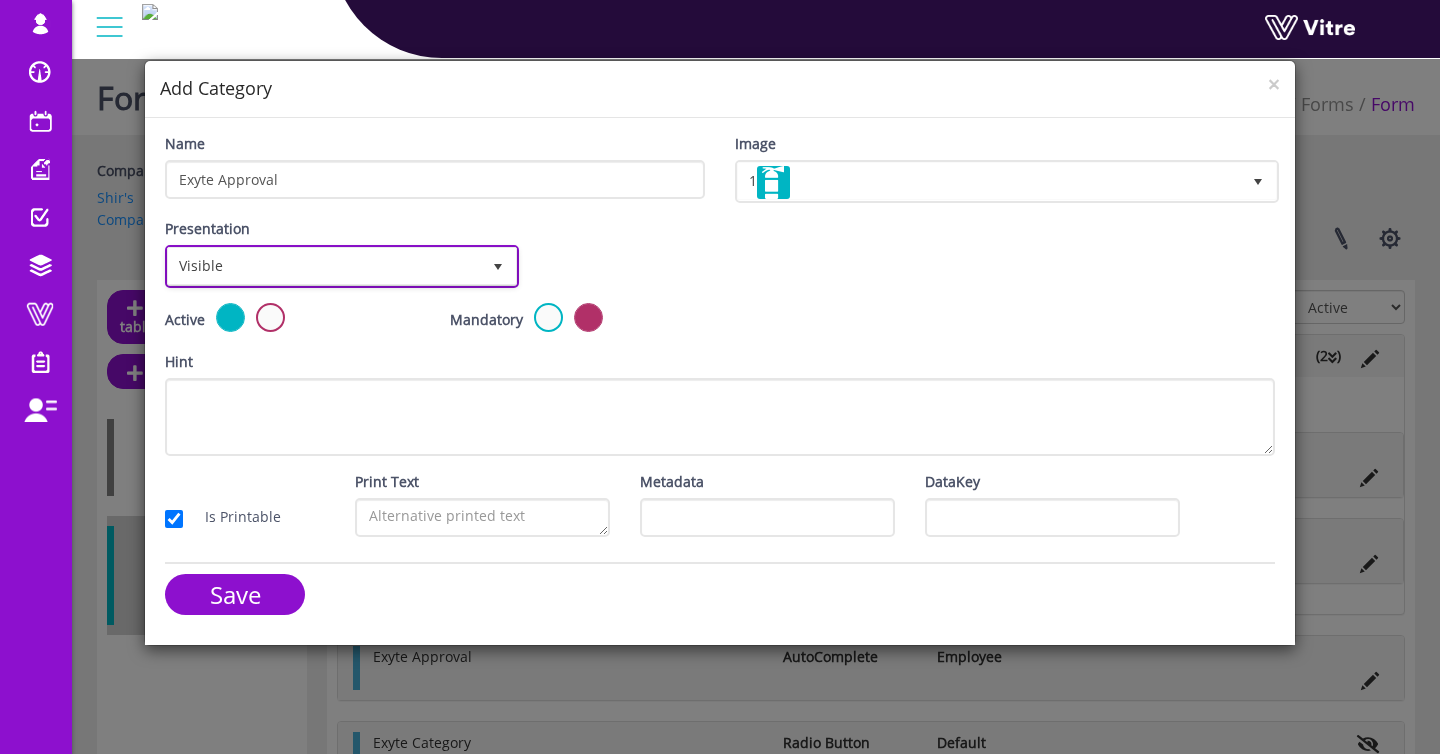 click on "Visible" at bounding box center [324, 266] 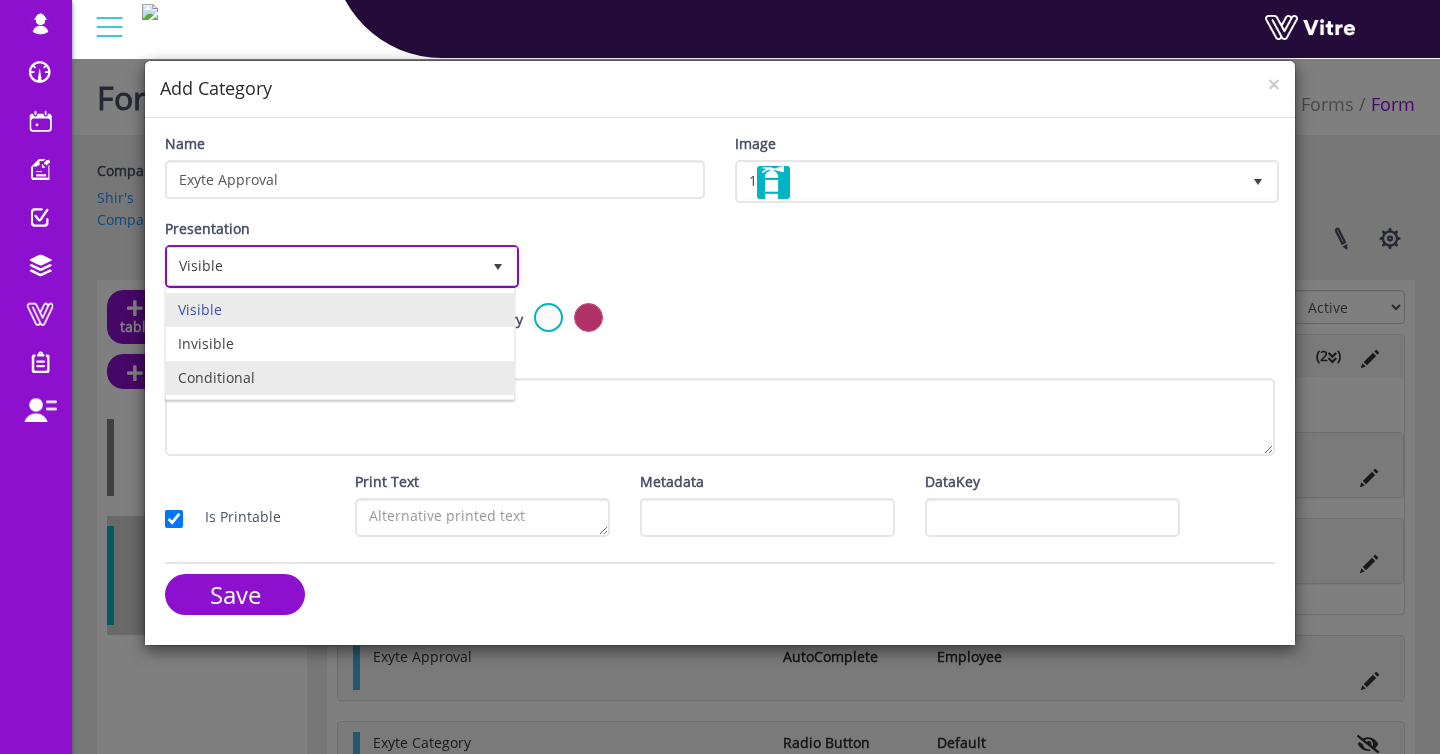 click on "Conditional" at bounding box center [340, 378] 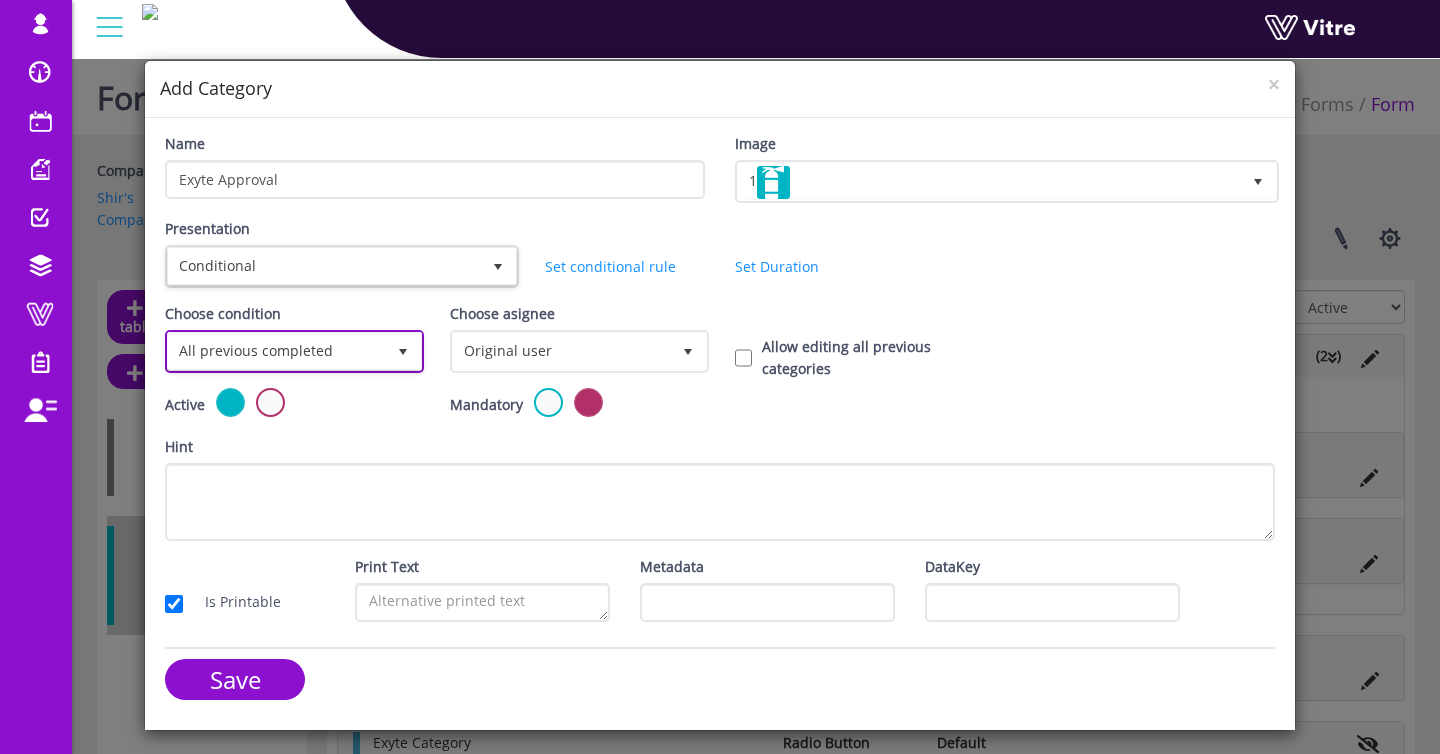click on "All previous completed" at bounding box center (276, 351) 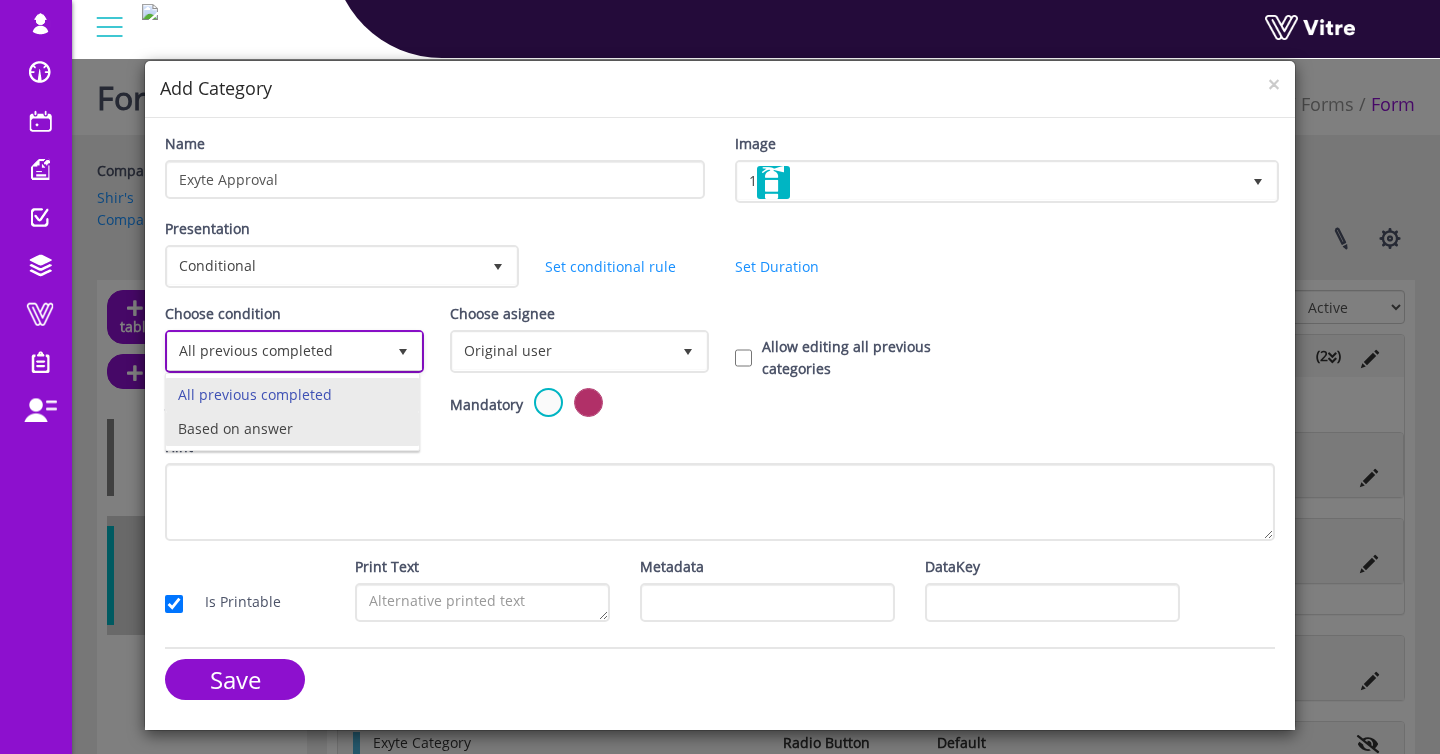 click on "Based on answer" at bounding box center [292, 429] 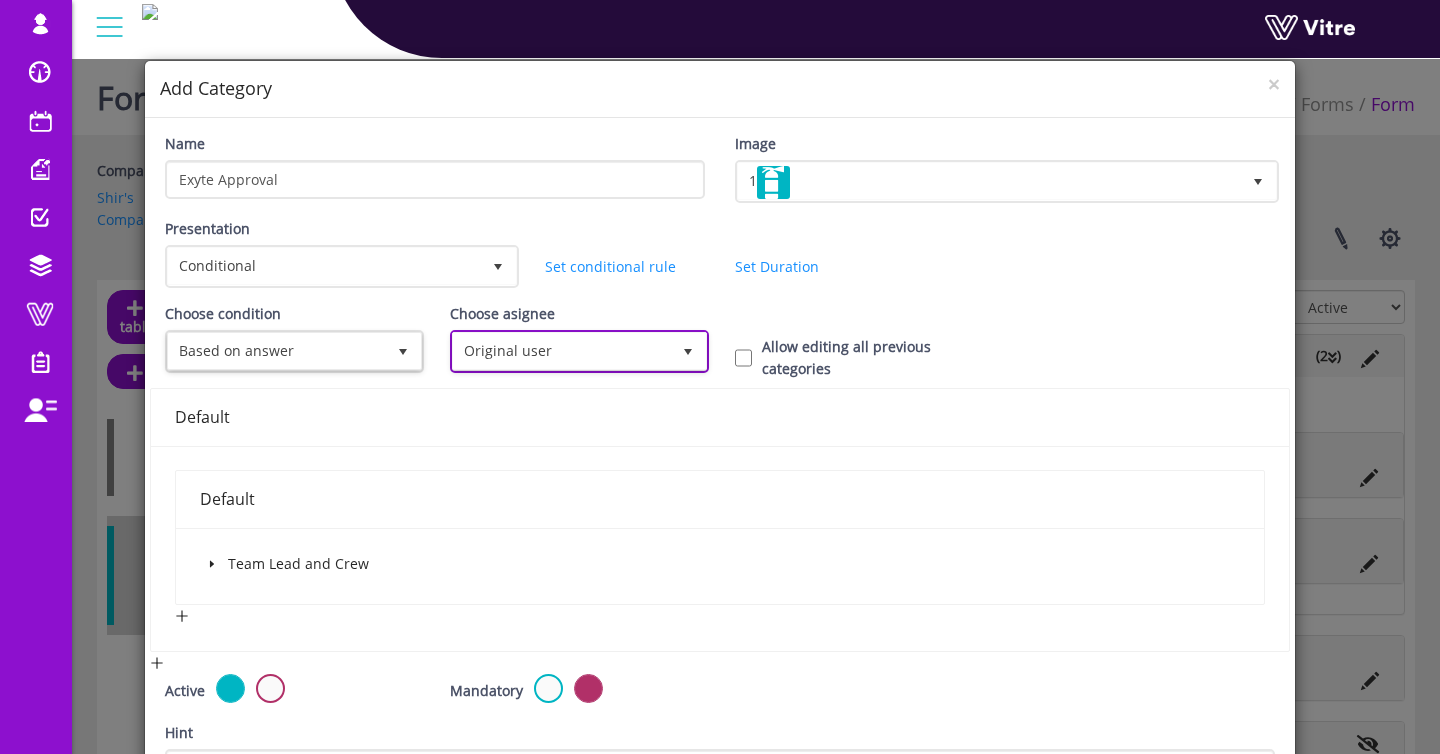 click on "Original user" at bounding box center [561, 351] 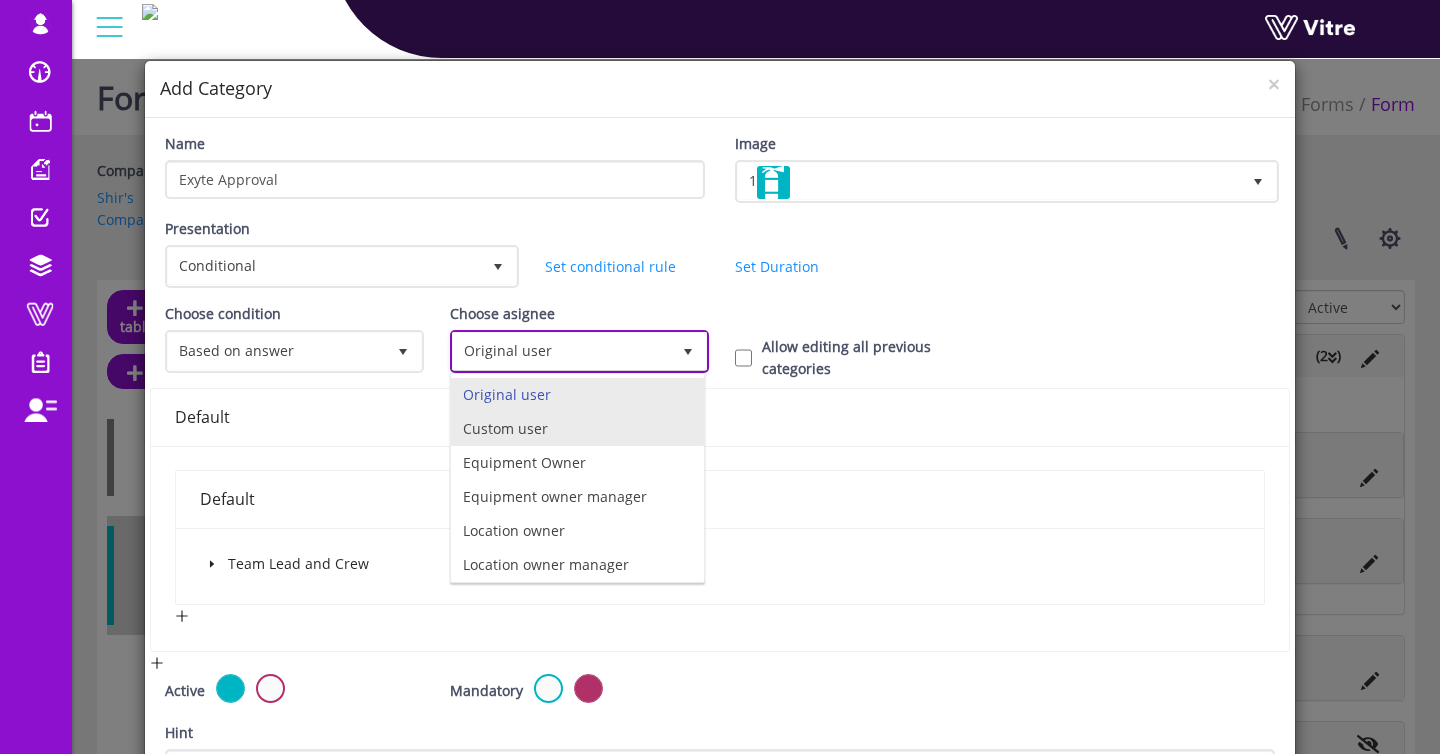 scroll, scrollTop: 140, scrollLeft: 0, axis: vertical 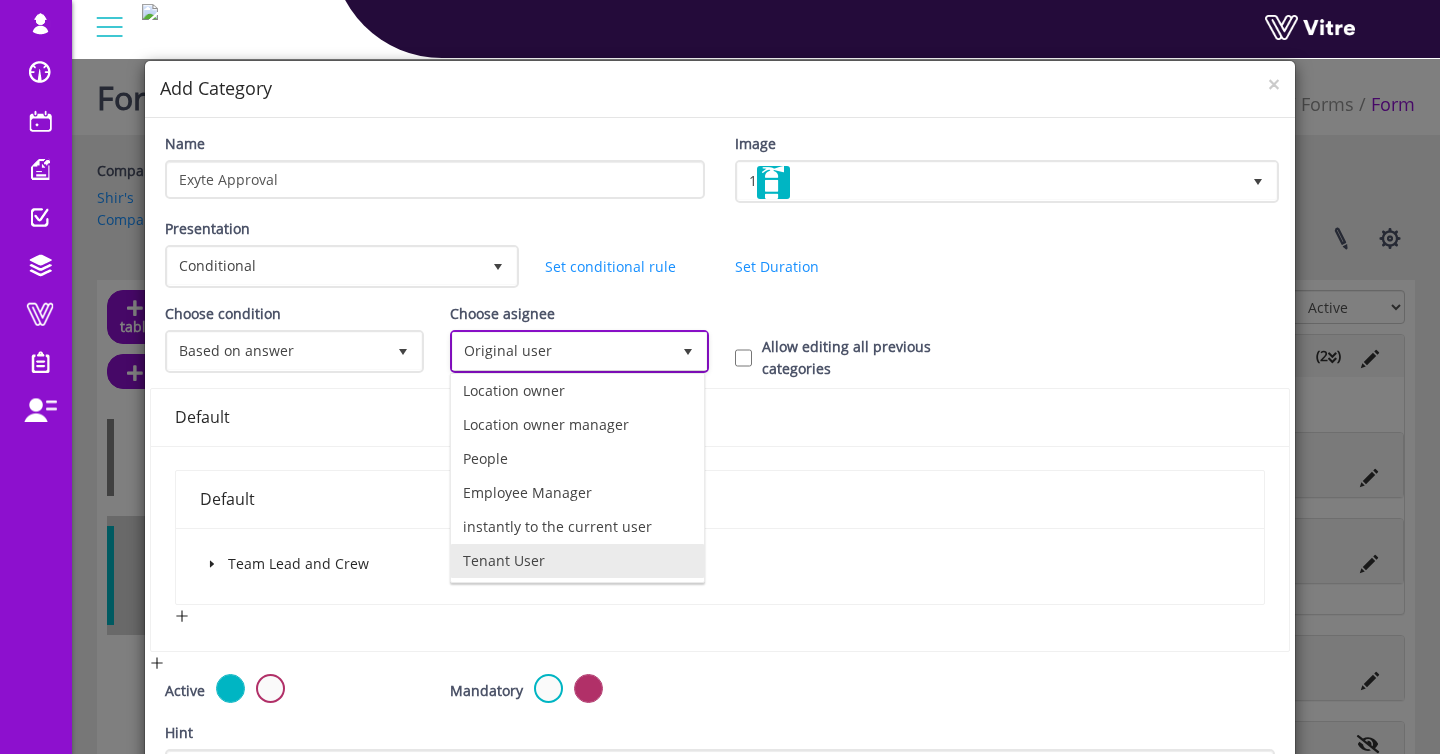click on "Tenant User" at bounding box center (577, 561) 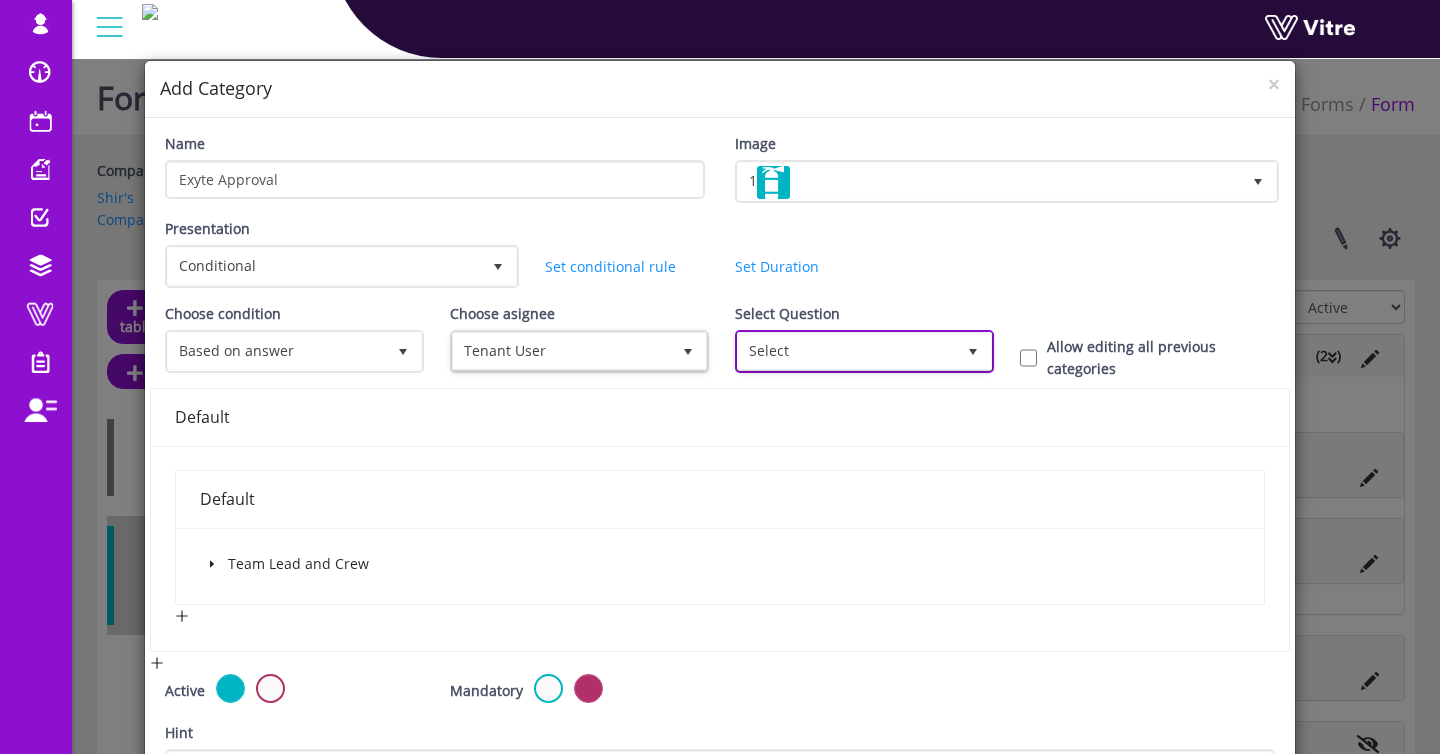 click on "Select" at bounding box center (846, 351) 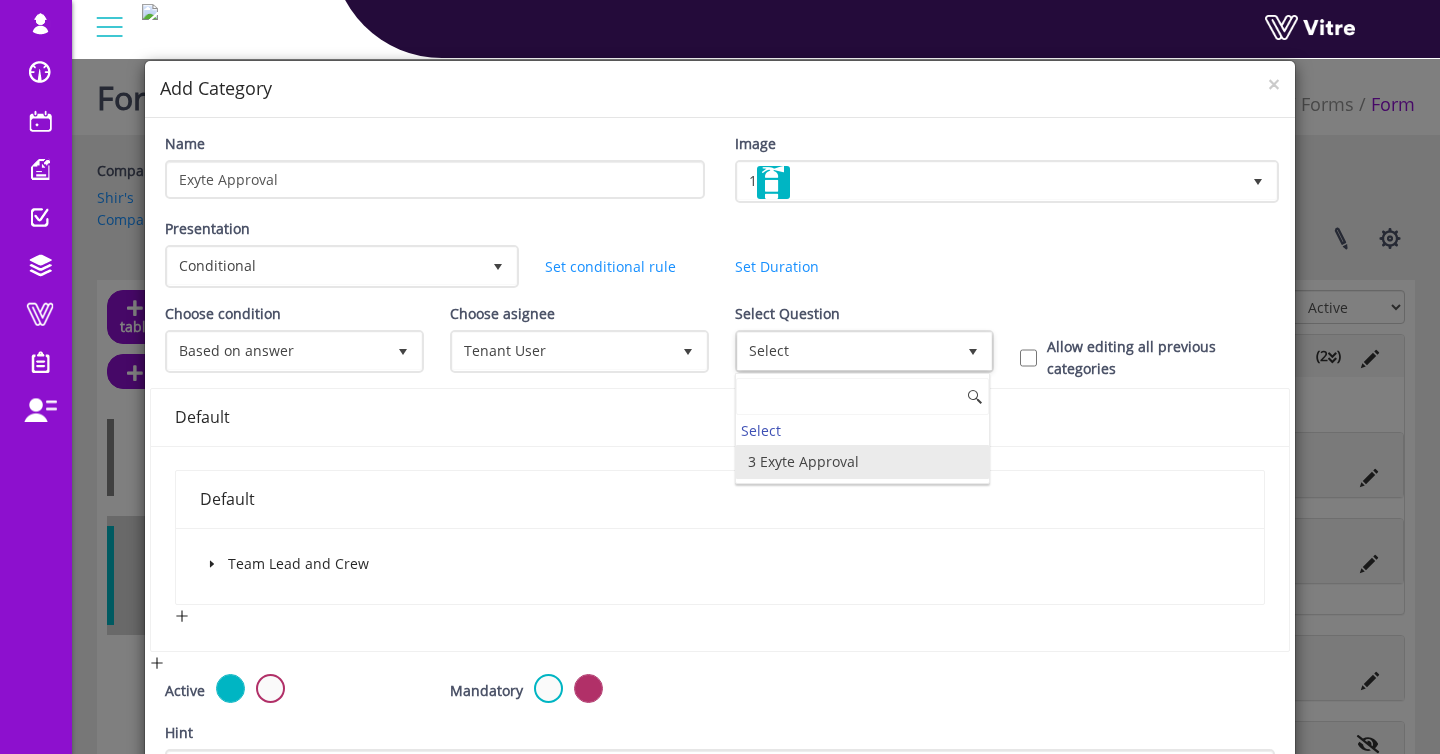 click on "3 Exyte Approval" at bounding box center (862, 462) 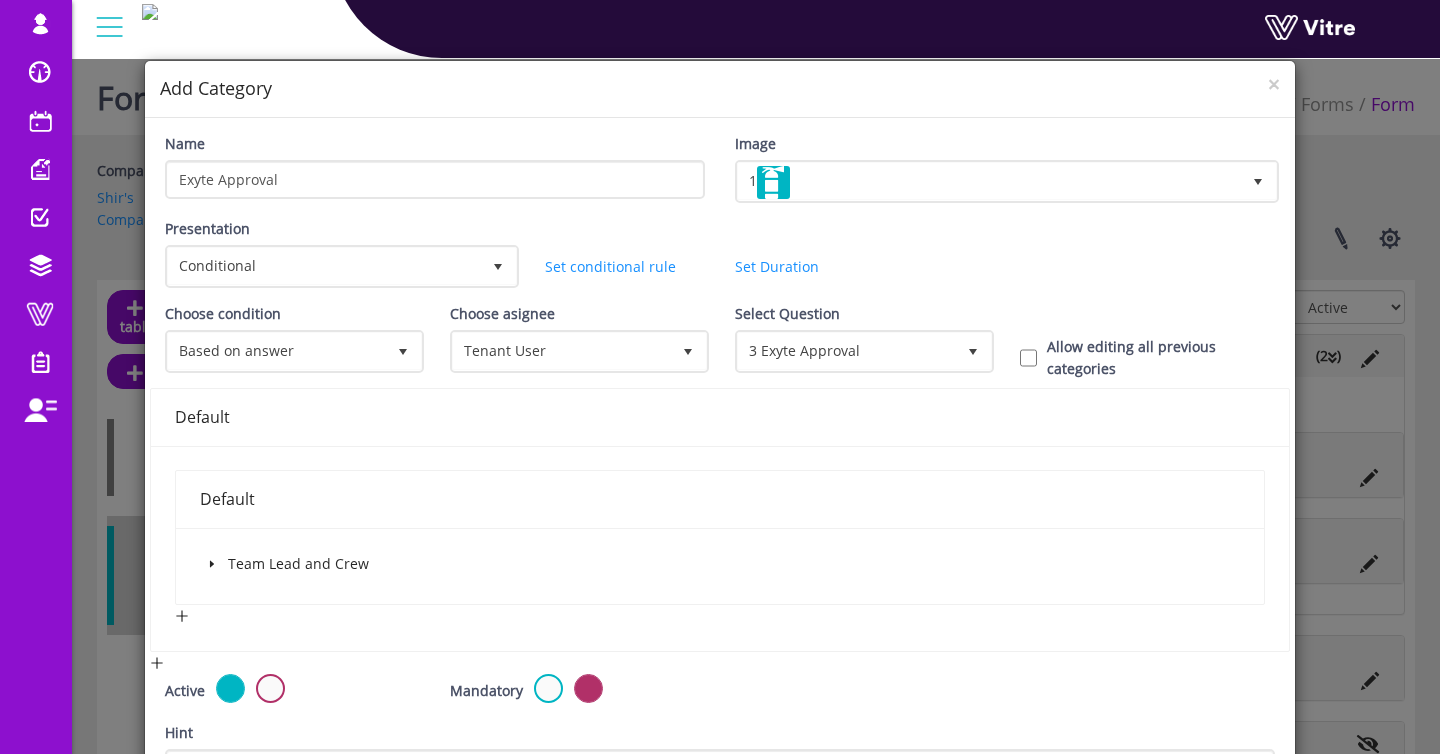 drag, startPoint x: 1095, startPoint y: 349, endPoint x: 1084, endPoint y: 352, distance: 11.401754 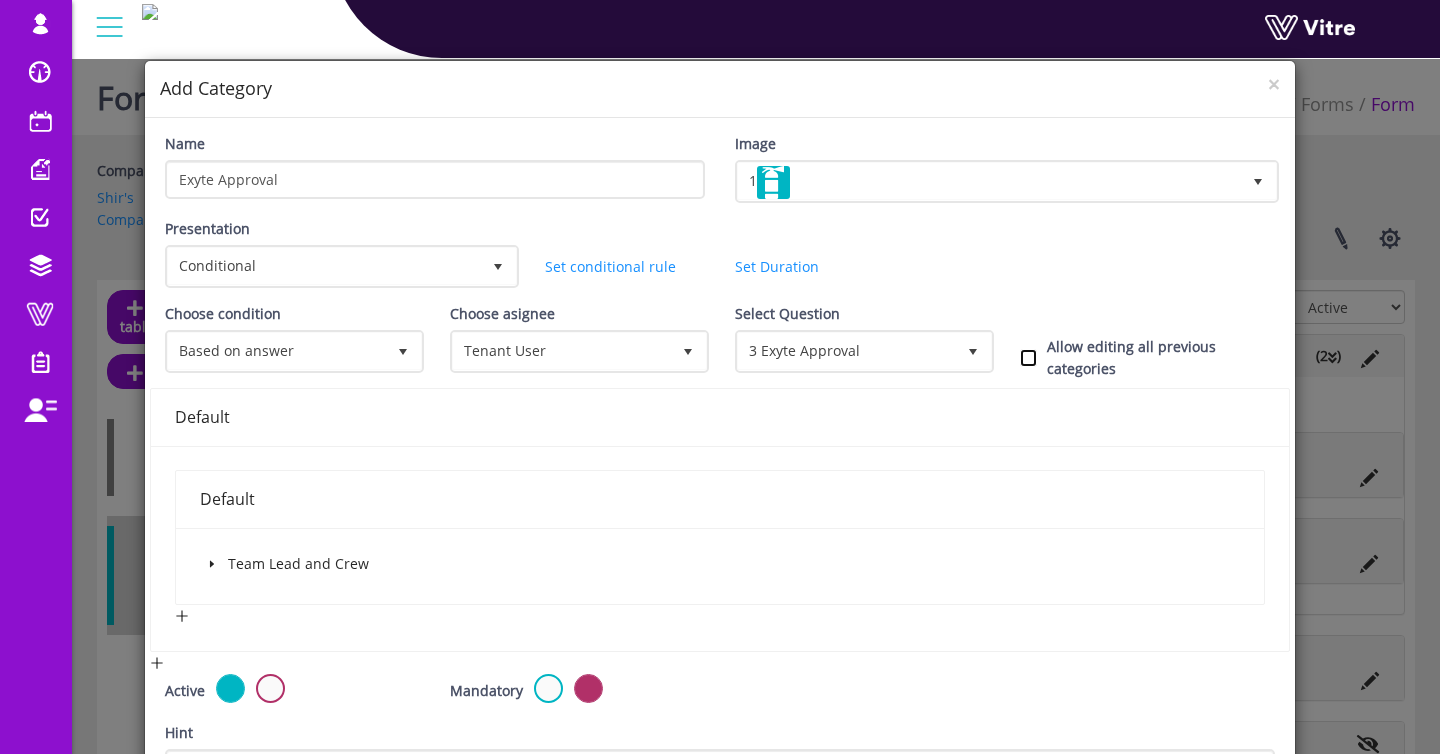 click on "Allow editing all previous categories" at bounding box center [1028, 358] 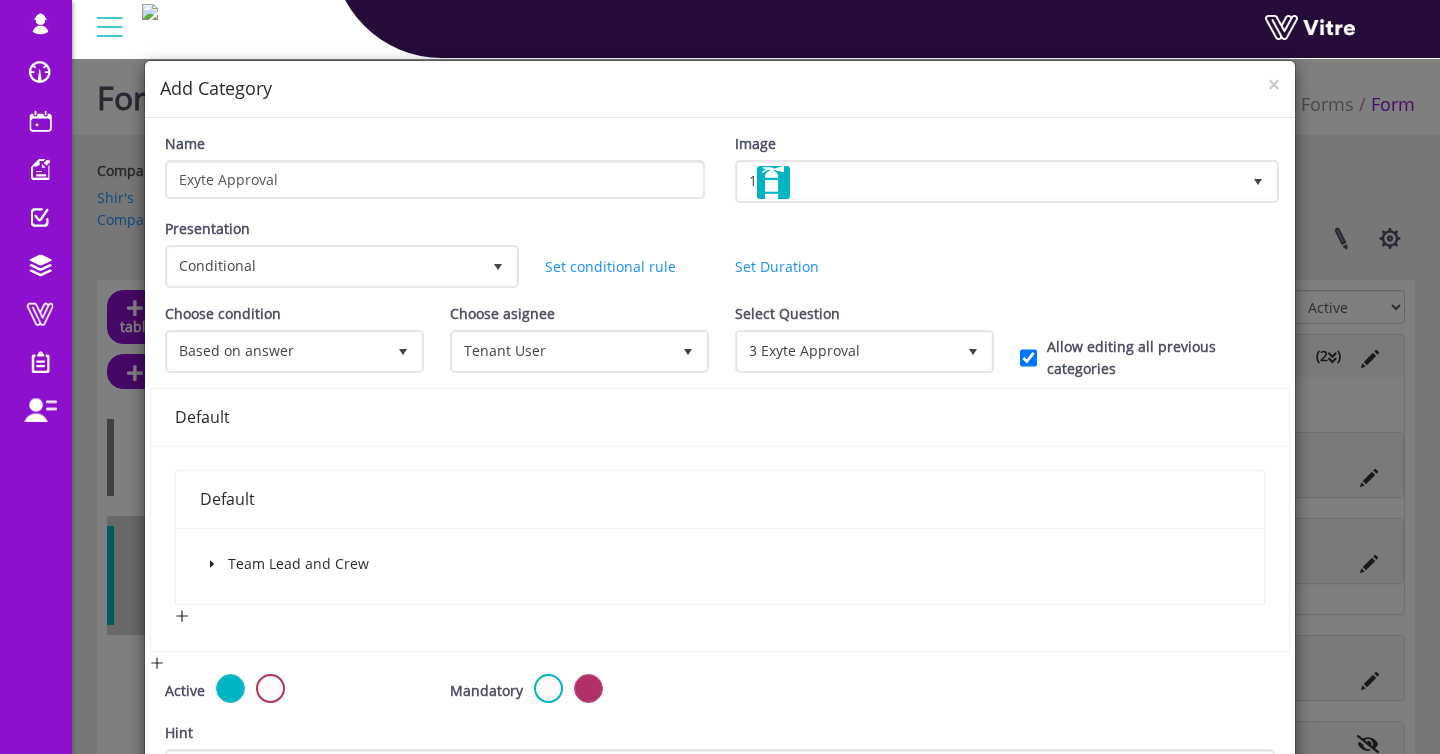 click 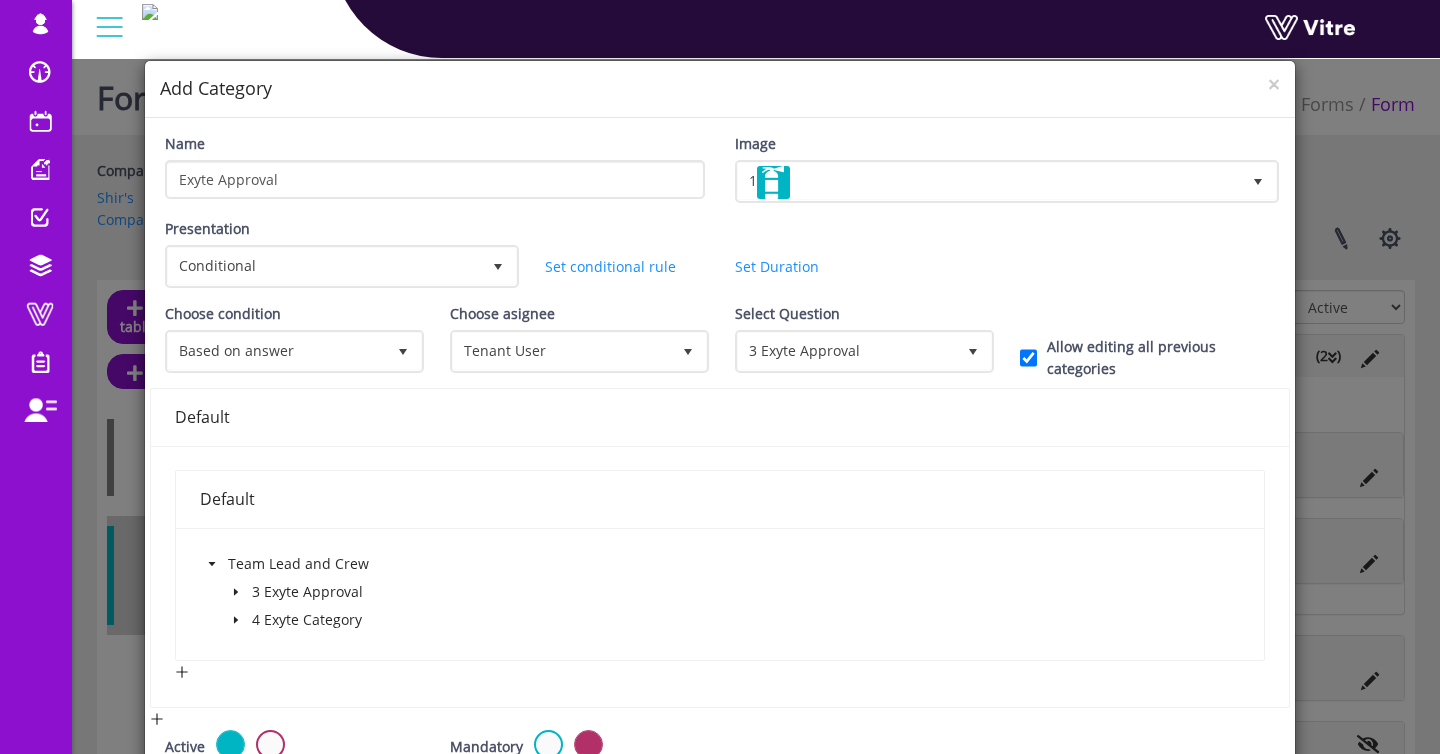 click 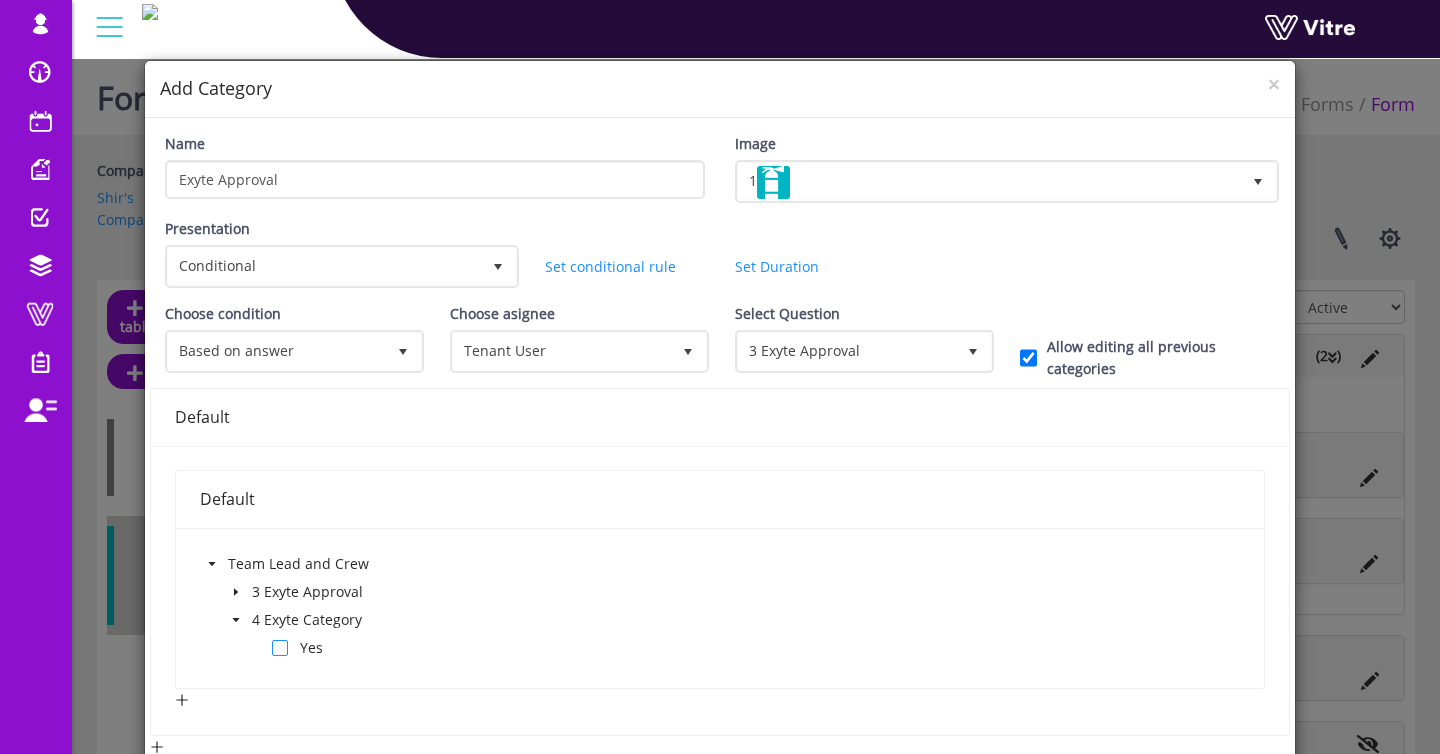 click at bounding box center (280, 648) 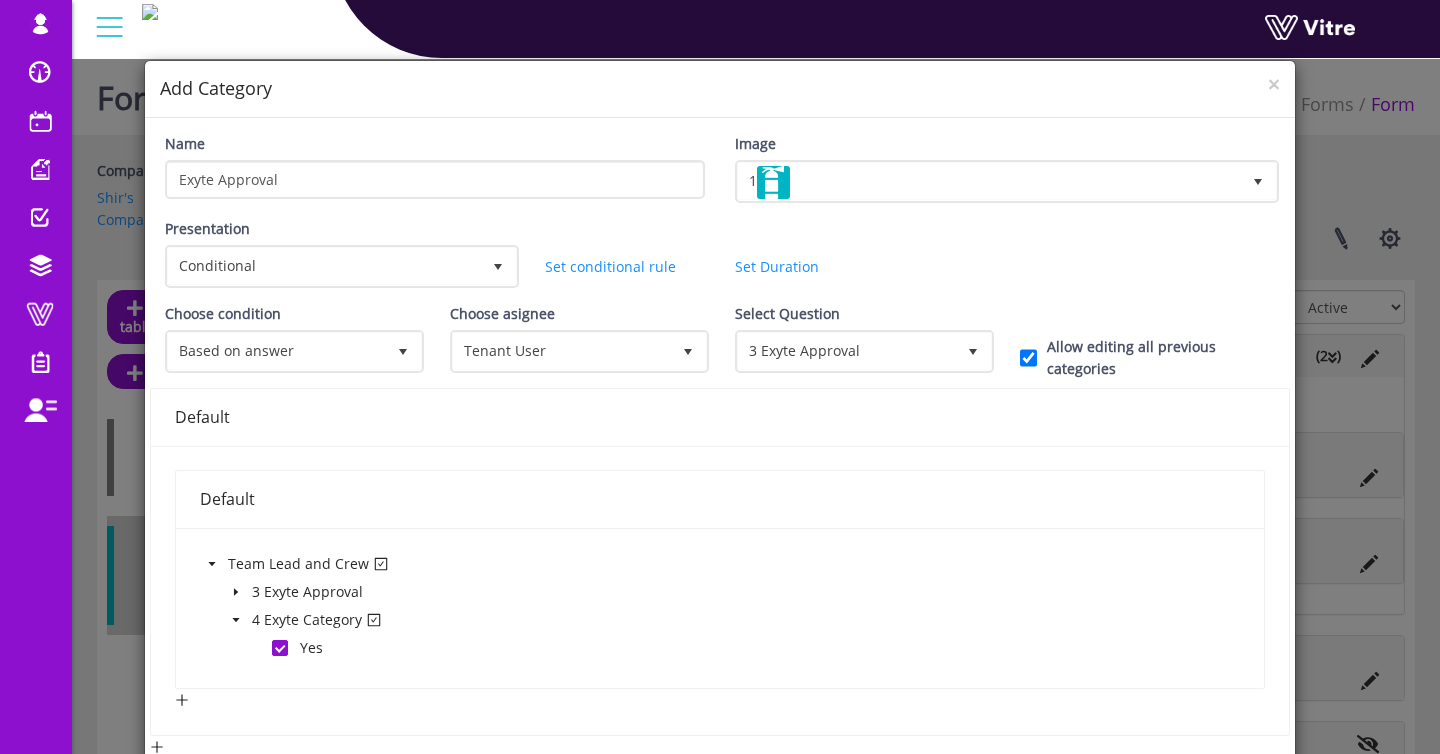 scroll, scrollTop: 346, scrollLeft: 0, axis: vertical 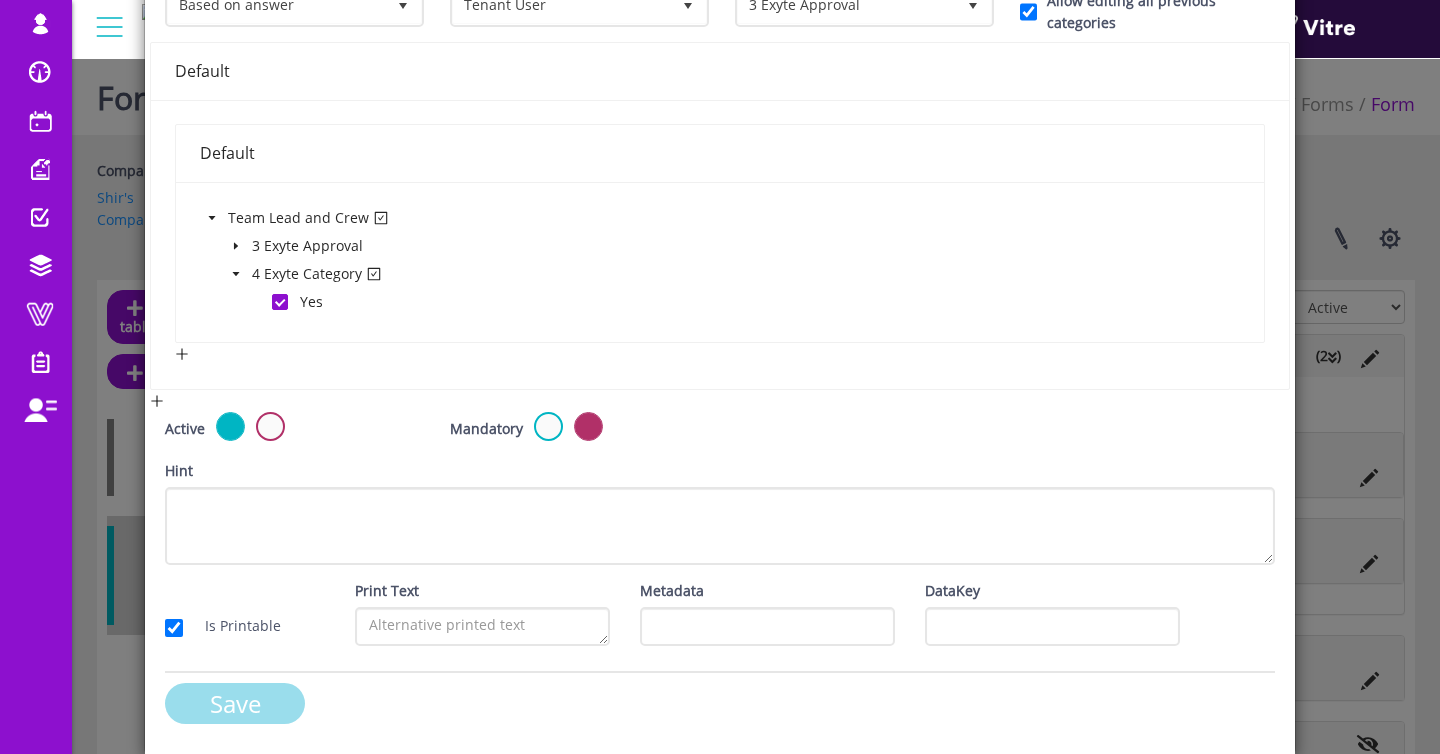 click on "Save" at bounding box center (235, 703) 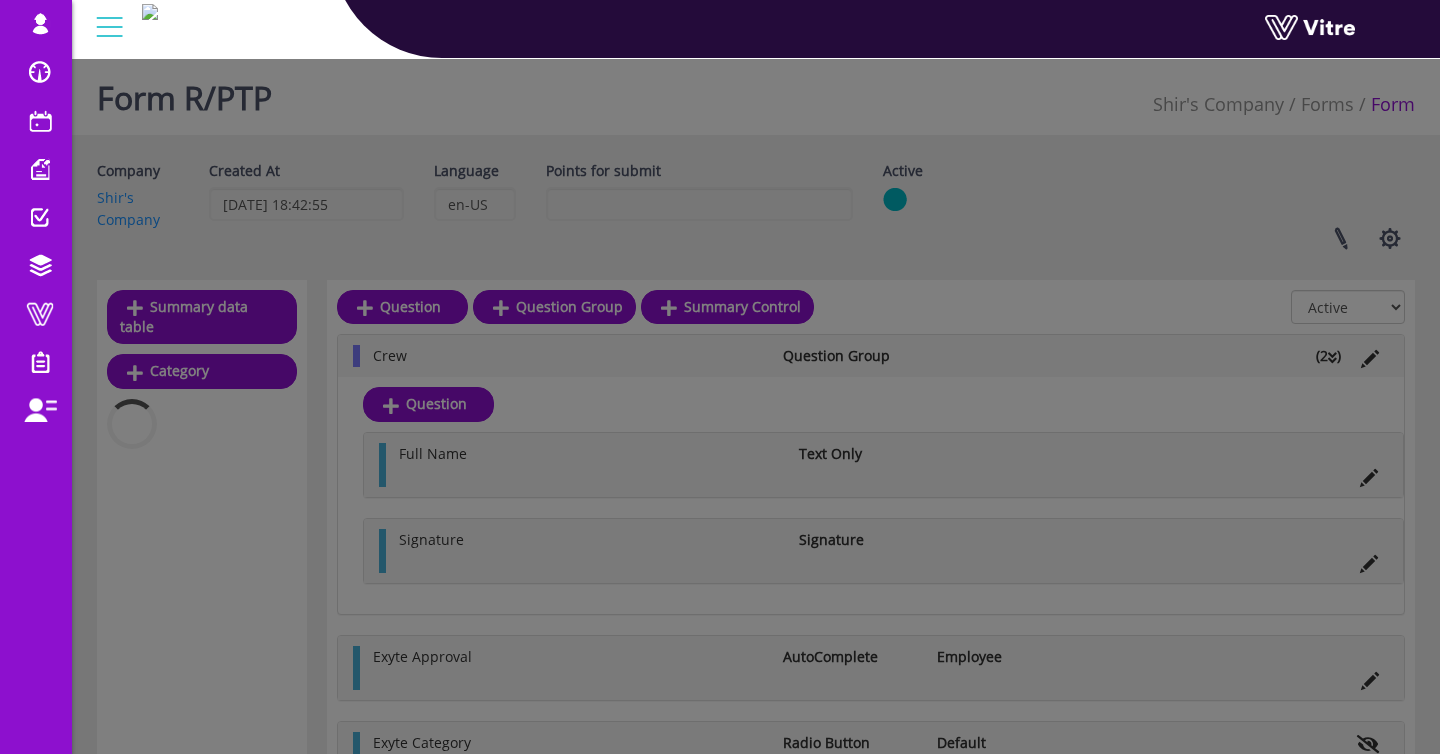 scroll, scrollTop: 0, scrollLeft: 0, axis: both 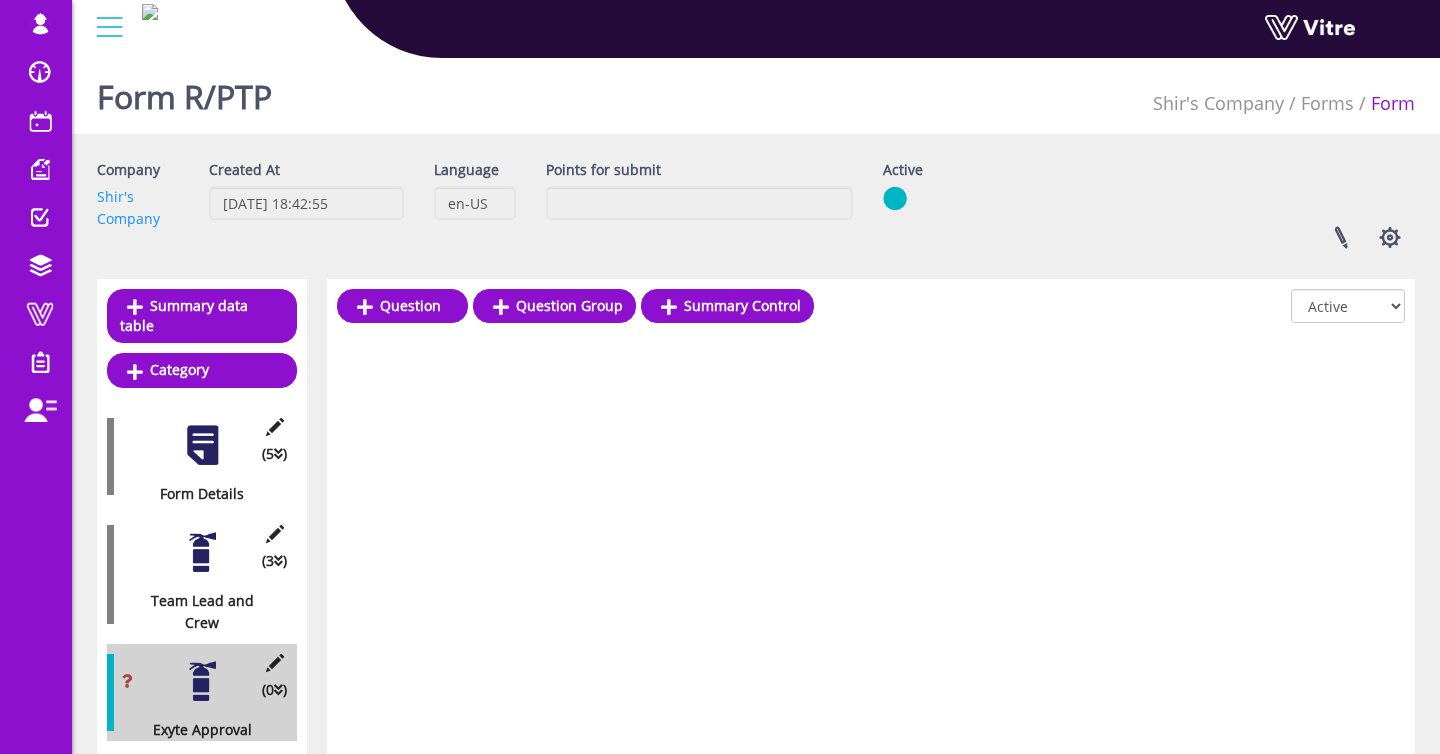 click on "Question Question Group   Summary Control" at bounding box center [575, 311] 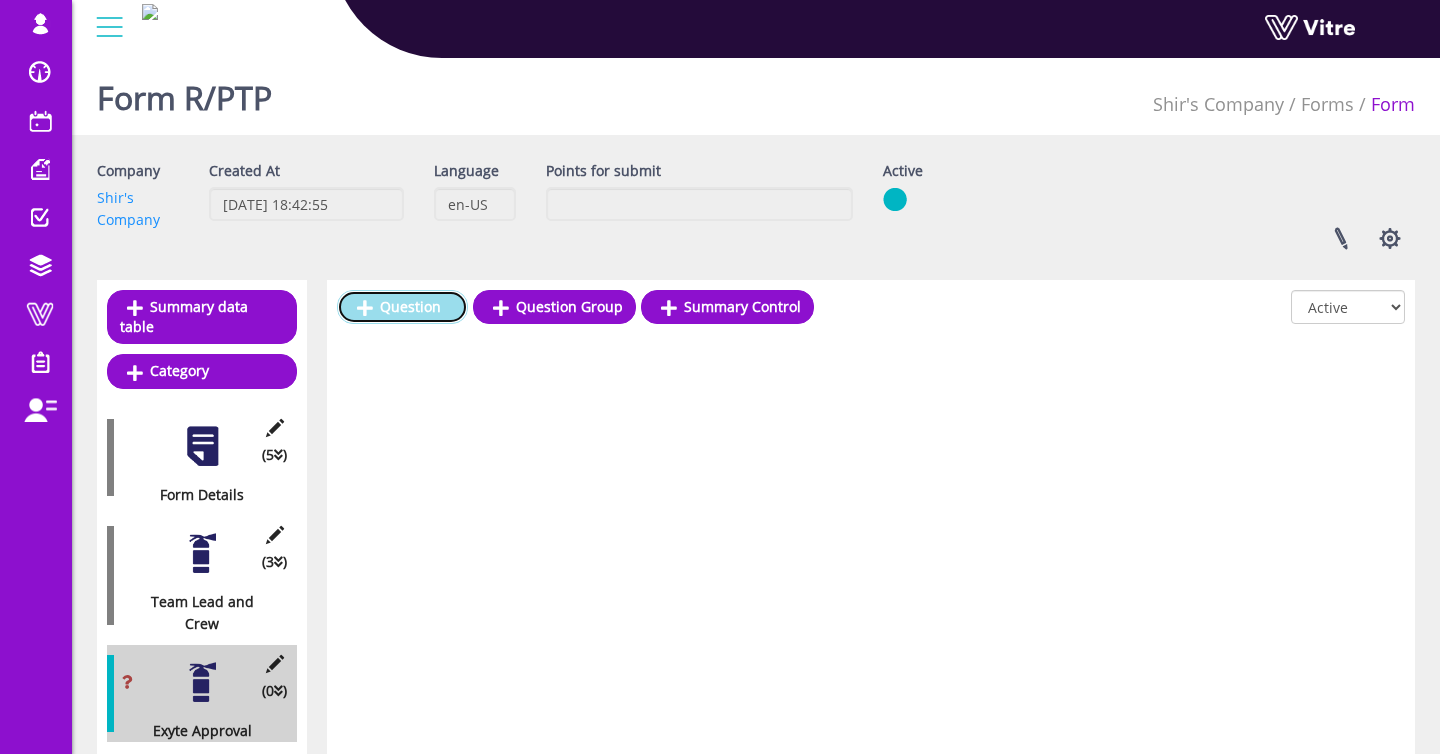 click on "Question" at bounding box center (402, 307) 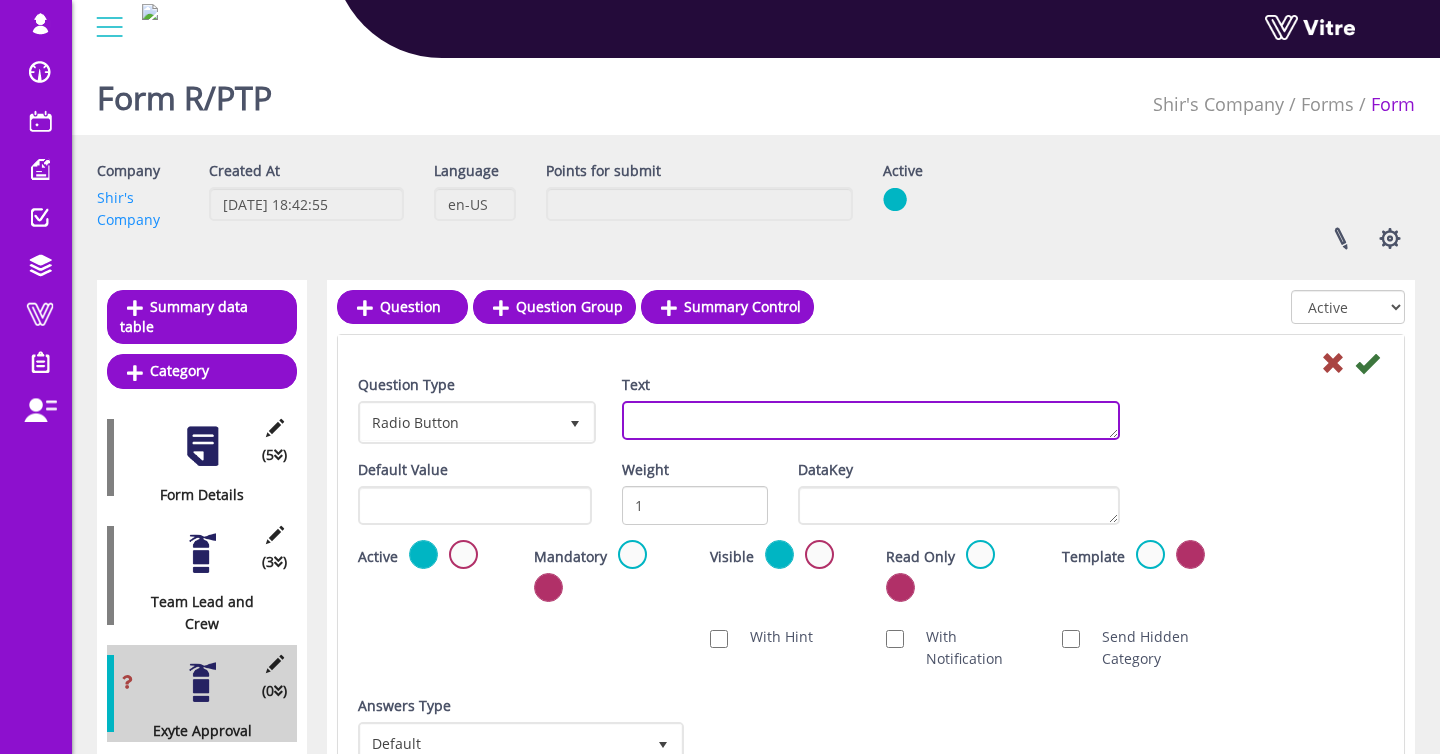 click on "Text" at bounding box center [871, 420] 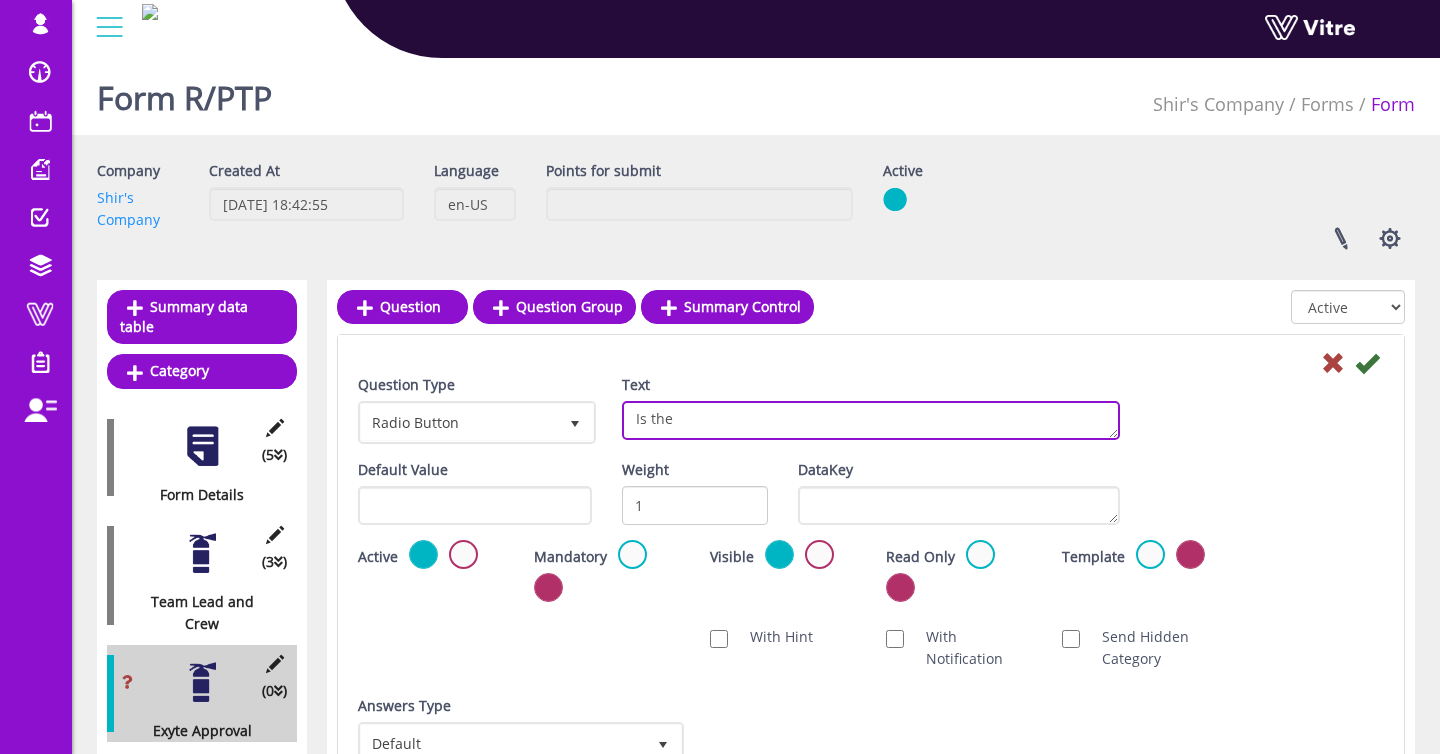 type on "Is the" 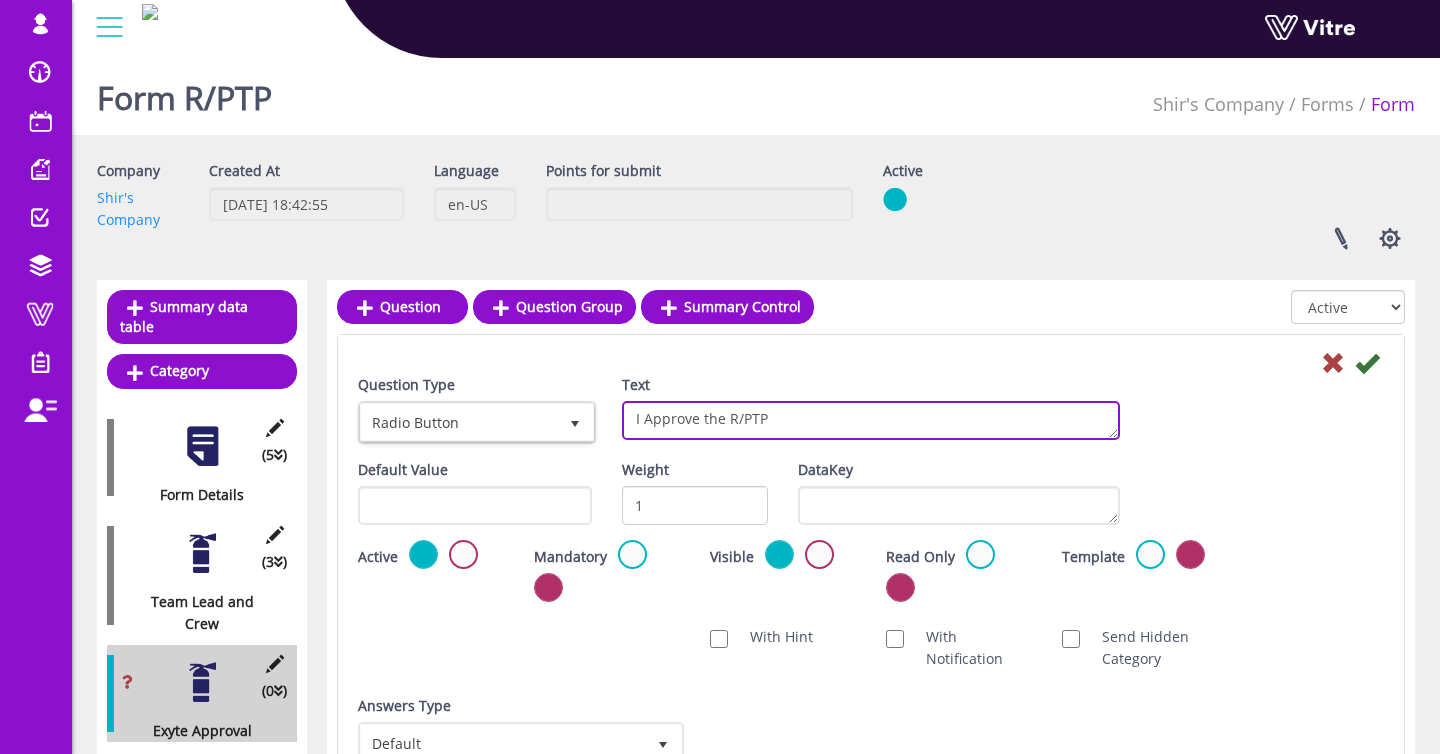 type on "I Approve the R/PTP" 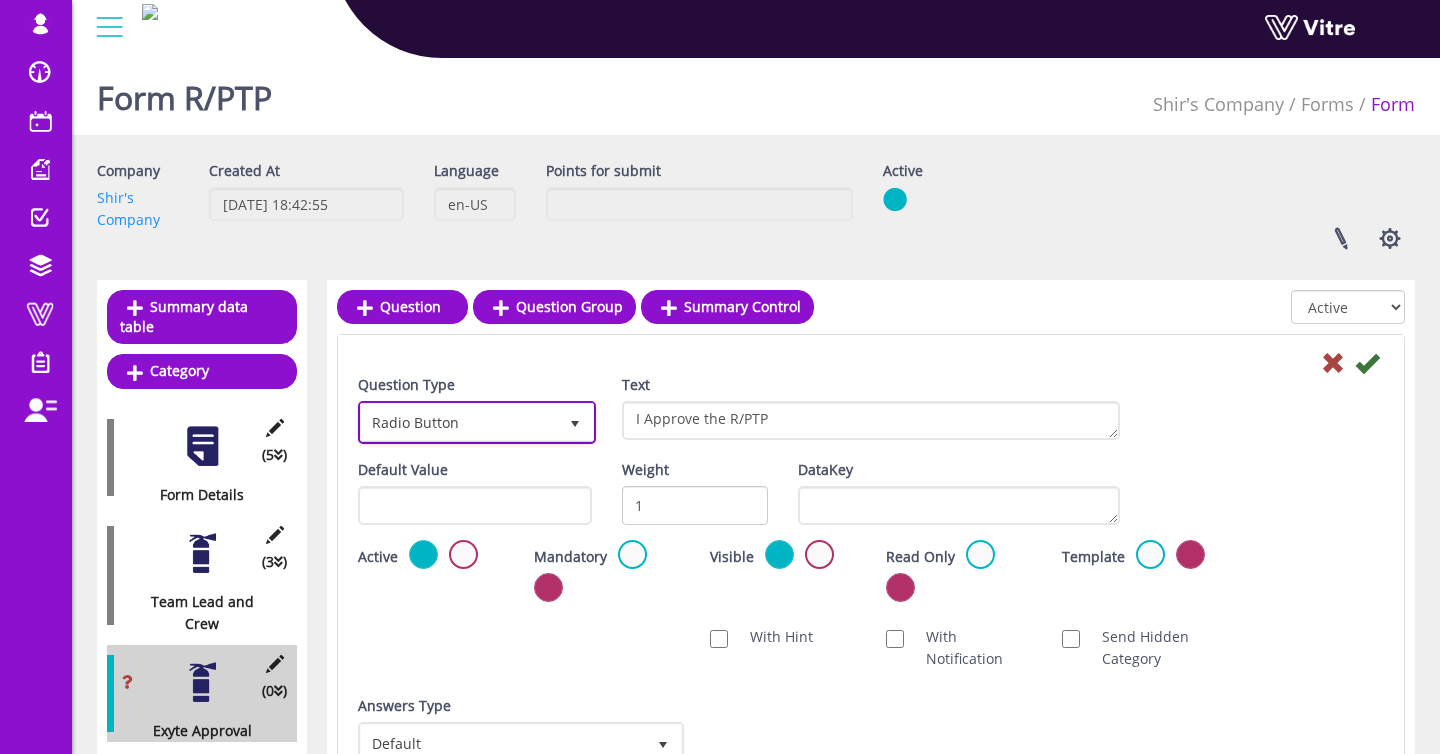click on "Radio Button" at bounding box center (459, 422) 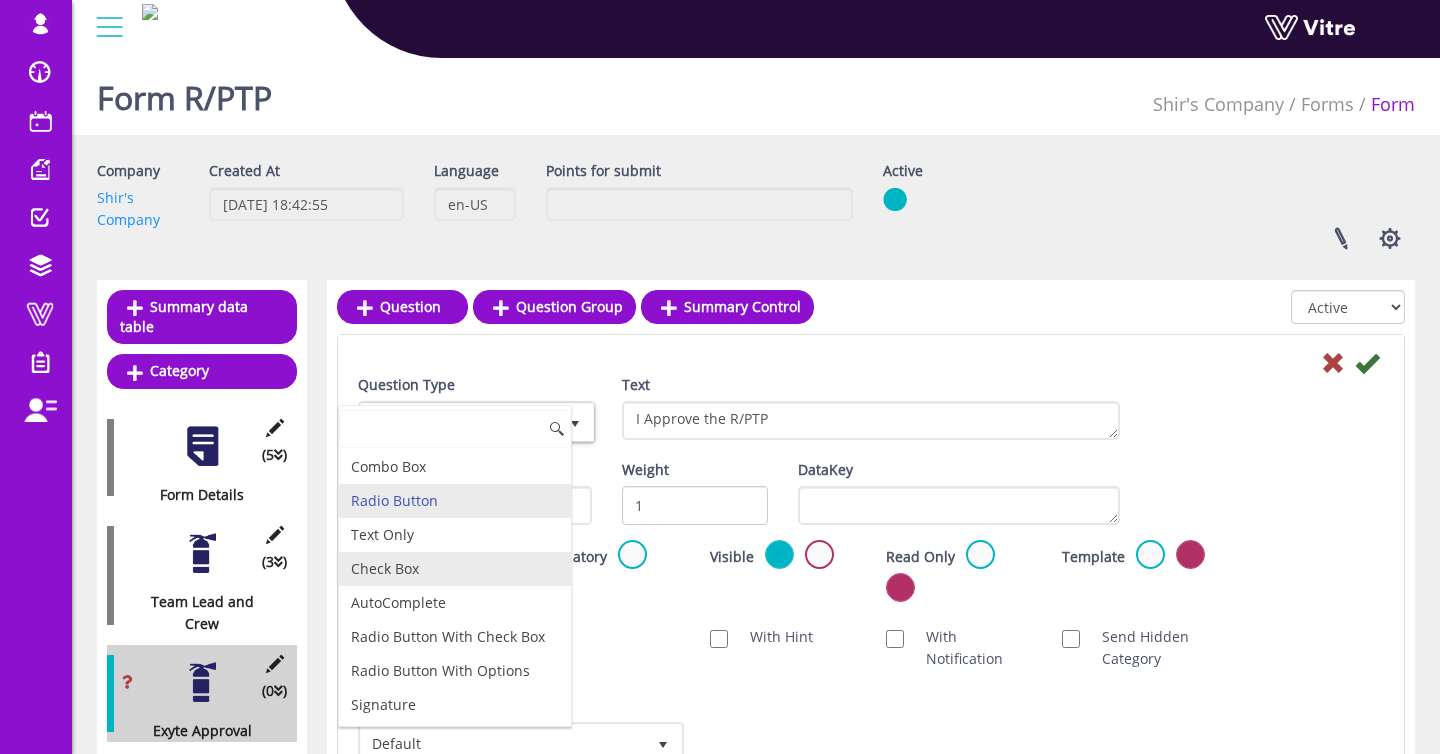 click on "Check Box" at bounding box center [455, 569] 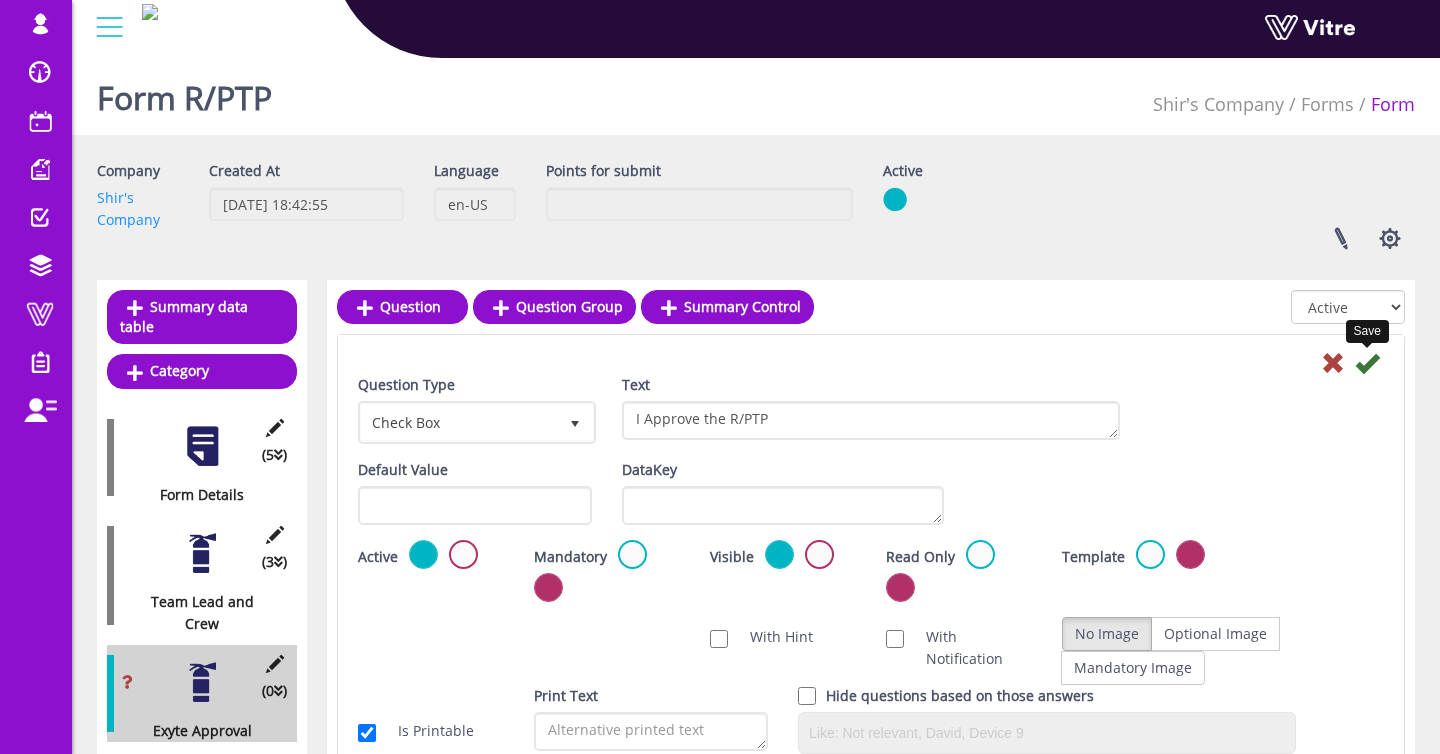 click at bounding box center [1367, 363] 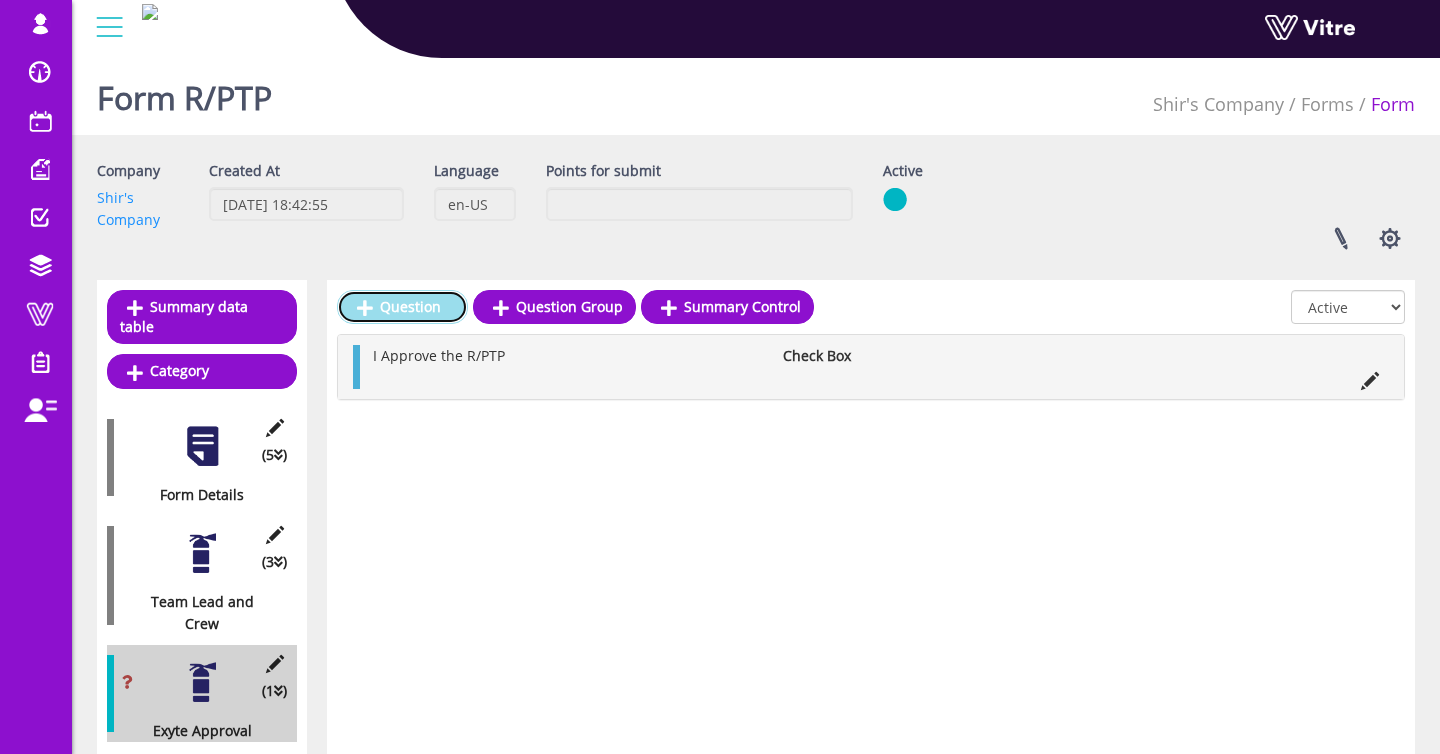 drag, startPoint x: 407, startPoint y: 315, endPoint x: 431, endPoint y: 326, distance: 26.400757 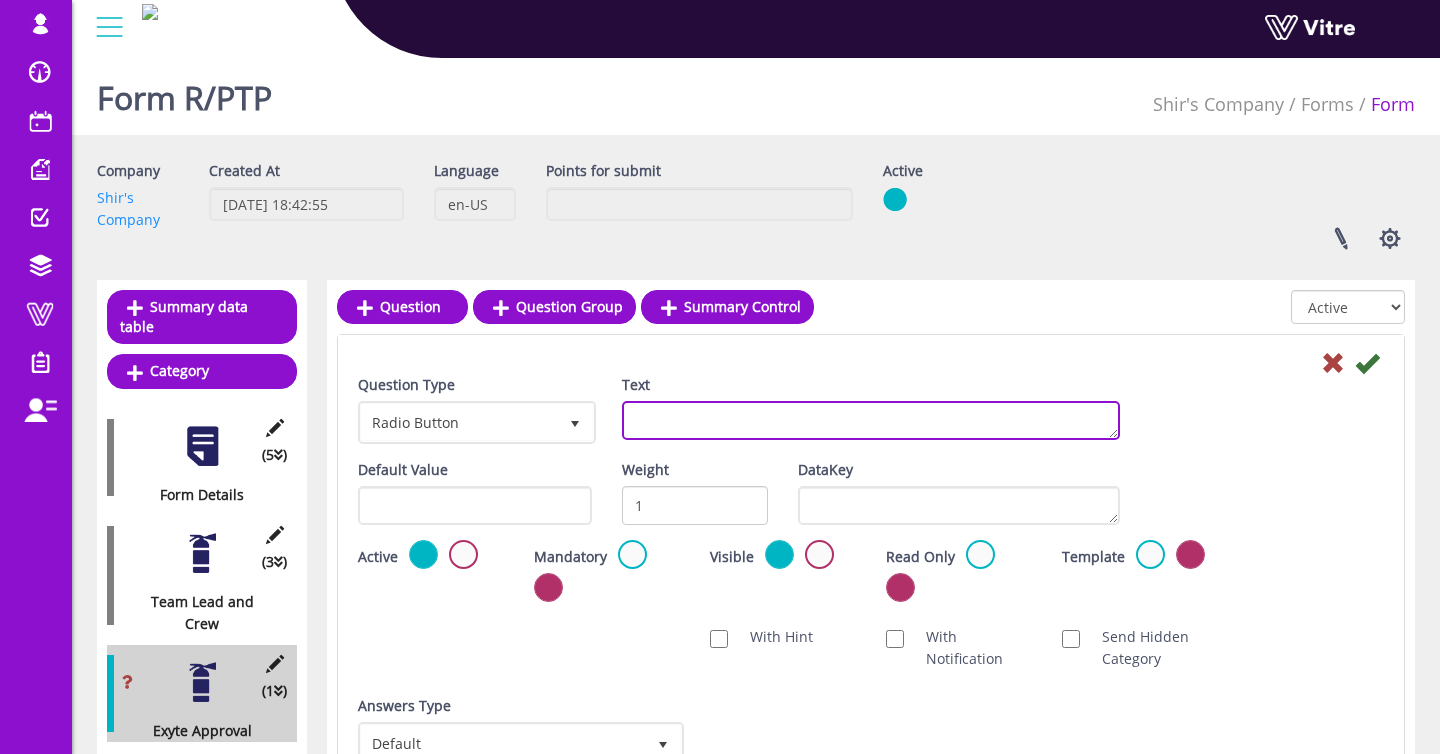 click on "Text" at bounding box center (871, 420) 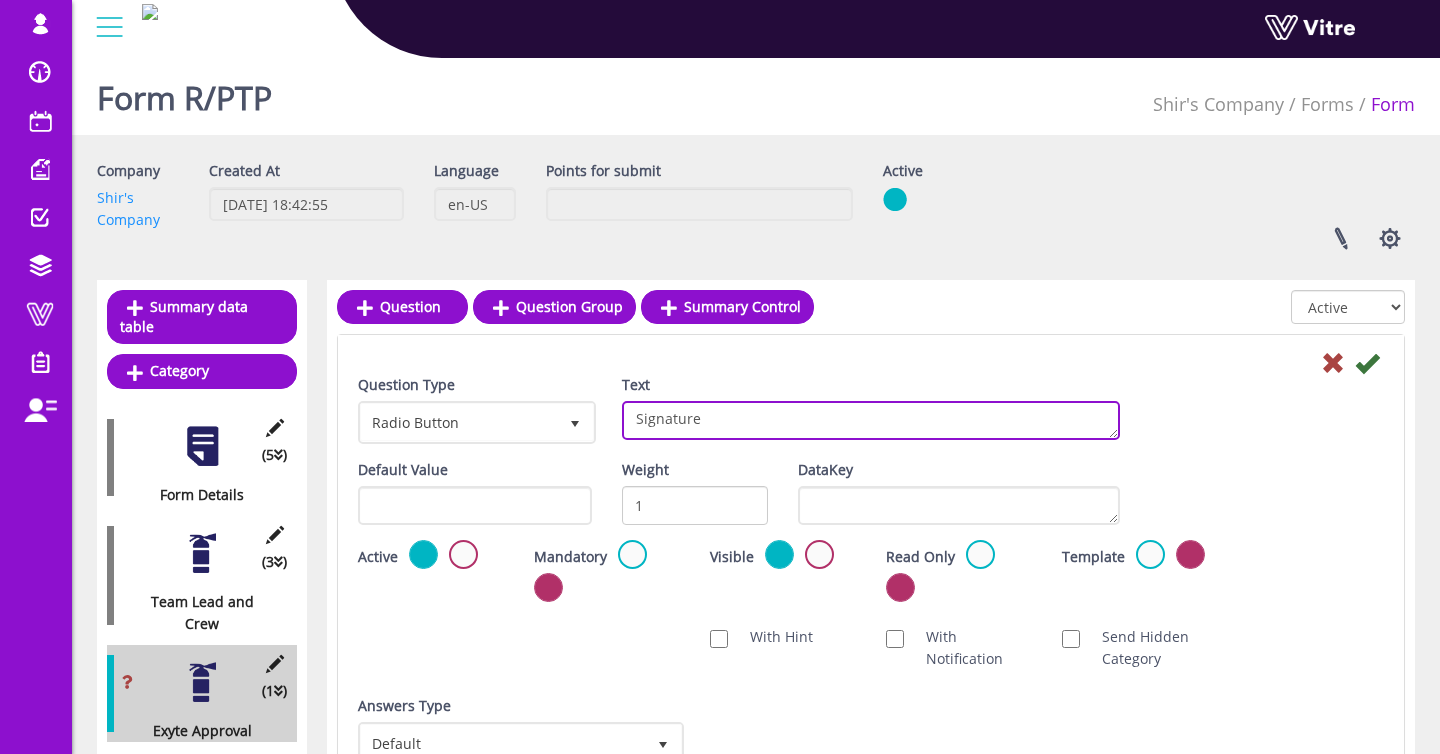 type on "Signature" 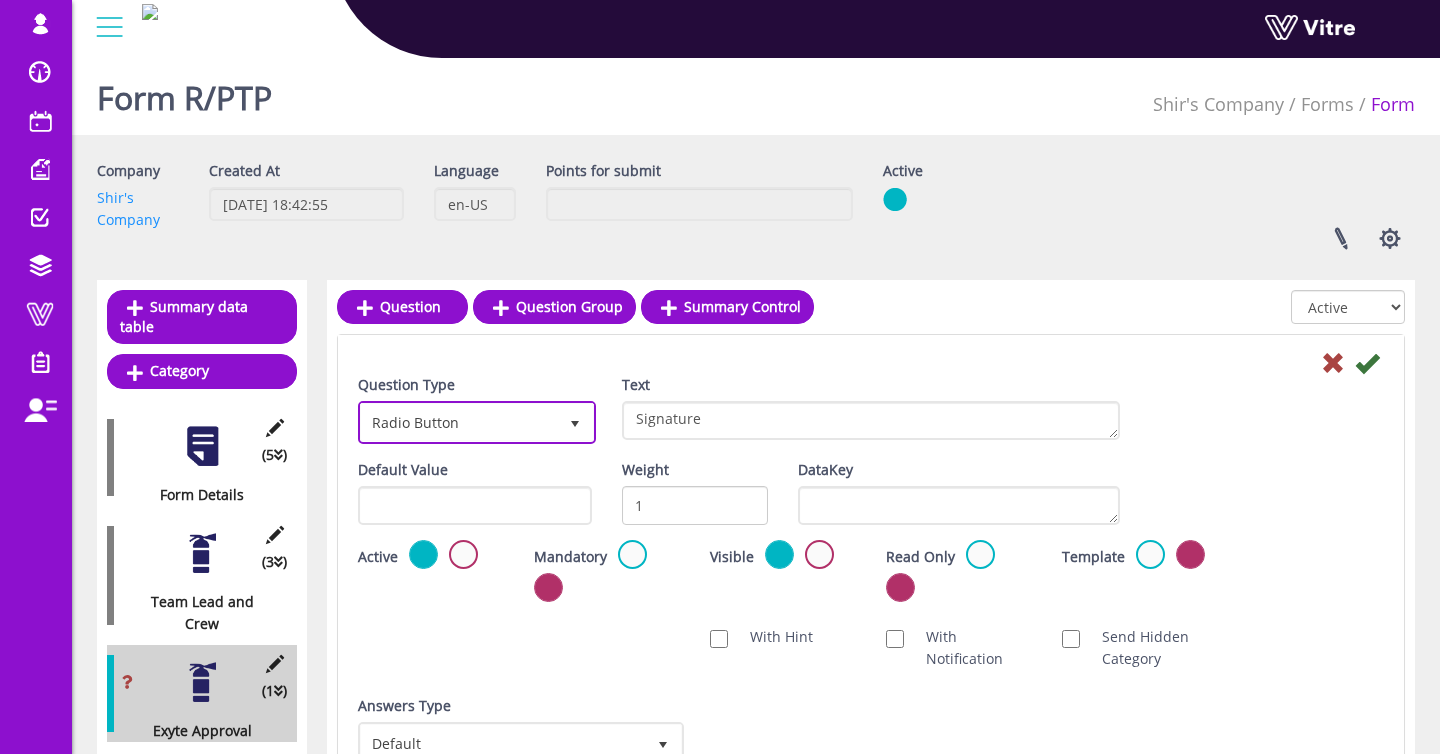 click on "Radio Button" at bounding box center [459, 422] 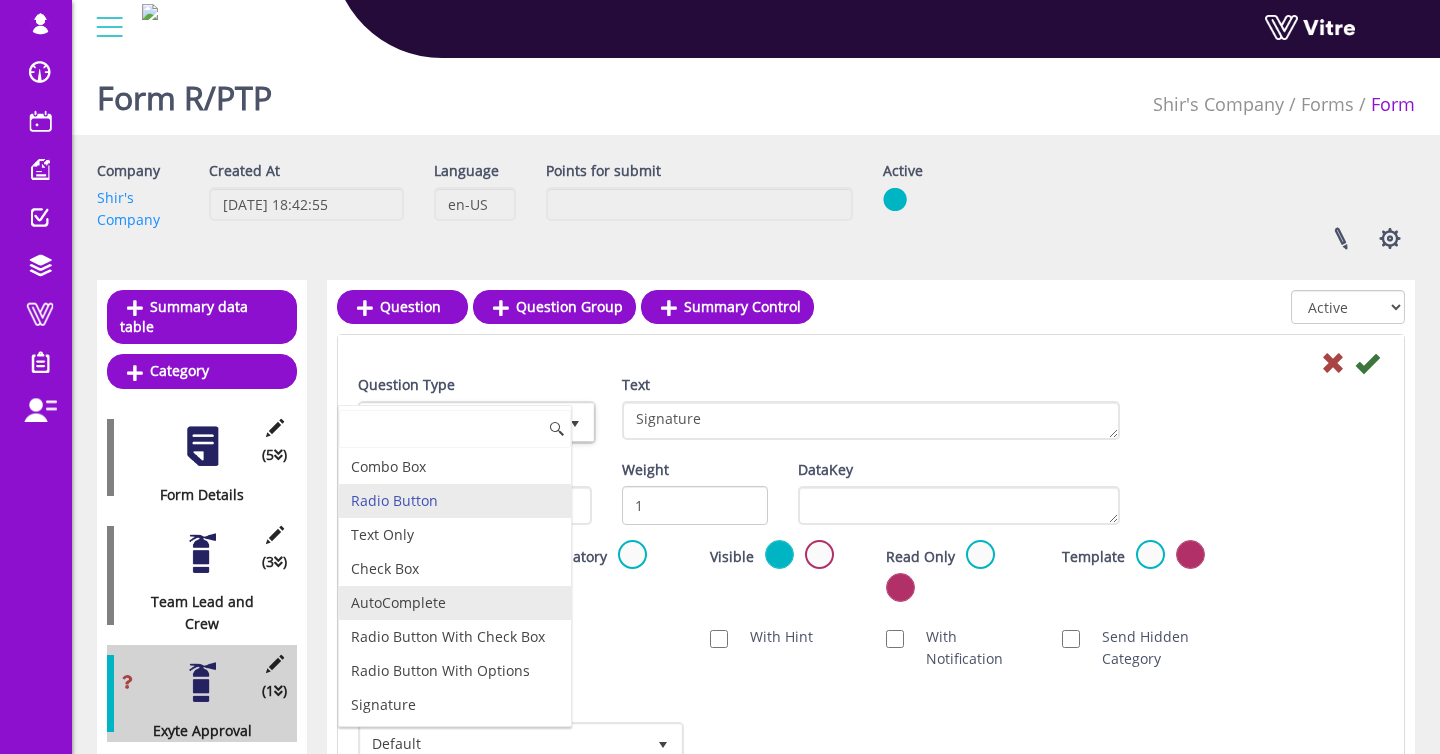 click on "AutoComplete" at bounding box center [455, 603] 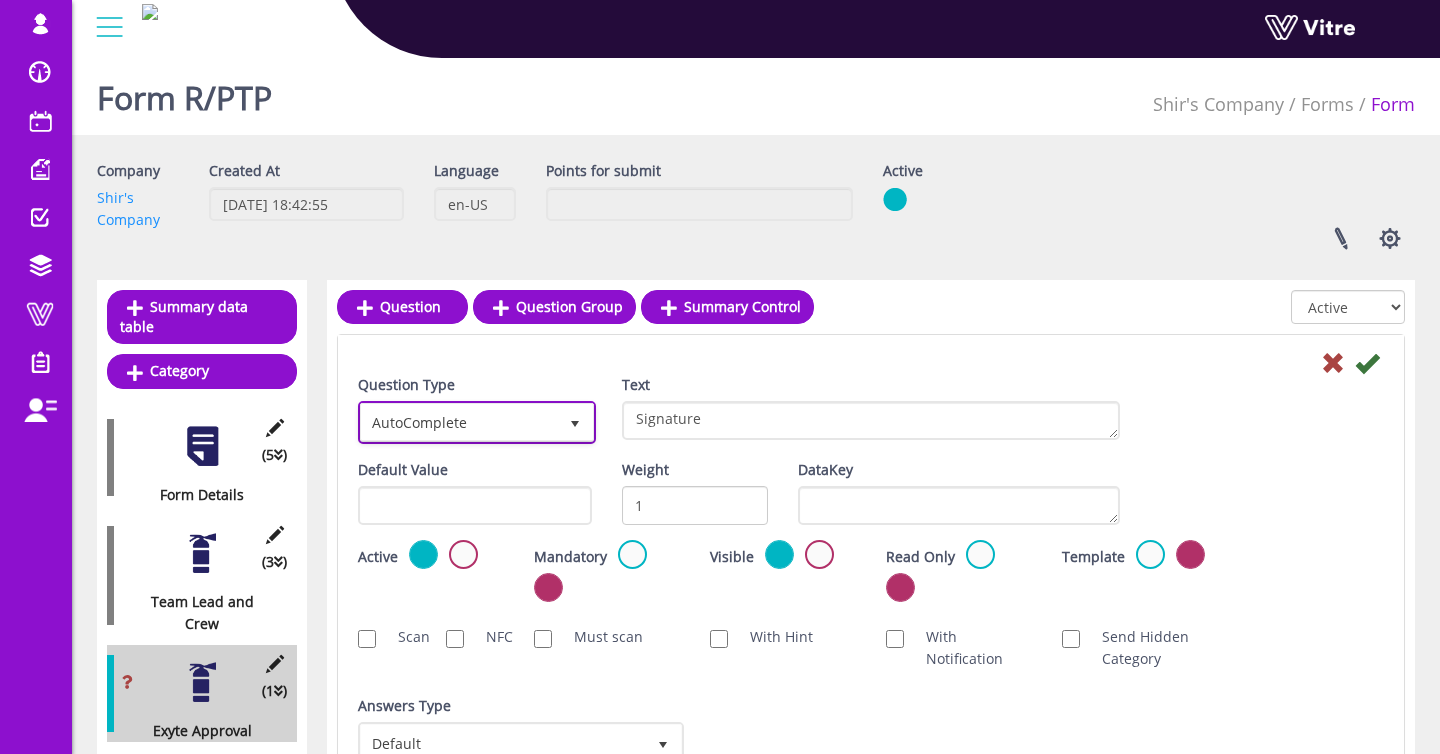 drag, startPoint x: 504, startPoint y: 427, endPoint x: 498, endPoint y: 441, distance: 15.231546 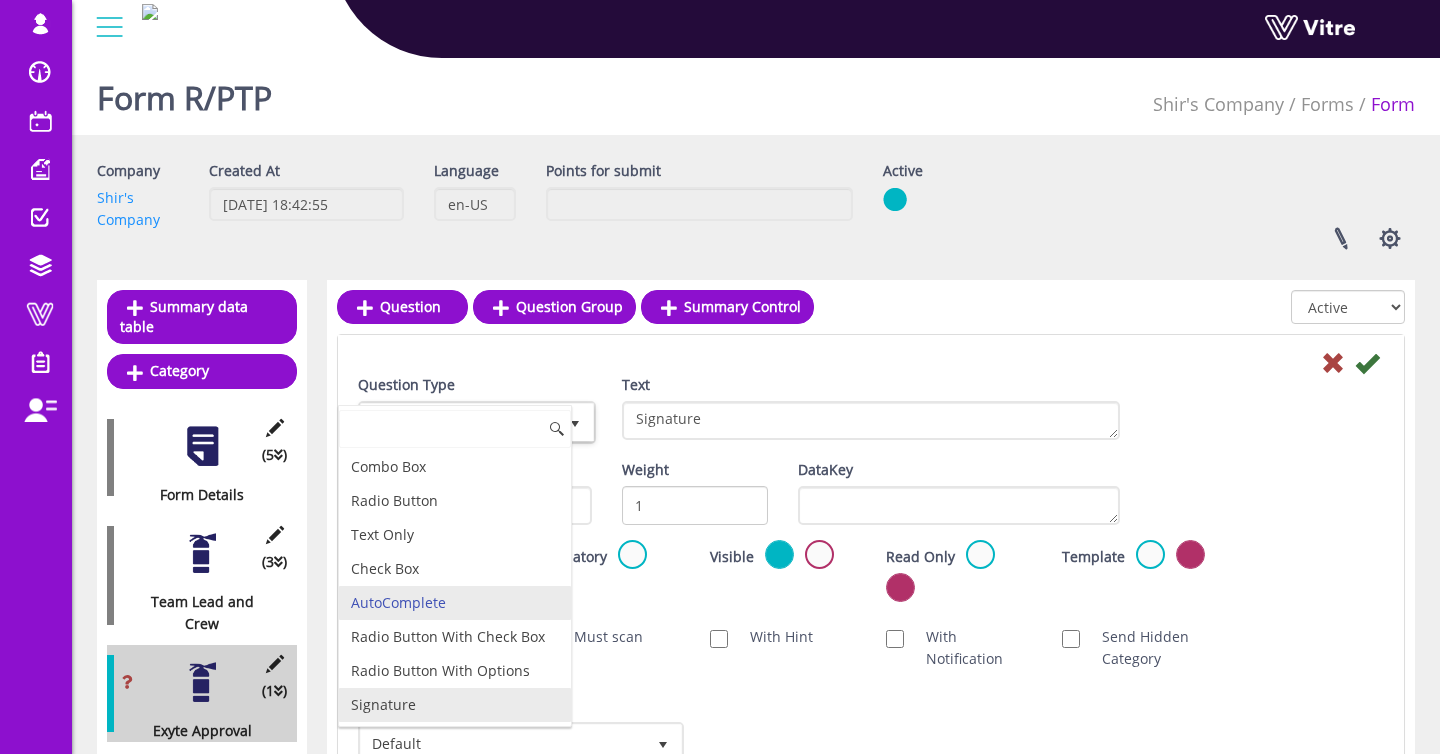 drag, startPoint x: 469, startPoint y: 693, endPoint x: 479, endPoint y: 687, distance: 11.661903 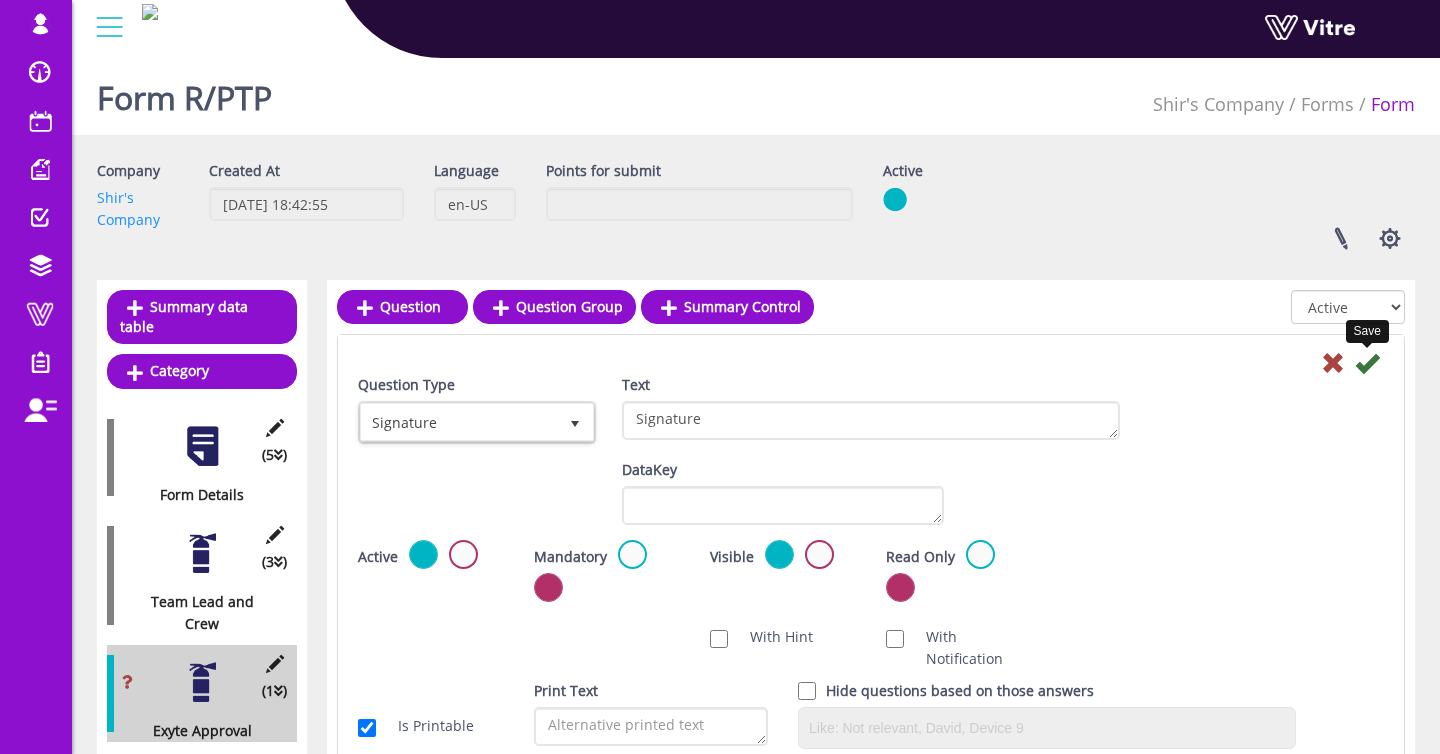 click at bounding box center (1367, 363) 